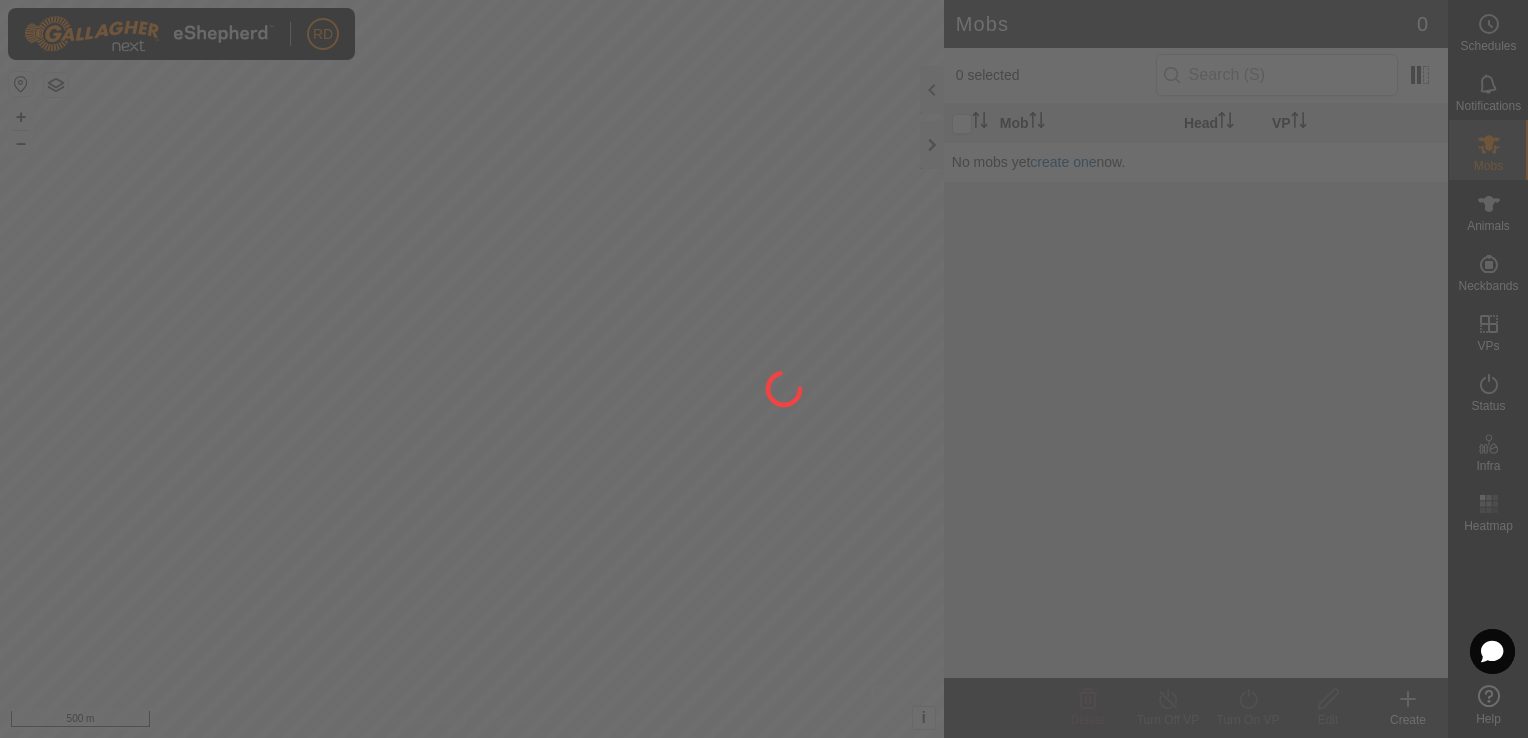 scroll, scrollTop: 0, scrollLeft: 0, axis: both 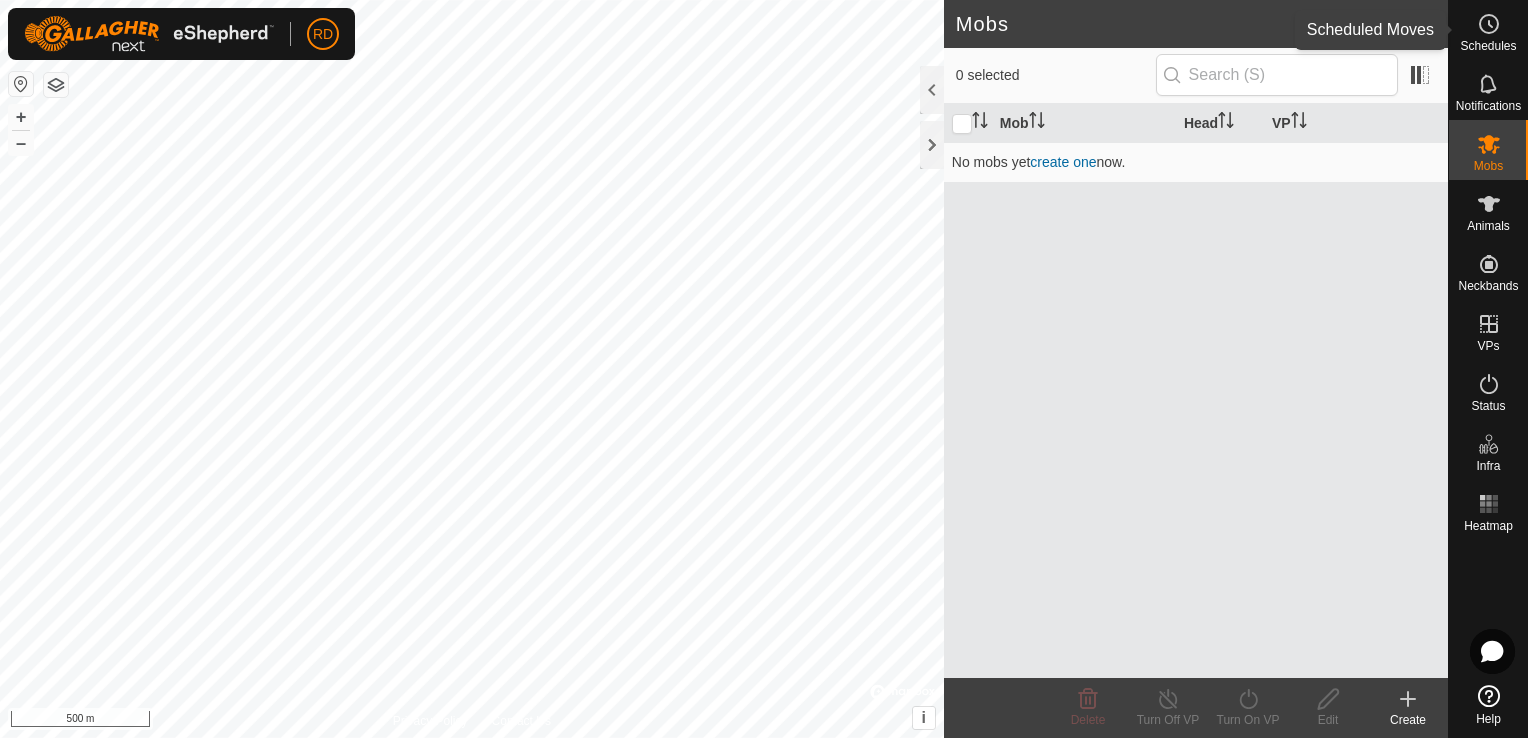 click 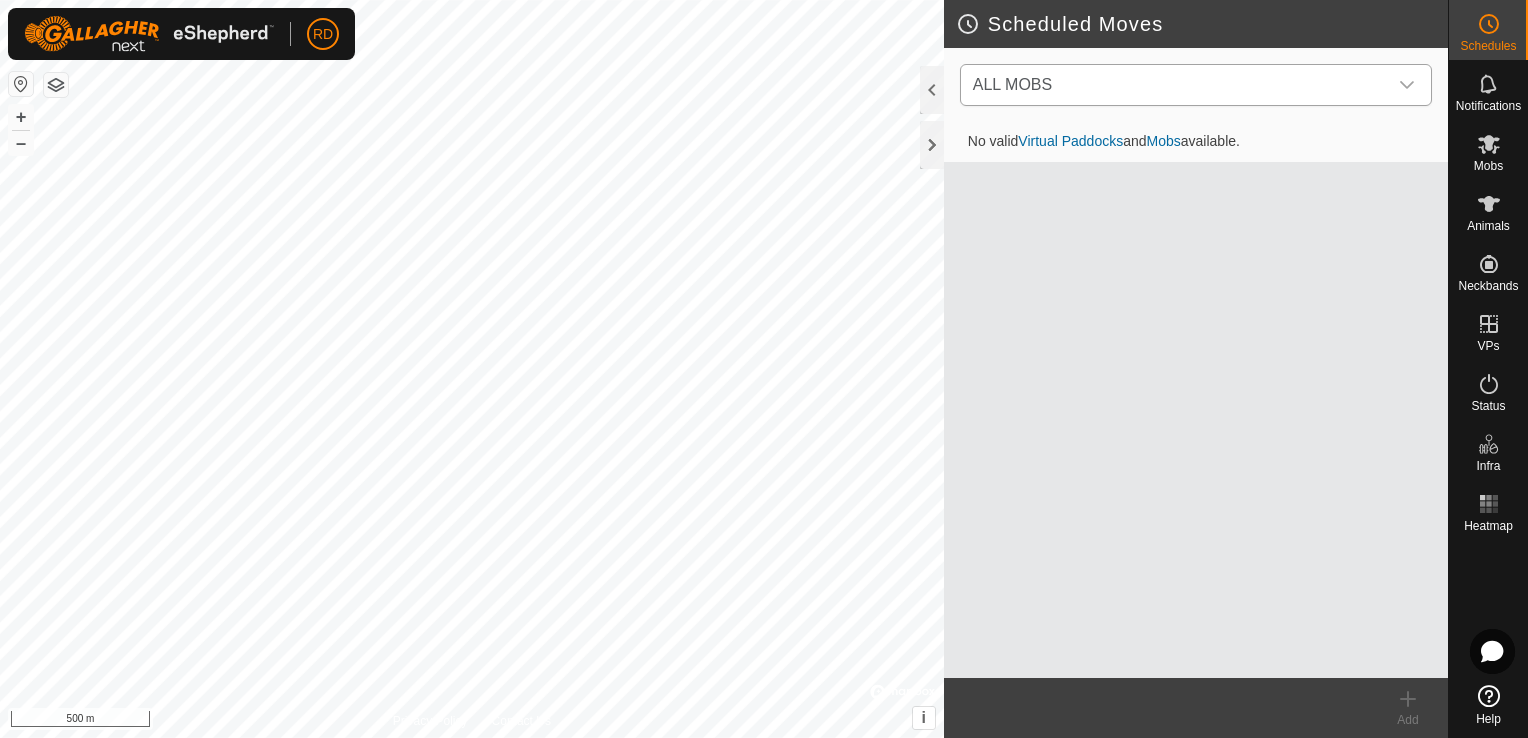 click 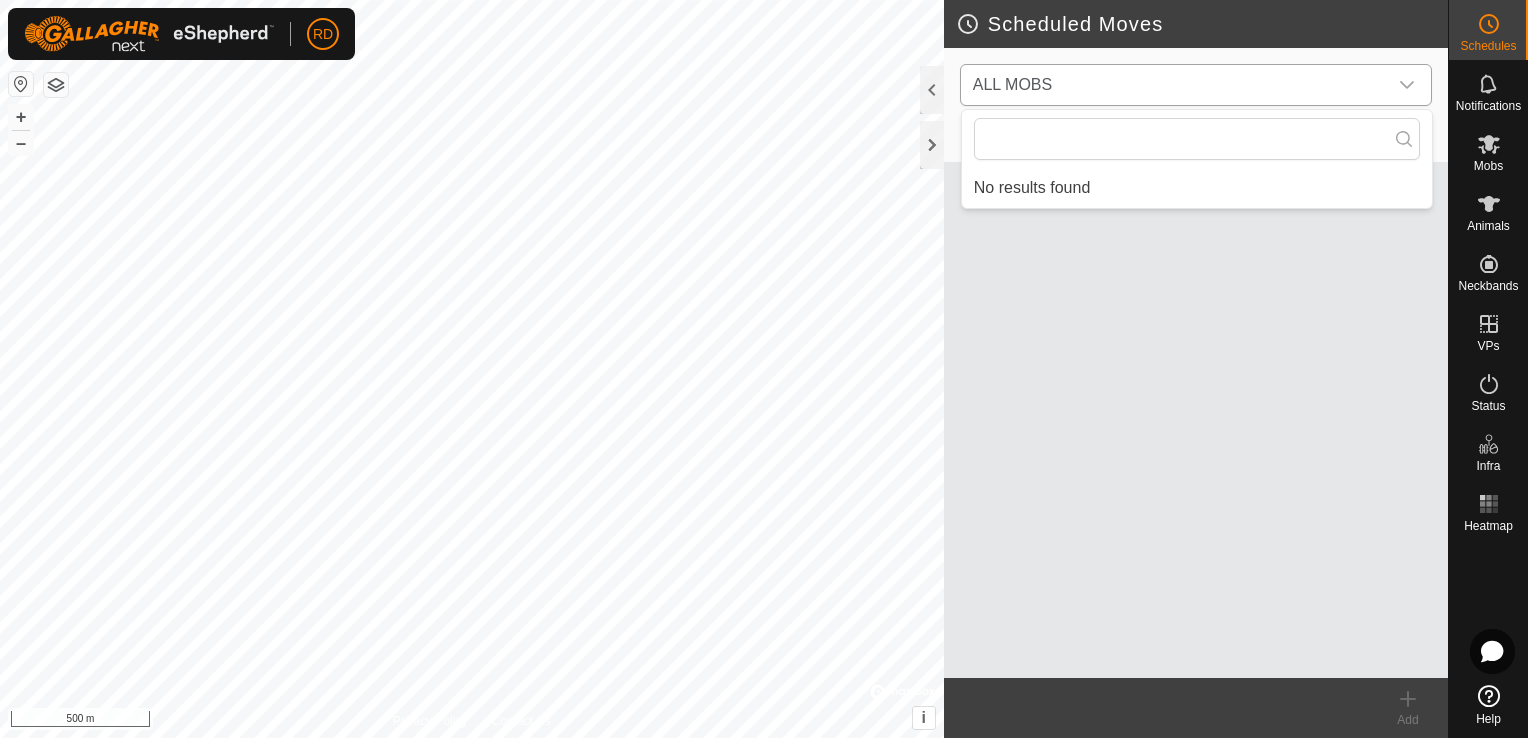 click 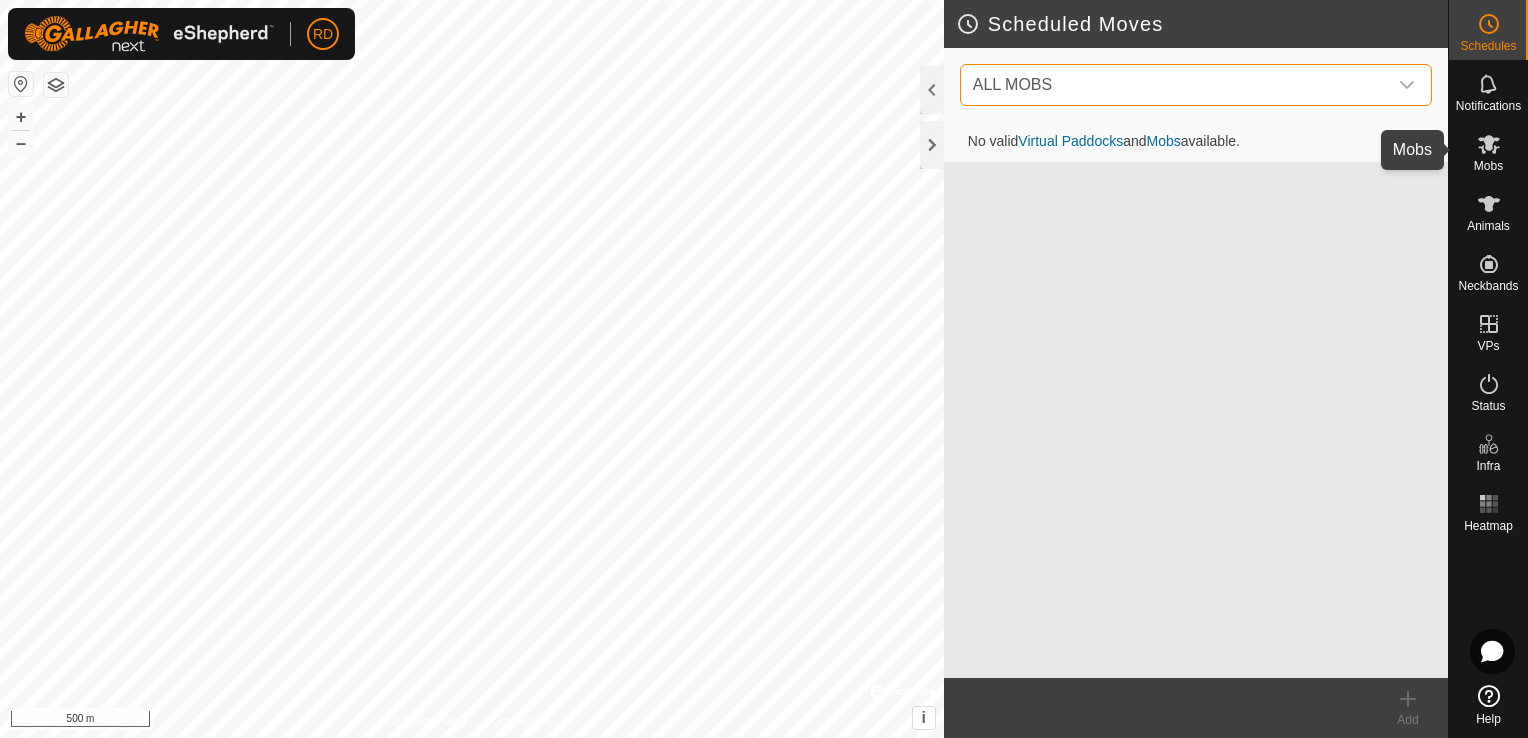 click 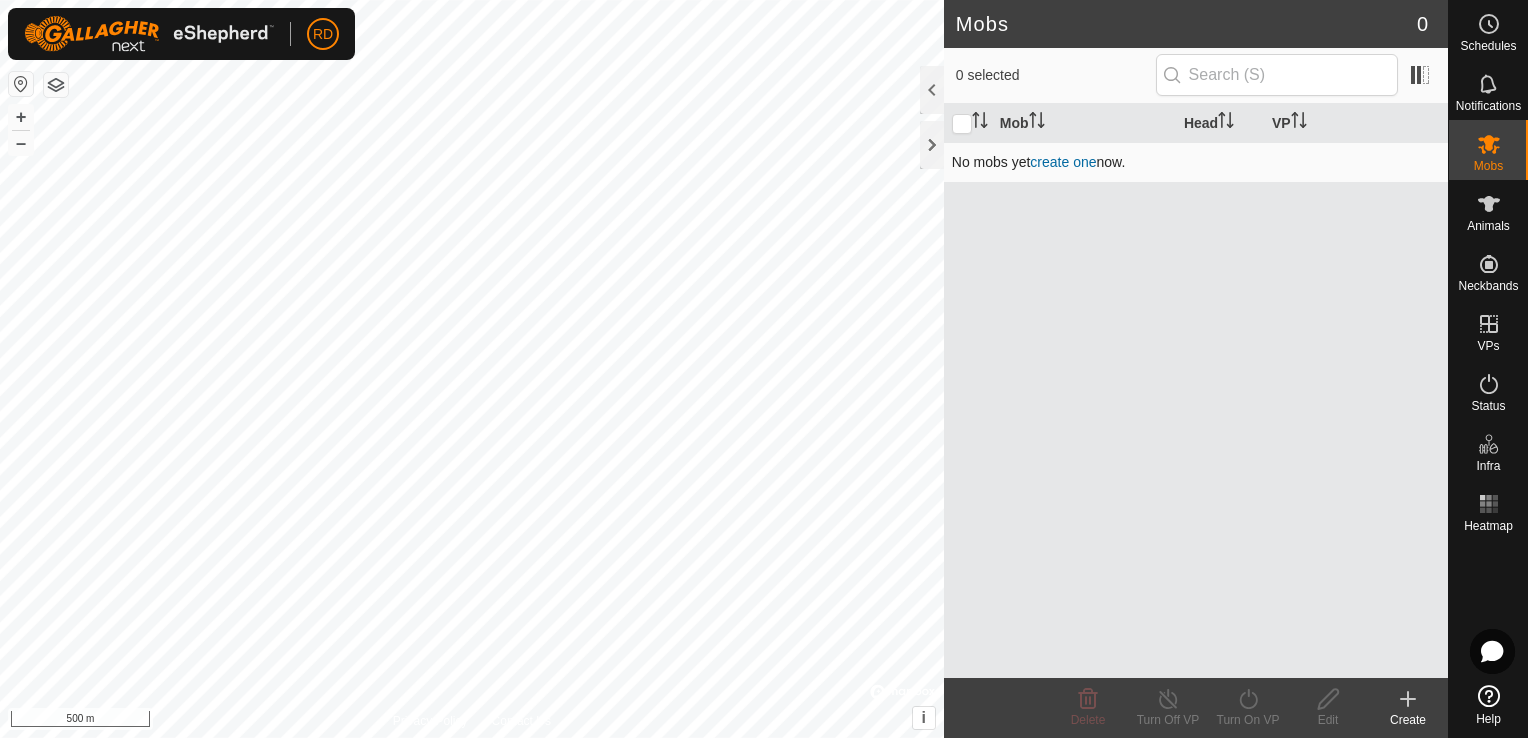 click on "create one" at bounding box center (1063, 162) 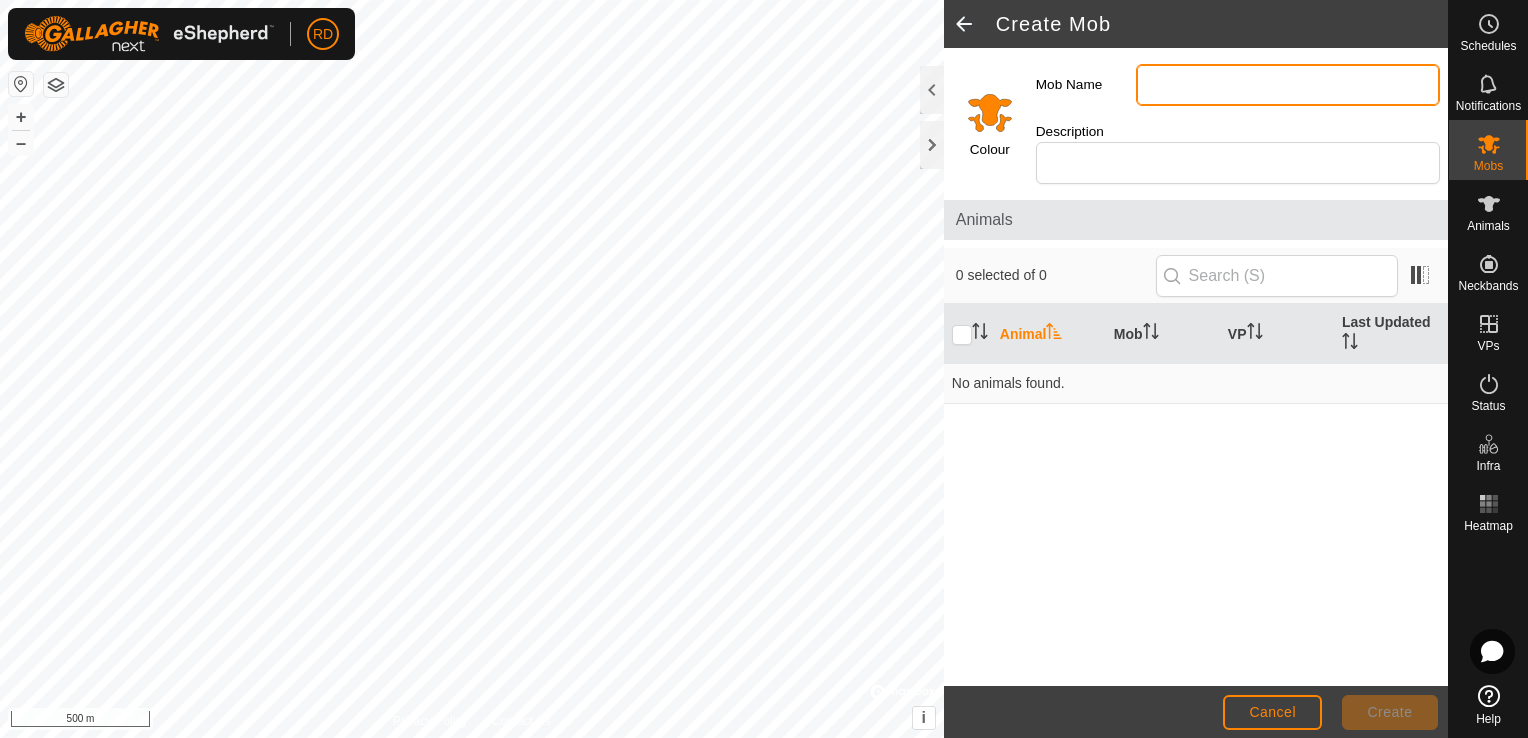 click on "Mob Name" at bounding box center (1288, 85) 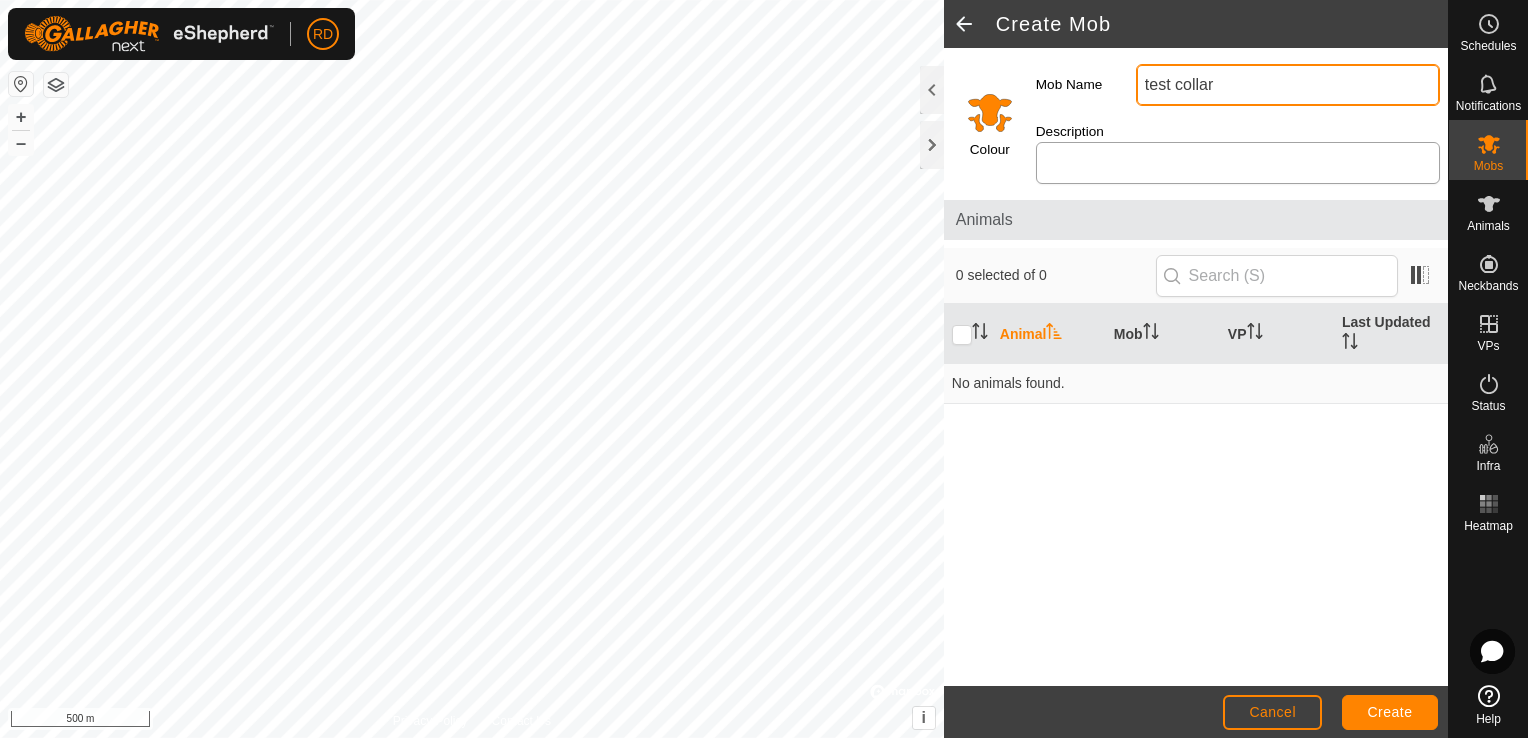 type on "test collar" 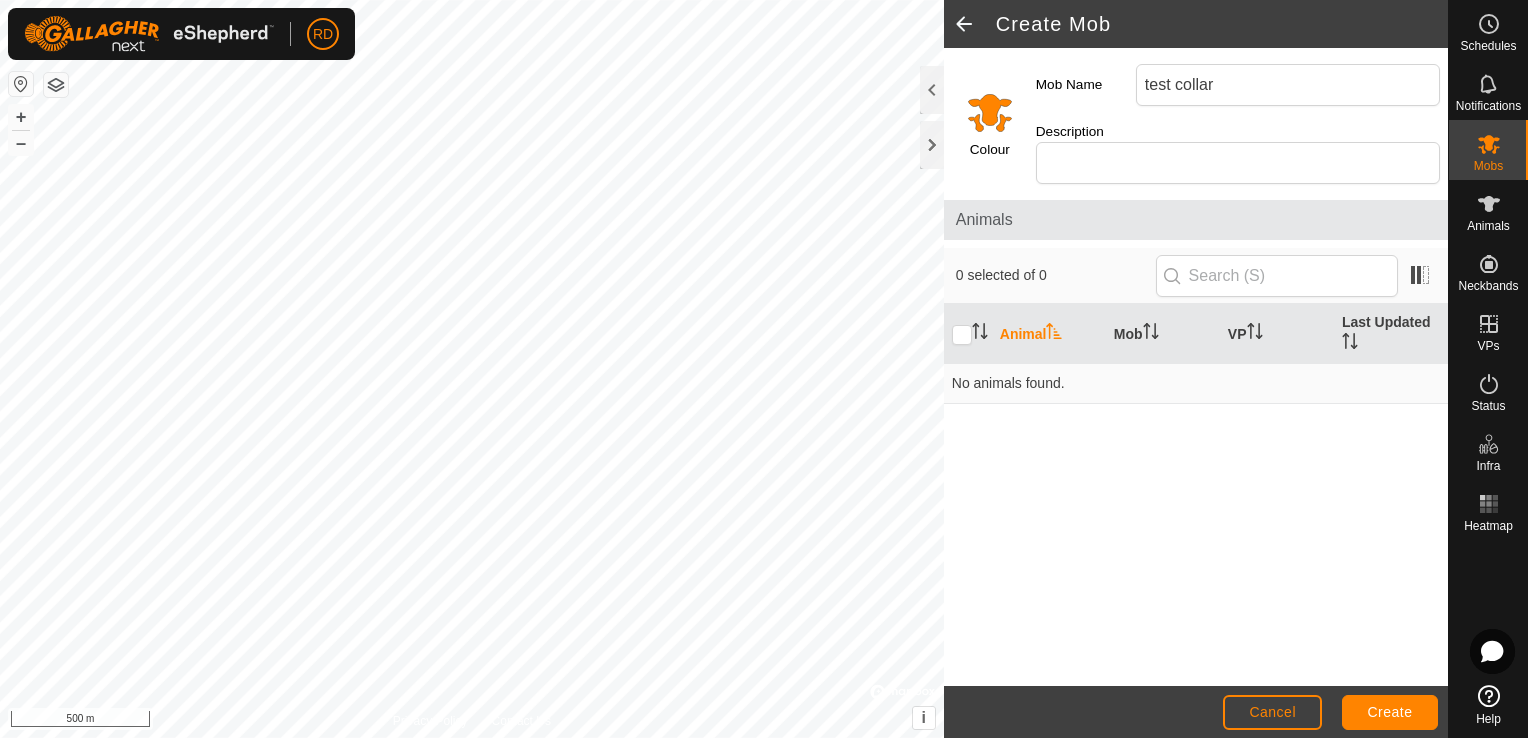 drag, startPoint x: 1165, startPoint y: 142, endPoint x: 1097, endPoint y: 205, distance: 92.69843 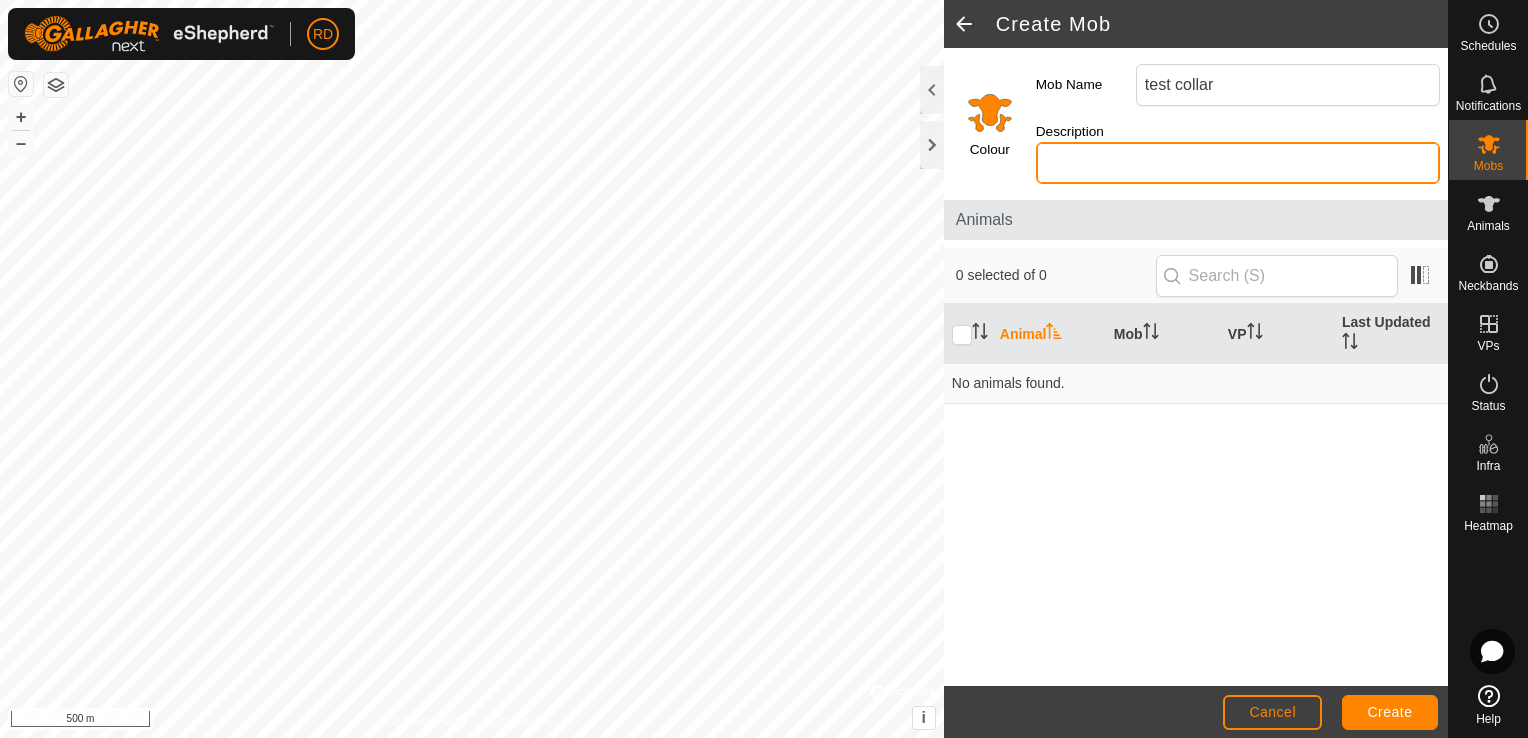 click on "Description" at bounding box center [1238, 163] 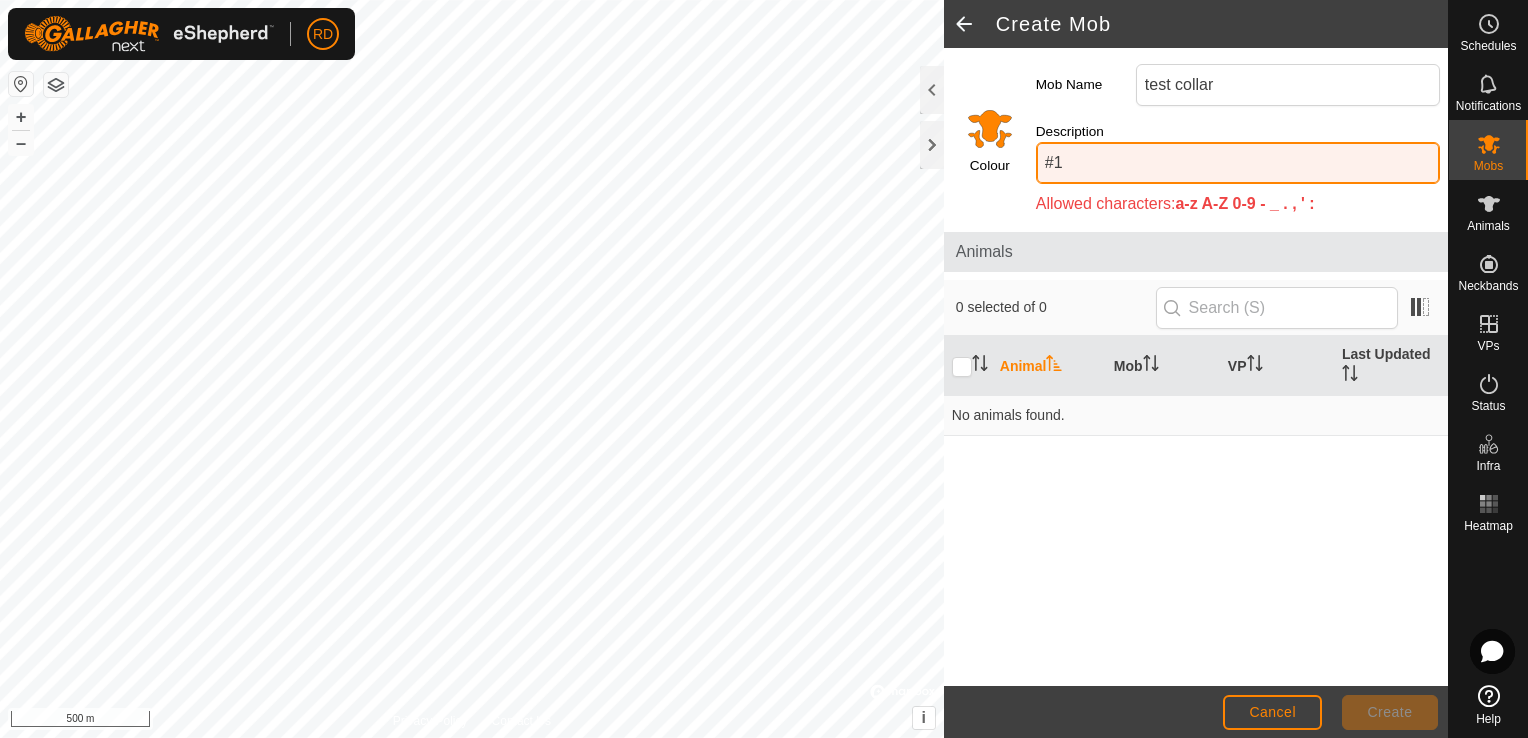 type on "#" 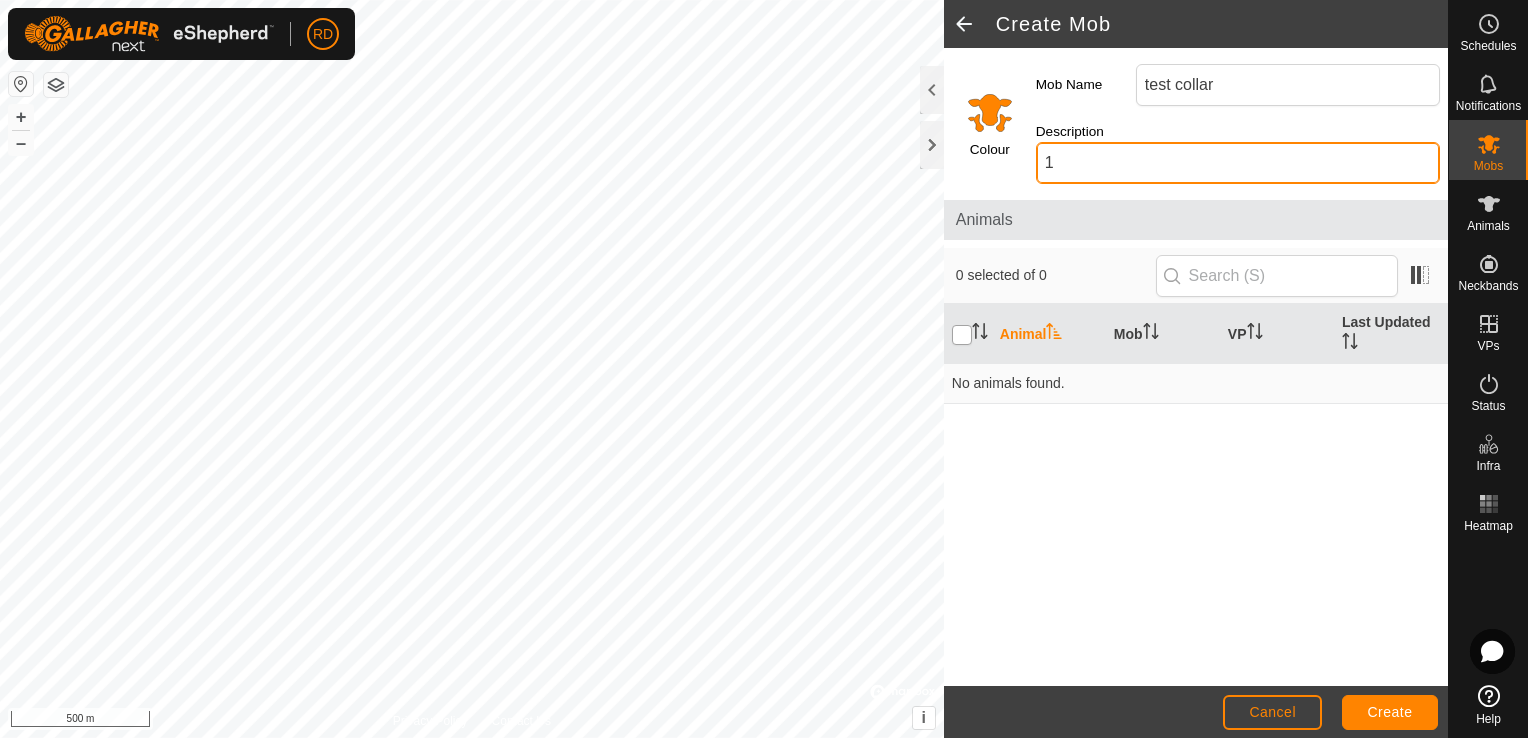 type on "1" 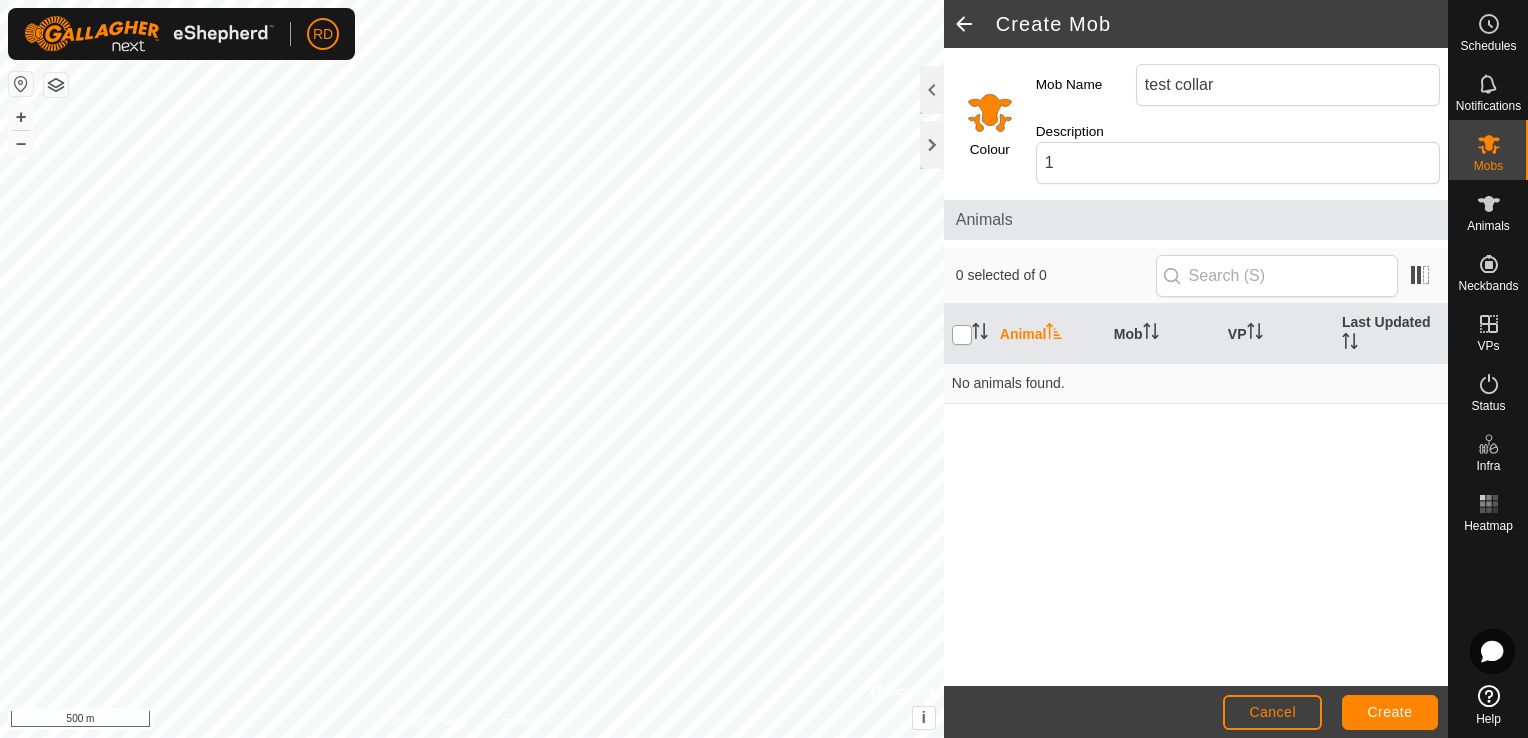 click at bounding box center [962, 335] 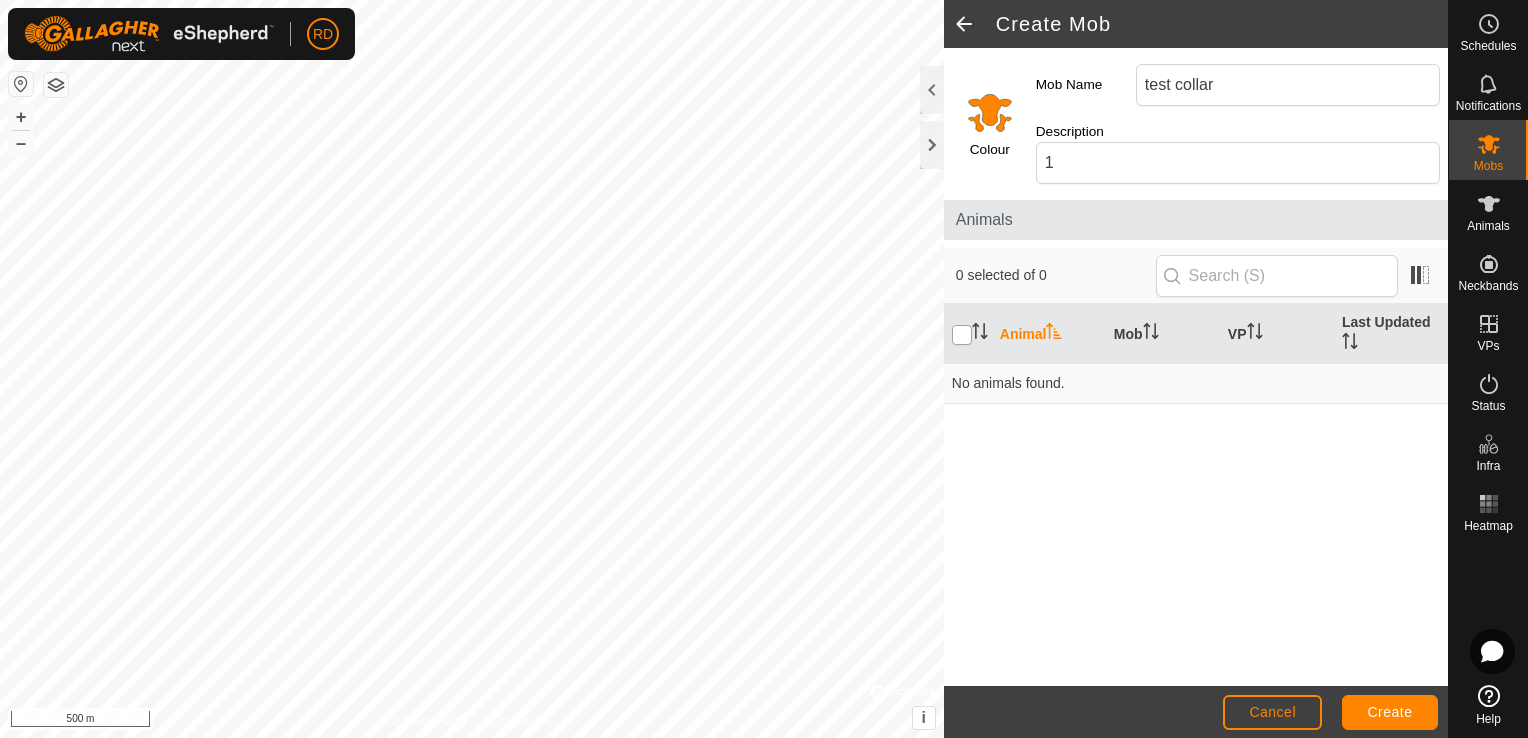 click at bounding box center (962, 335) 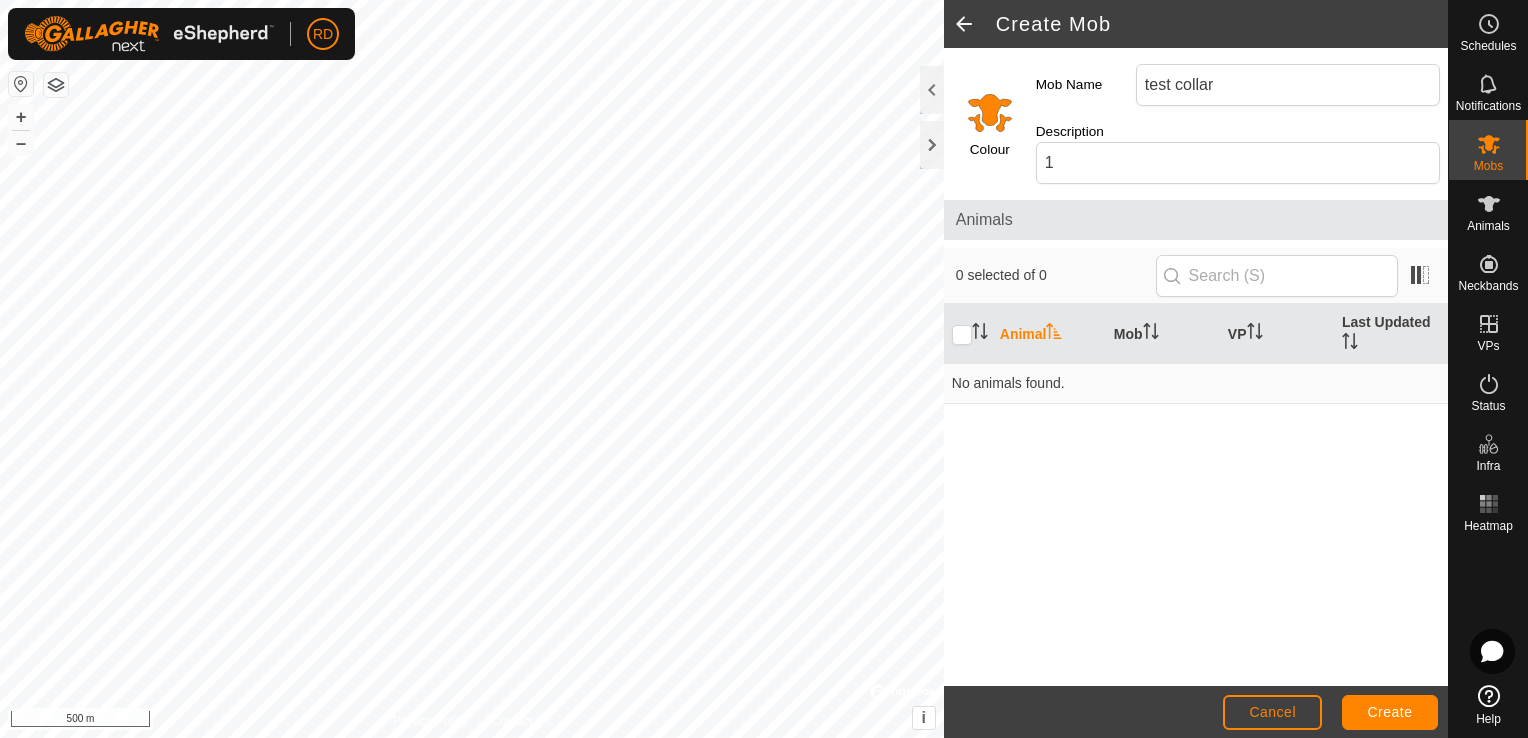 click on "Animal   Mob   VP   Last Updated  No animals found." at bounding box center (1196, 495) 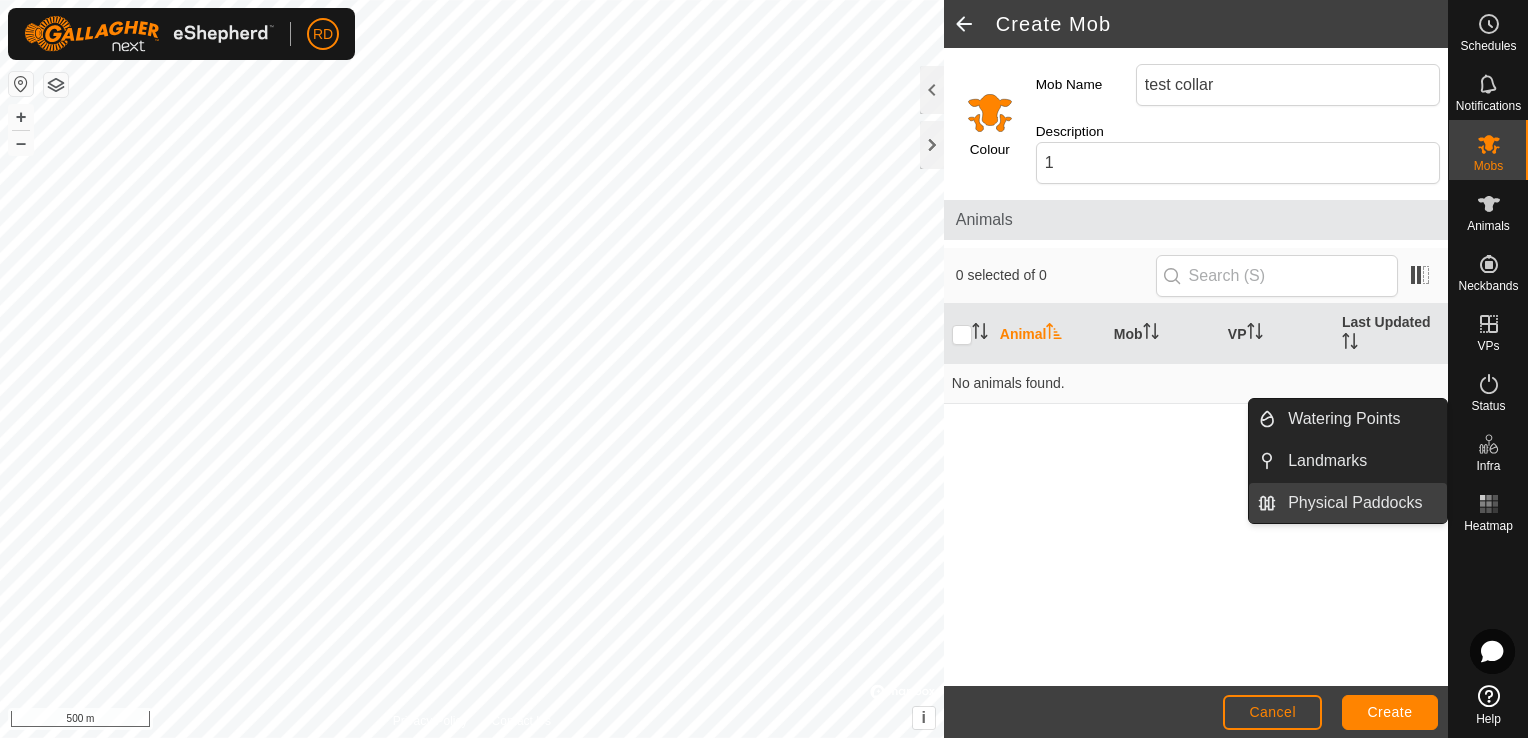 click on "Physical Paddocks" at bounding box center [1361, 503] 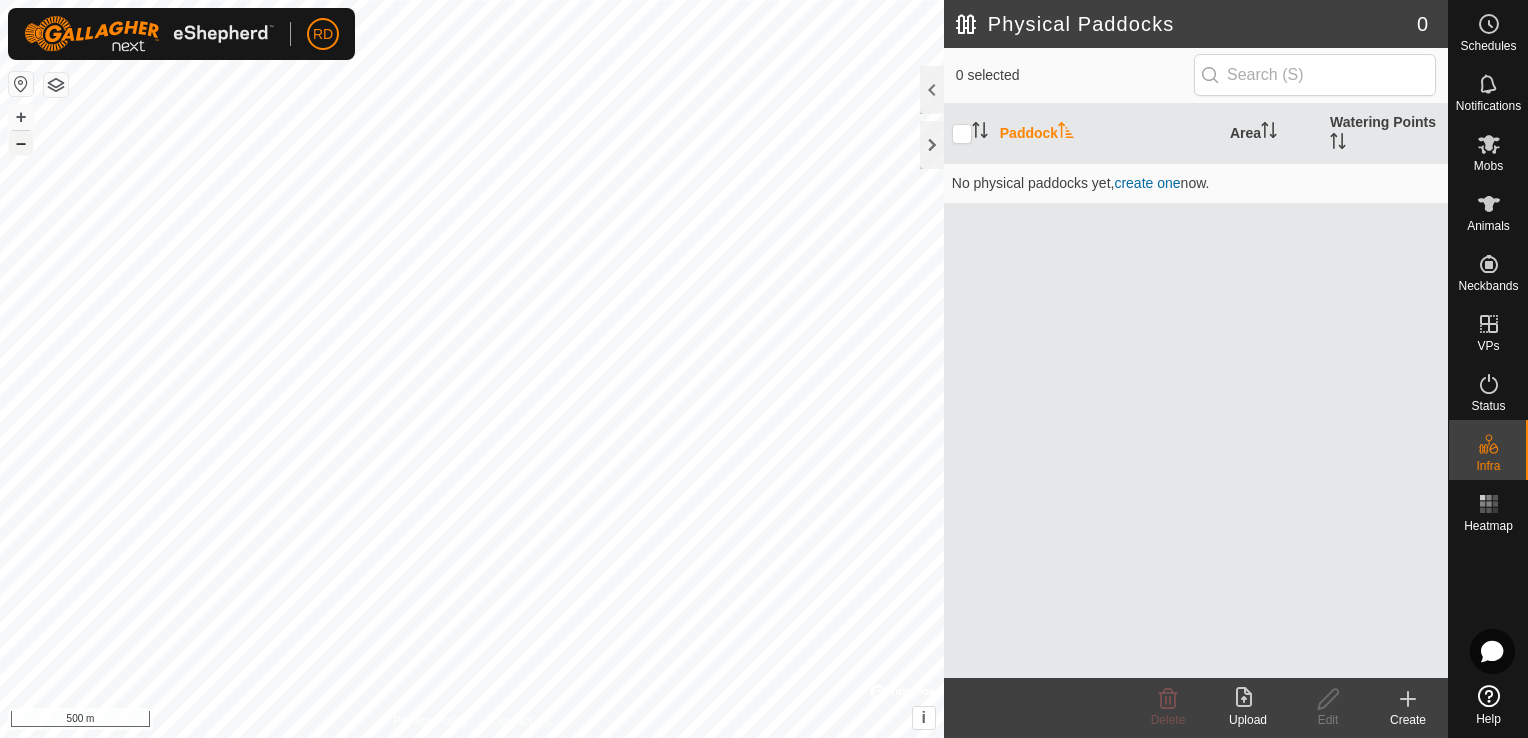 click on "–" at bounding box center [21, 143] 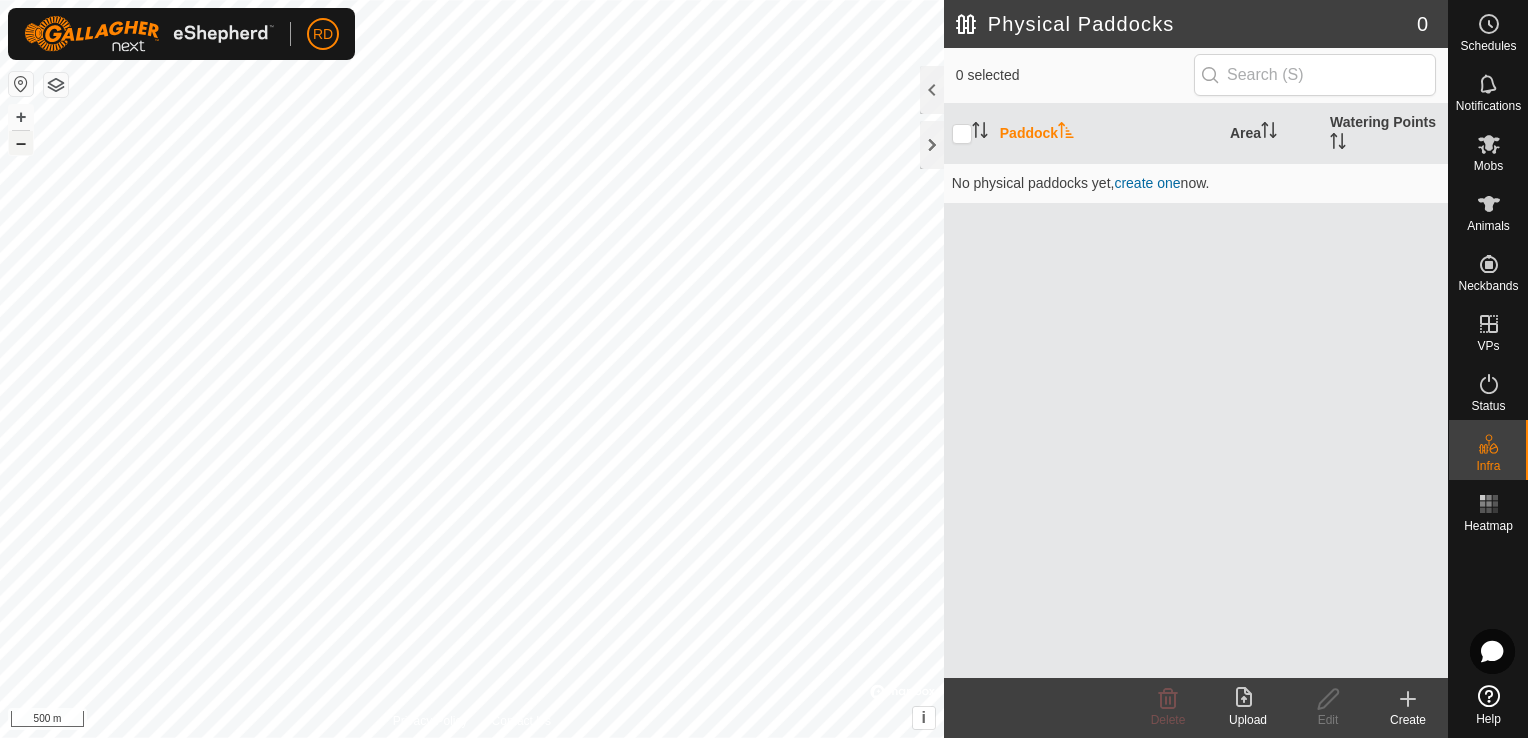 click on "–" at bounding box center [21, 143] 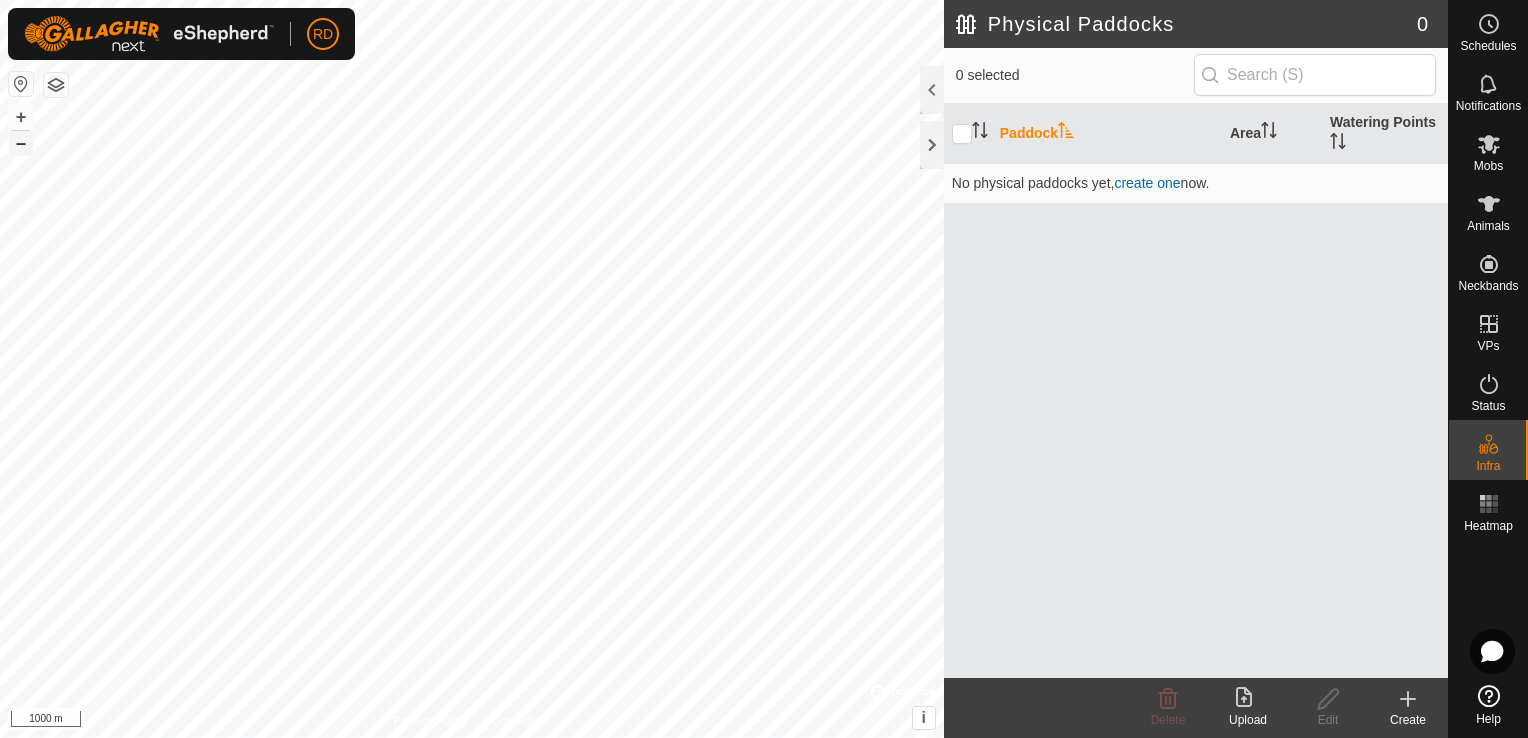 click on "–" at bounding box center [21, 143] 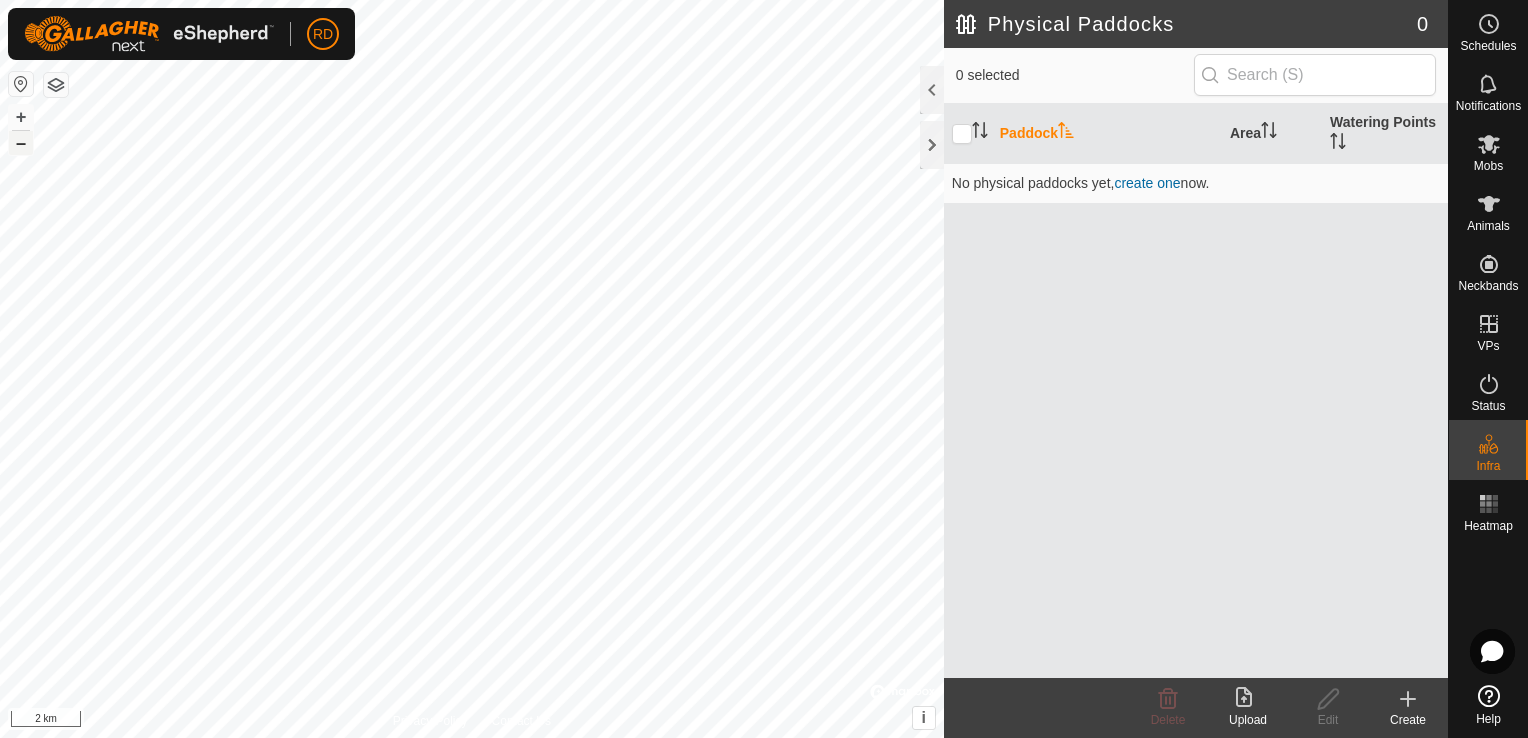 click on "–" at bounding box center [21, 143] 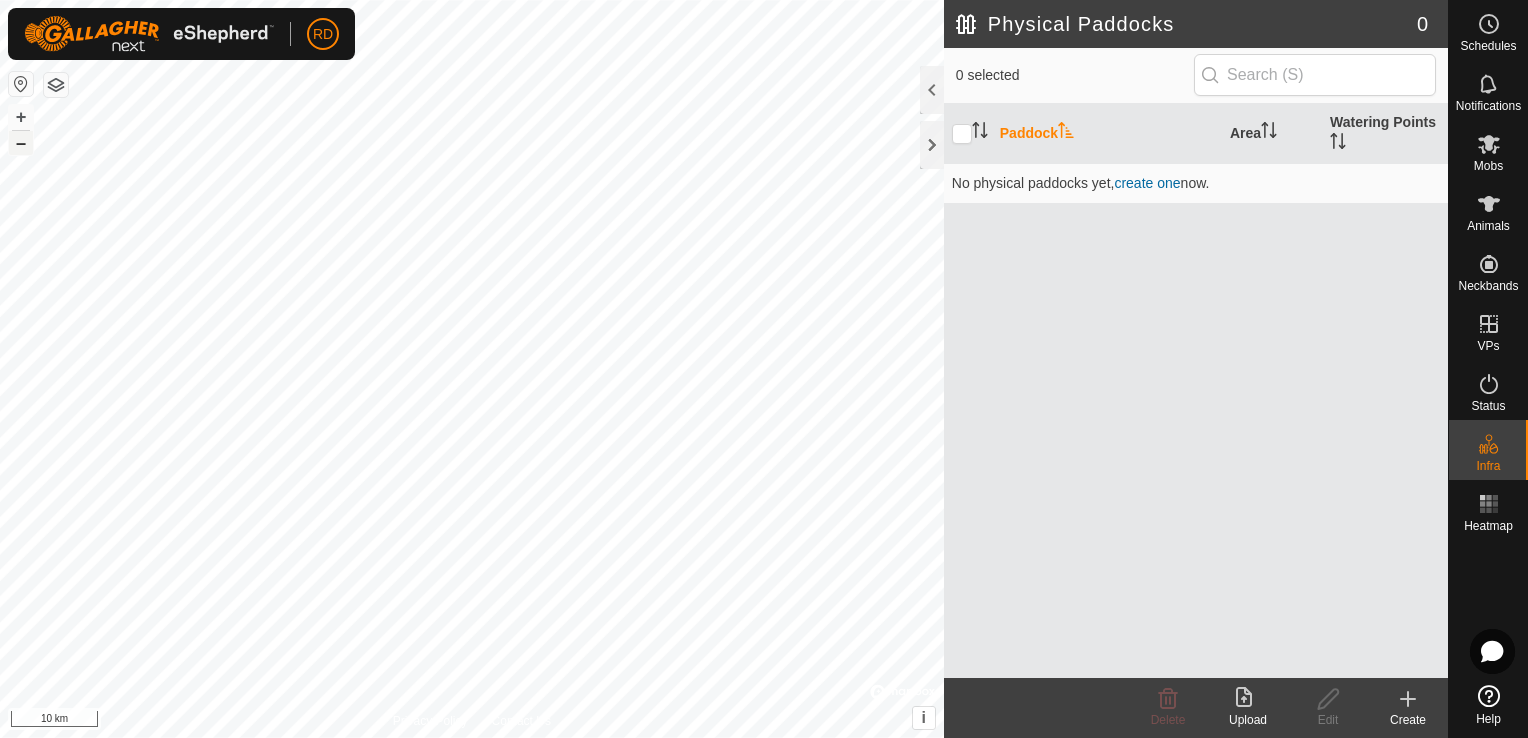 click on "–" at bounding box center (21, 143) 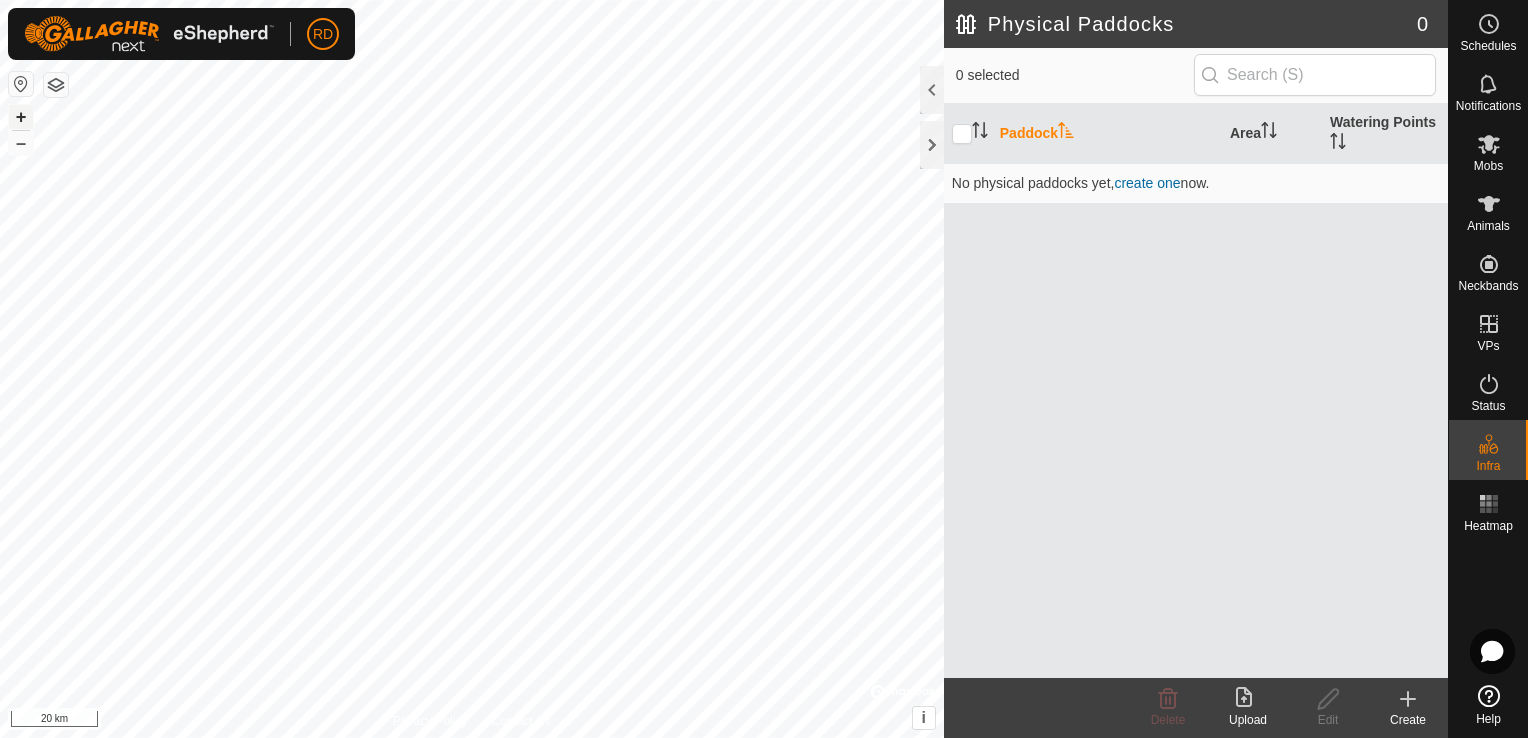 click on "+" at bounding box center (21, 117) 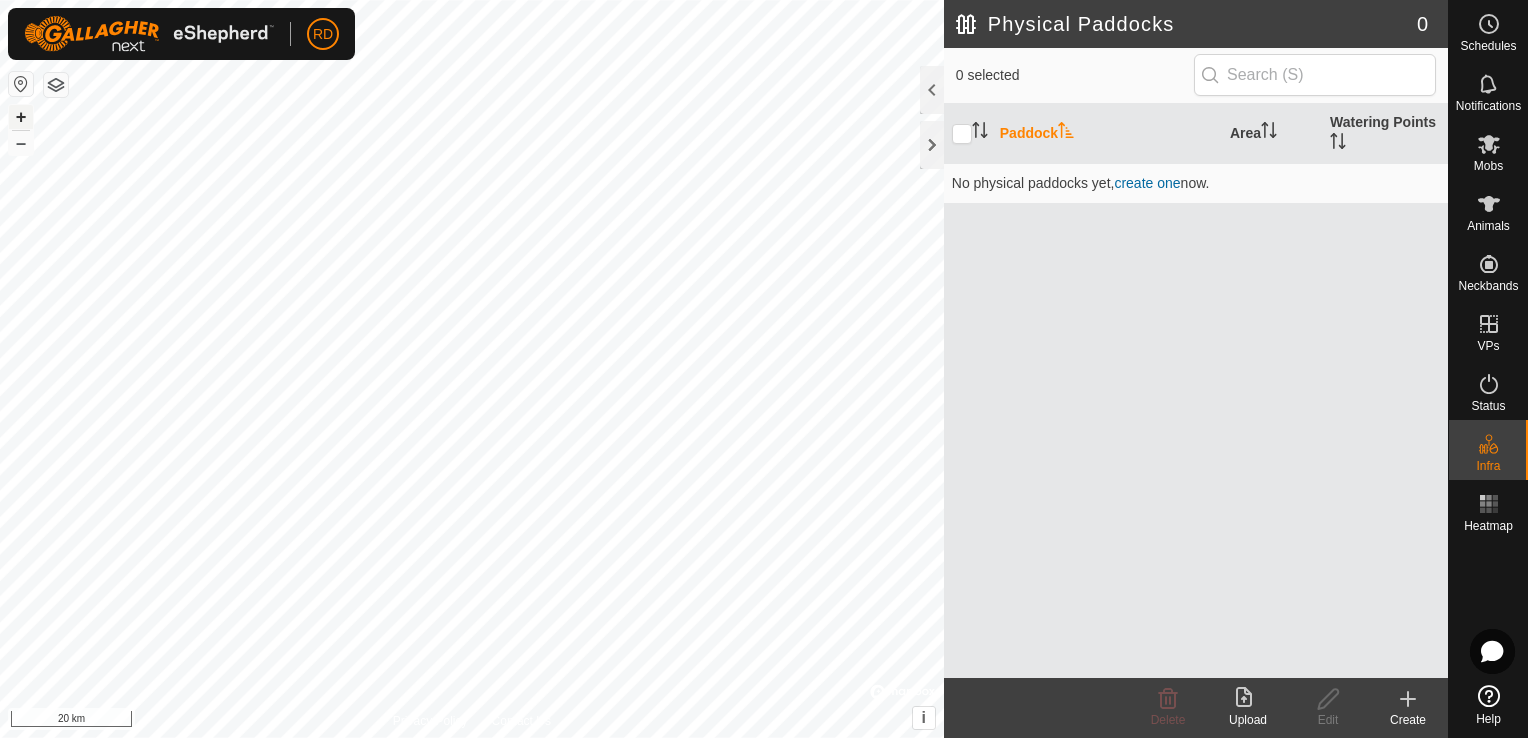 click on "+" at bounding box center (21, 117) 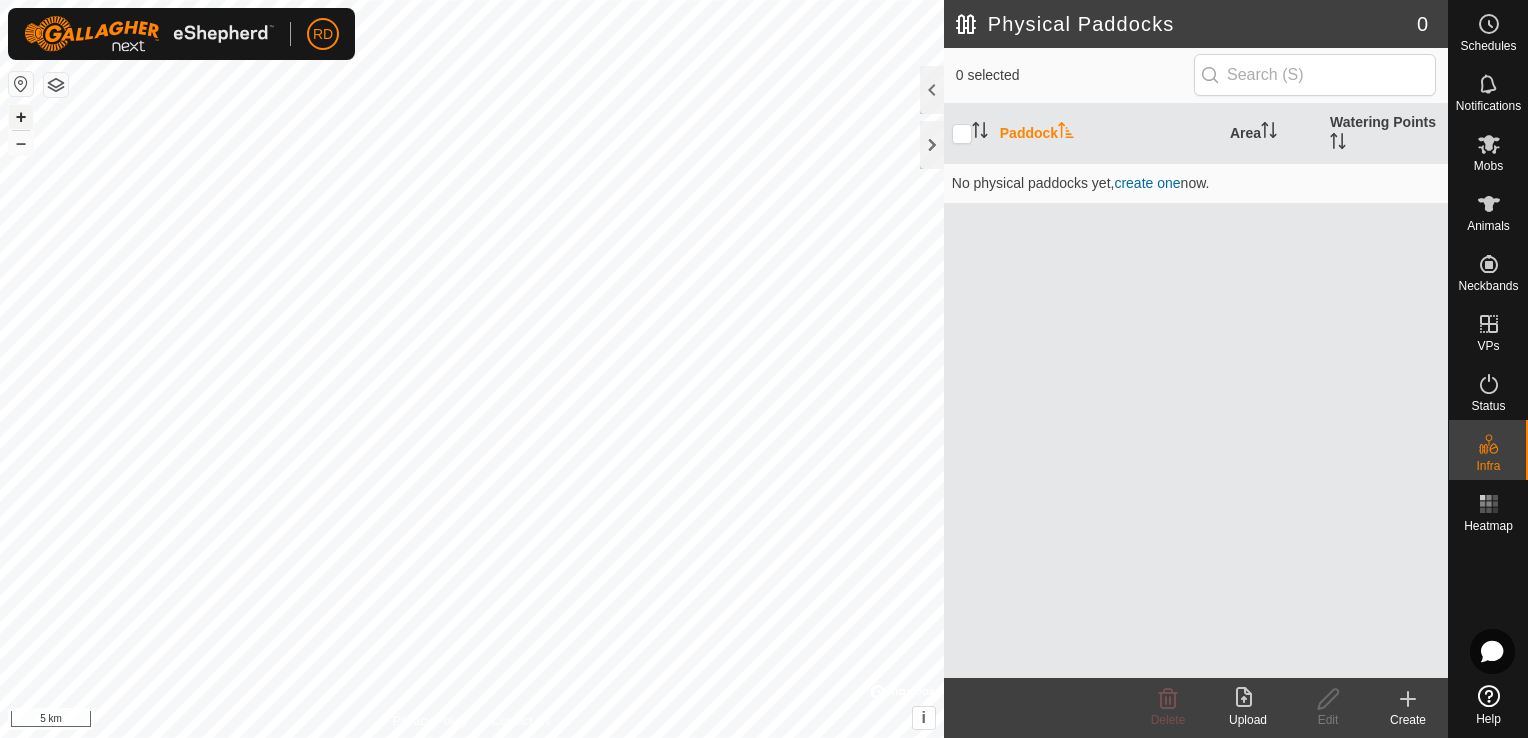 click on "+" at bounding box center [21, 117] 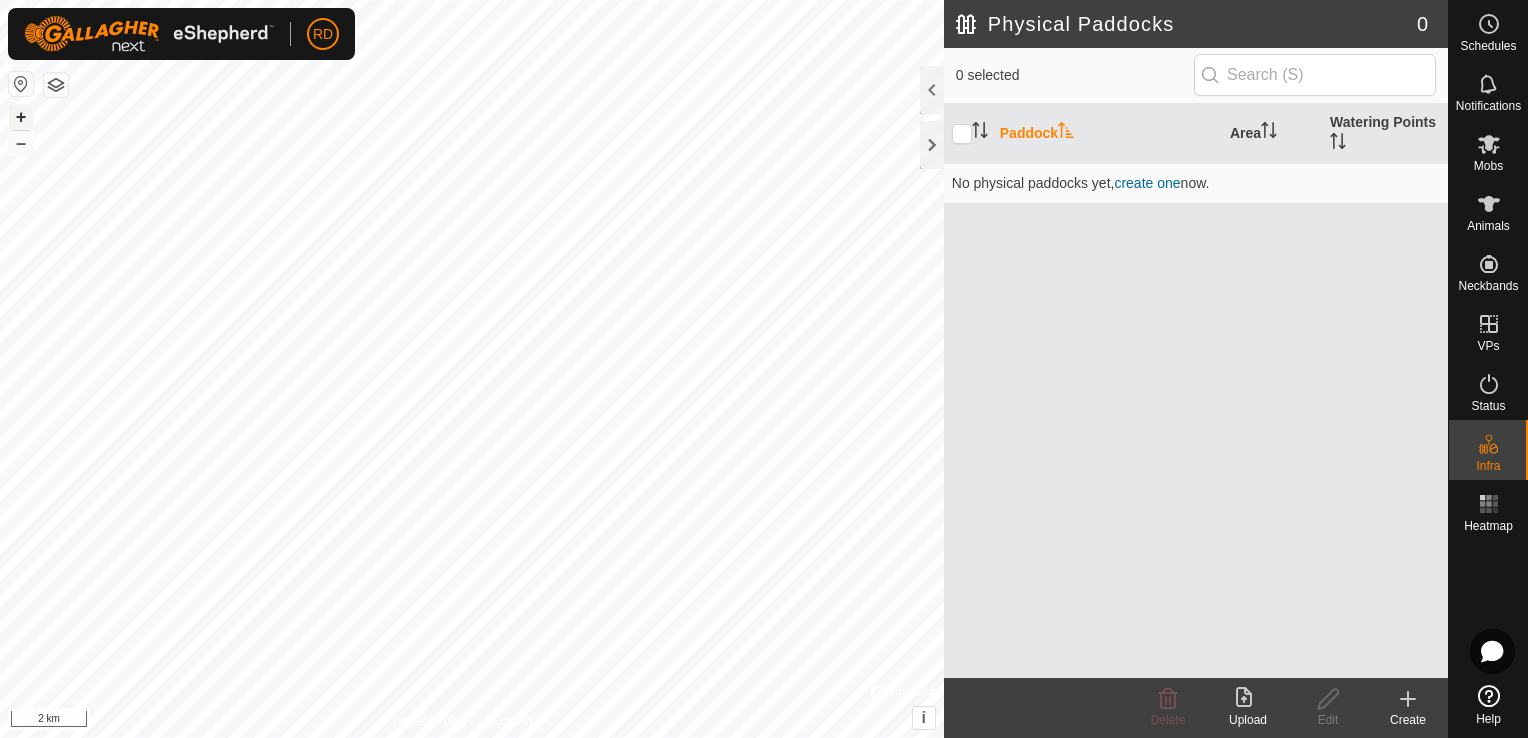 click on "+" at bounding box center [21, 117] 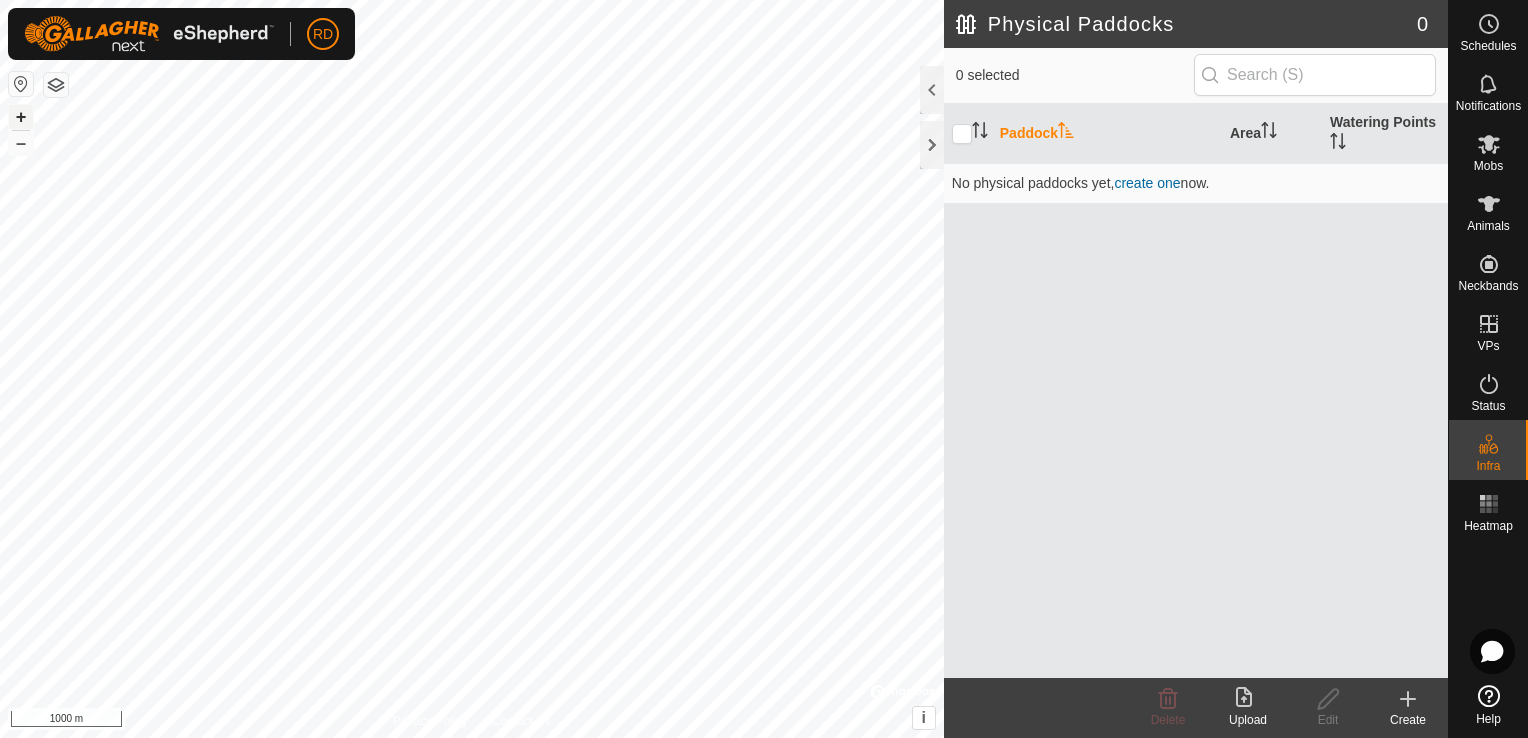 click on "+" at bounding box center [21, 117] 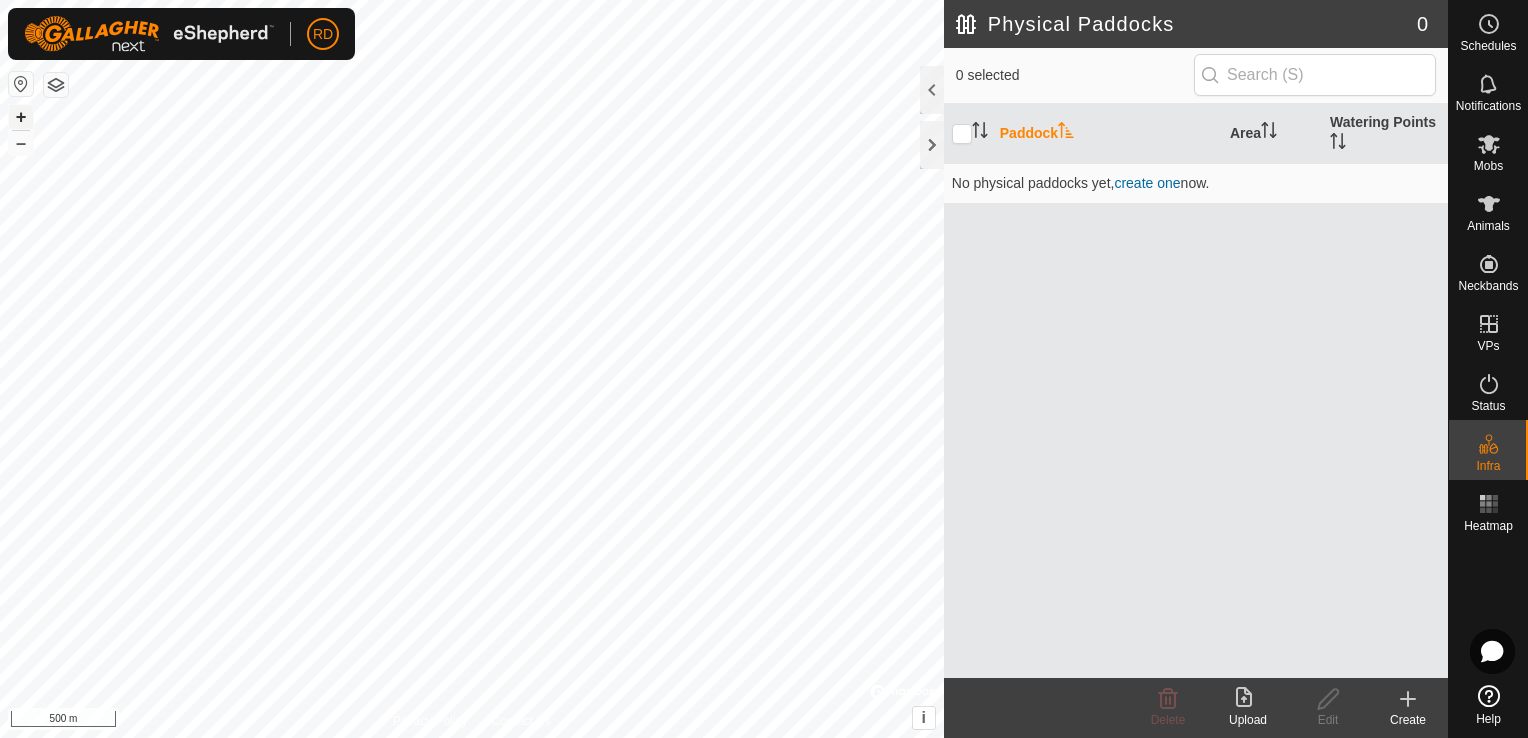 click on "+" at bounding box center [21, 117] 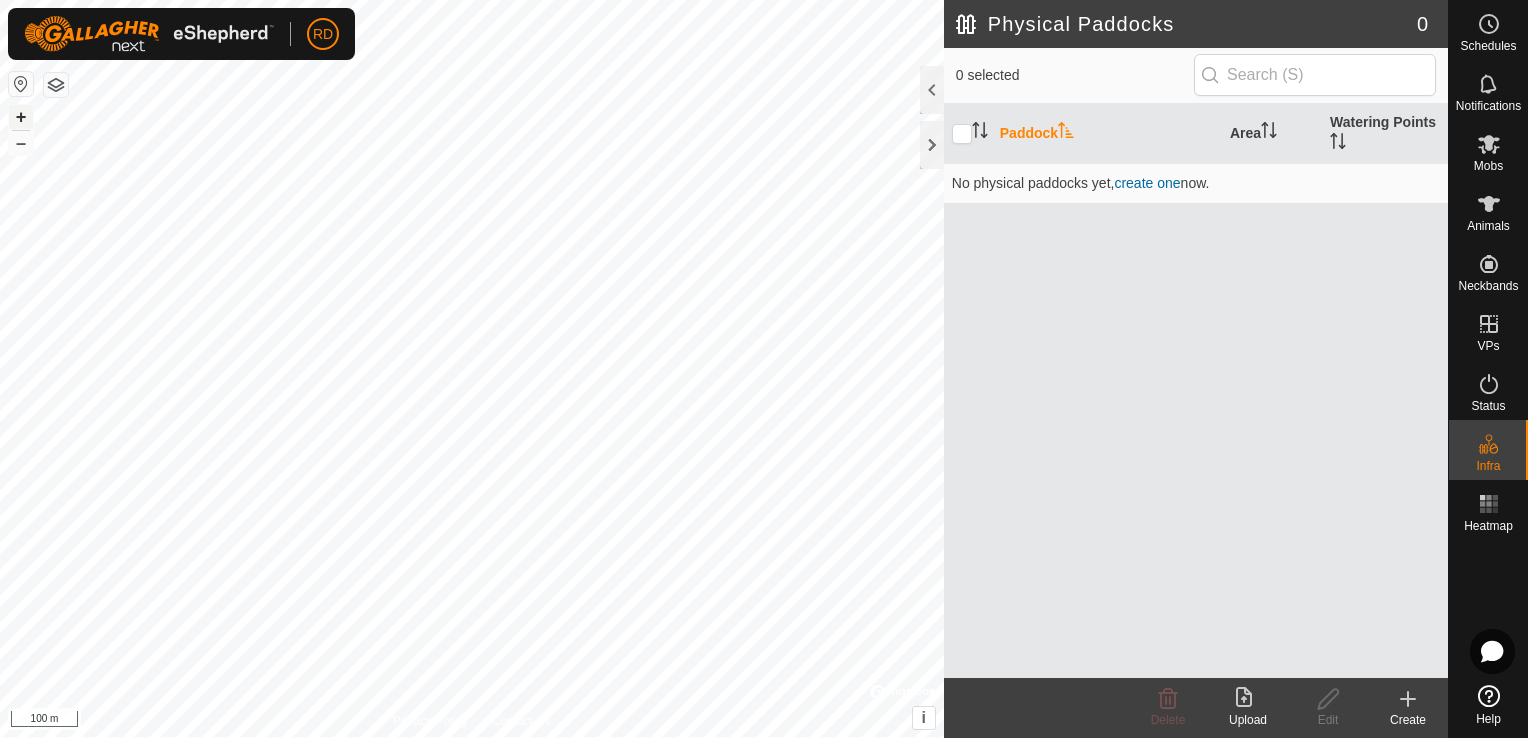 click on "+" at bounding box center (21, 117) 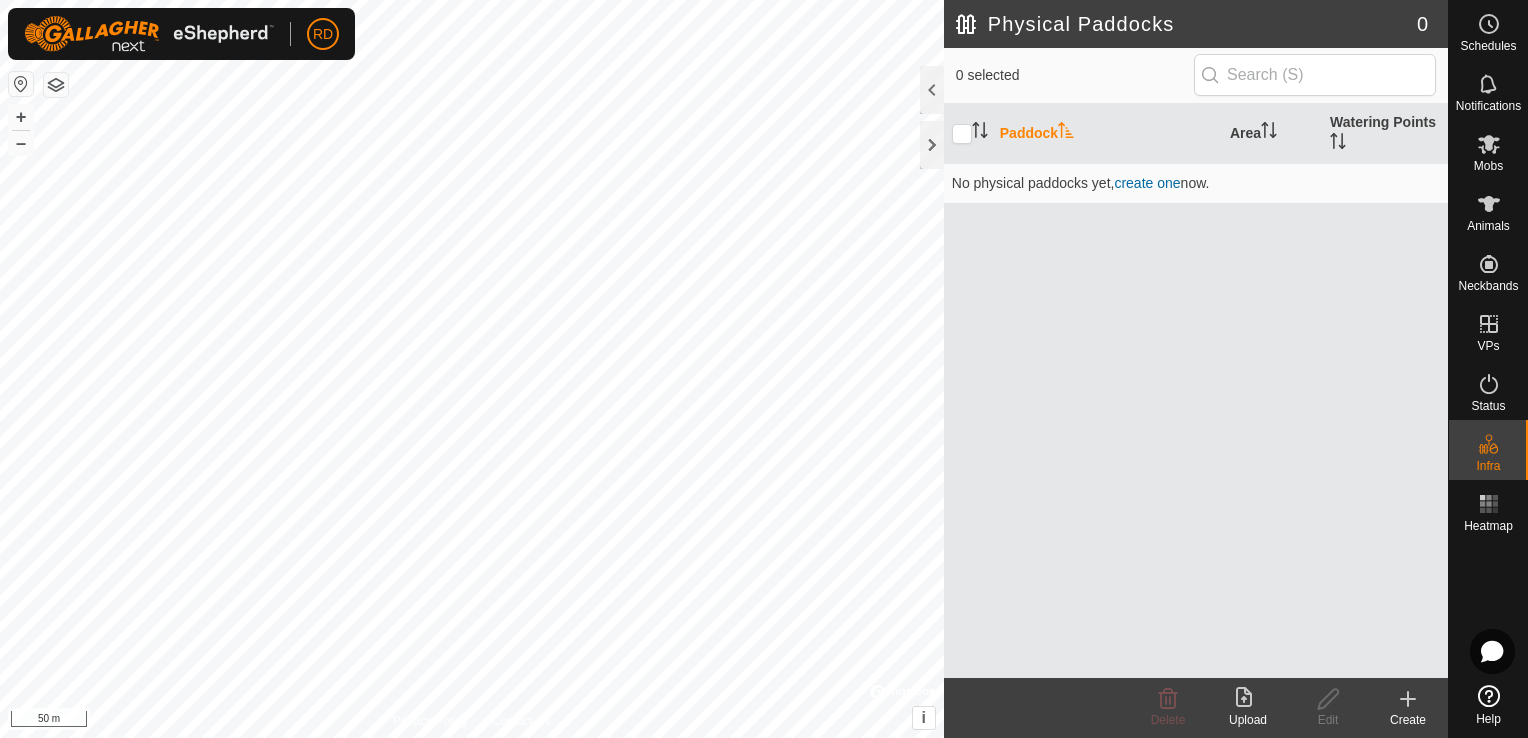 click on "Physical Paddocks" 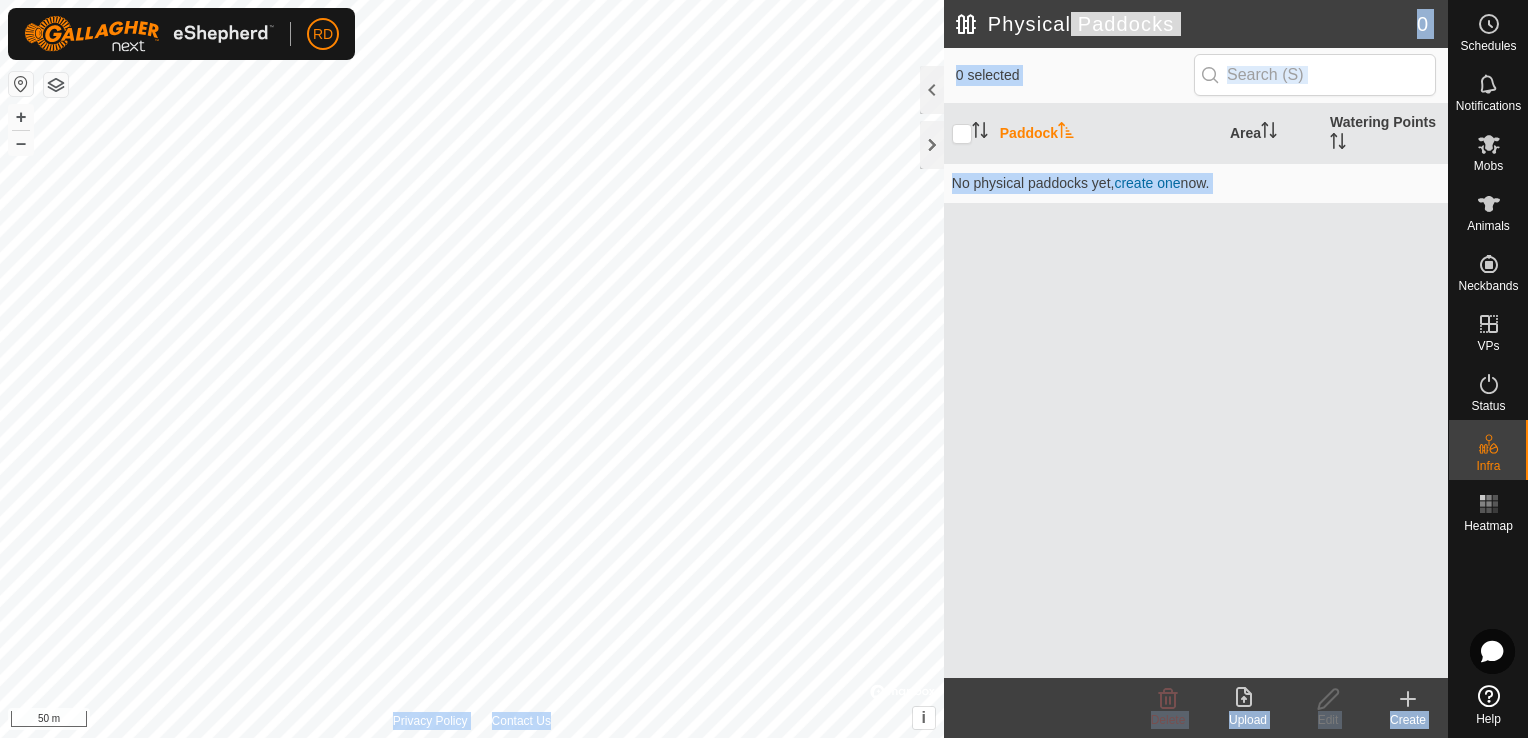 click on "Physical Paddocks 0 0 selected  Paddock   Area   Watering Points   No physical paddocks yet ,  create one  now. Delete  Upload   Edit   Create  Privacy Policy Contact Us + – ⇧ i ©  Mapbox , ©  OpenStreetMap ,  Improve this map 50 m" 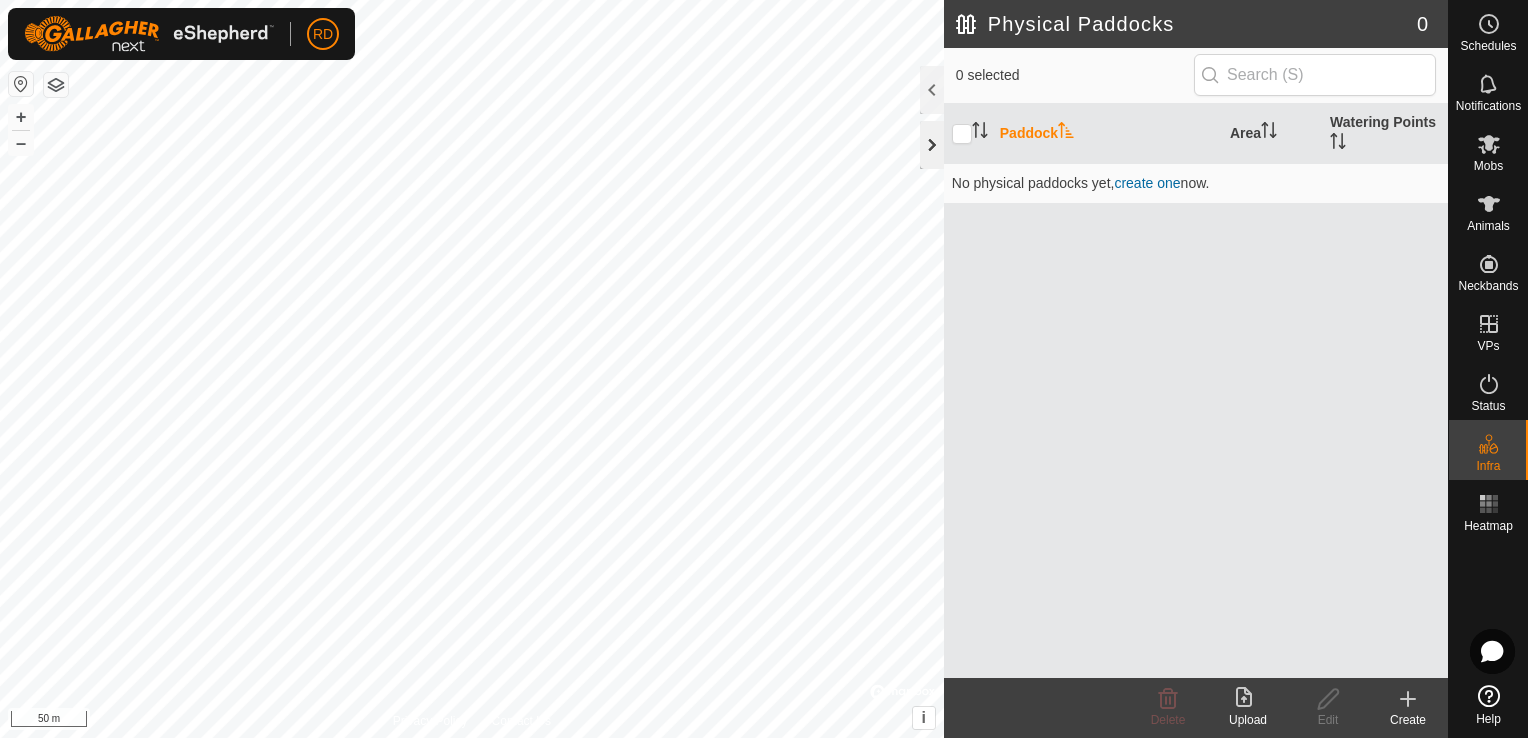 click 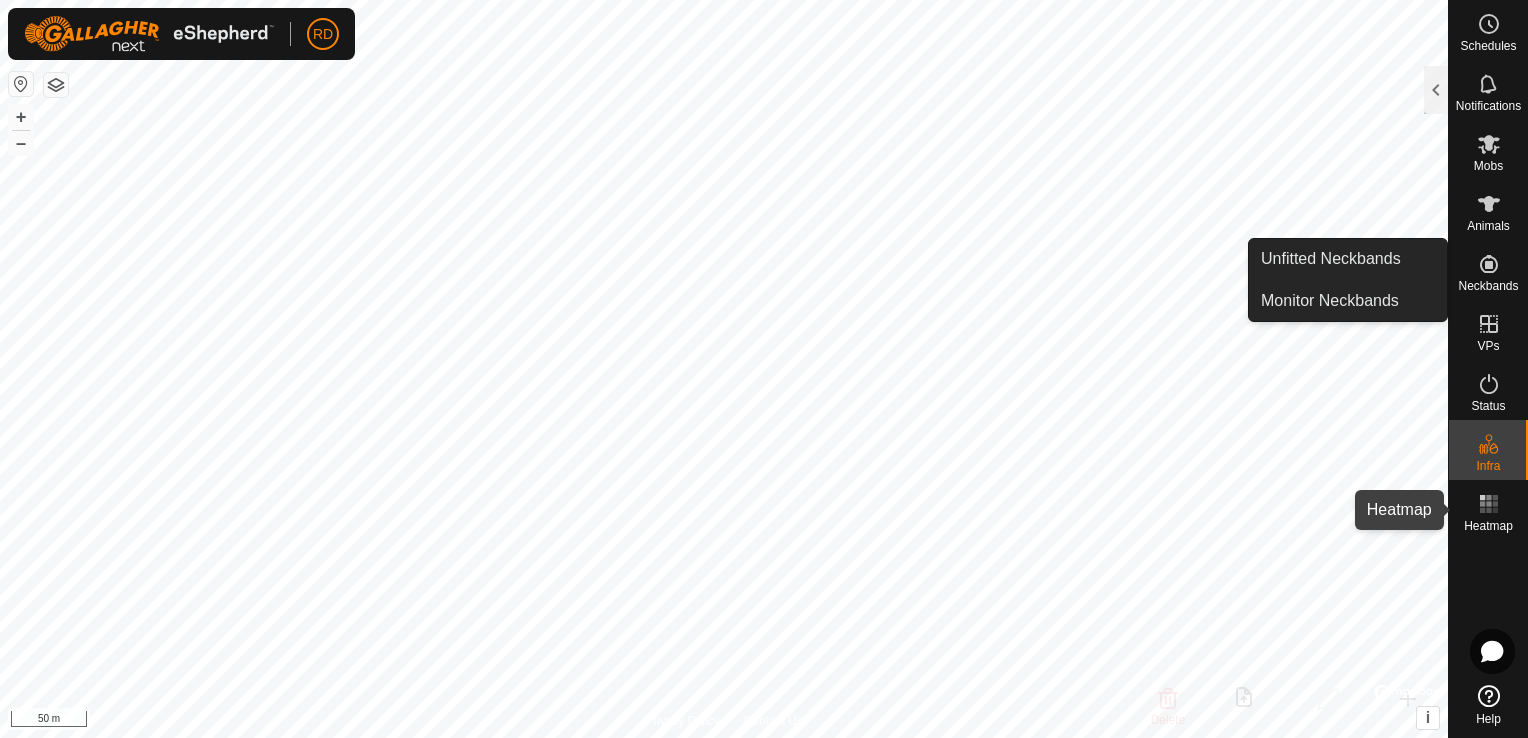 click 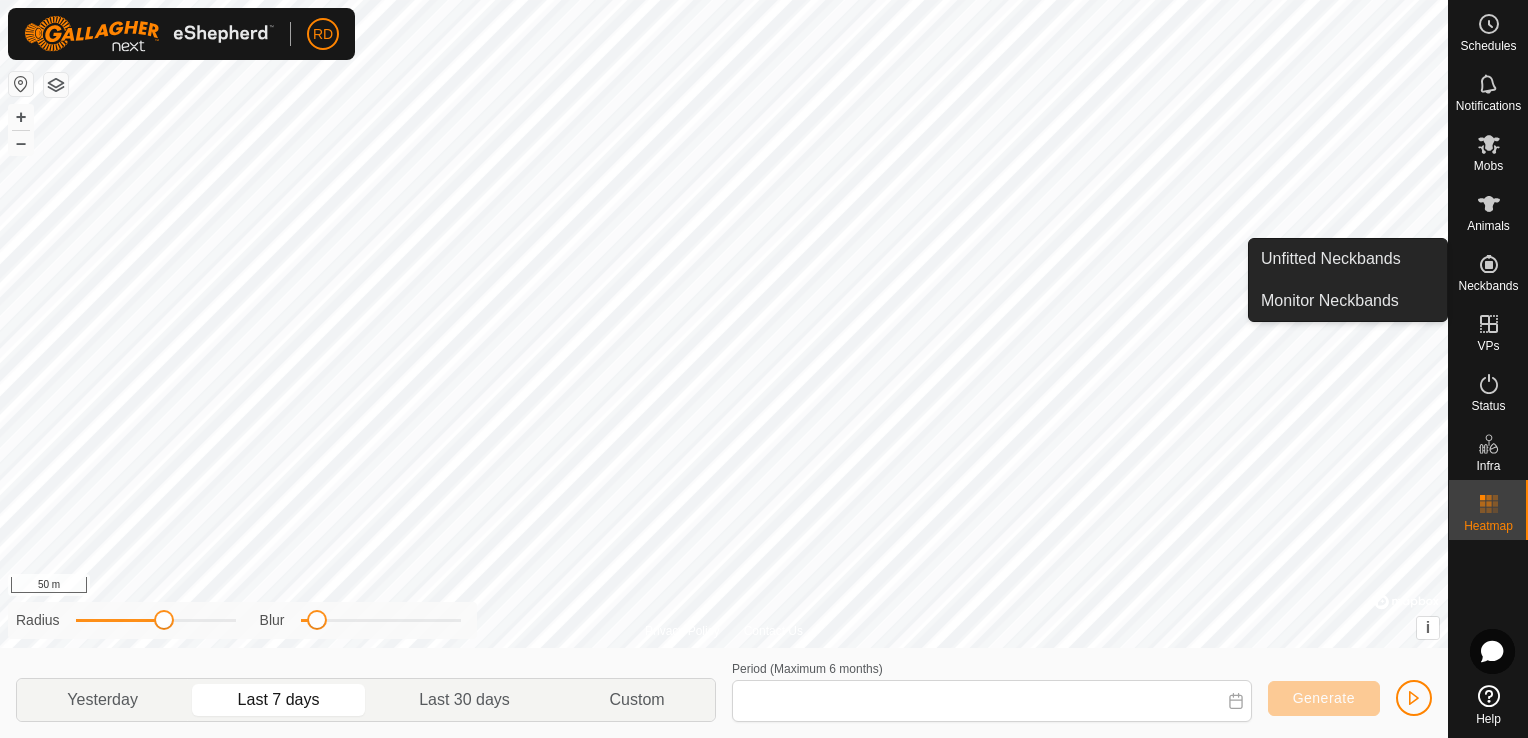 type on "[DATE] - [DATE]" 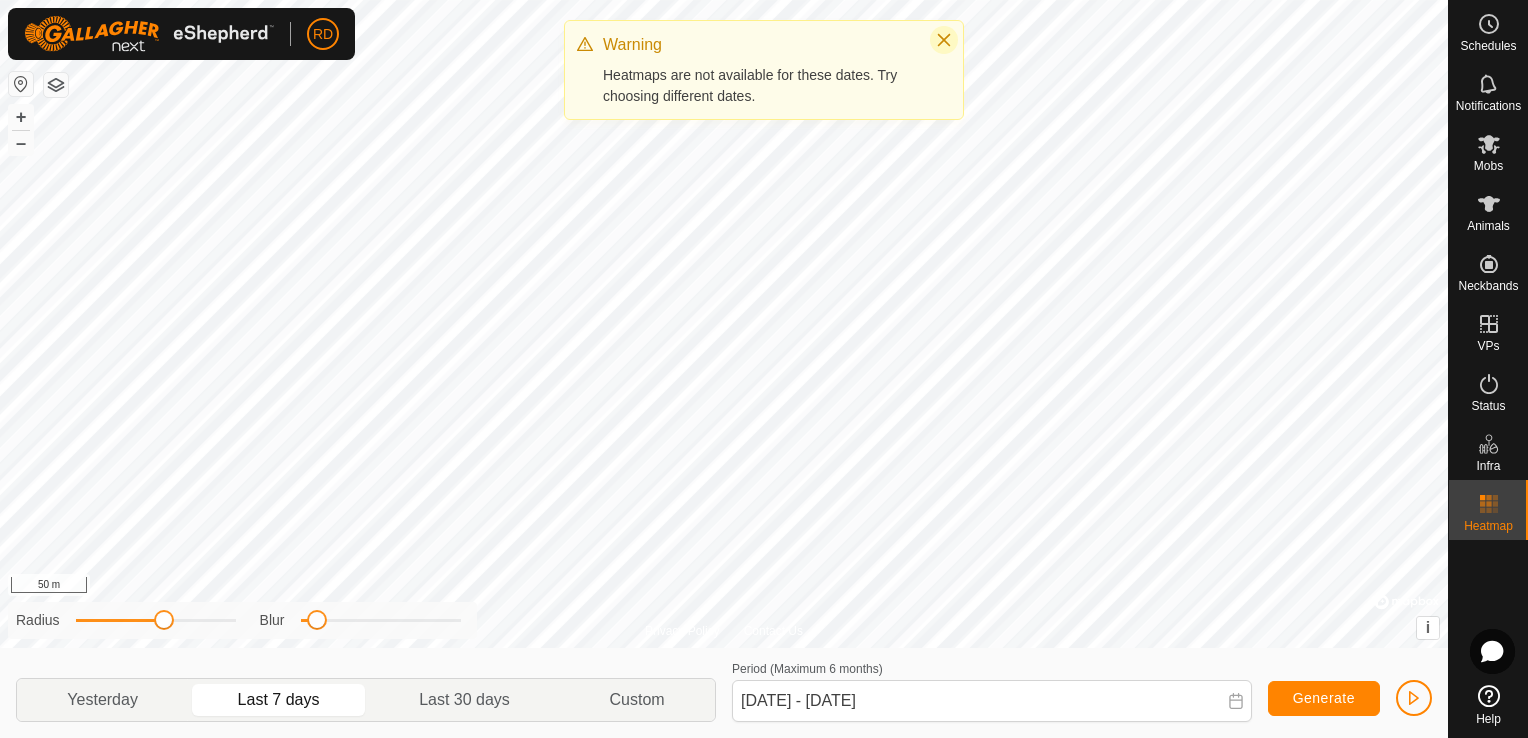 click 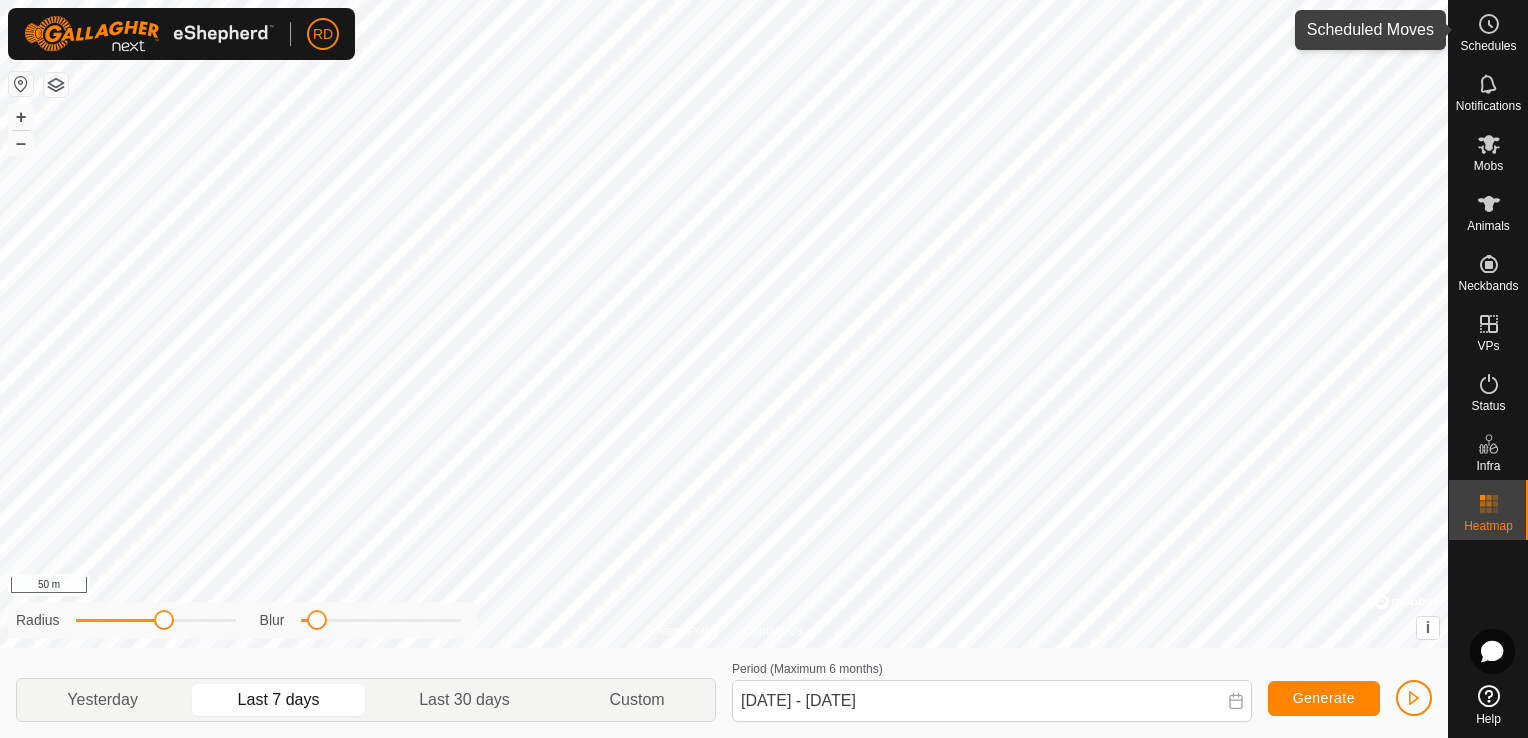 click on "Schedules" at bounding box center (1488, 46) 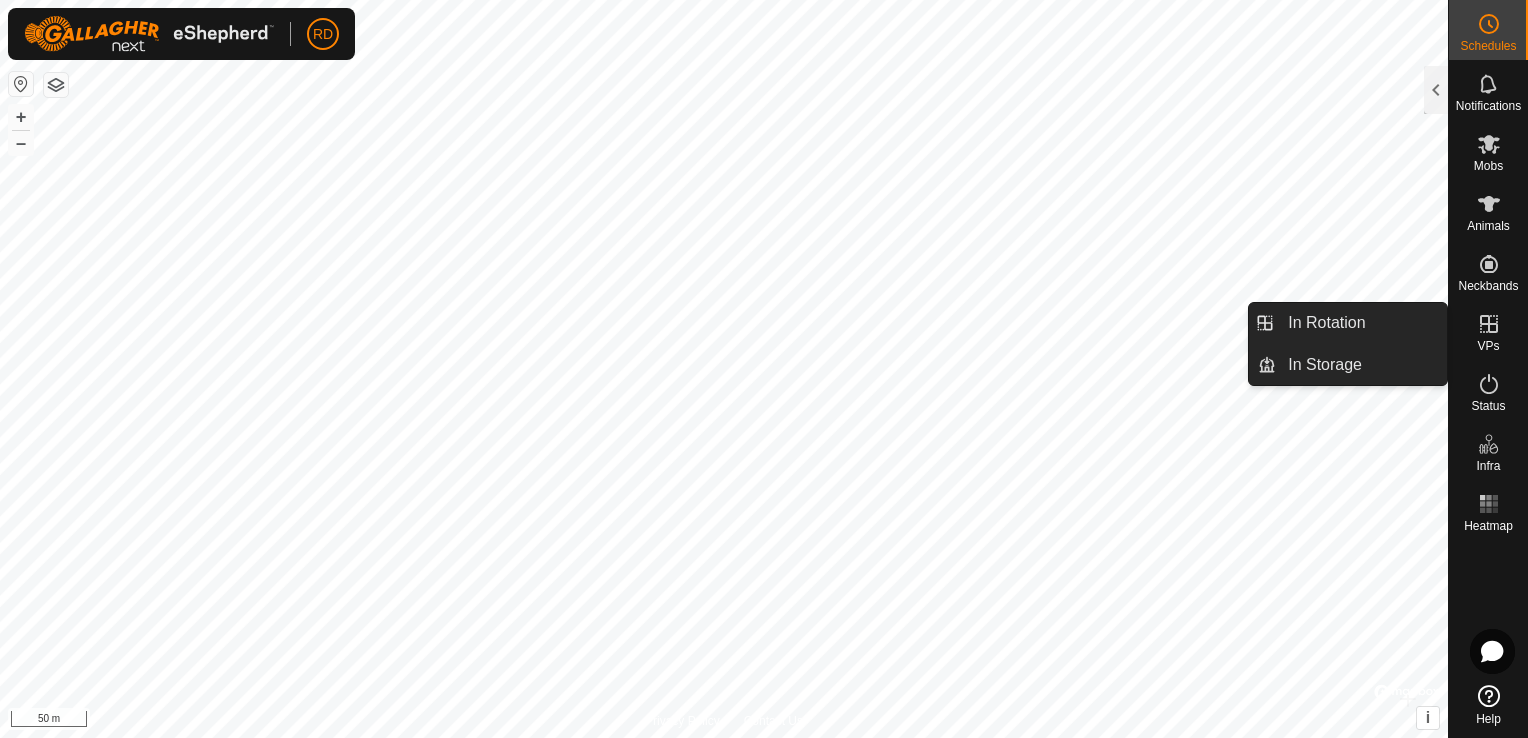 click 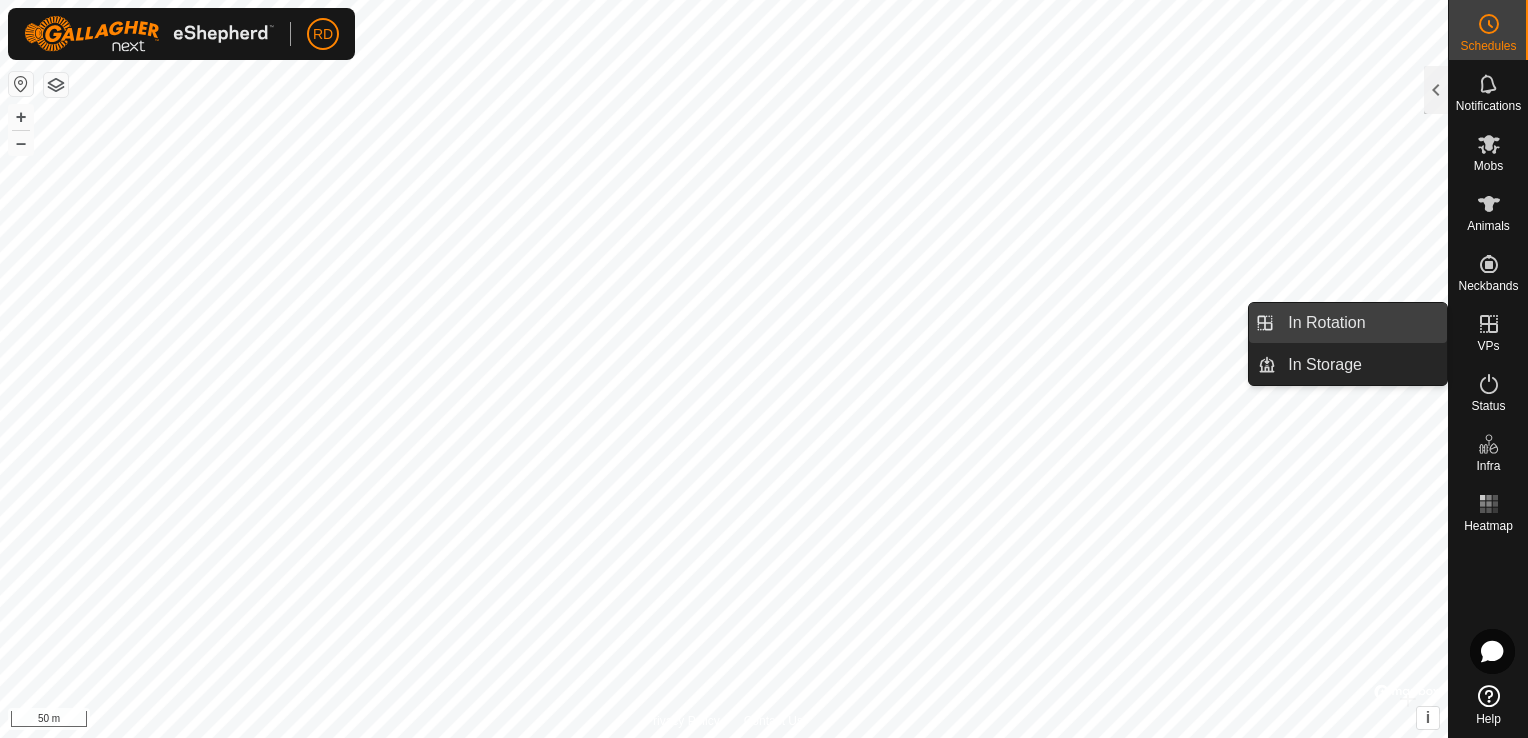 click on "In Rotation" at bounding box center (1361, 323) 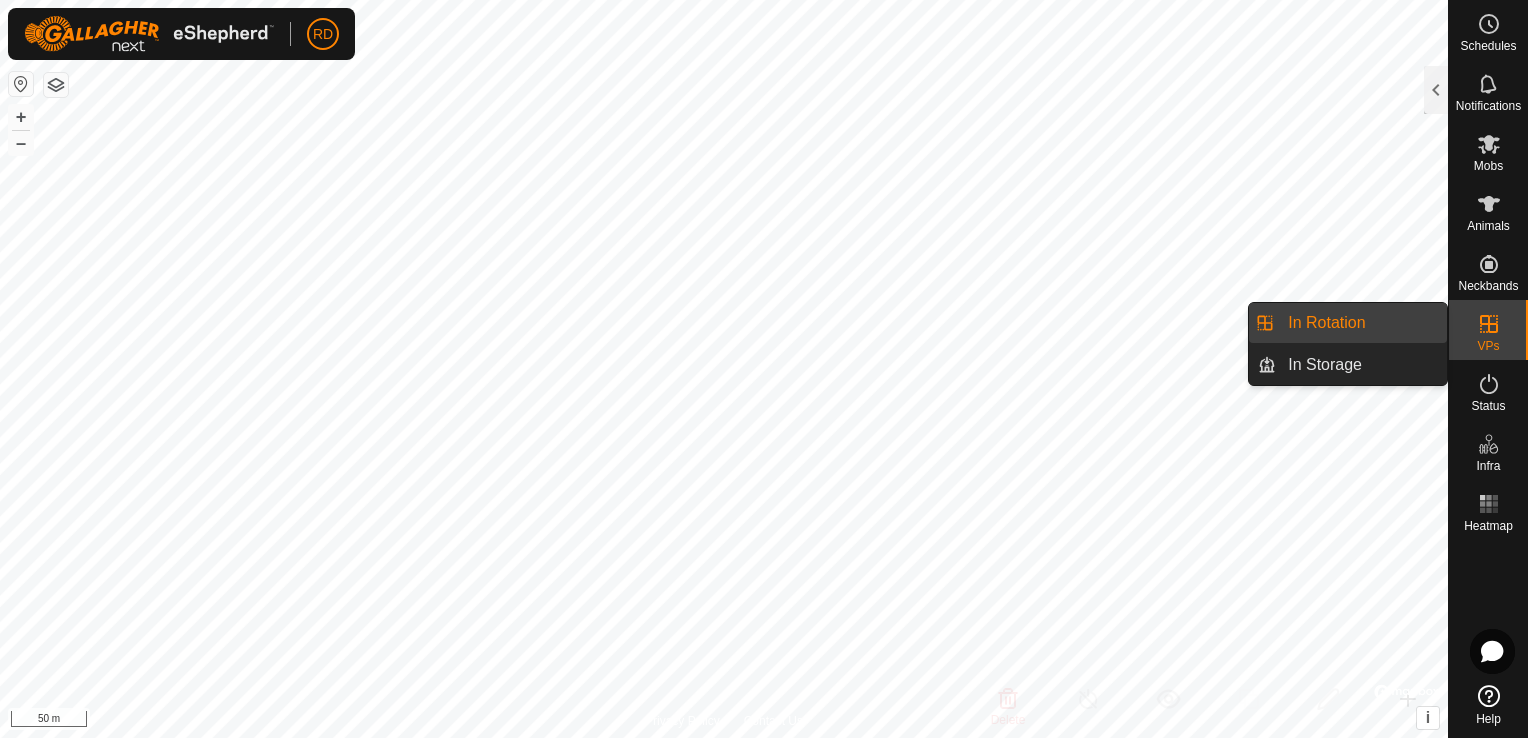 click on "In Rotation" at bounding box center [1361, 323] 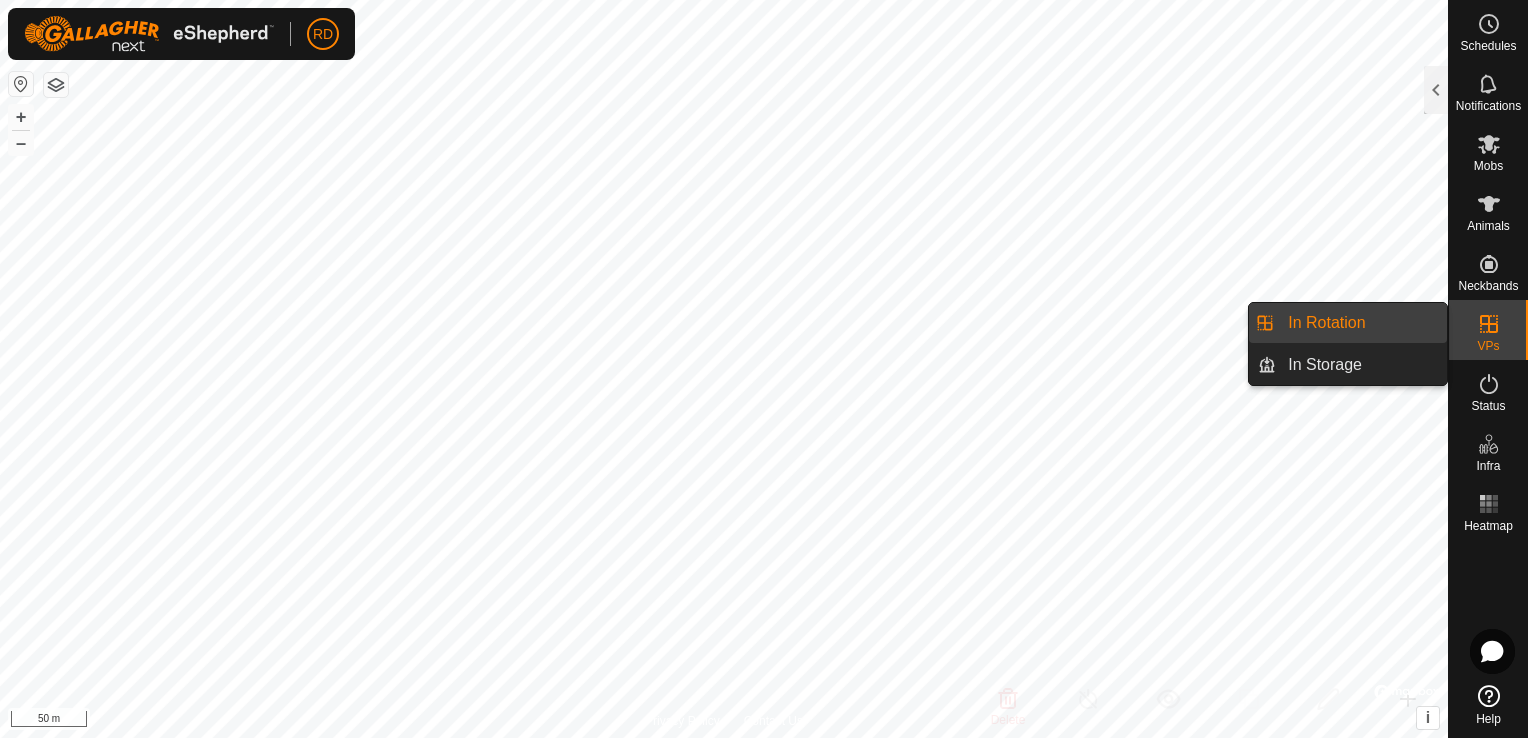 click on "In Rotation" at bounding box center [1361, 323] 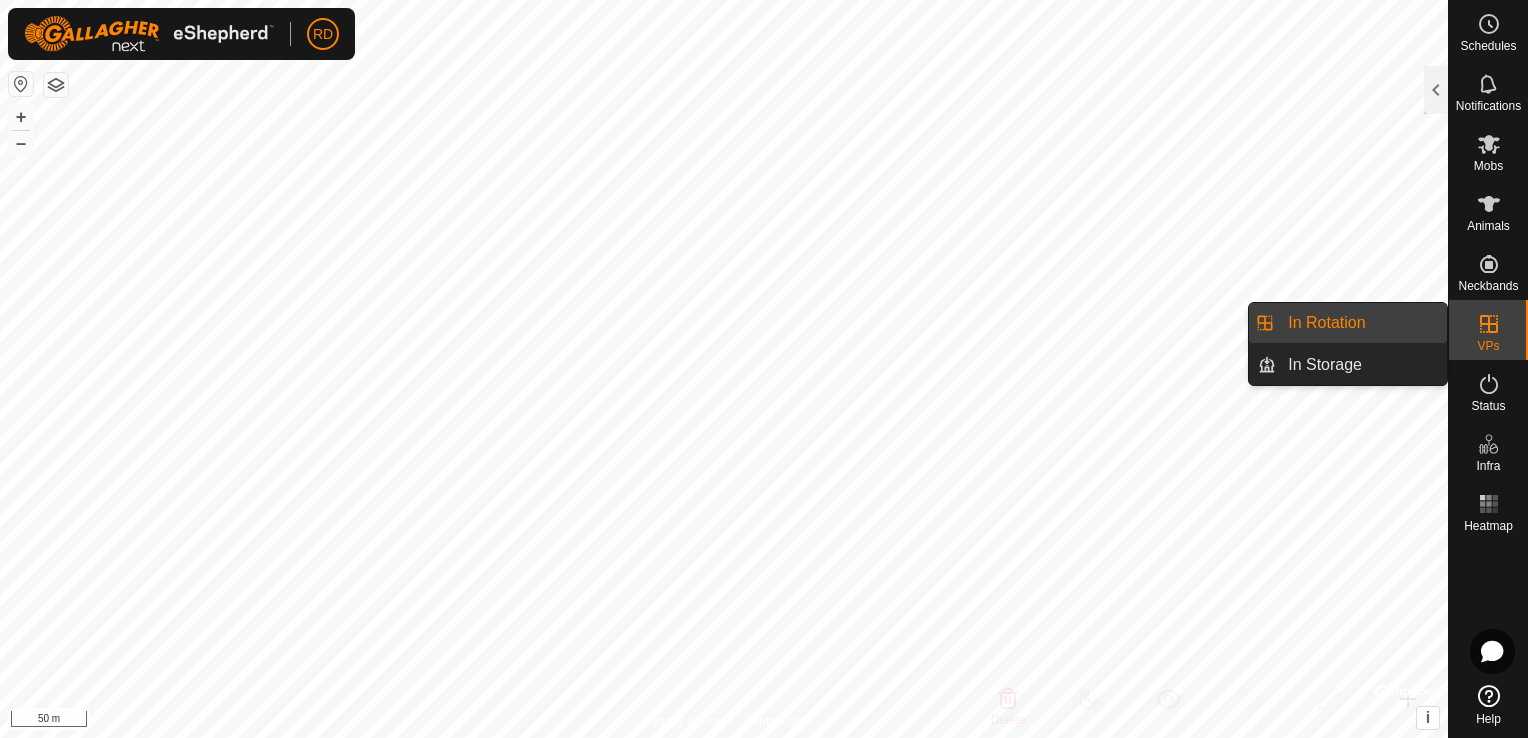 click 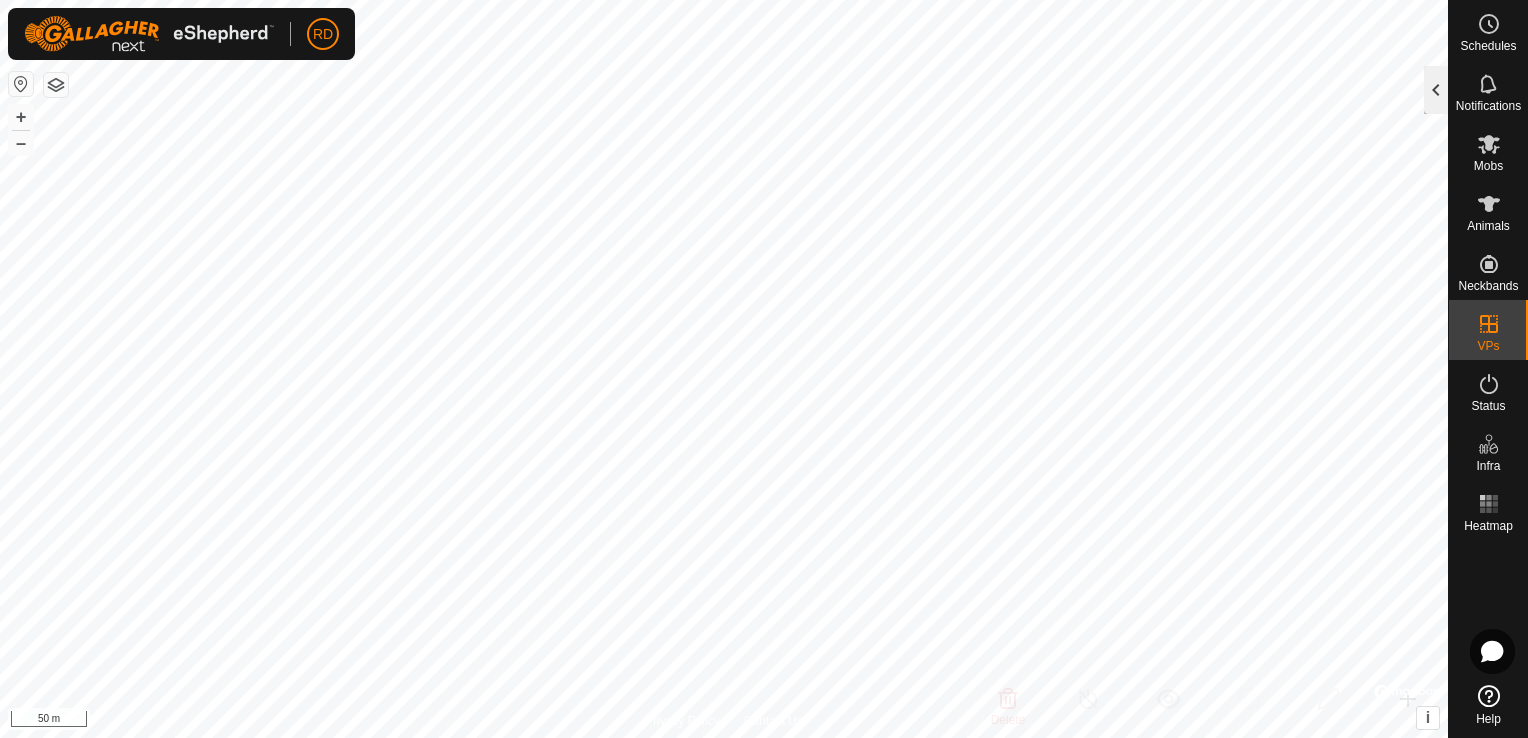 click 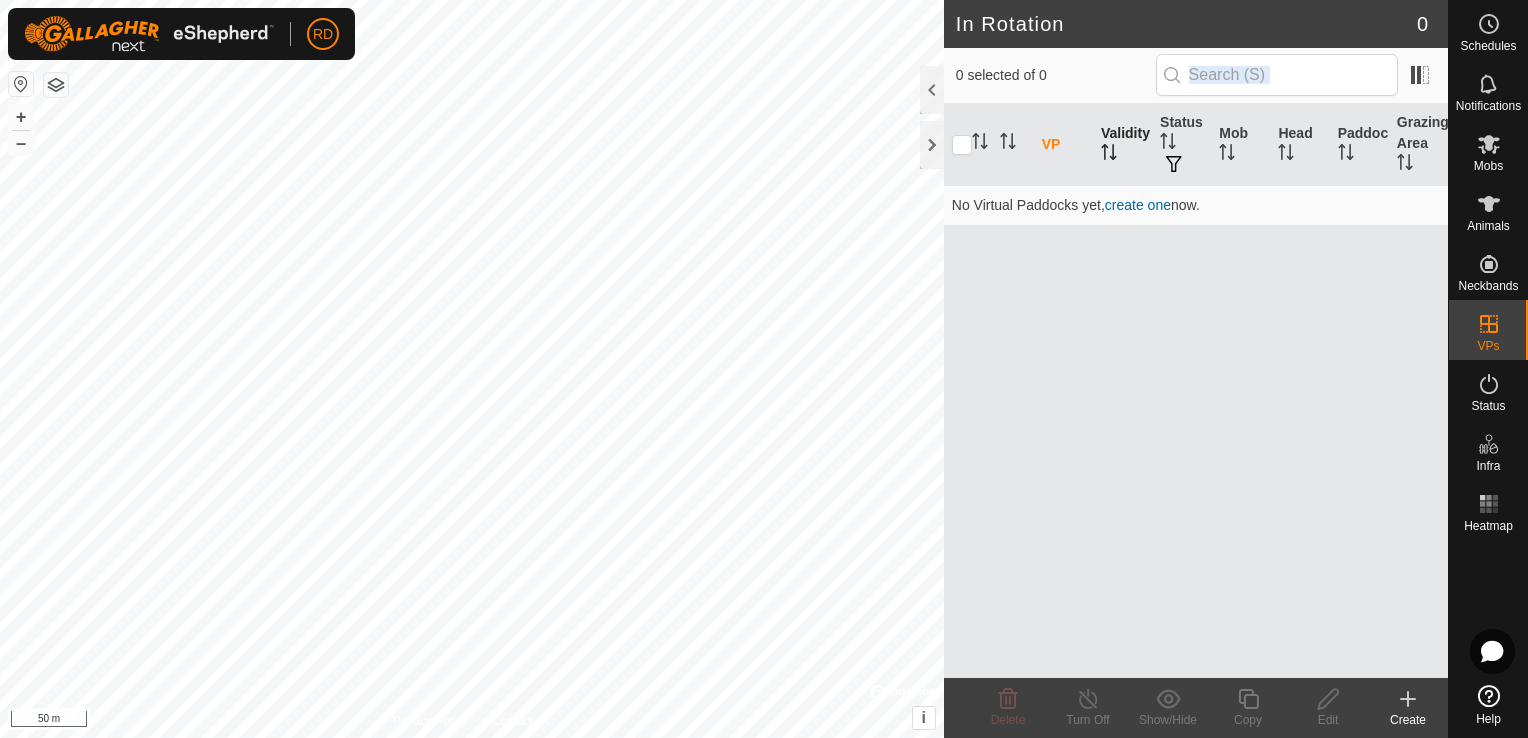 drag, startPoint x: 1109, startPoint y: 96, endPoint x: 1105, endPoint y: 164, distance: 68.117546 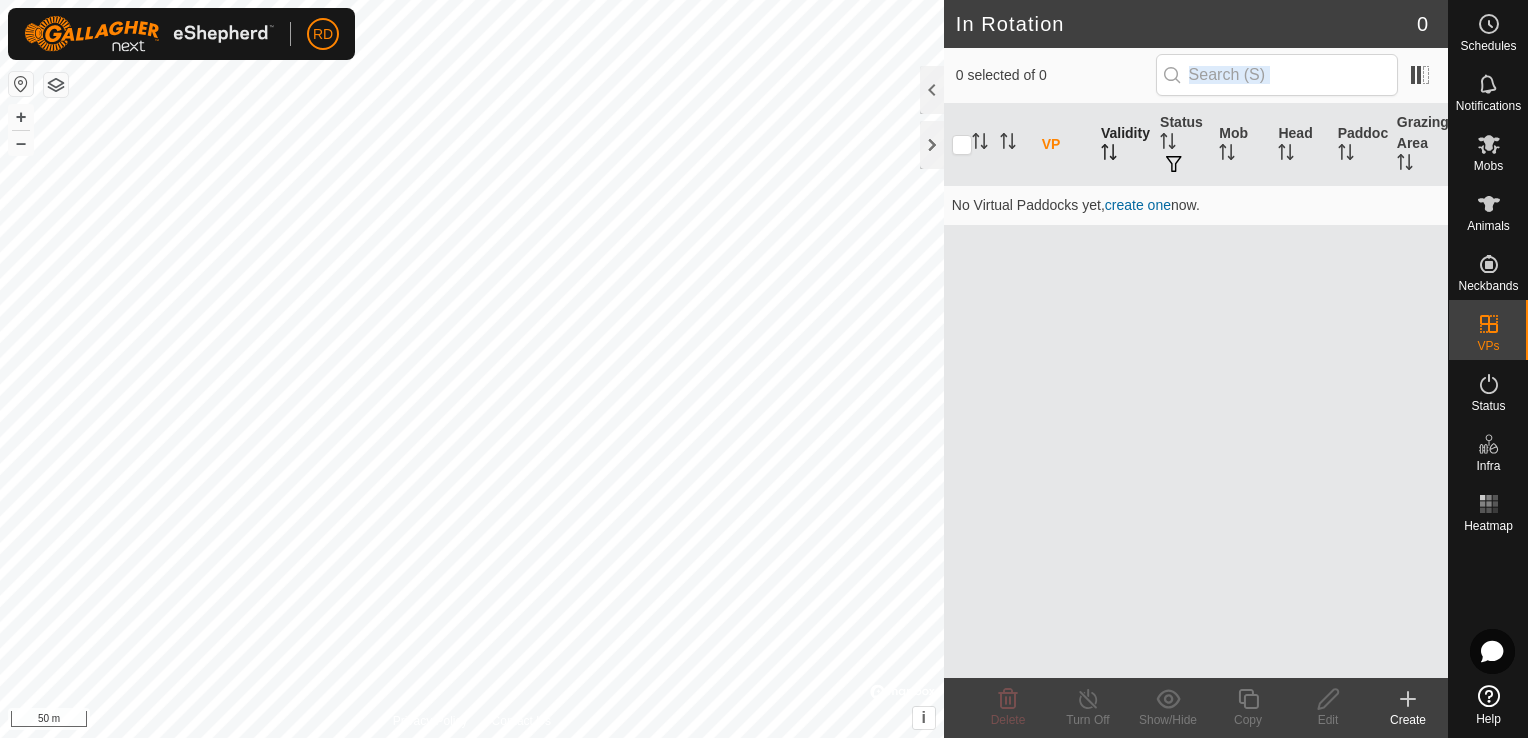 click on "0 selected of 0     VP   Validity   Status   Mob   Head   Paddock   Grazing Area   No Virtual Paddocks yet,  create one  now." at bounding box center (1196, 363) 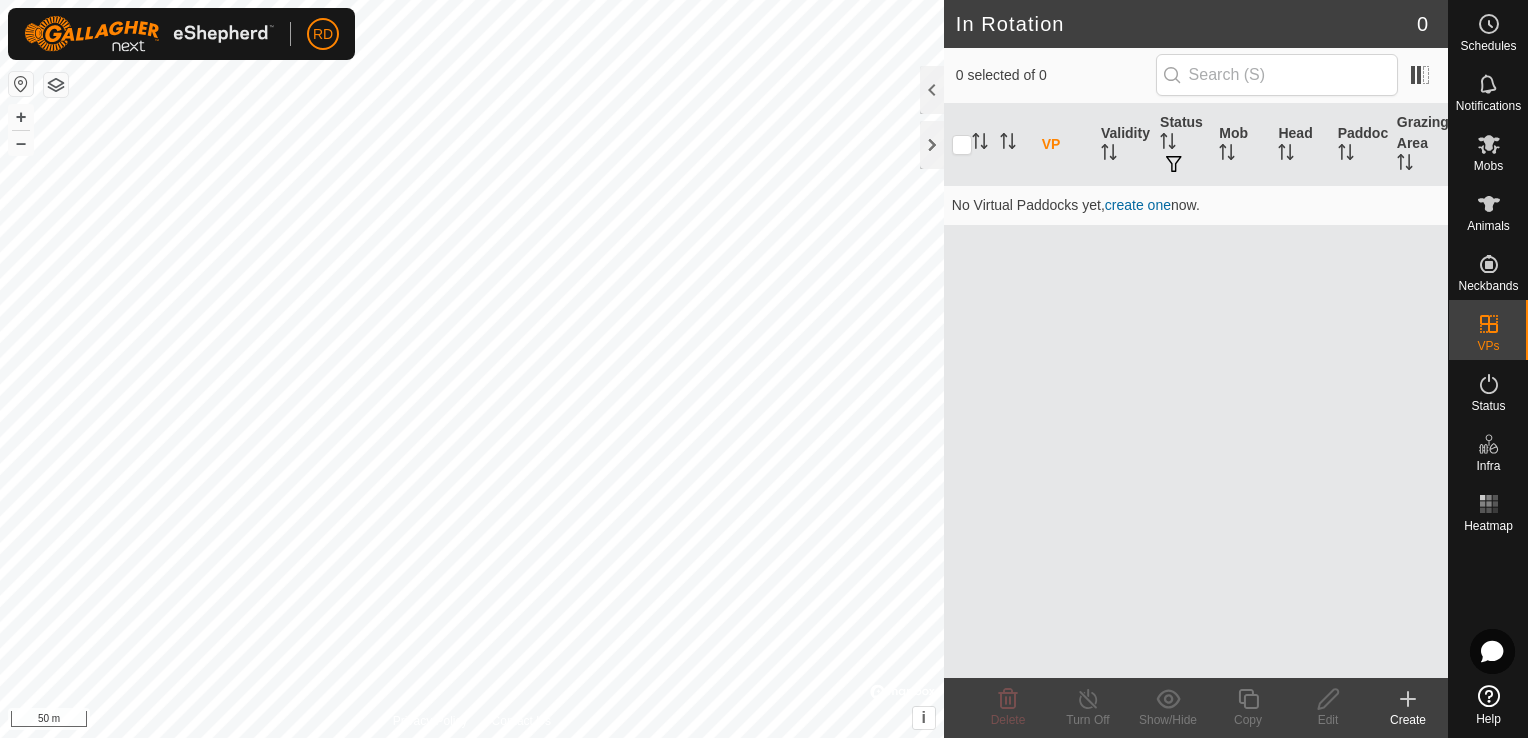 click 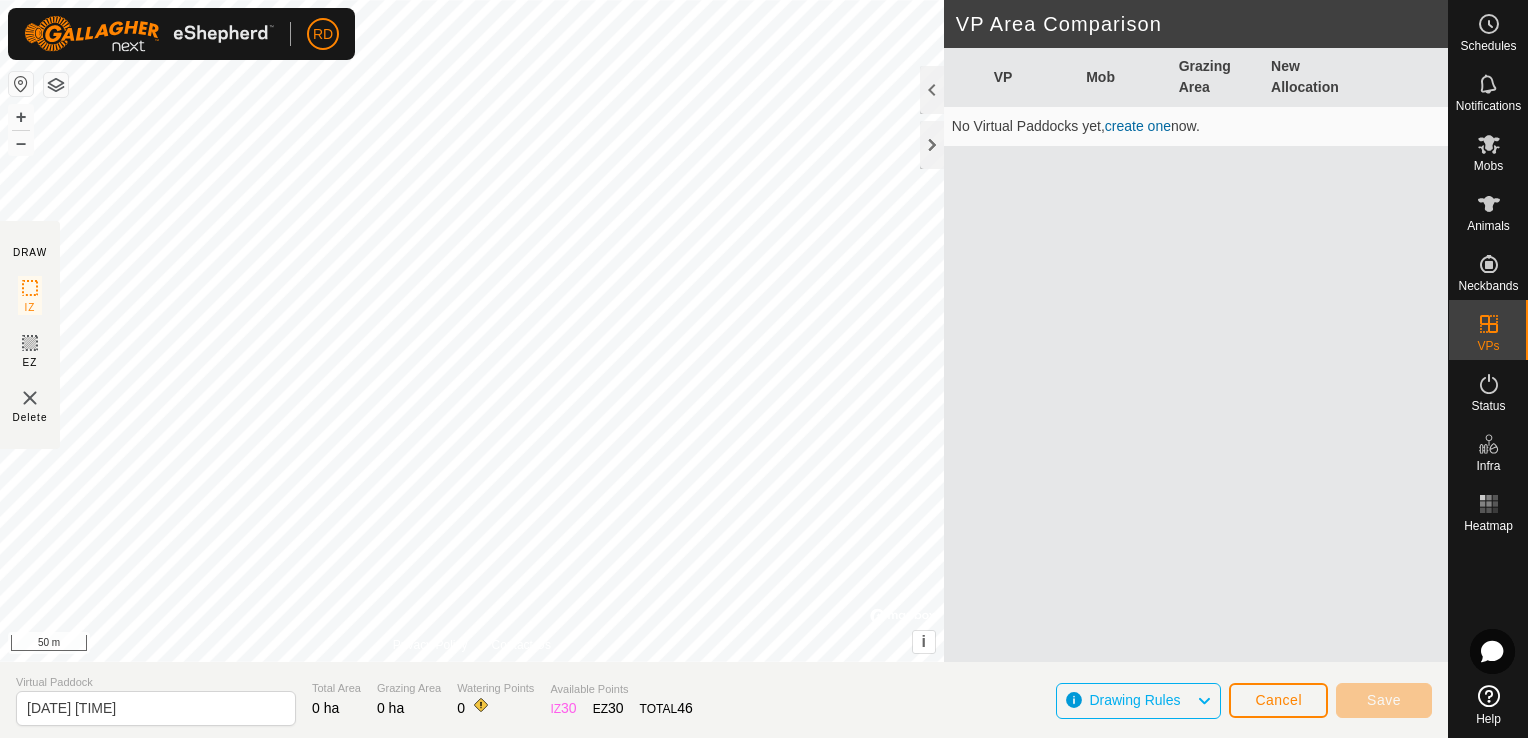 click 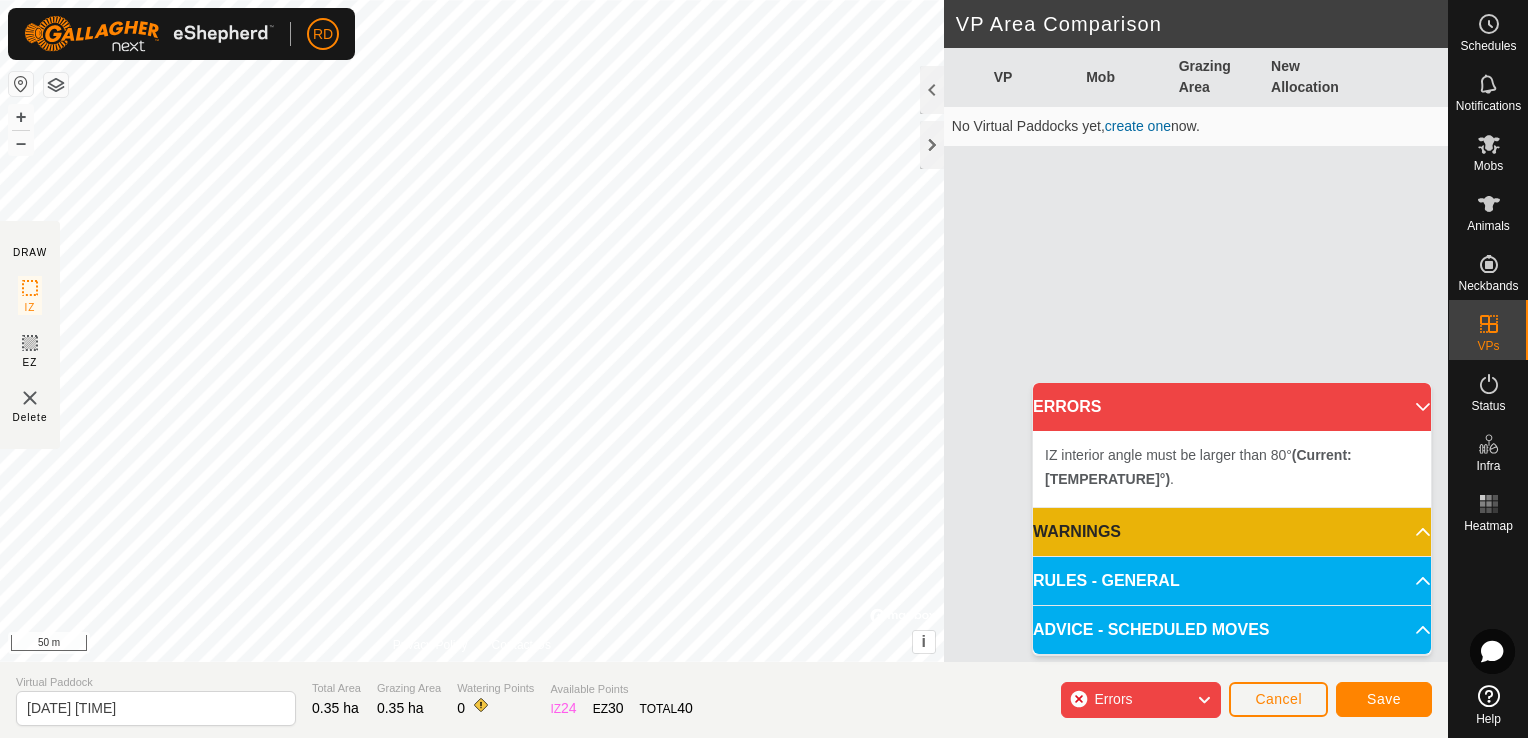 click on "Errors" 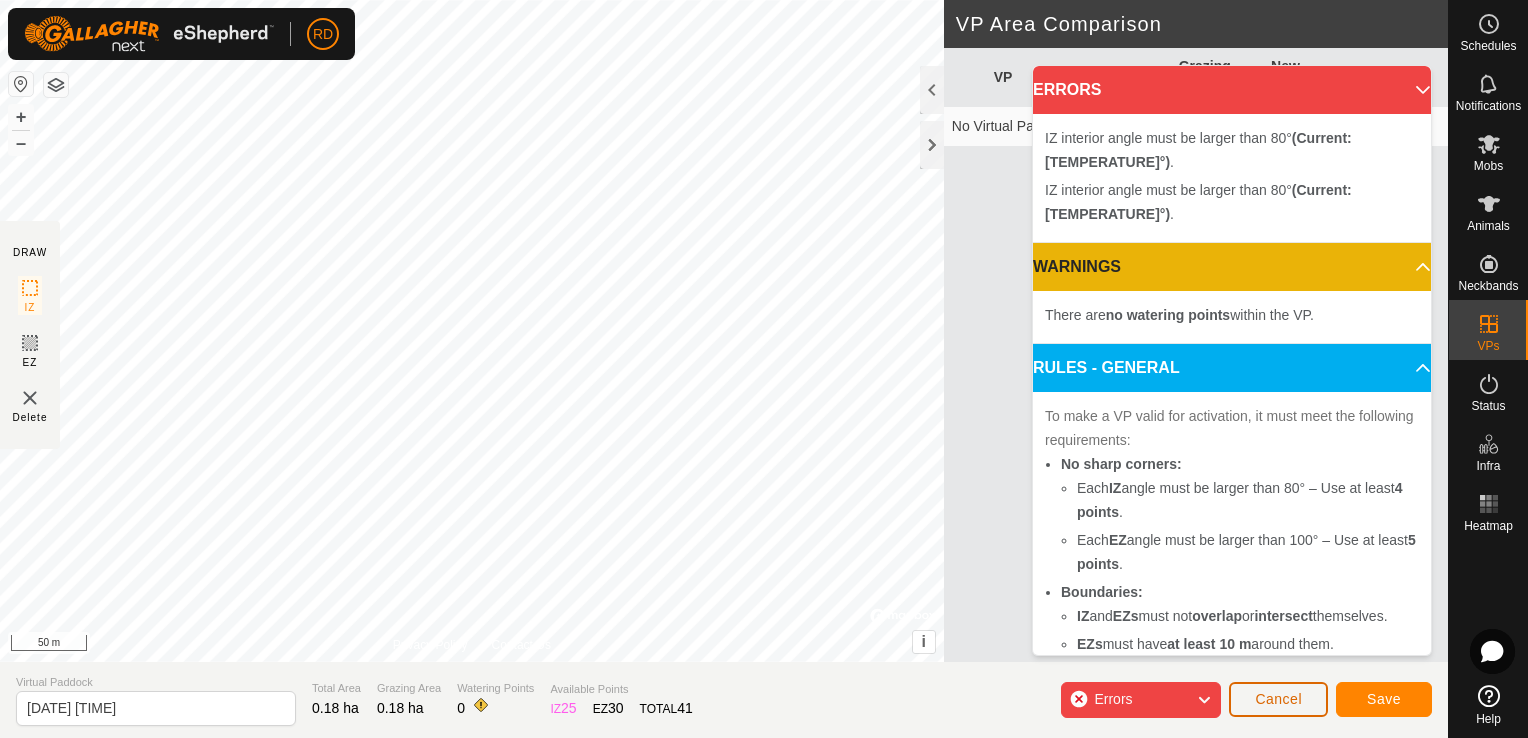 click on "Cancel" 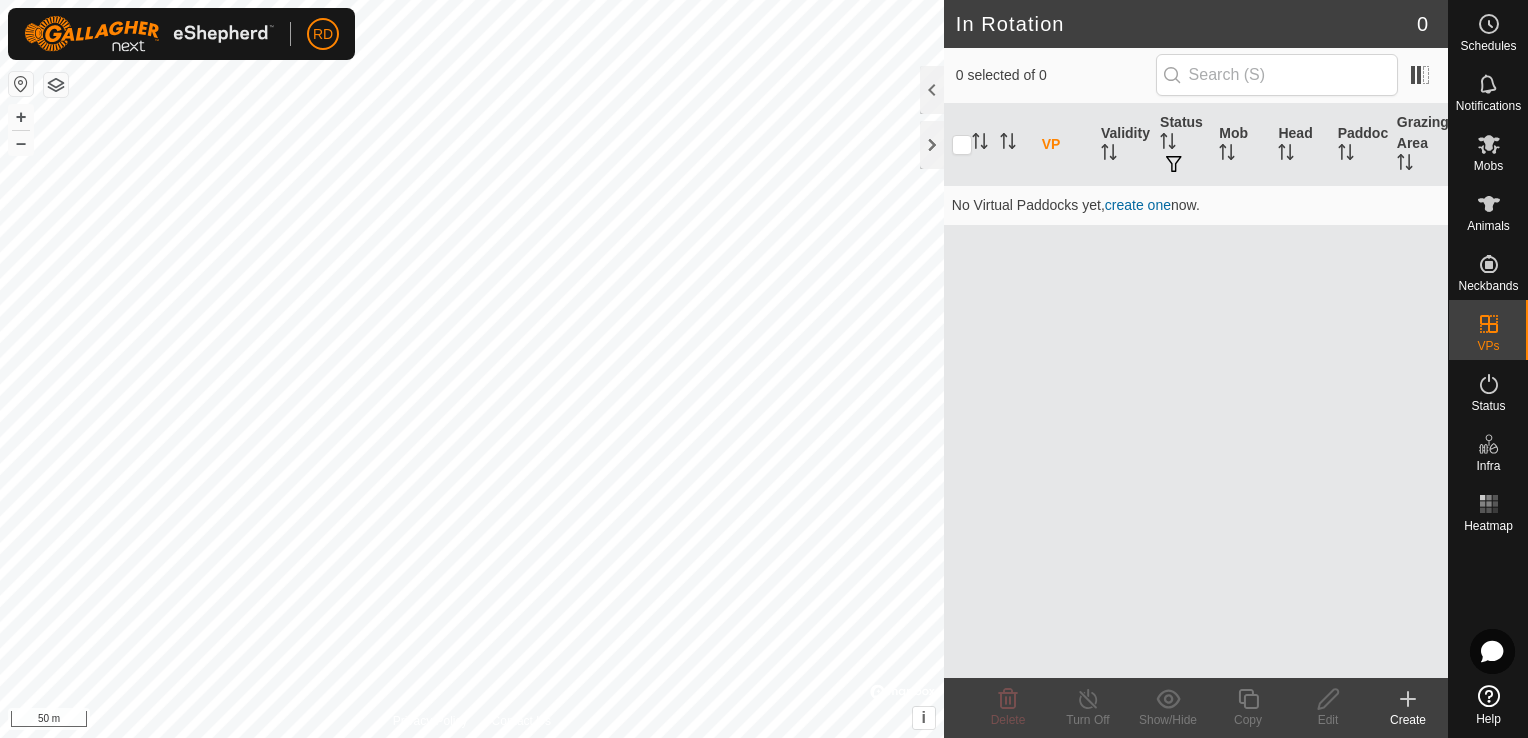 click 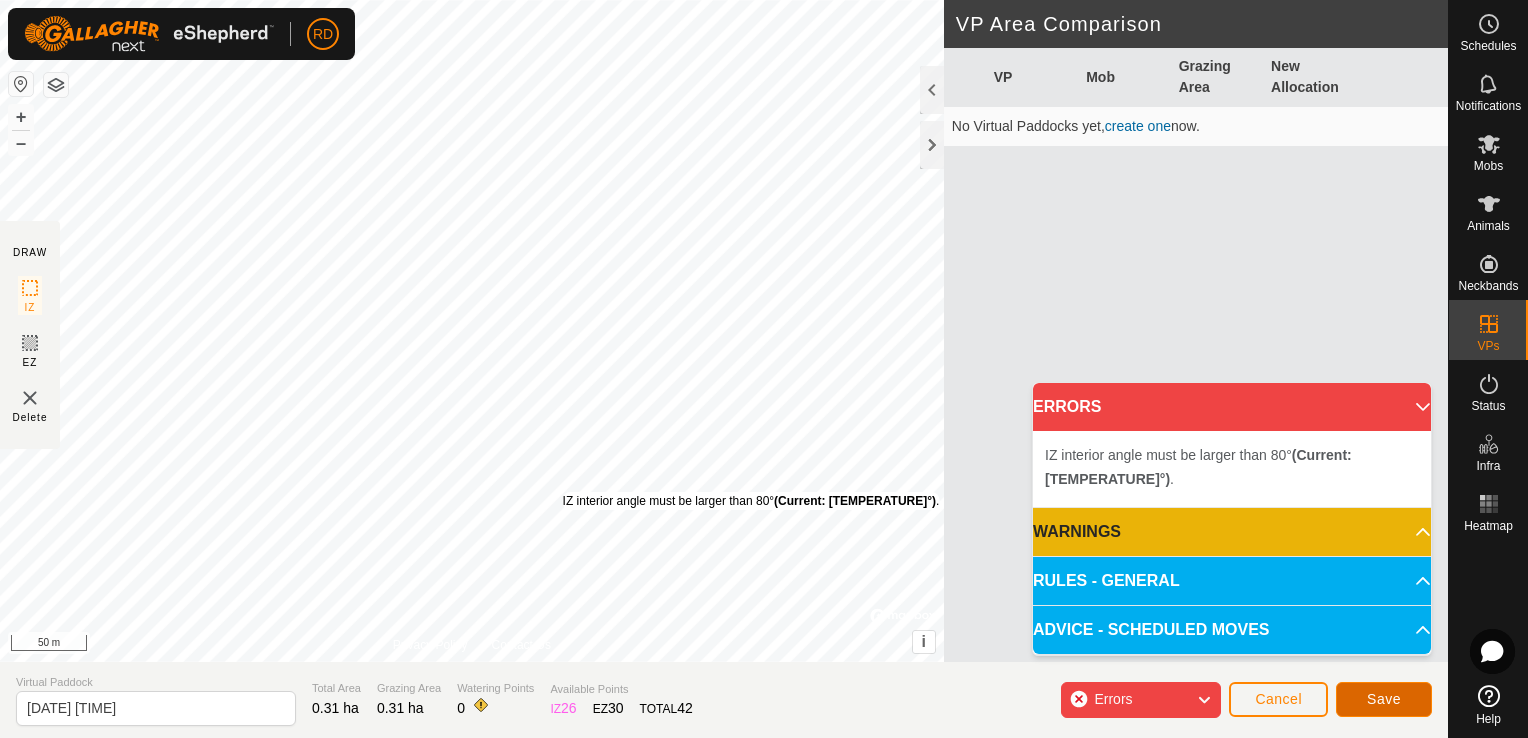 click on "Save" 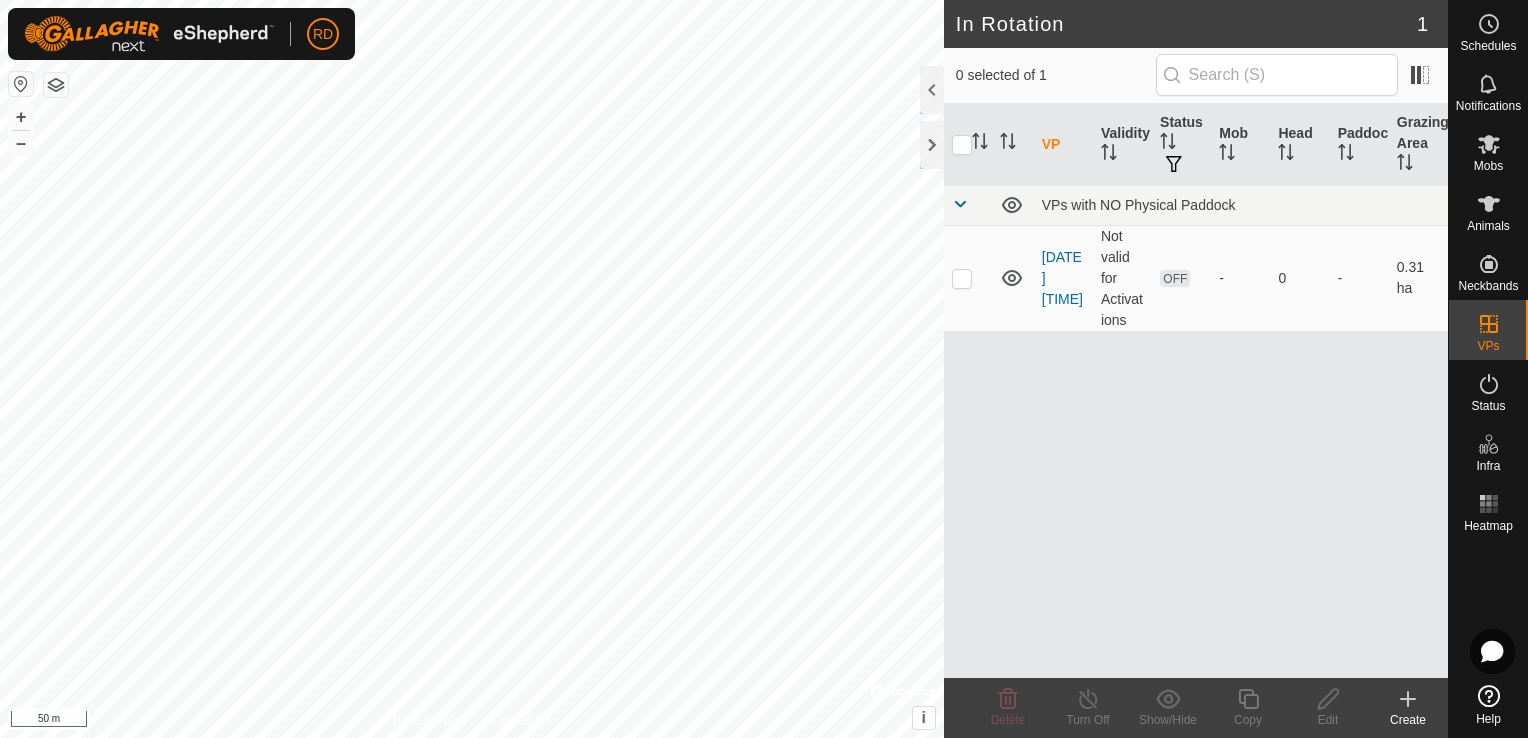 checkbox on "true" 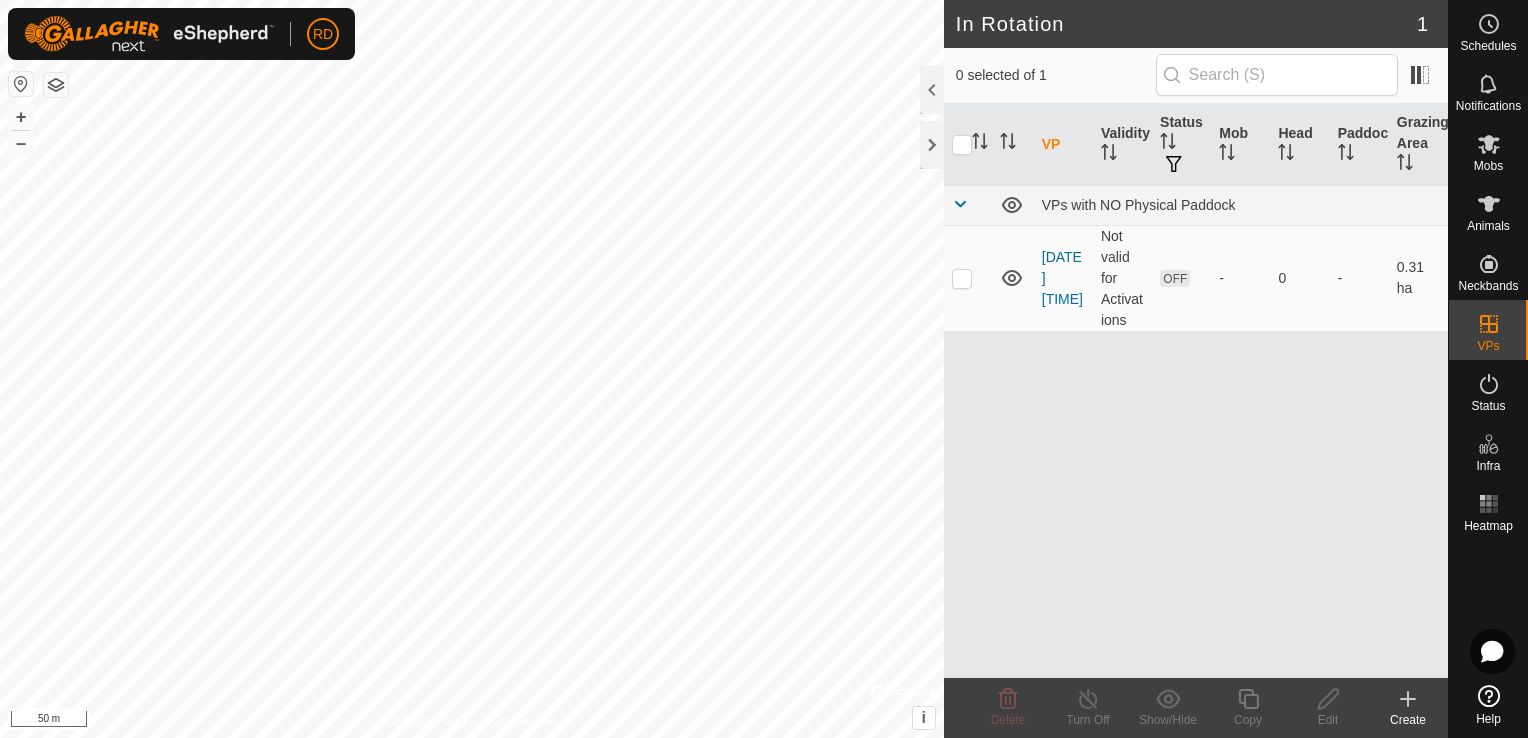 checkbox on "true" 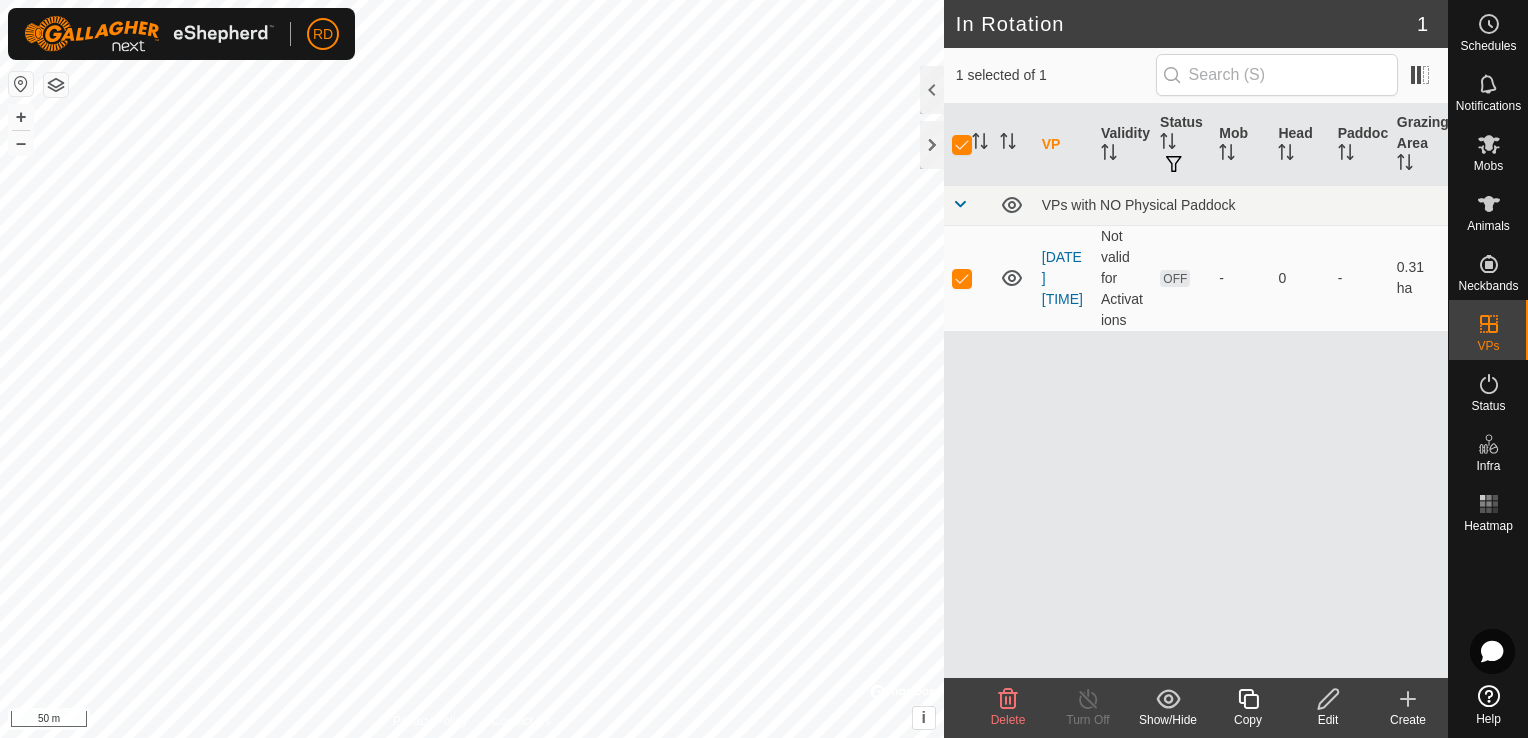 click on "Copy" 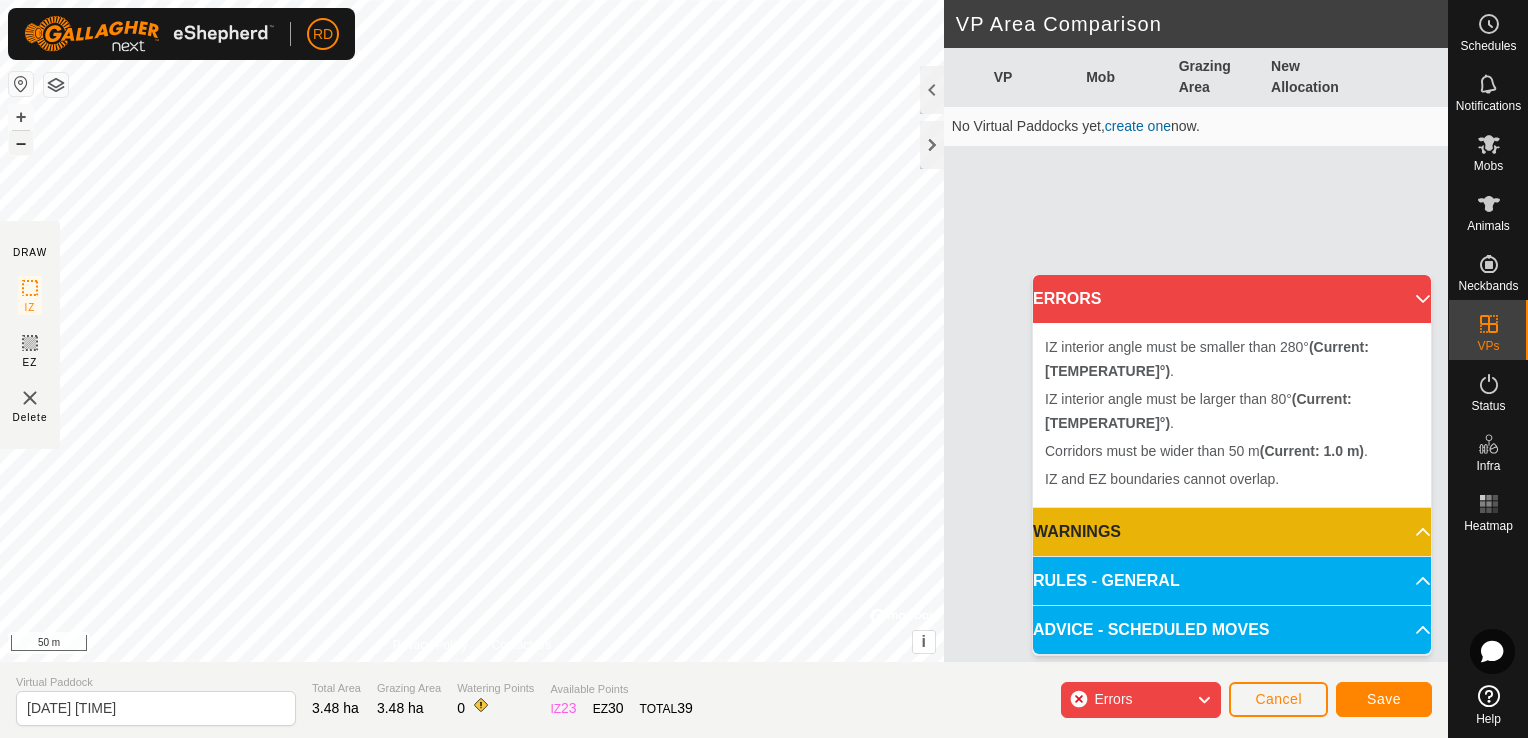 click on "–" at bounding box center [21, 143] 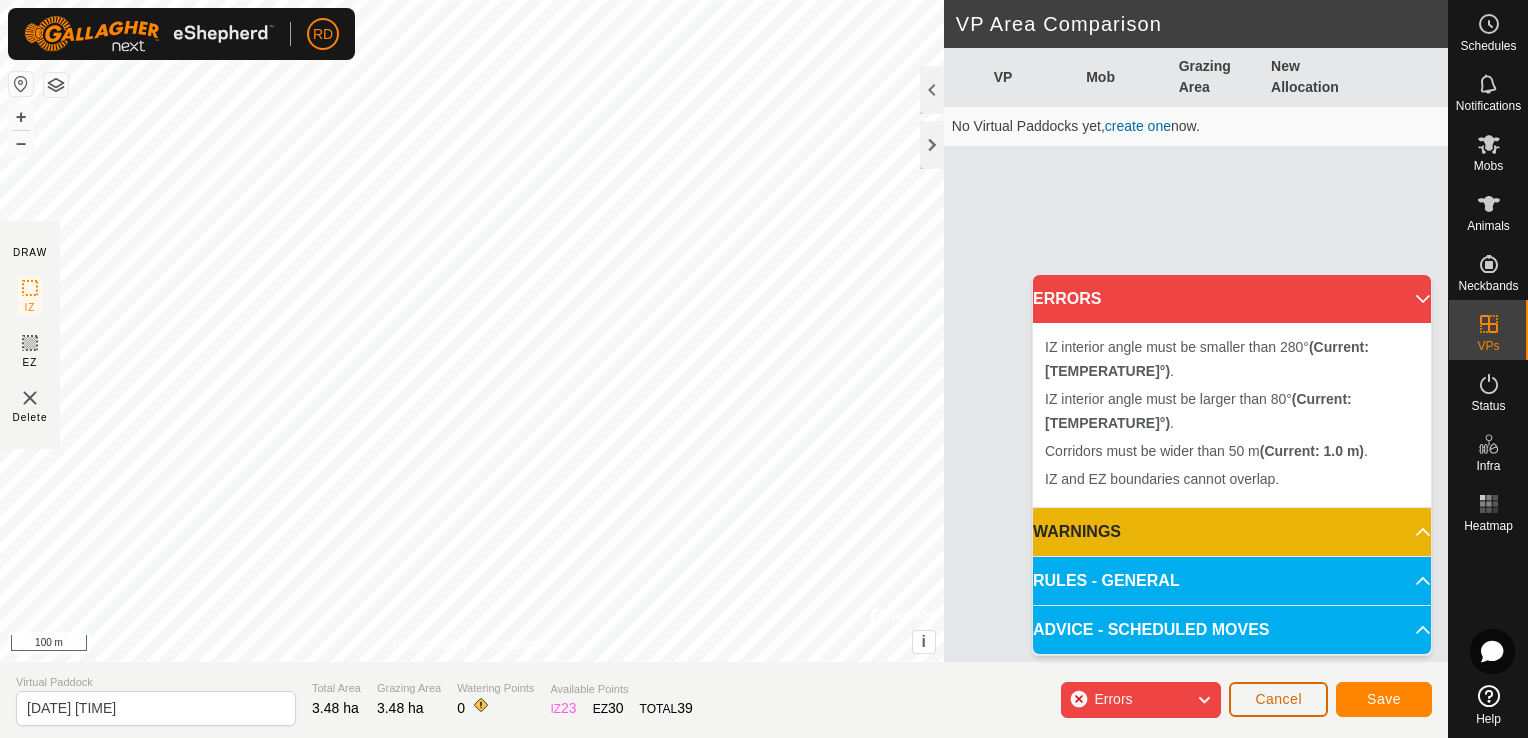 click on "Cancel" 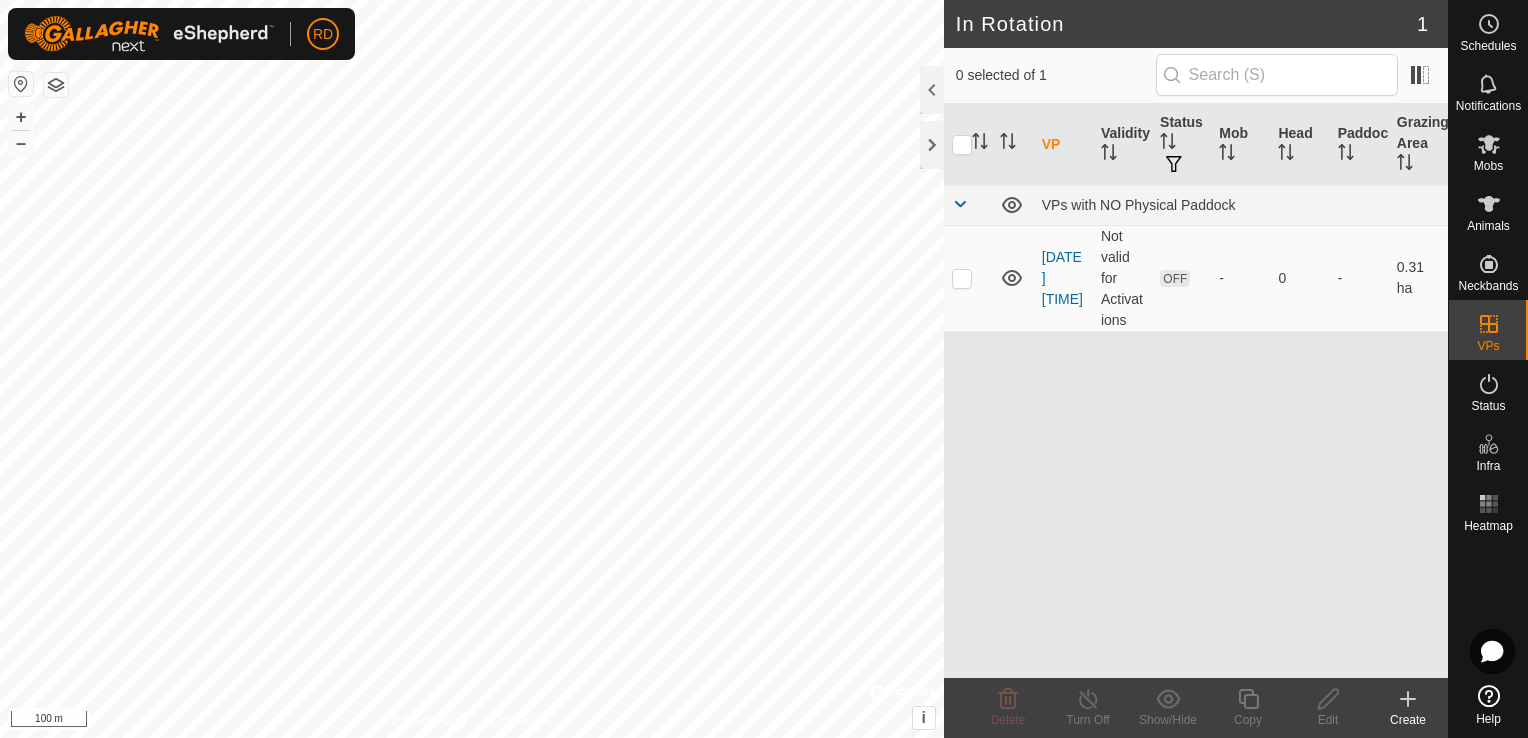 checkbox on "true" 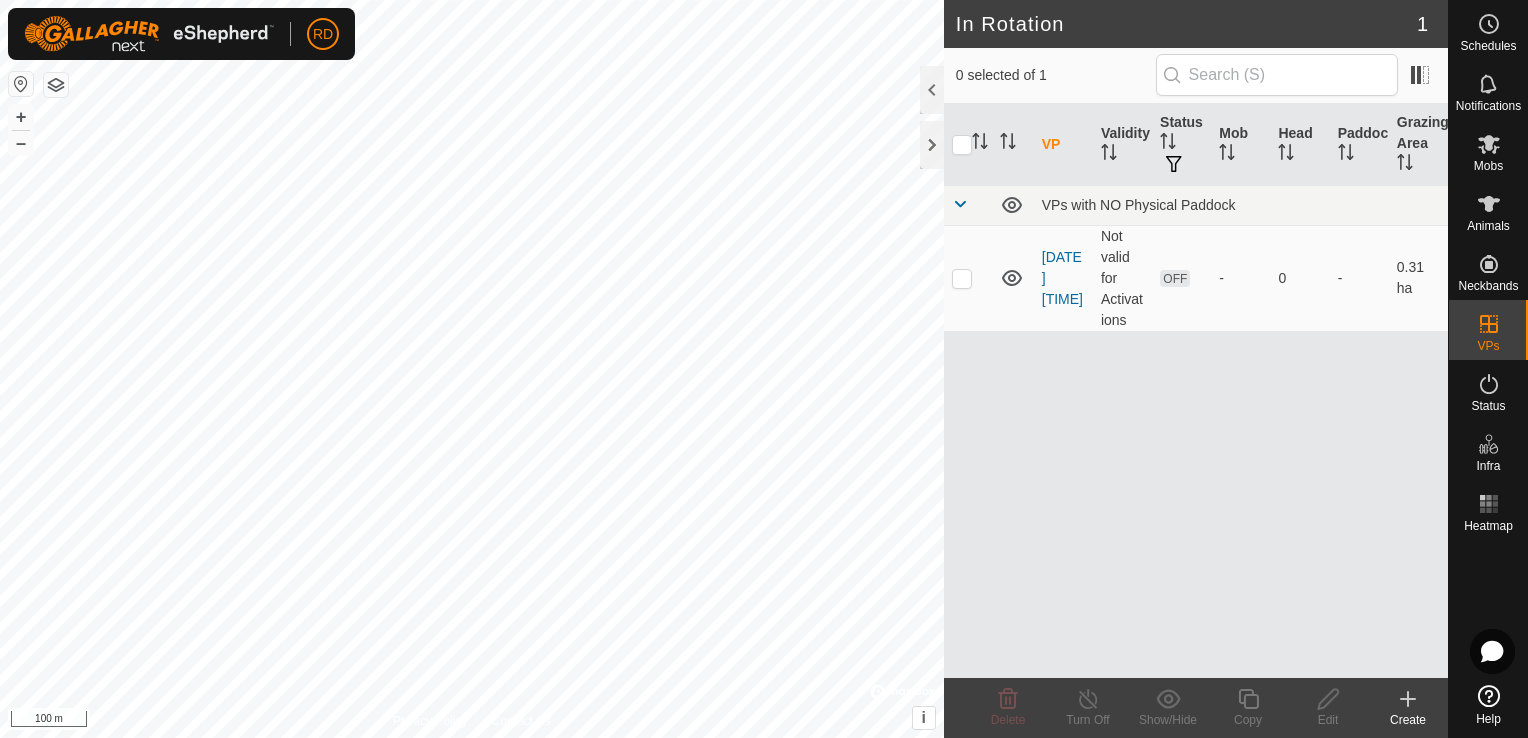 checkbox on "true" 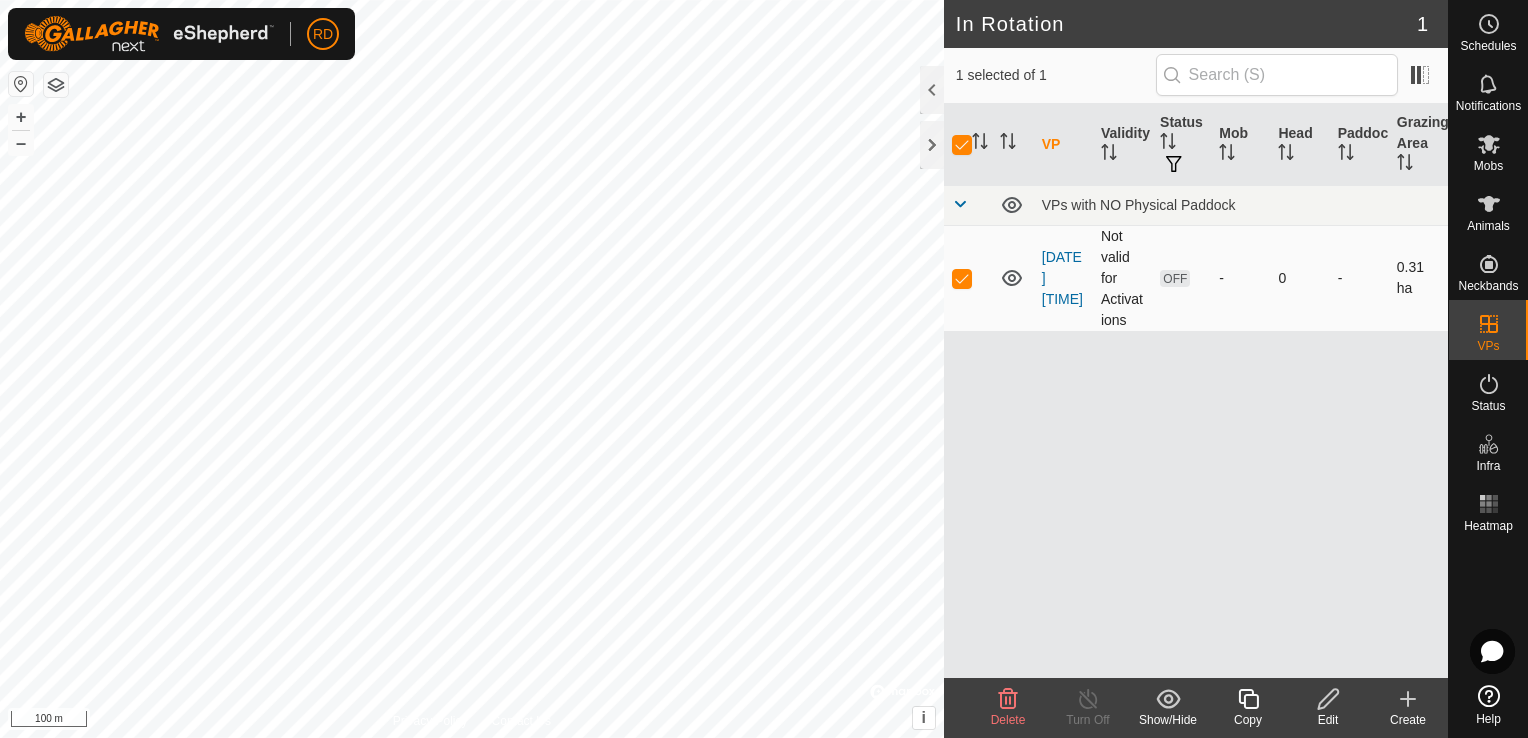 click at bounding box center [962, 278] 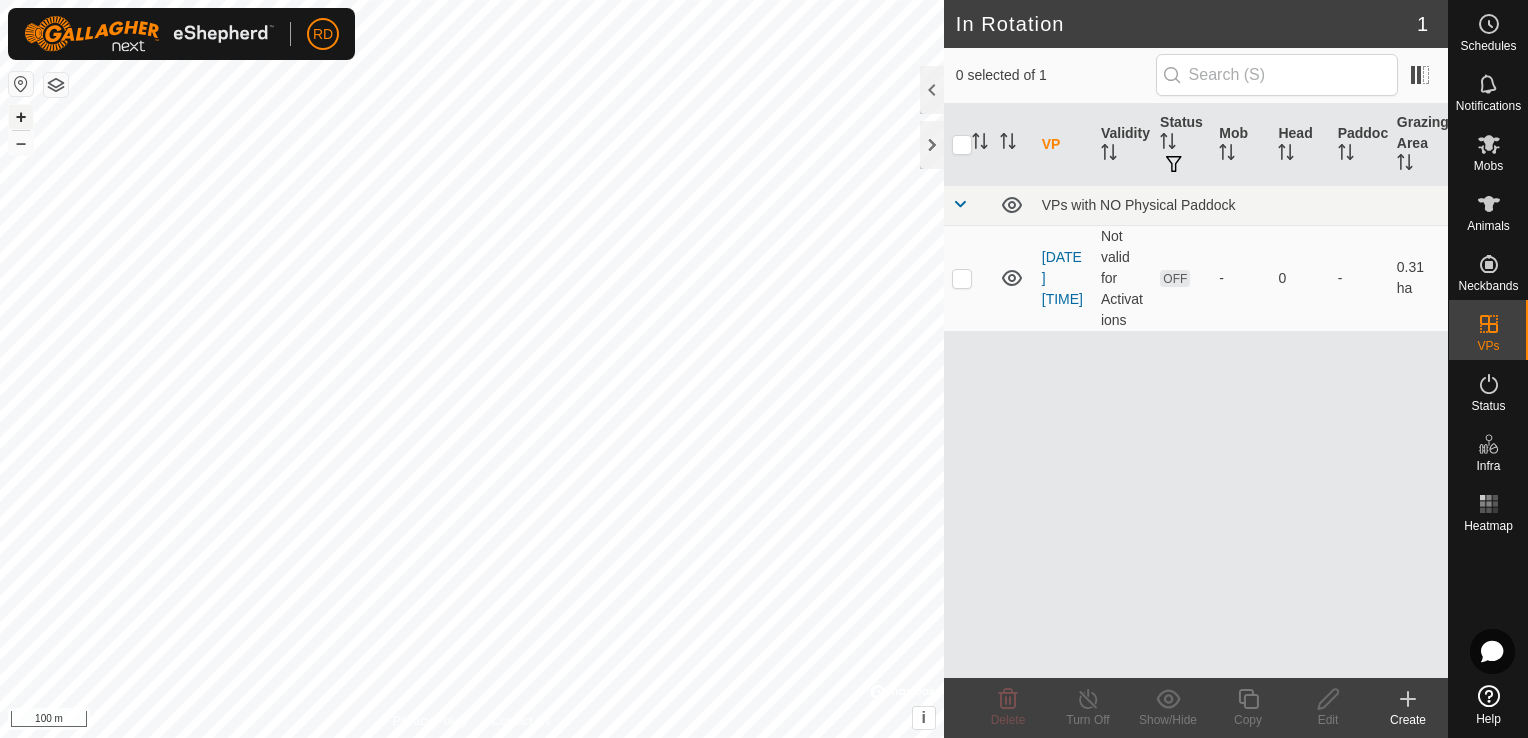 click on "+" at bounding box center (21, 117) 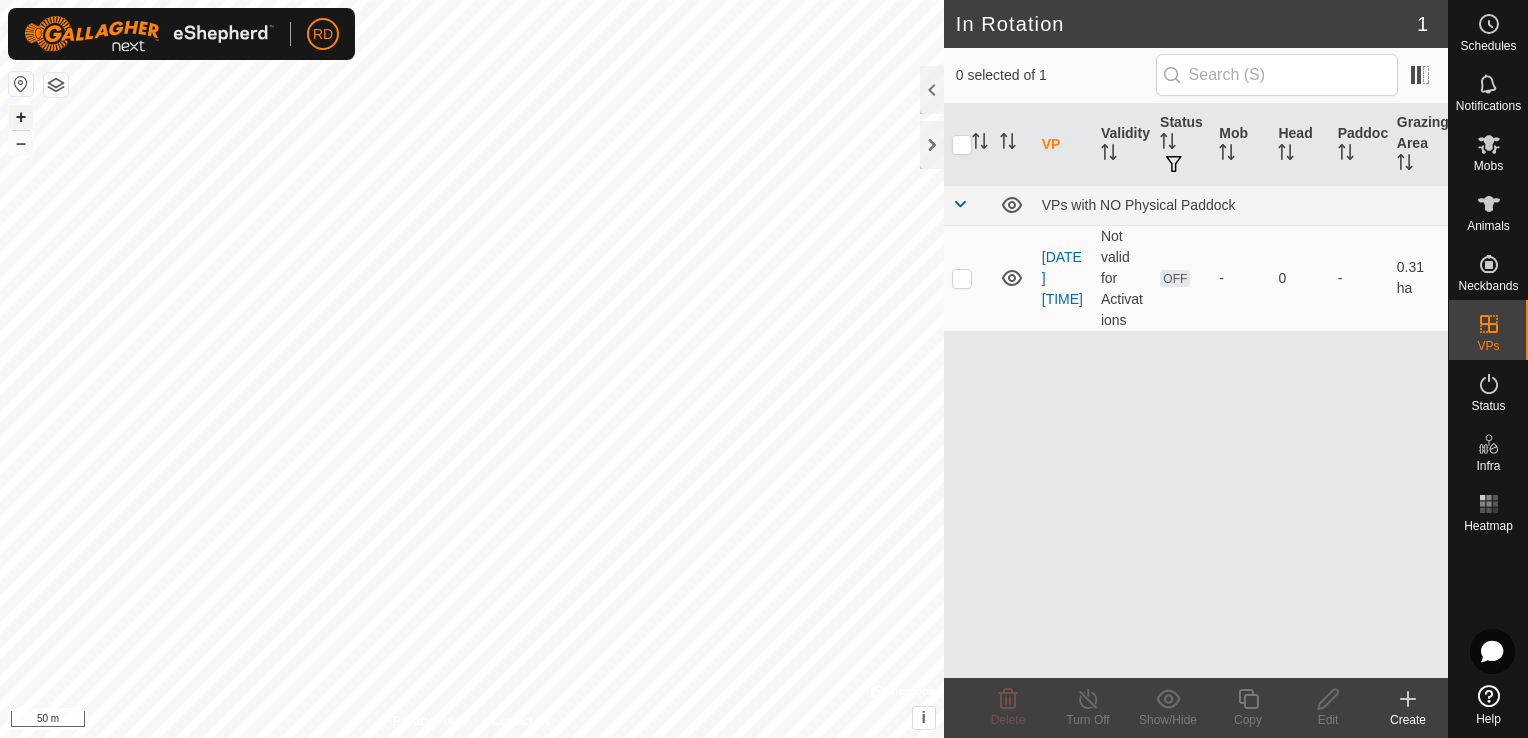 click on "+" at bounding box center [21, 117] 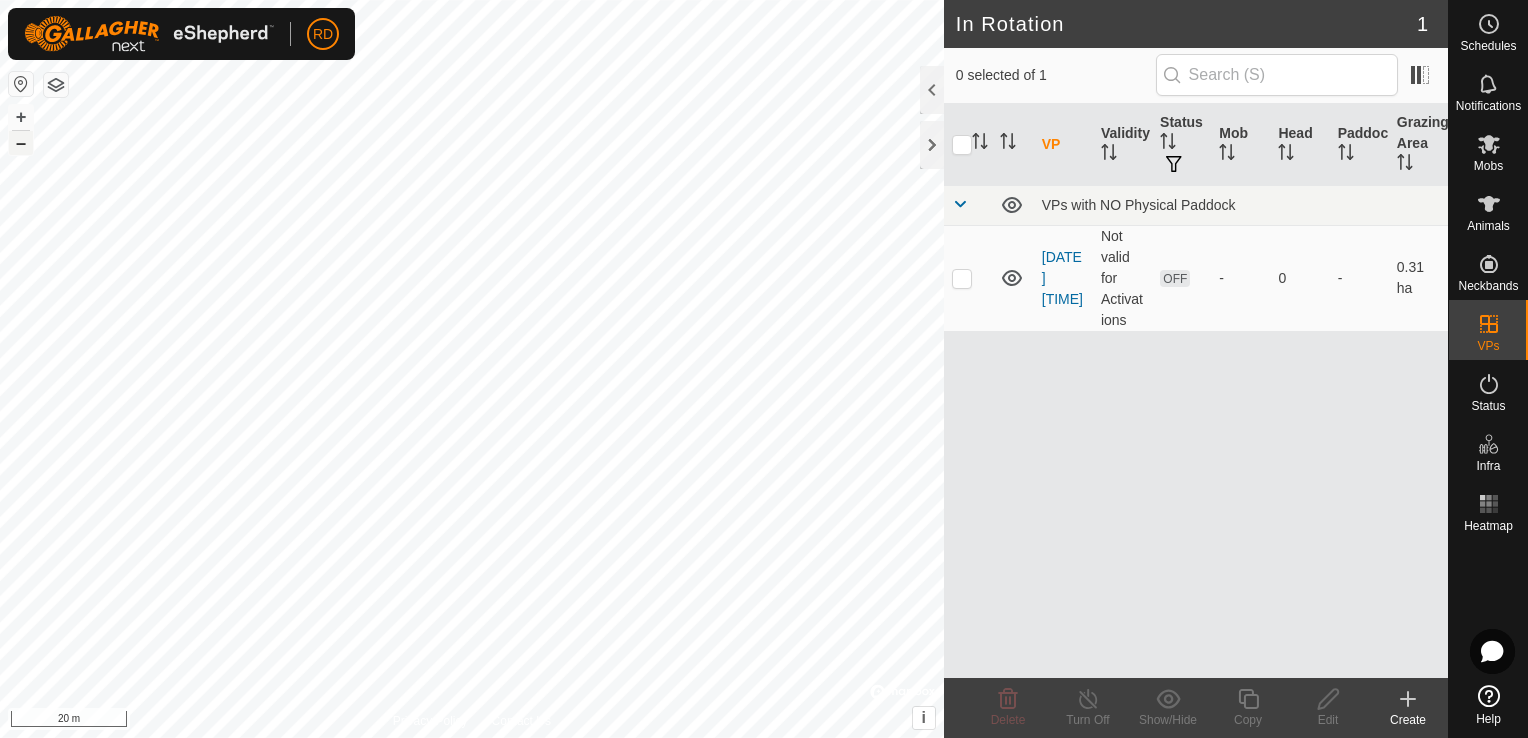 click on "–" at bounding box center [21, 143] 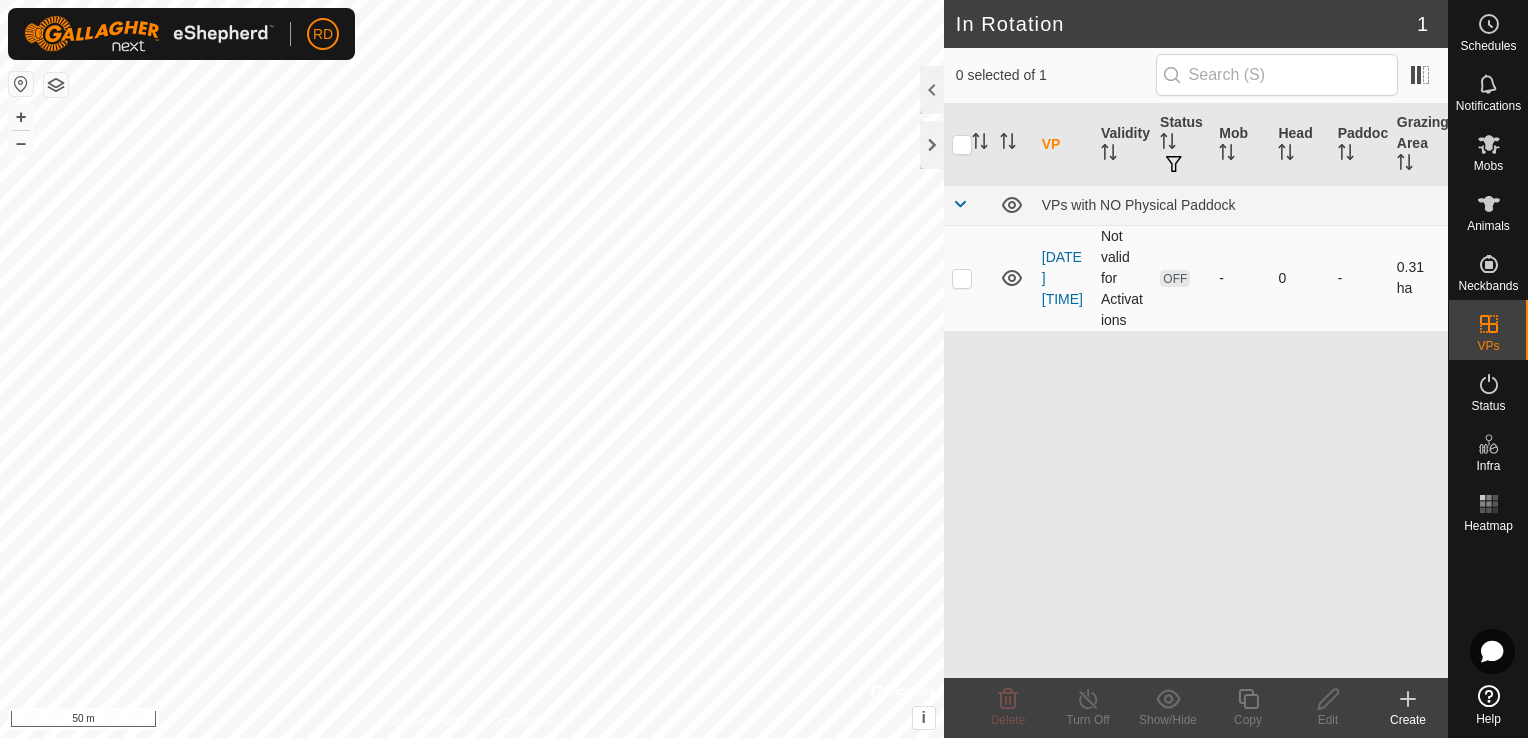 click at bounding box center [962, 278] 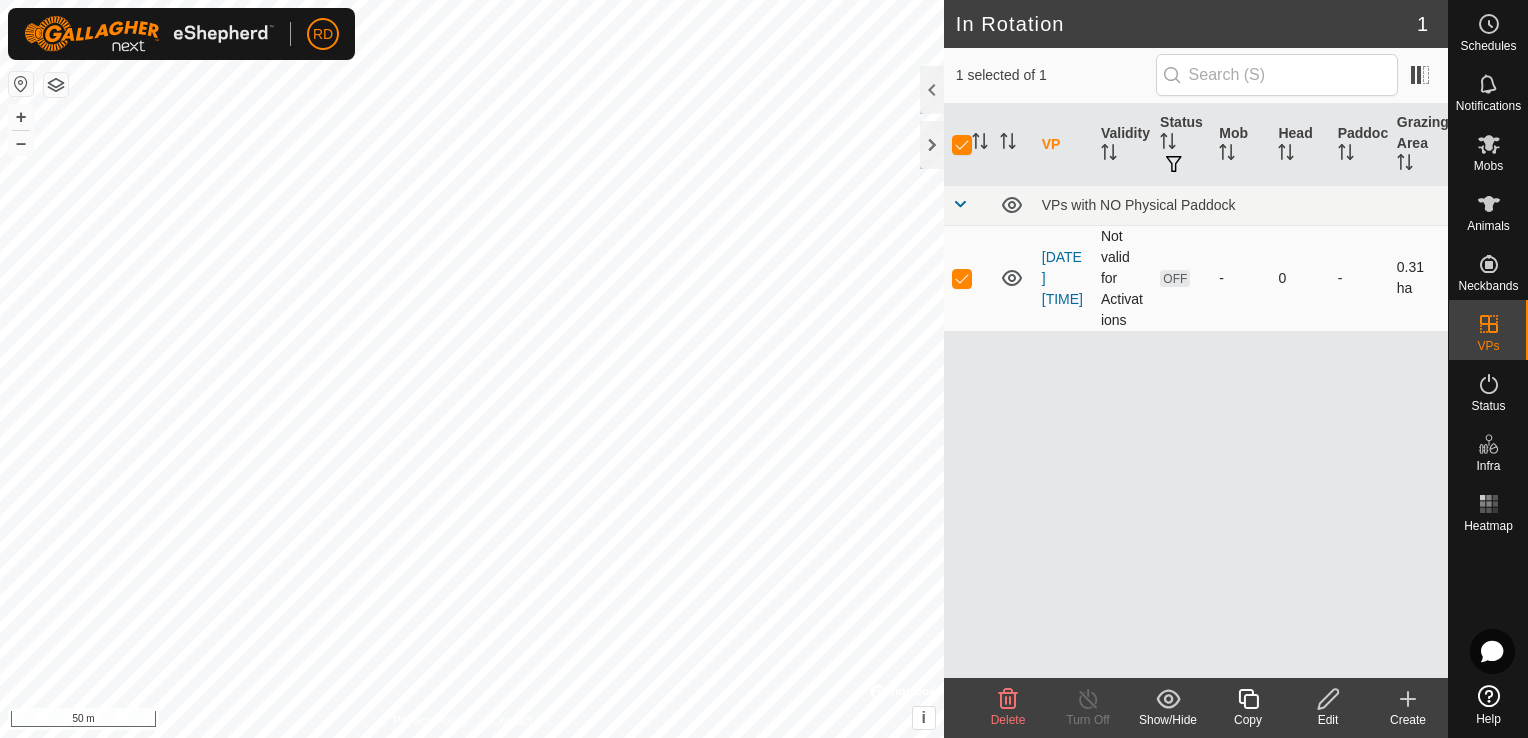 checkbox on "true" 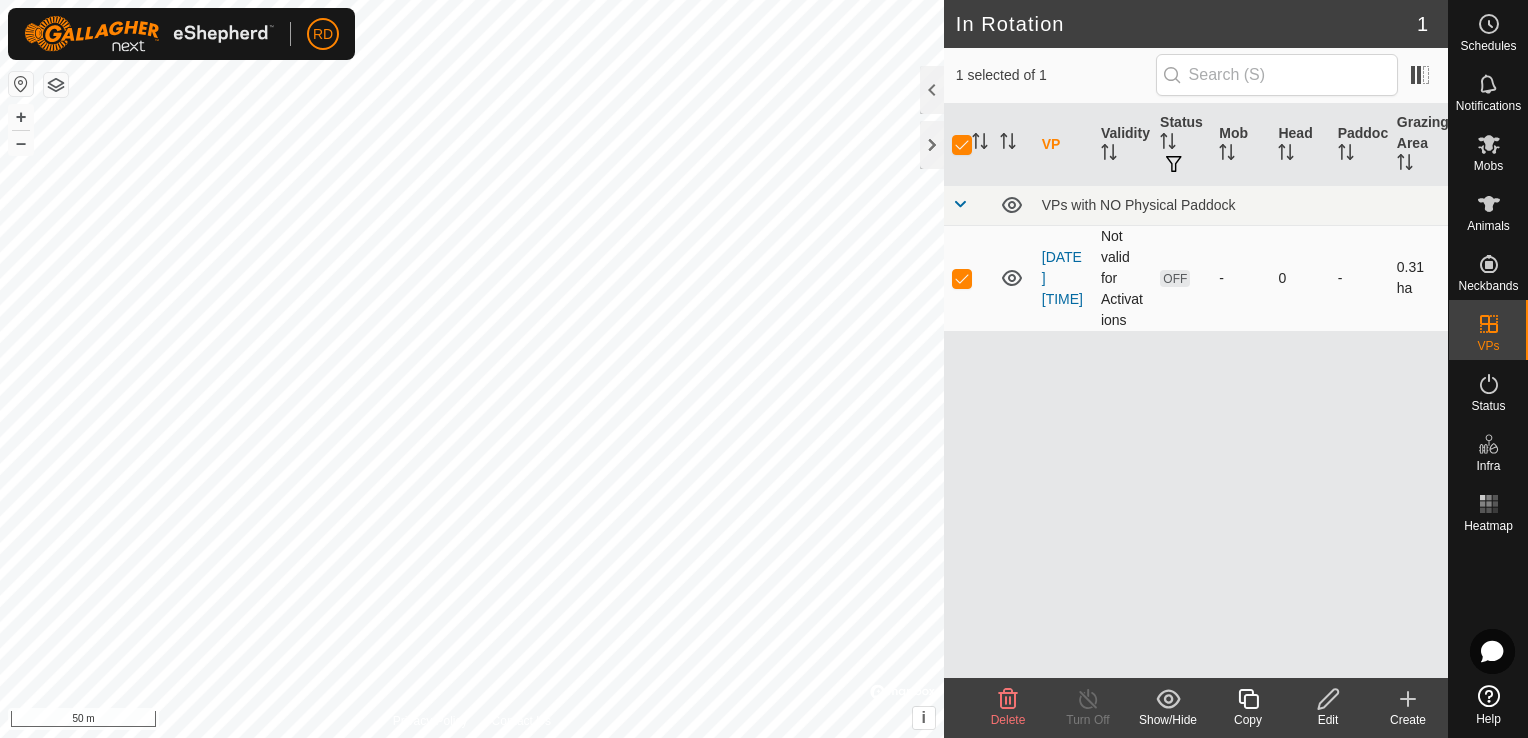 checkbox on "true" 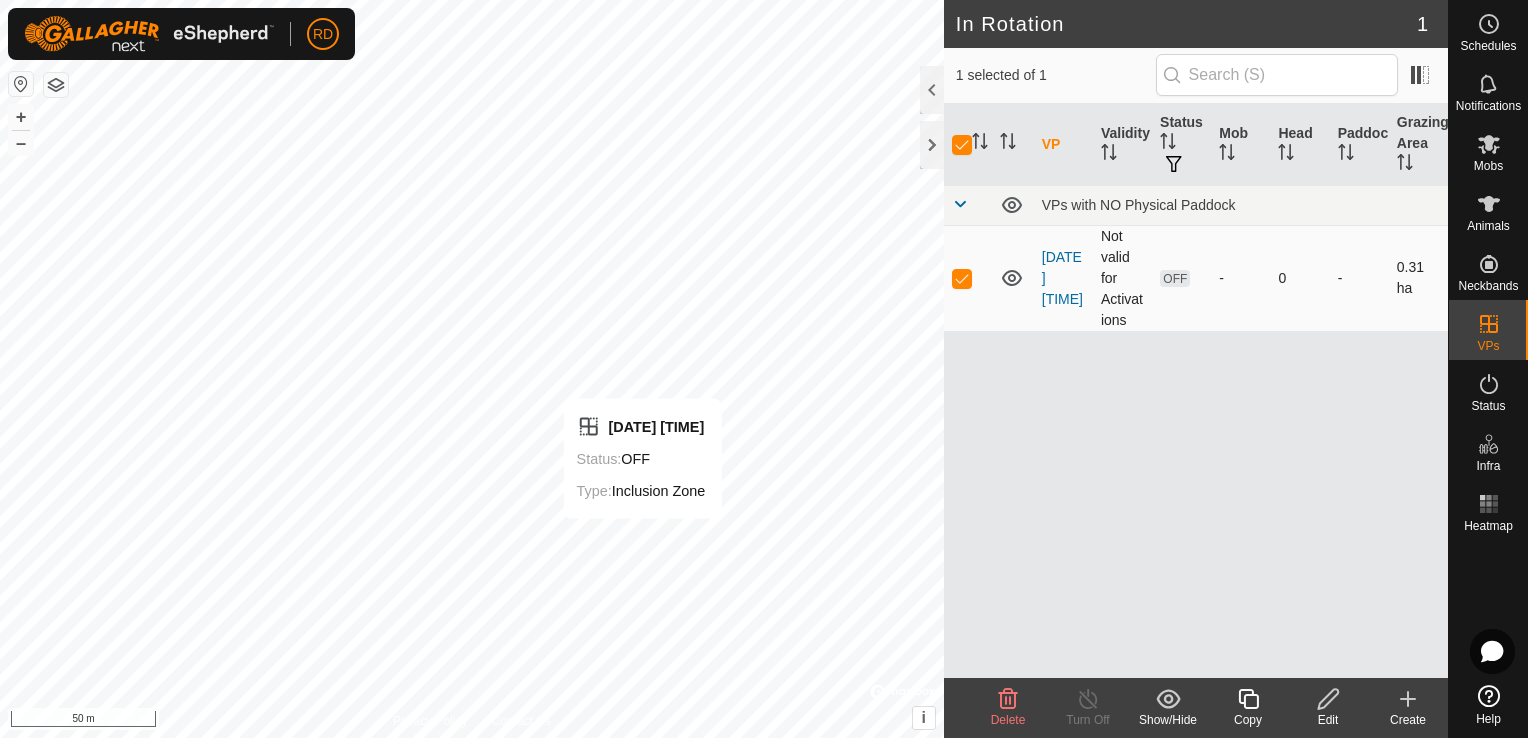 checkbox on "false" 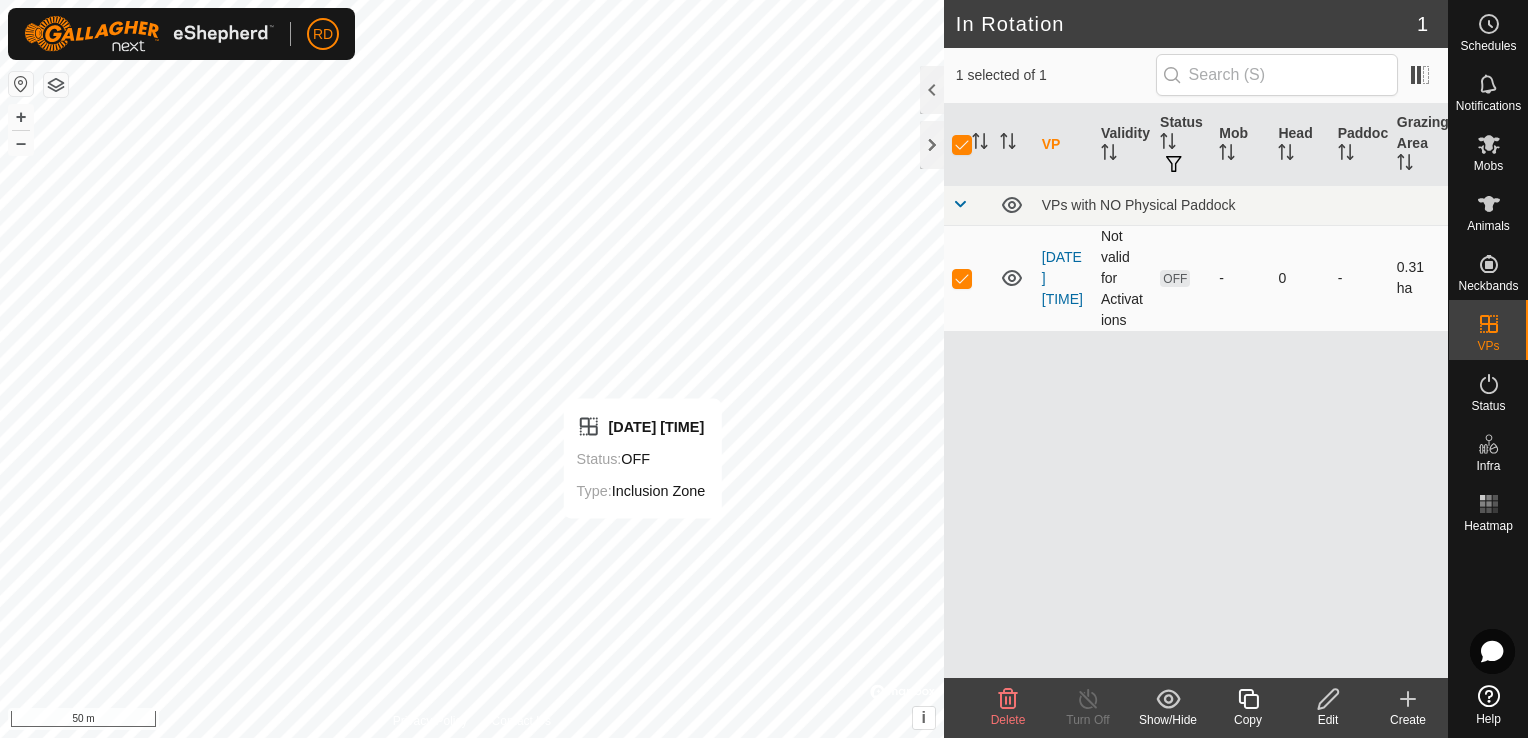 checkbox on "false" 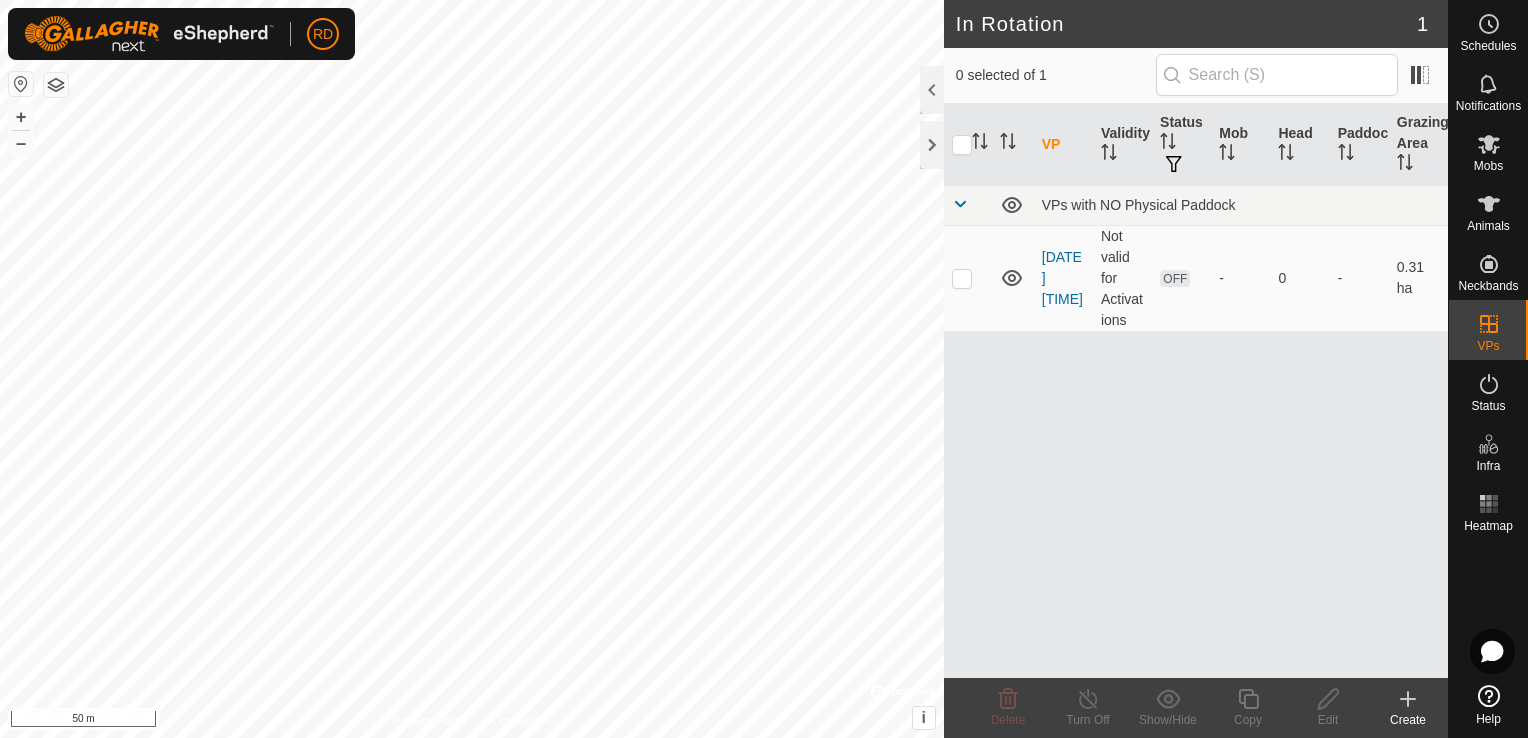 click on "Create" 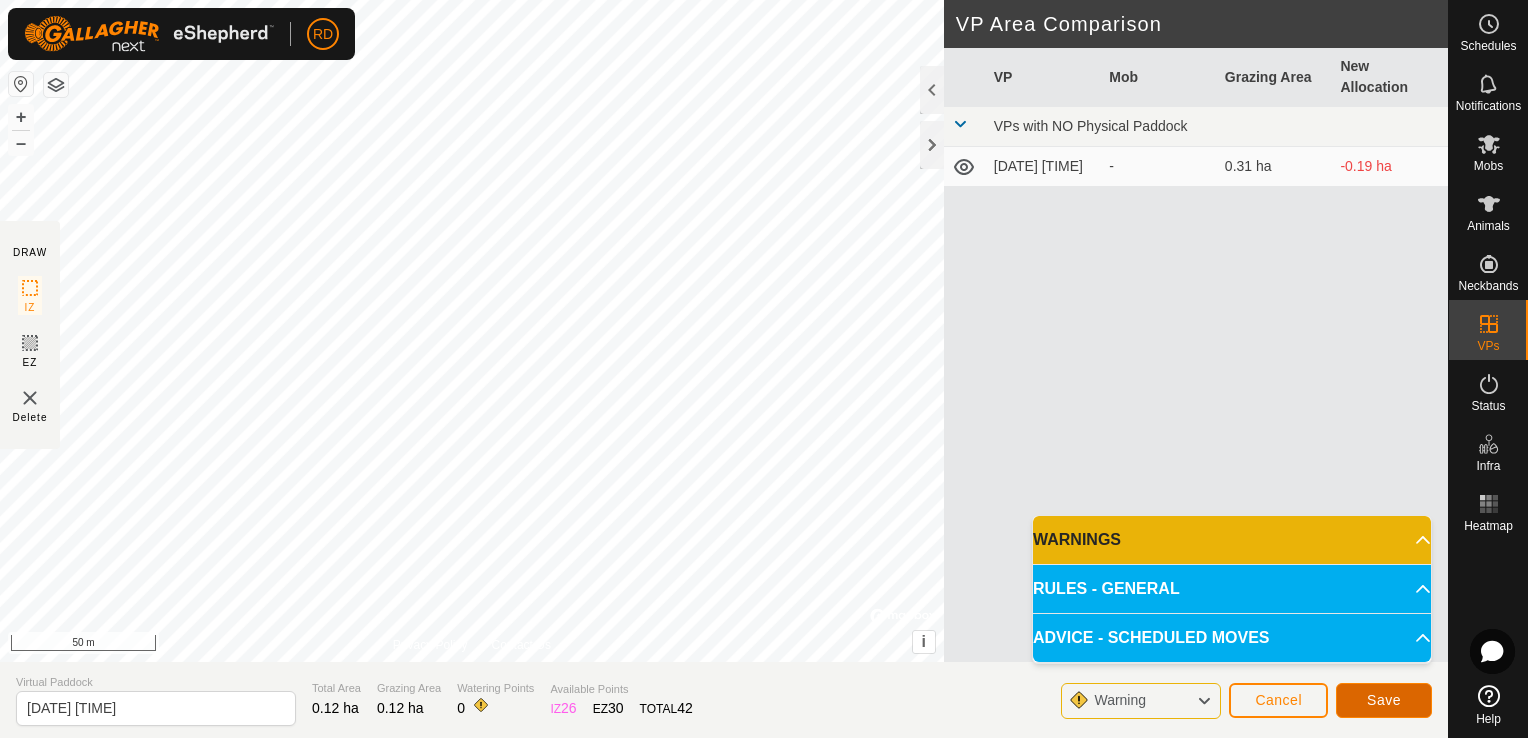 click on "Save" 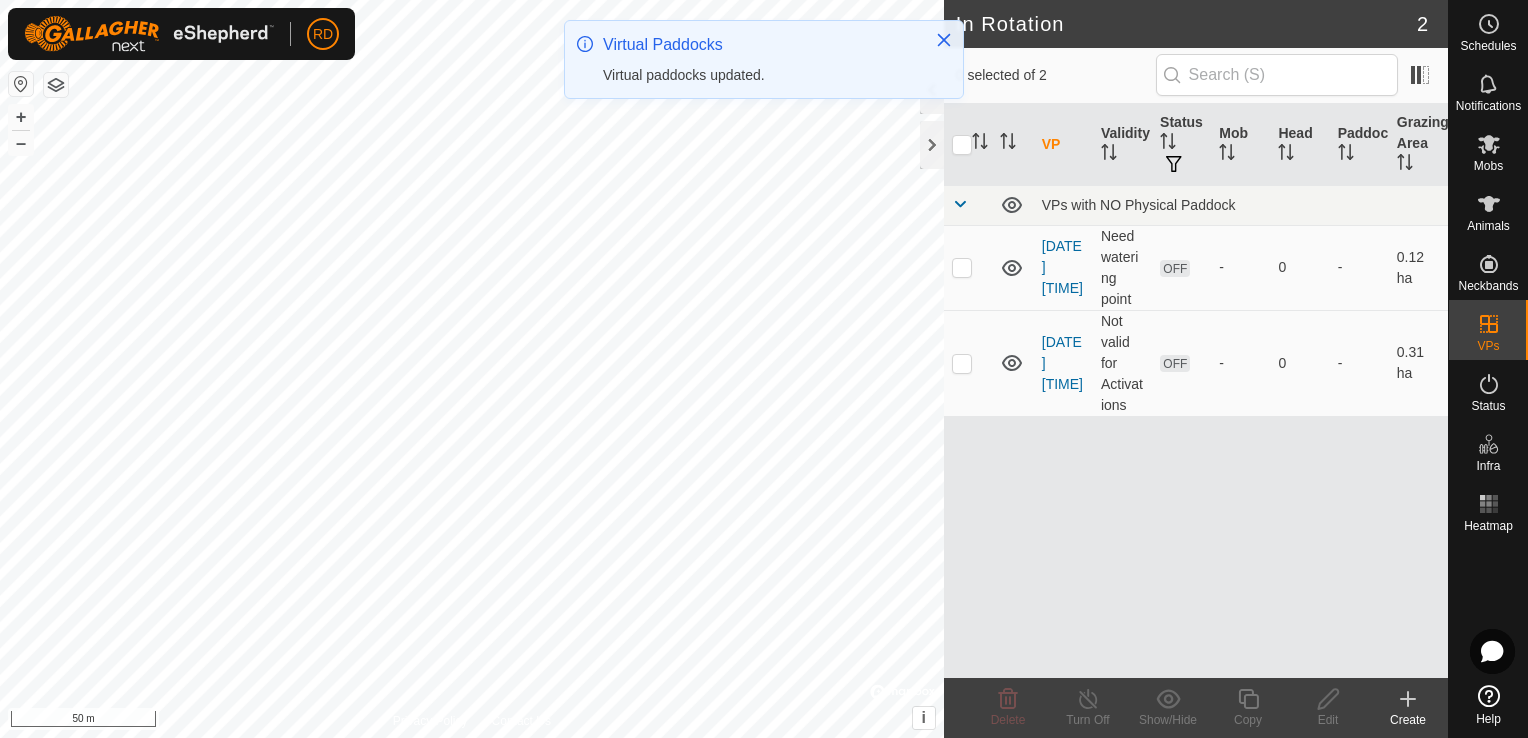 checkbox on "true" 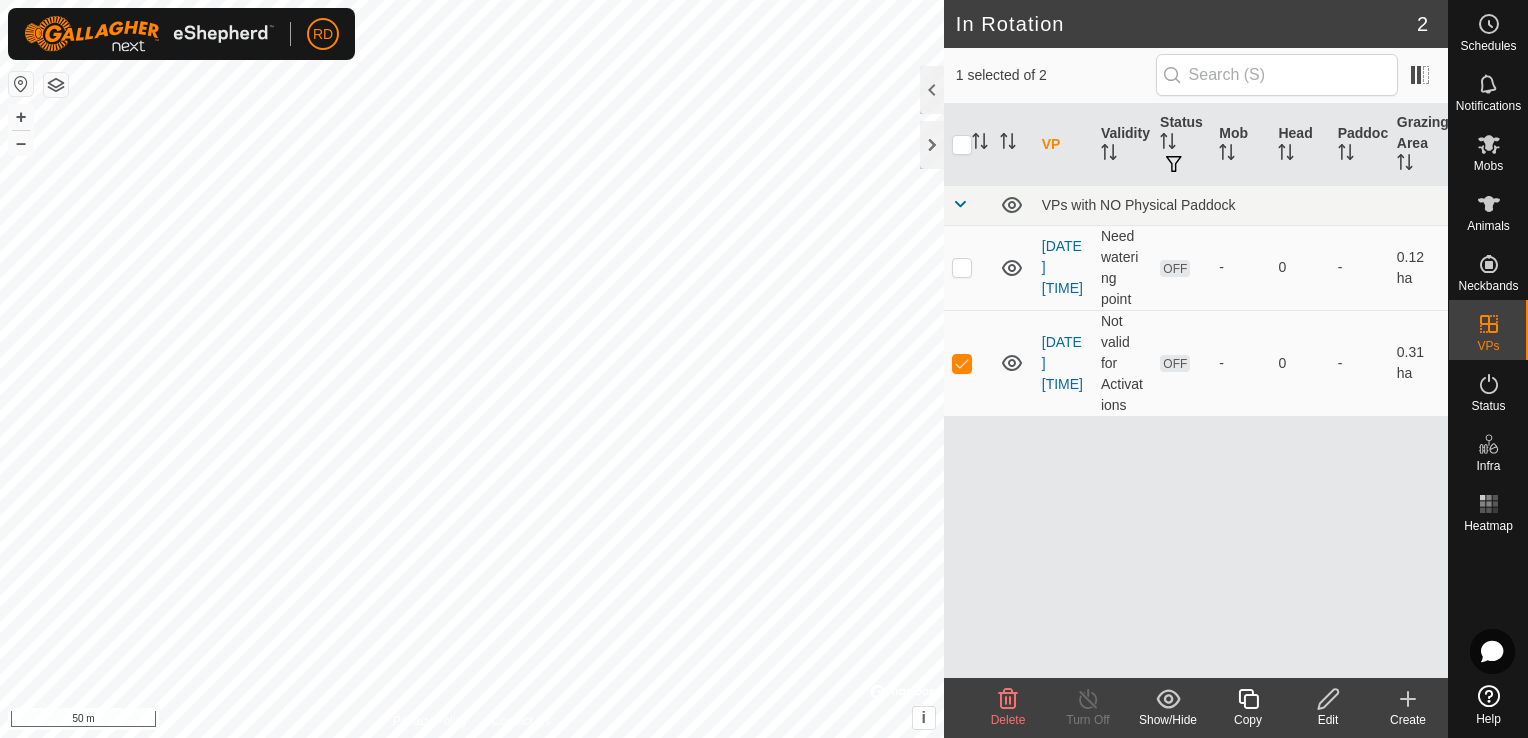 checkbox on "true" 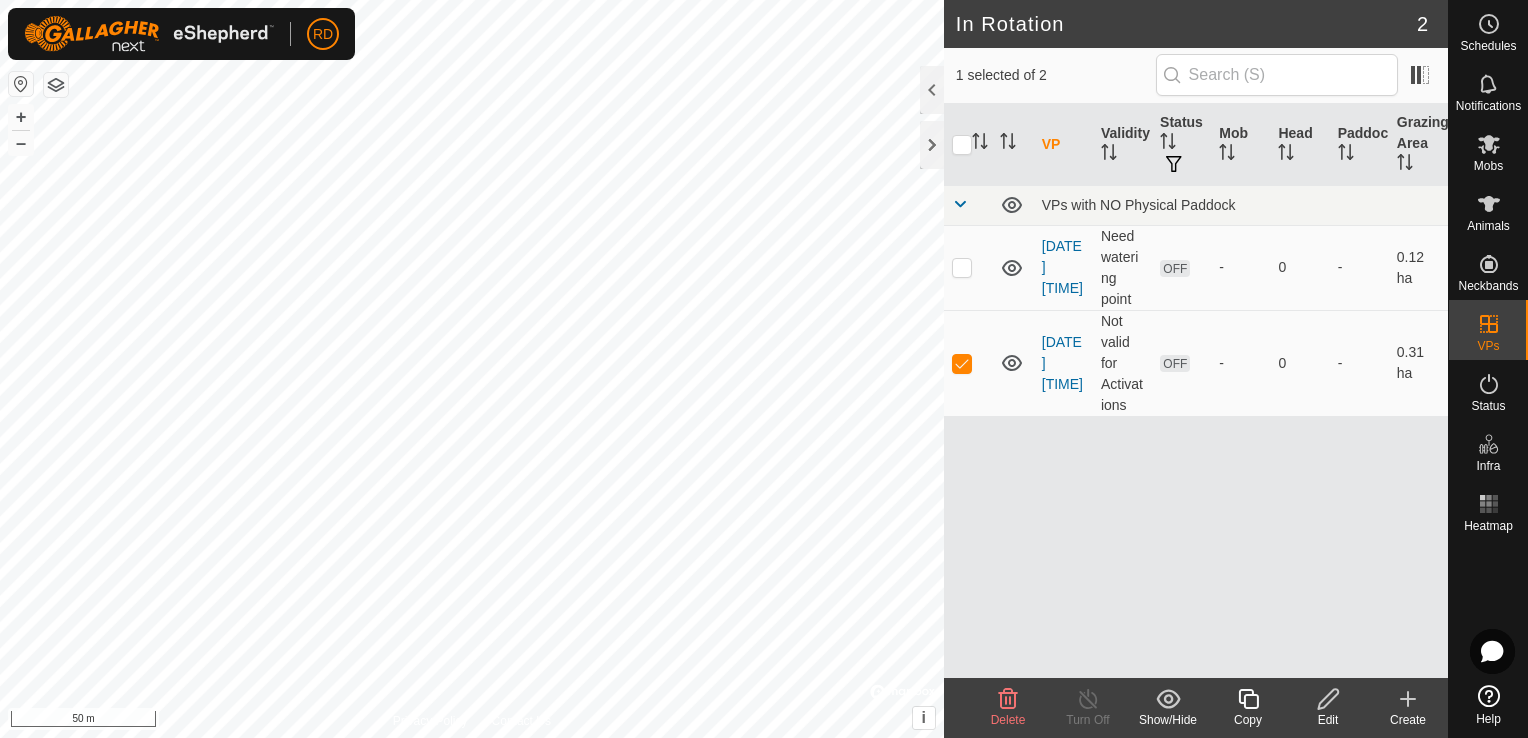 checkbox on "false" 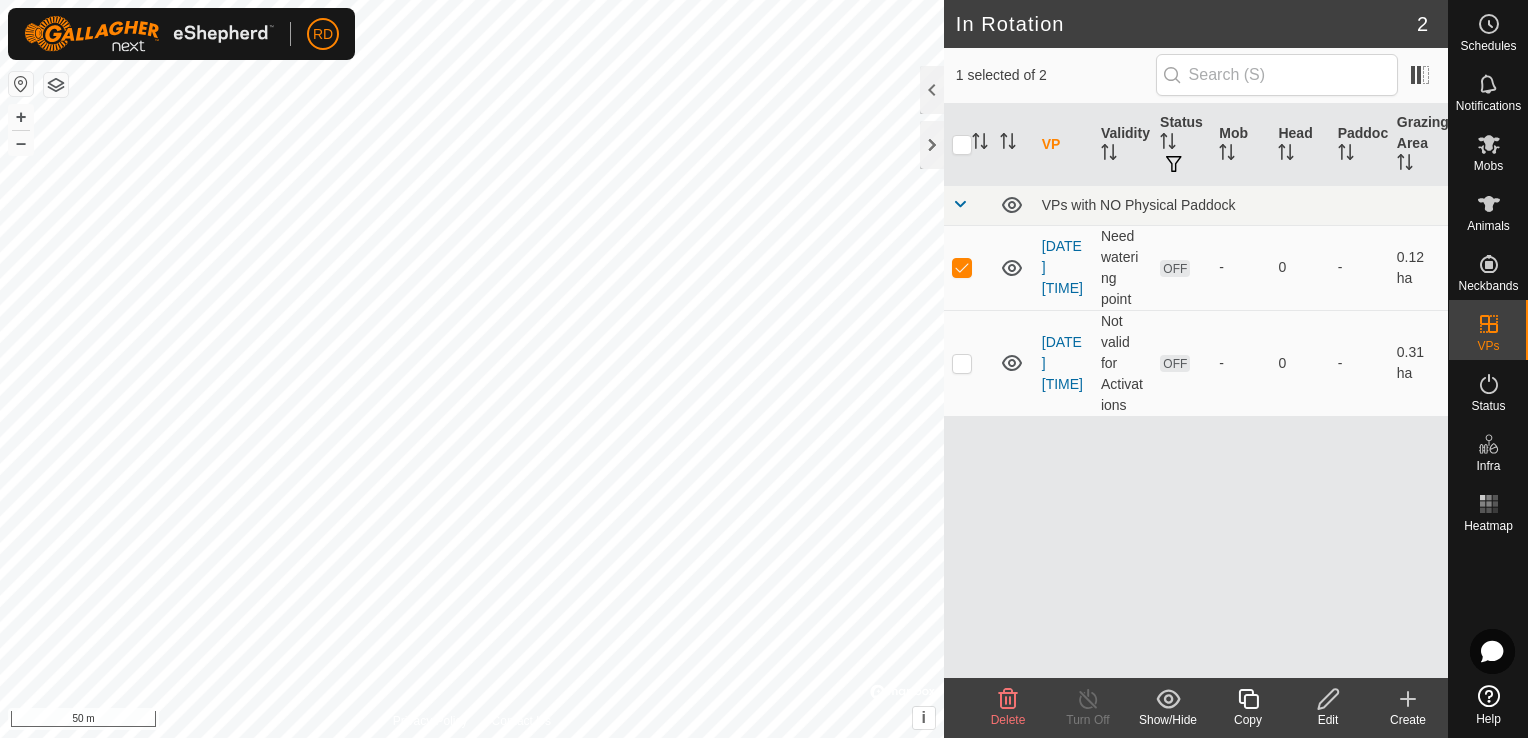 click 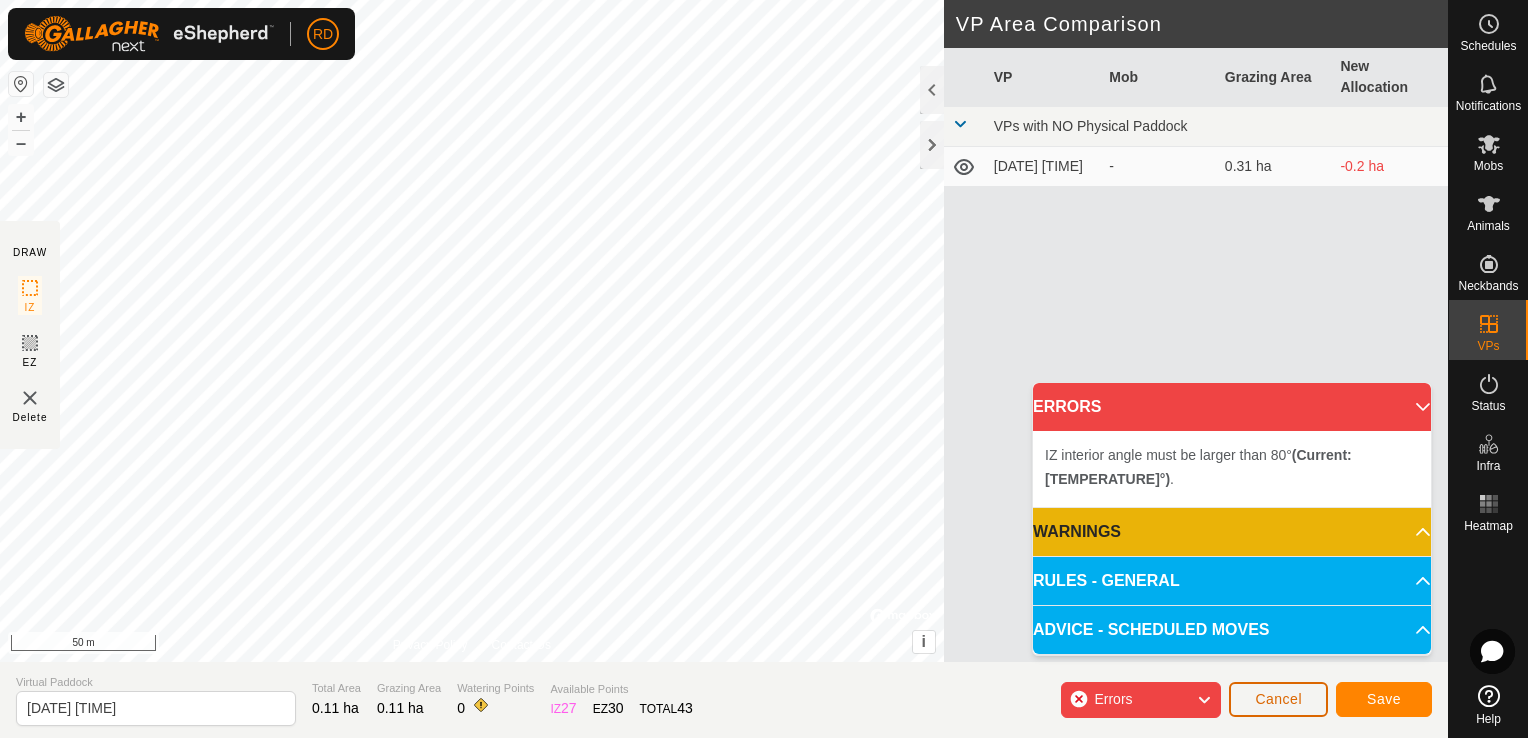 click on "Cancel" 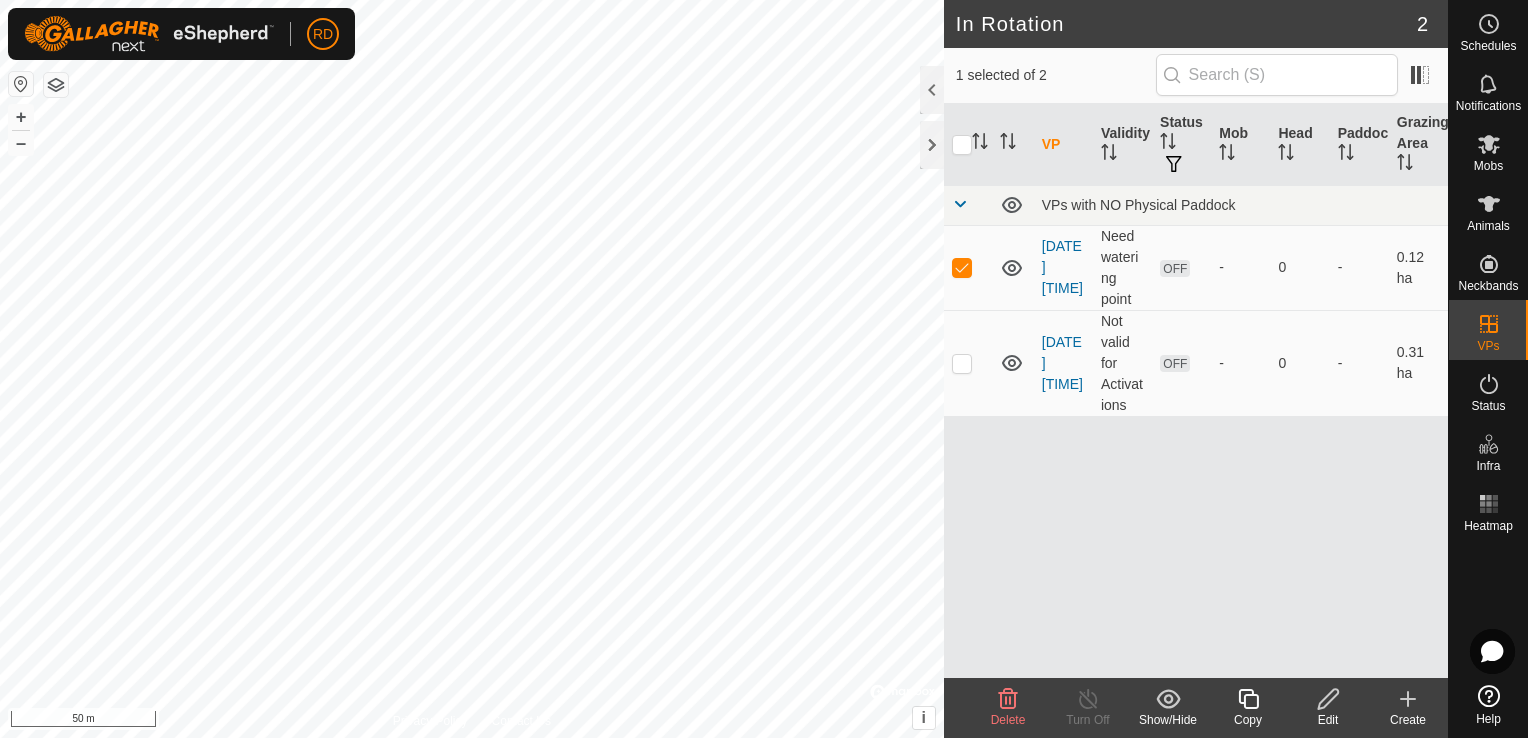 checkbox on "false" 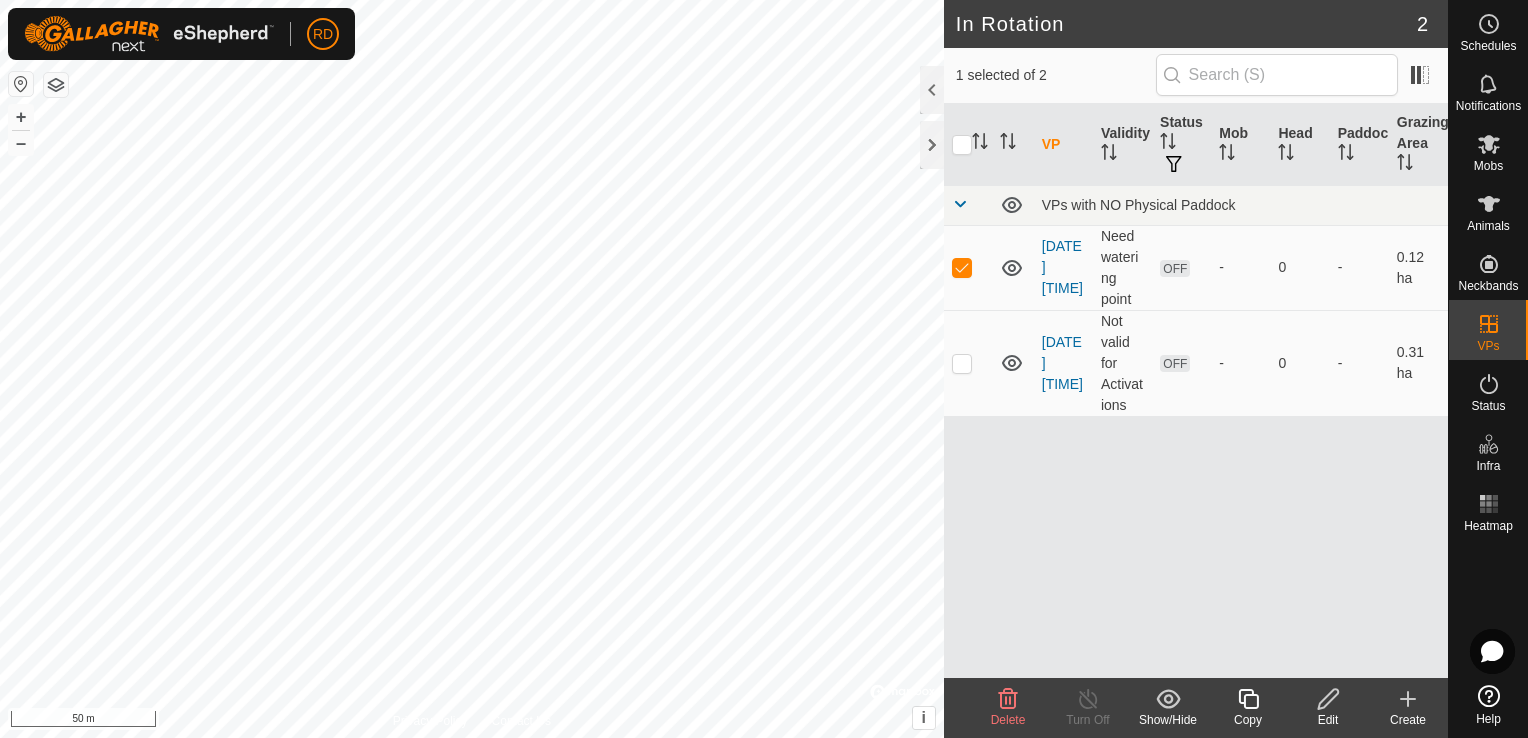 checkbox on "true" 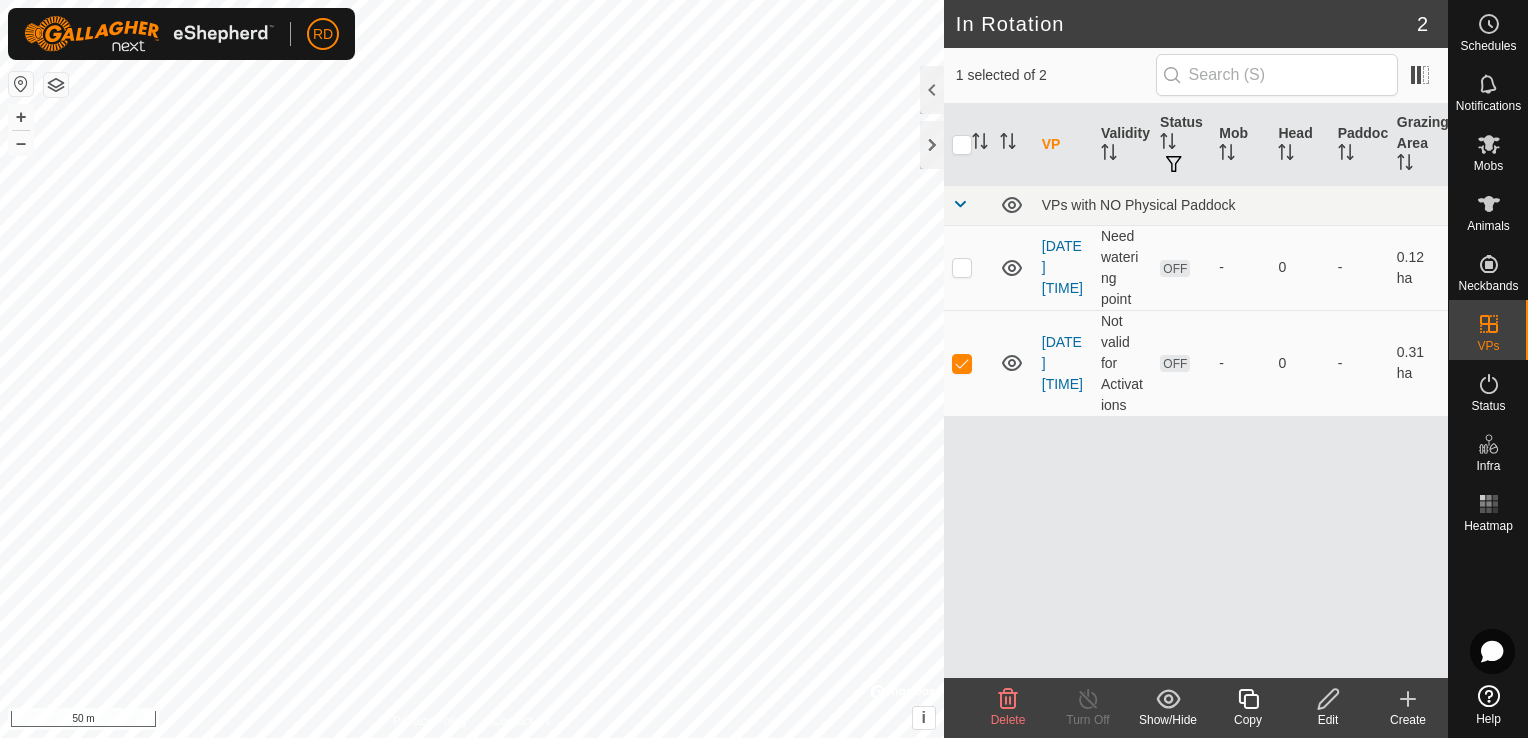checkbox on "true" 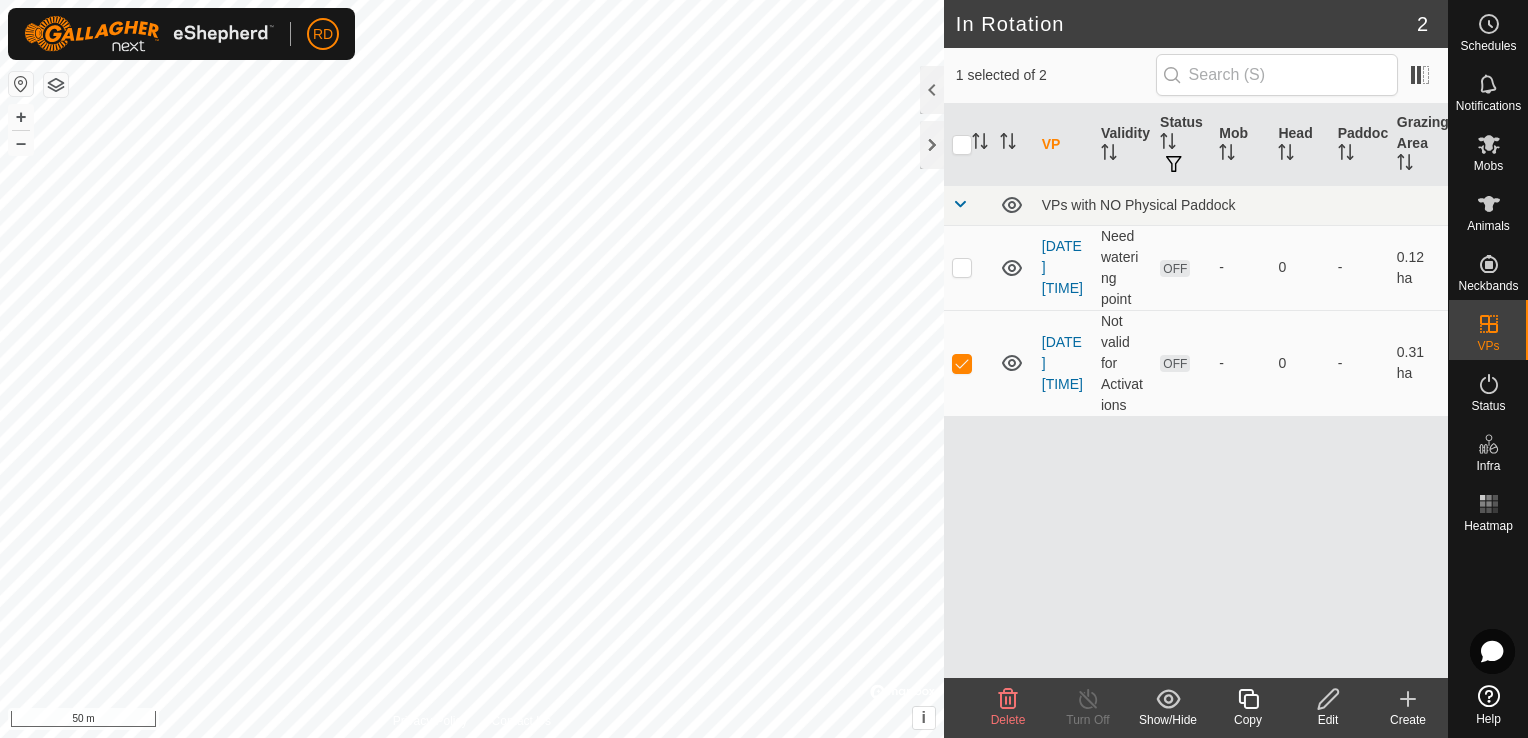 checkbox on "false" 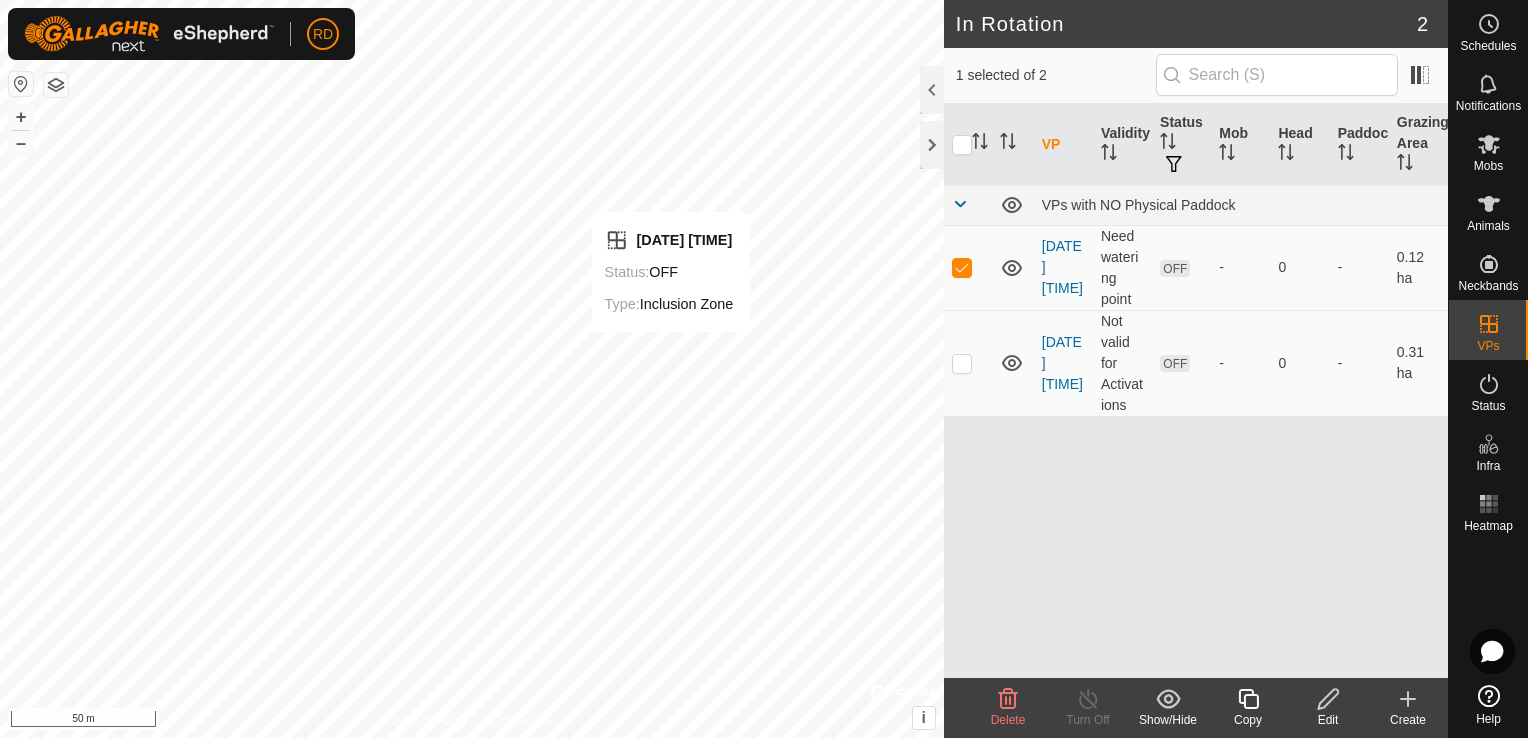 checkbox on "false" 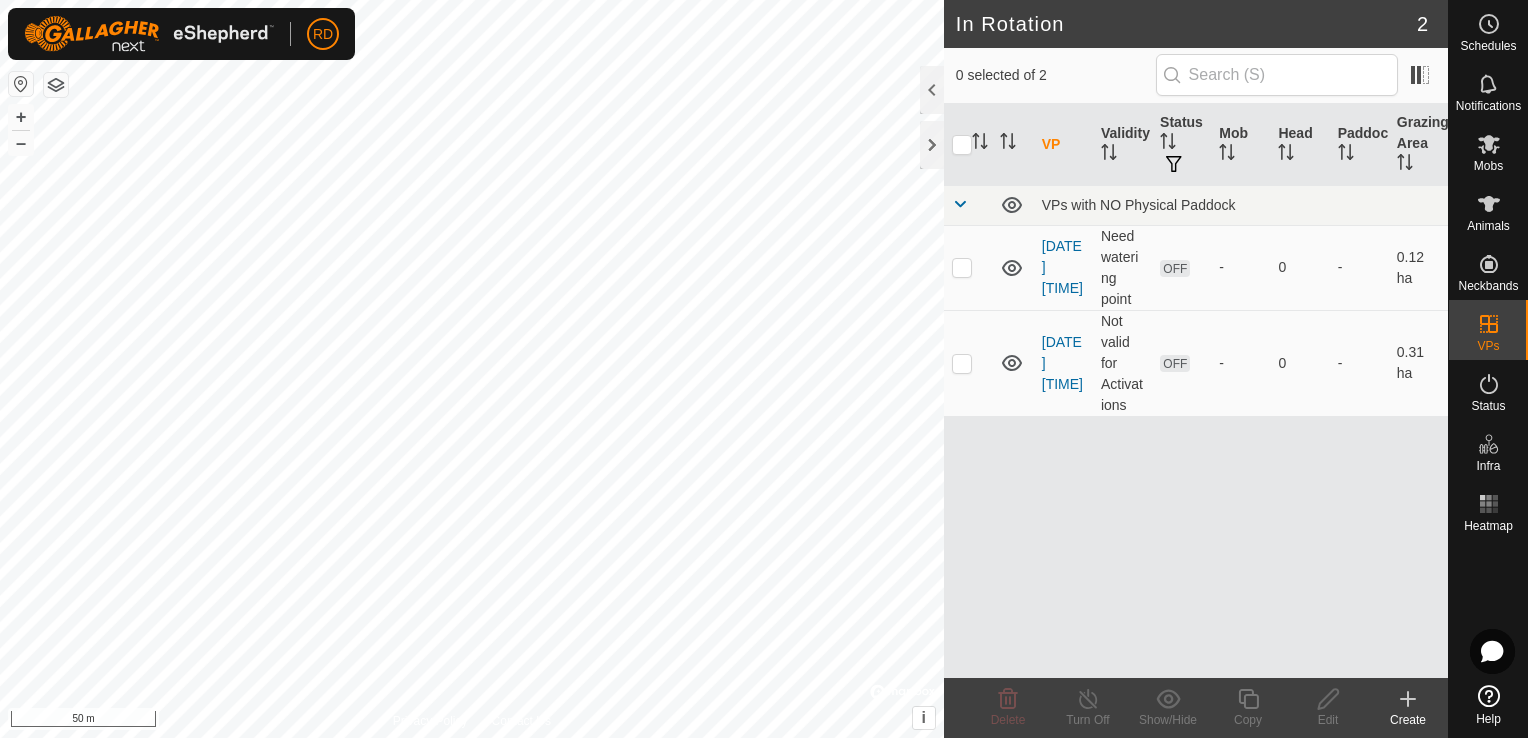 checkbox on "true" 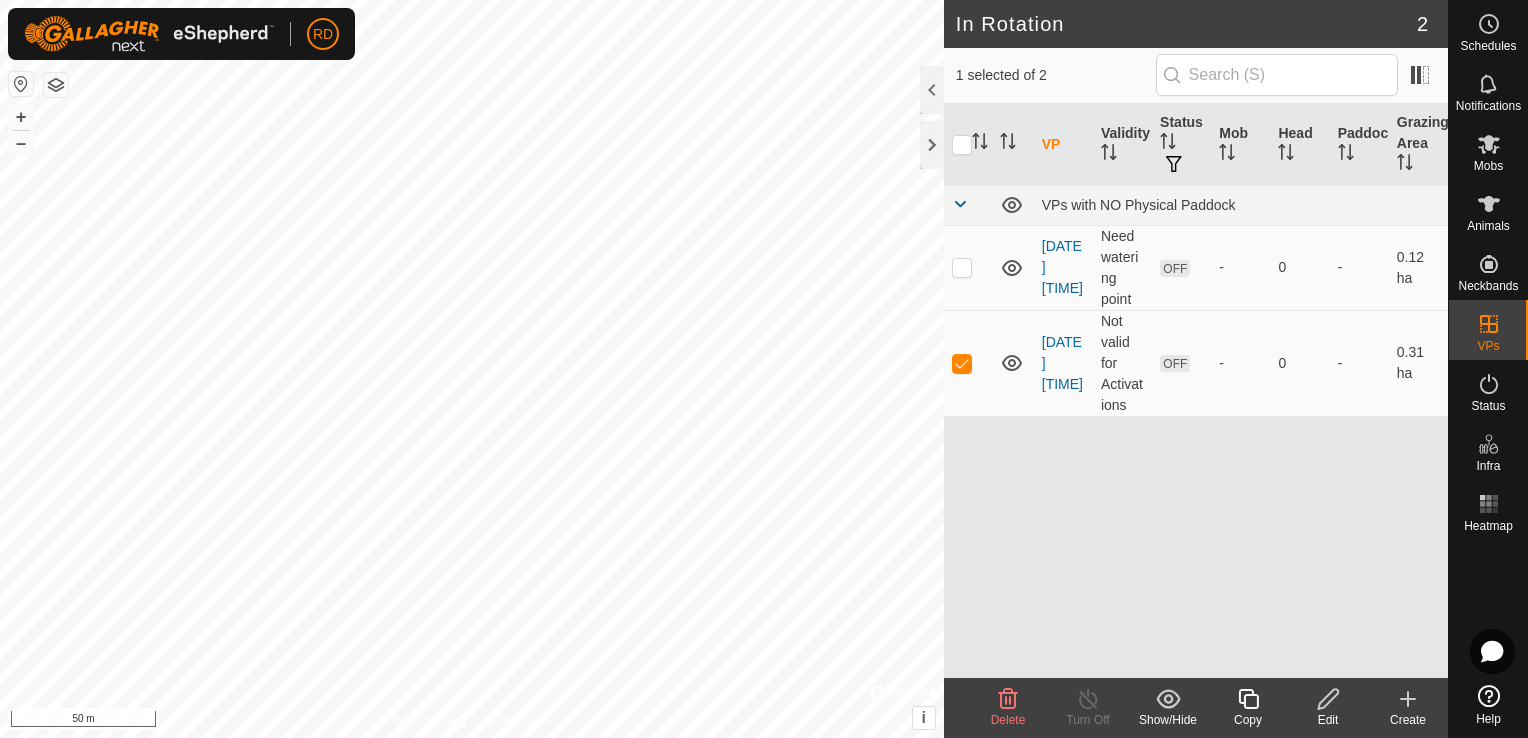 click on "Copy" 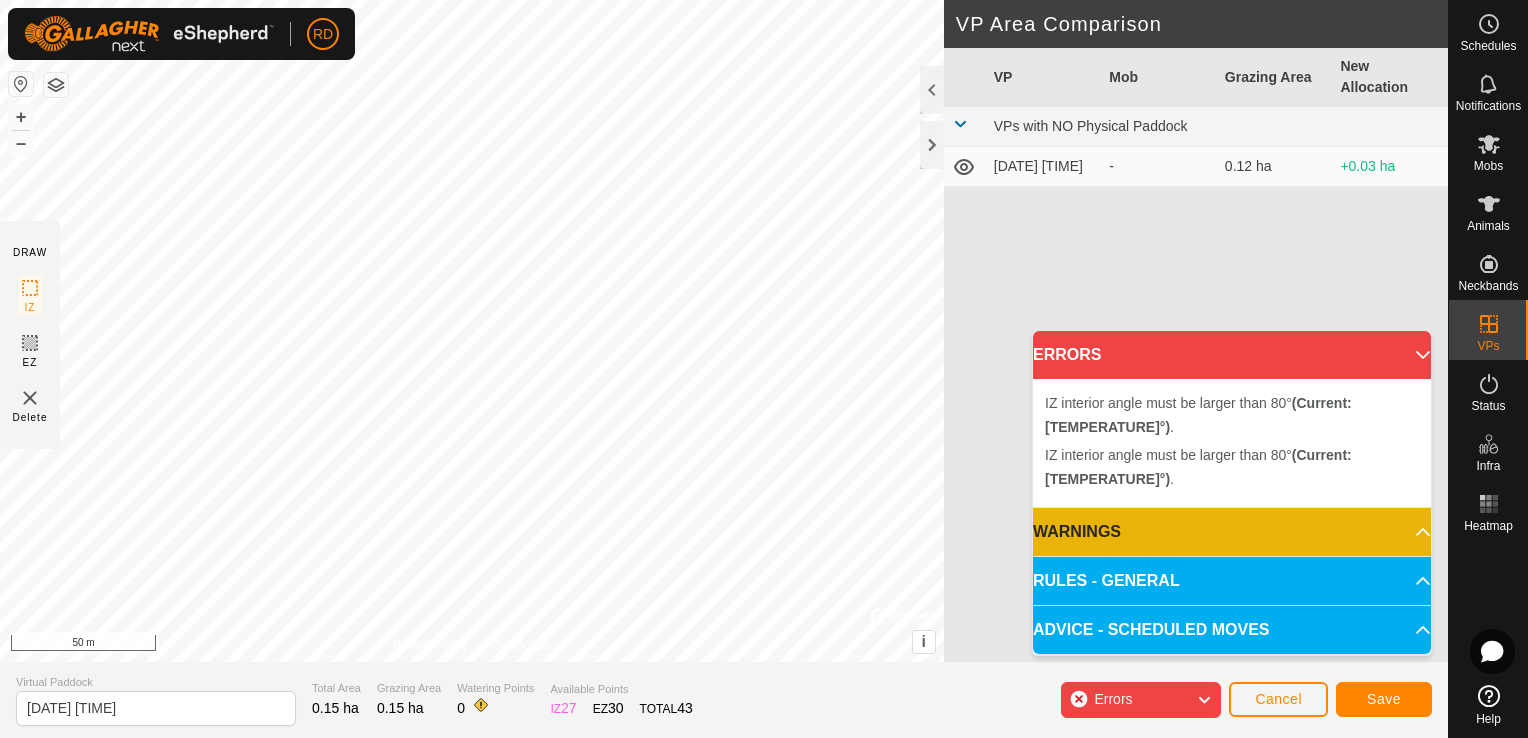 click on "IZ interior angle must be larger than 80°  (Current: [TEMPERATURE]°) . + – ⇧ i ©  Mapbox , ©  OpenStreetMap ,  Improve this map 50 m" at bounding box center [472, 331] 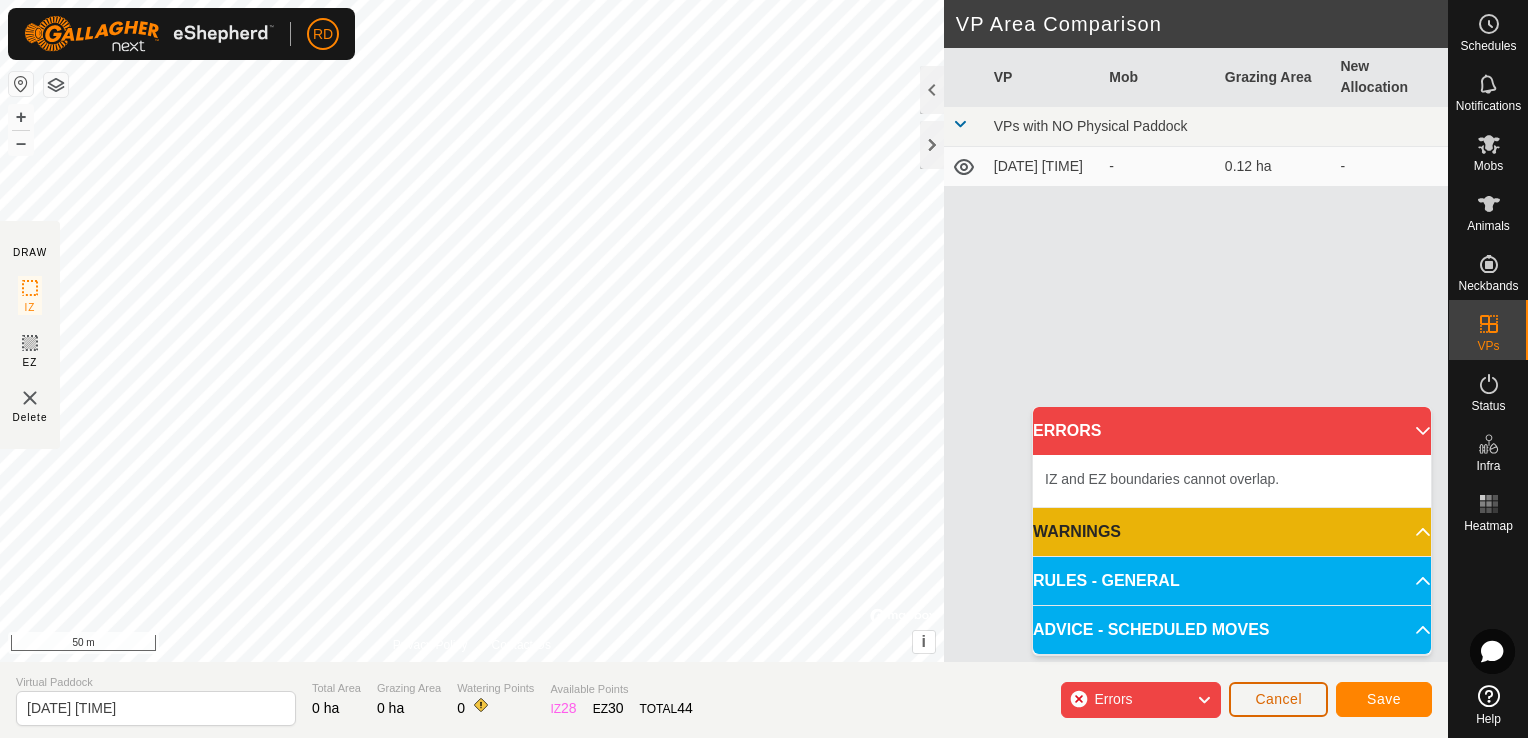 click on "Cancel" 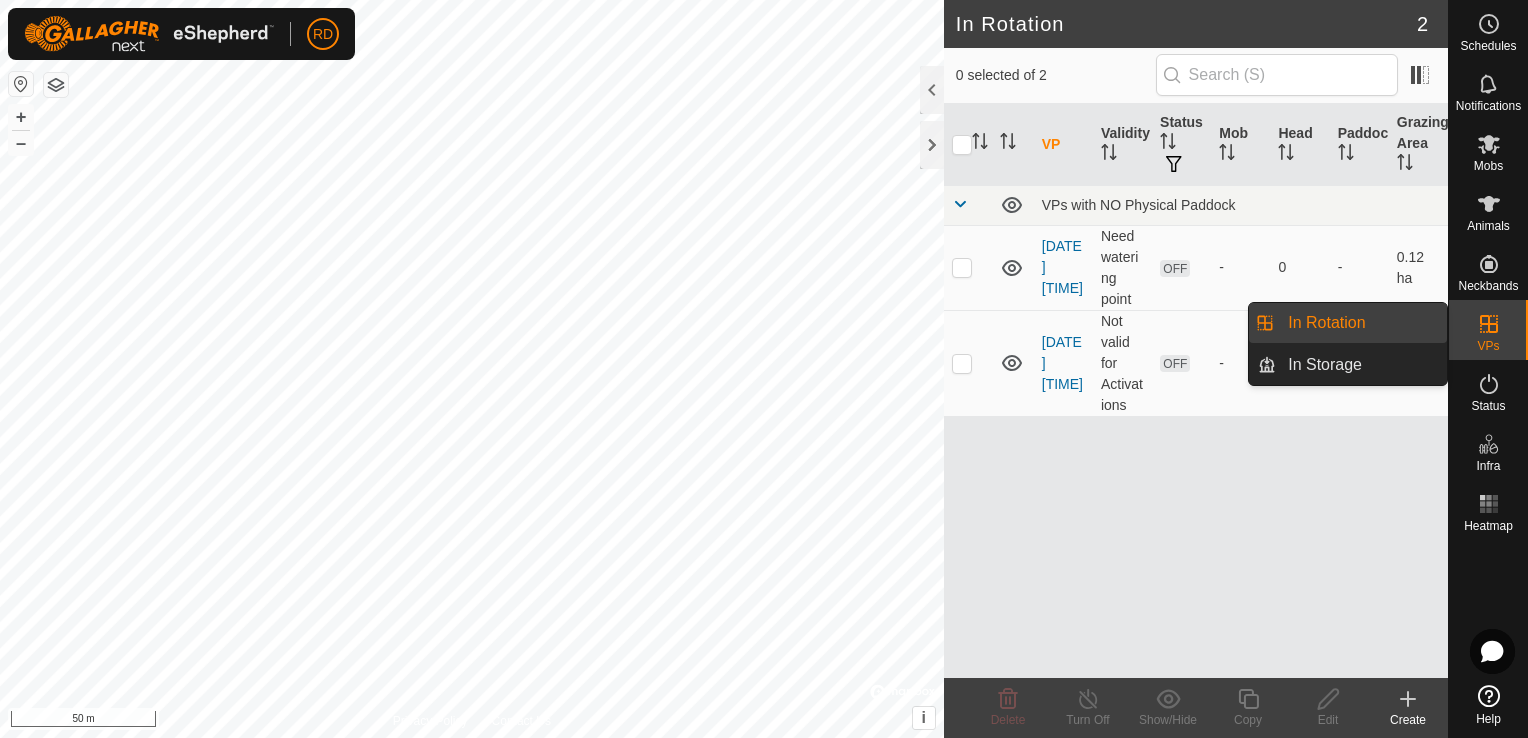 click 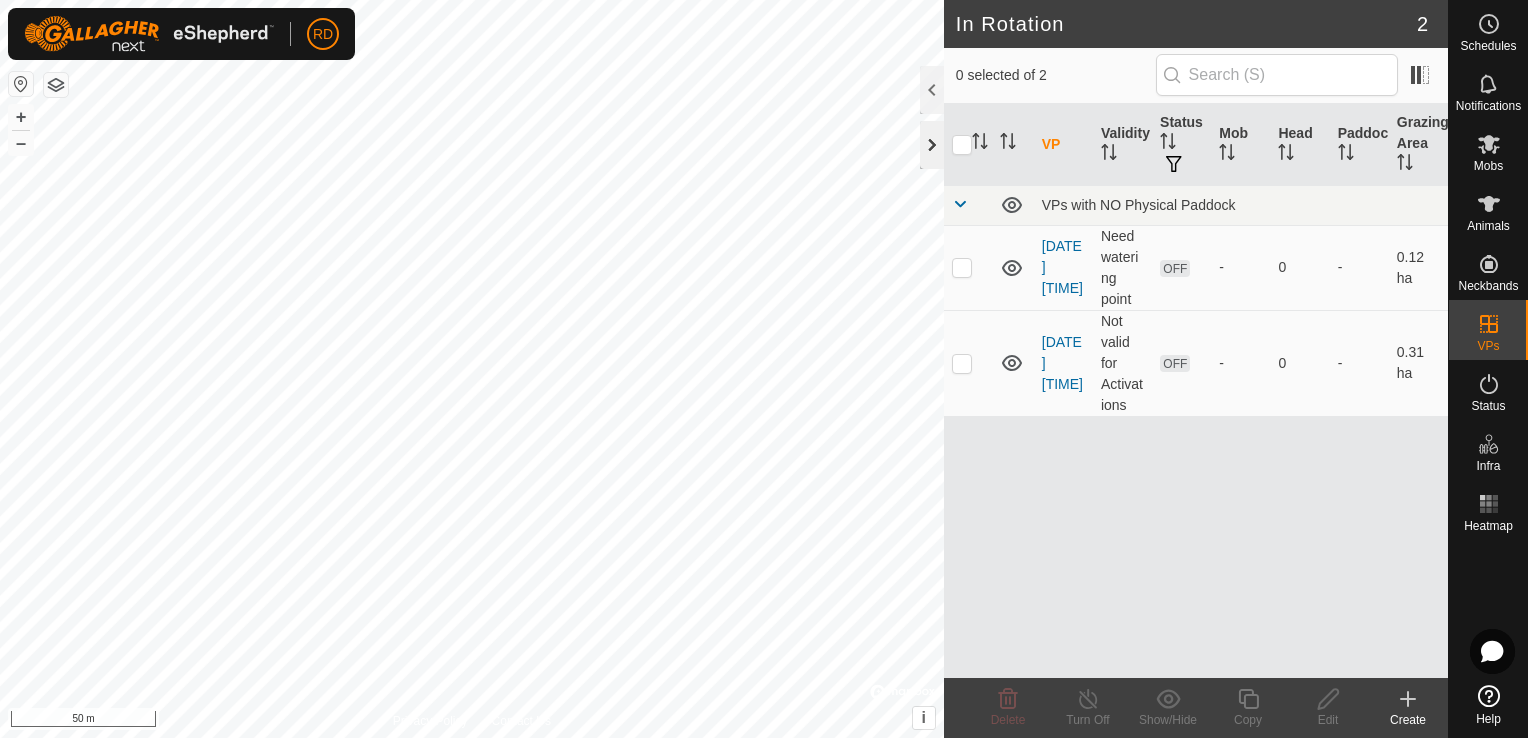 click 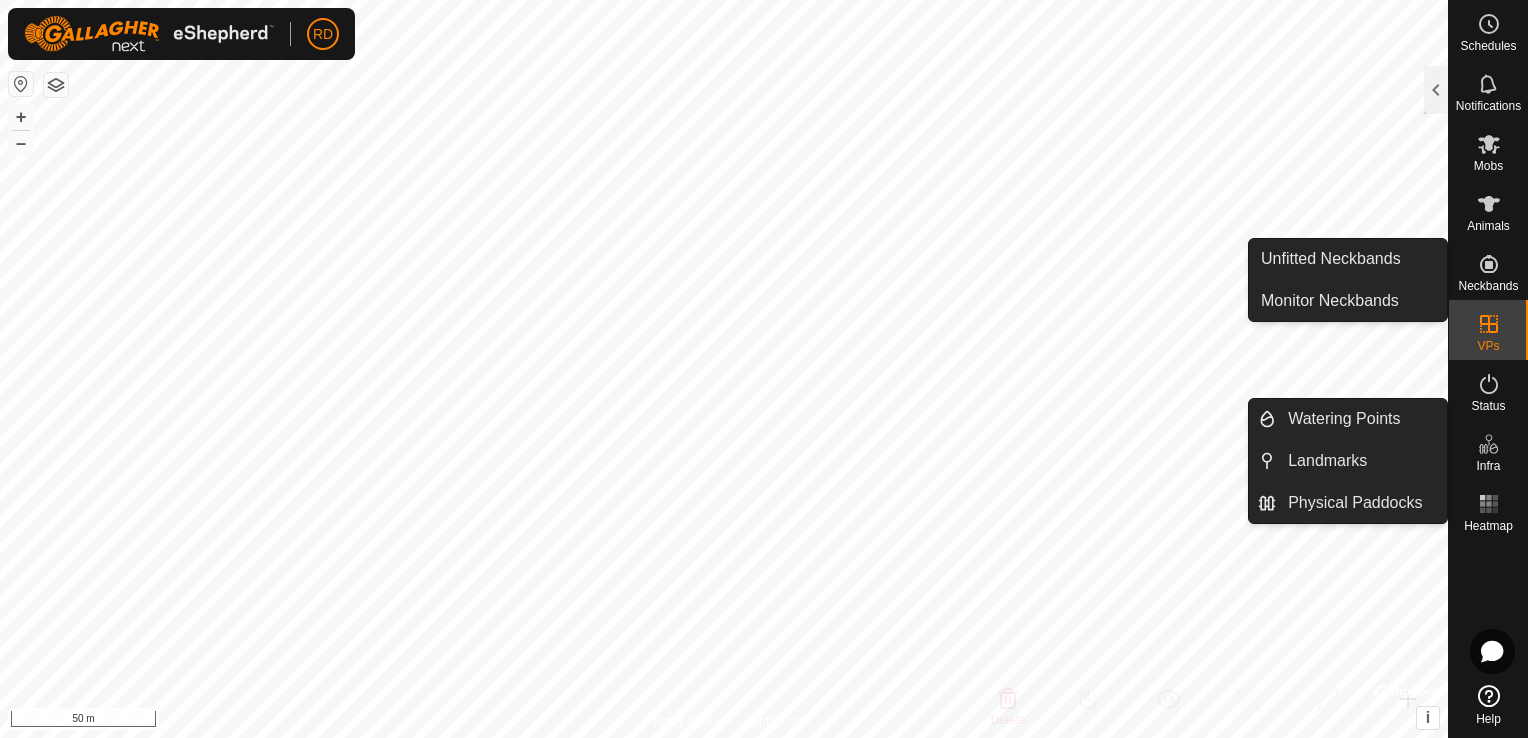 click 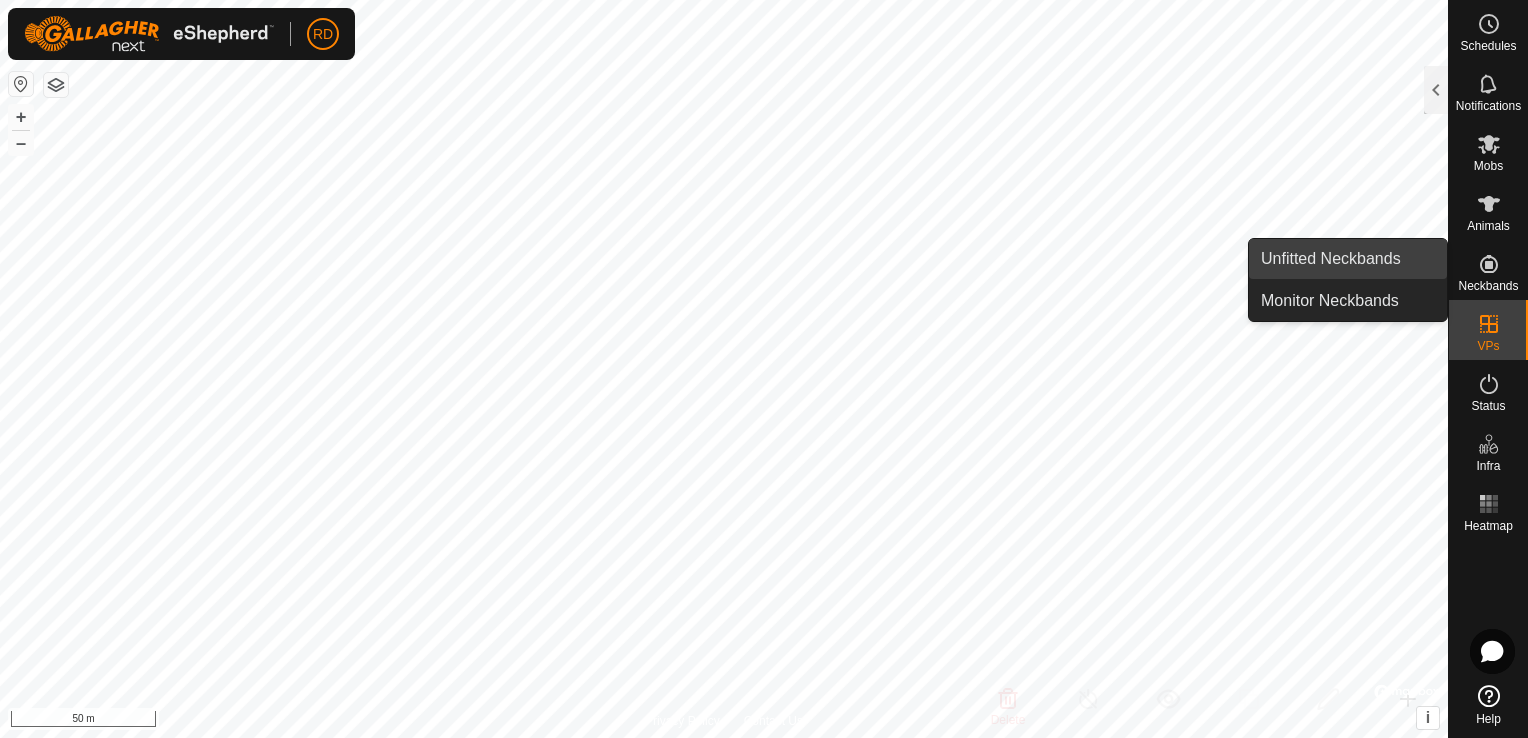 click on "Unfitted Neckbands" at bounding box center [1348, 259] 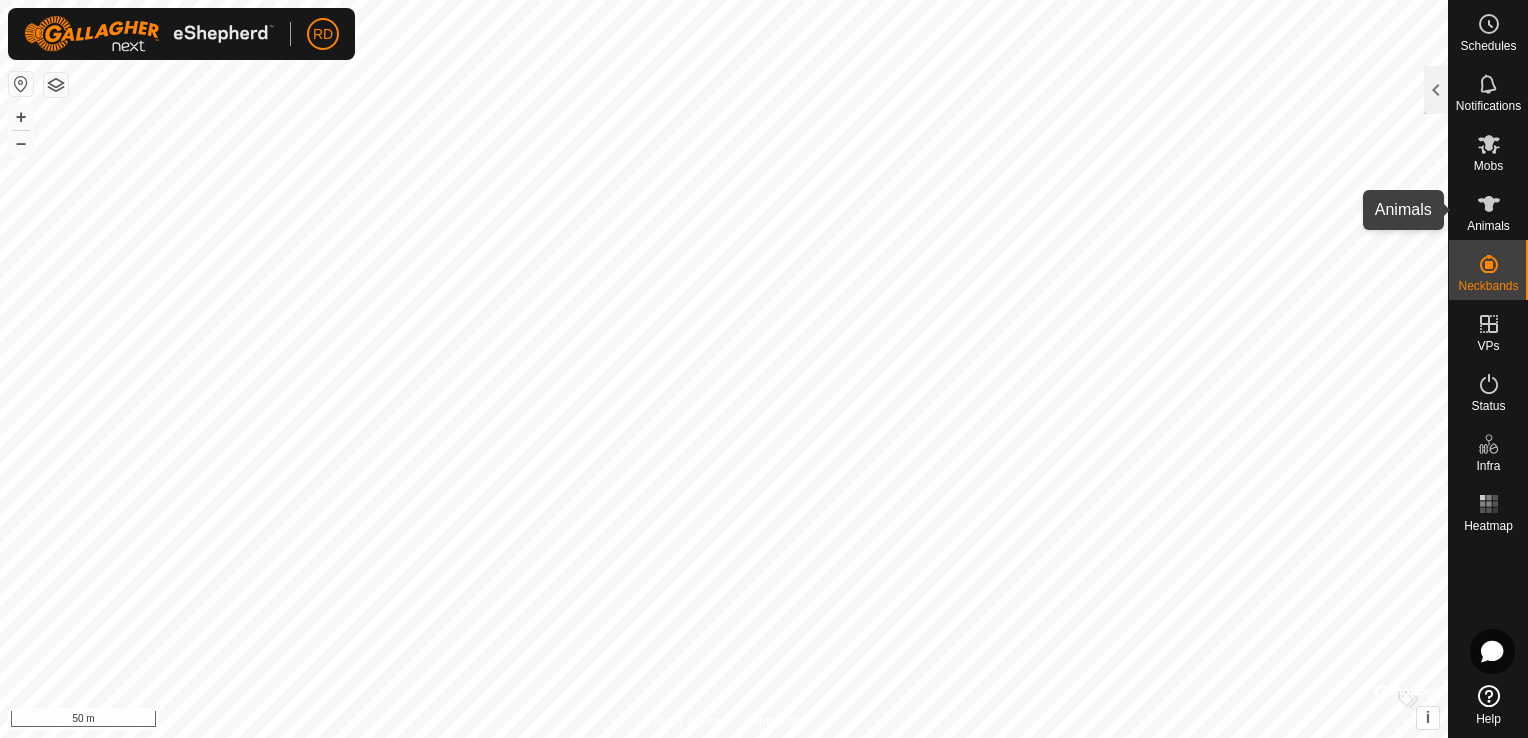 click 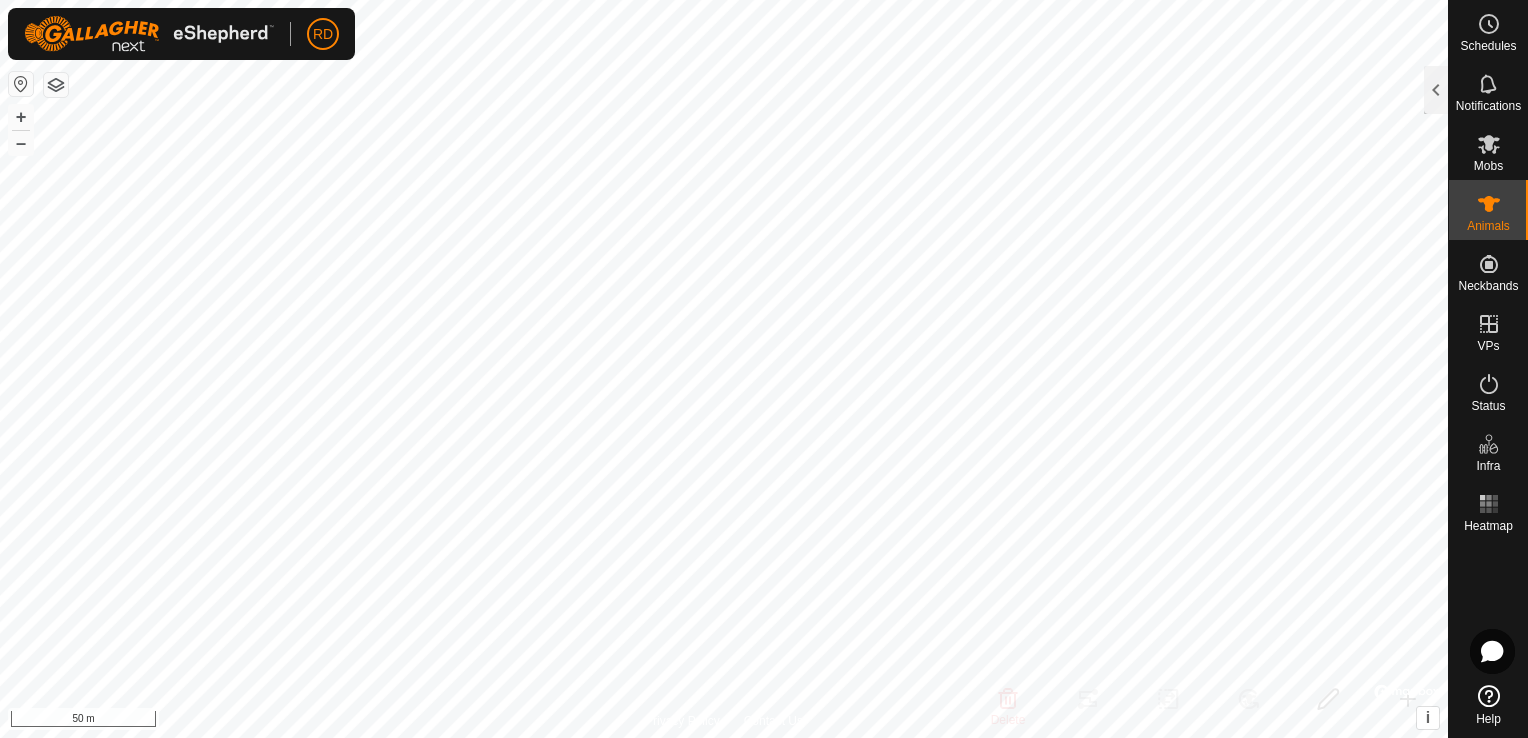 click 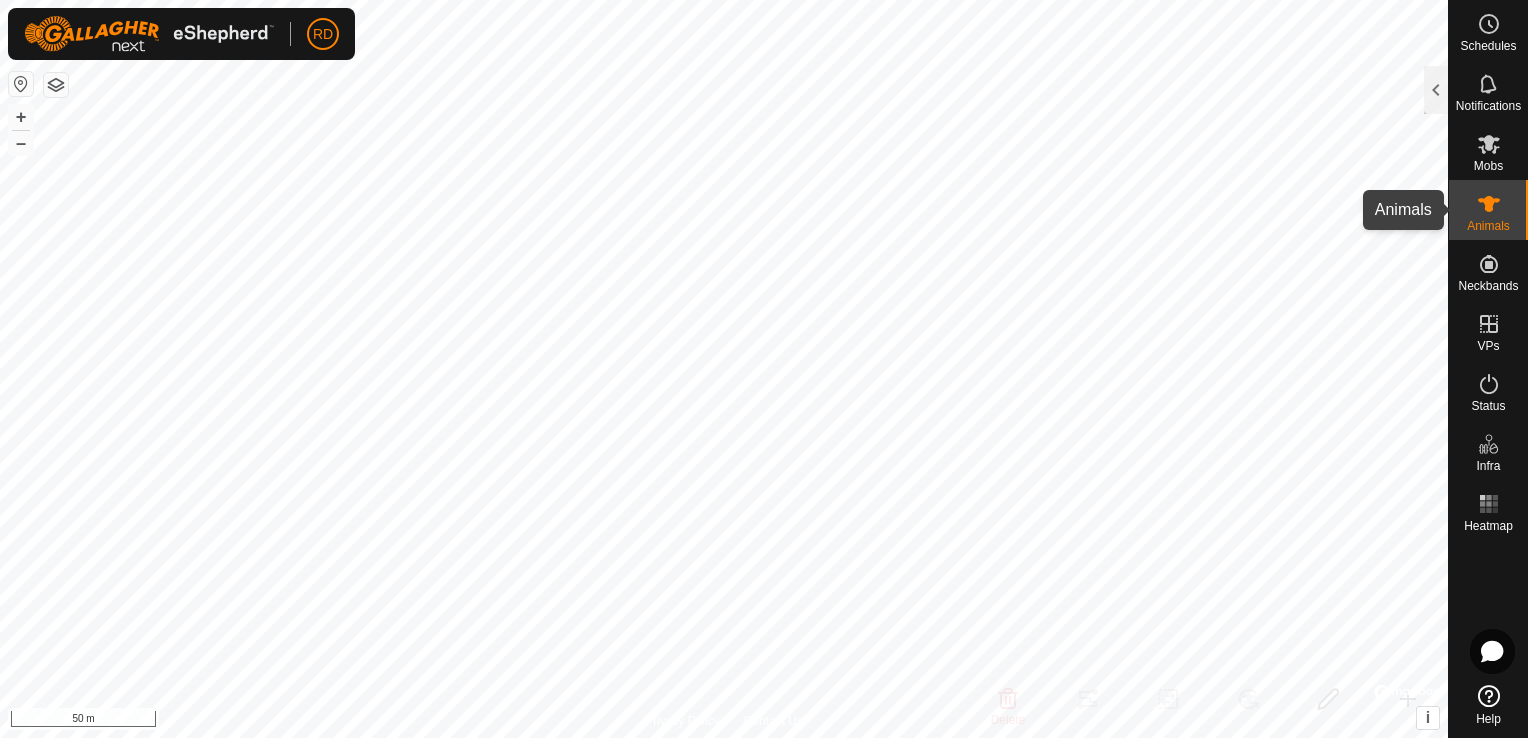 click at bounding box center (1489, 204) 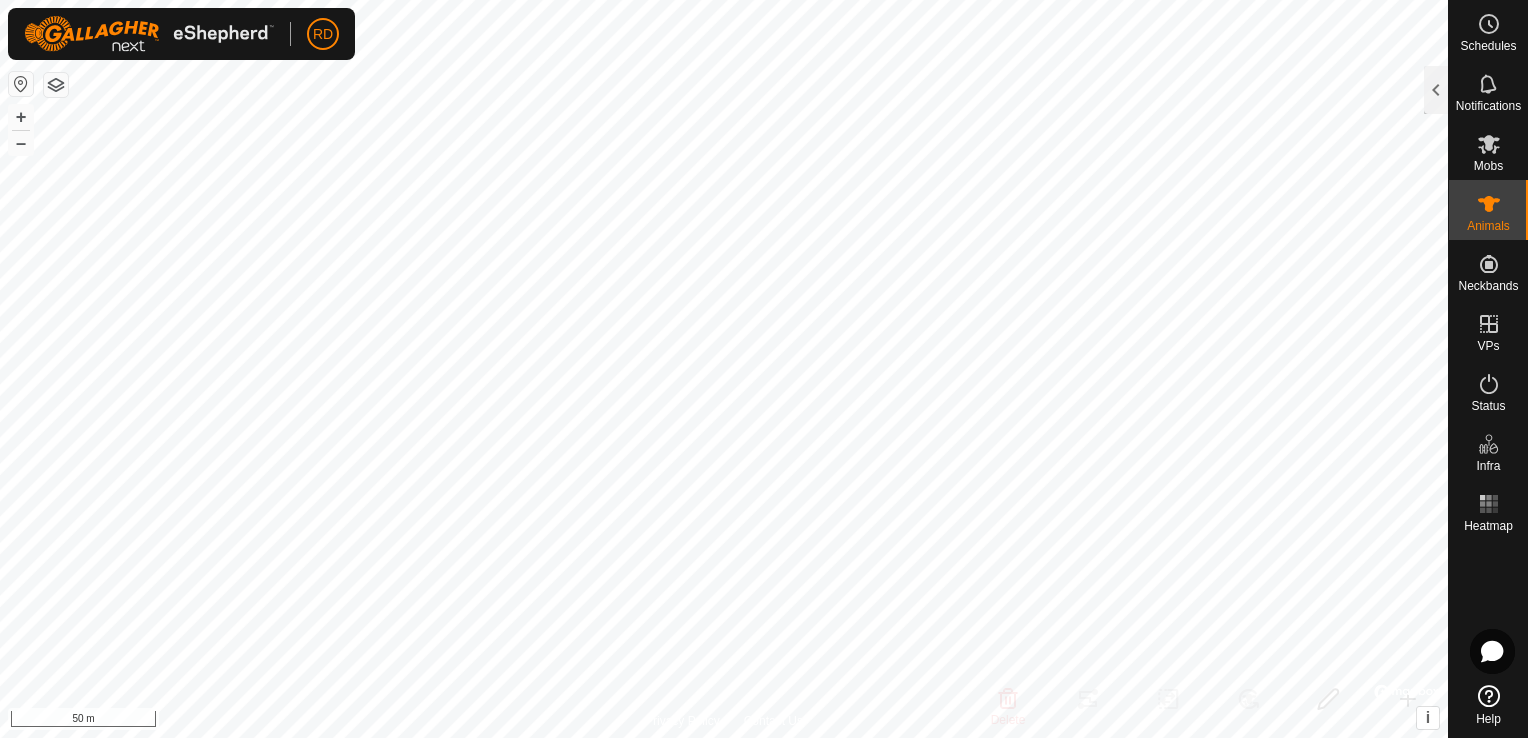 click at bounding box center [1489, 204] 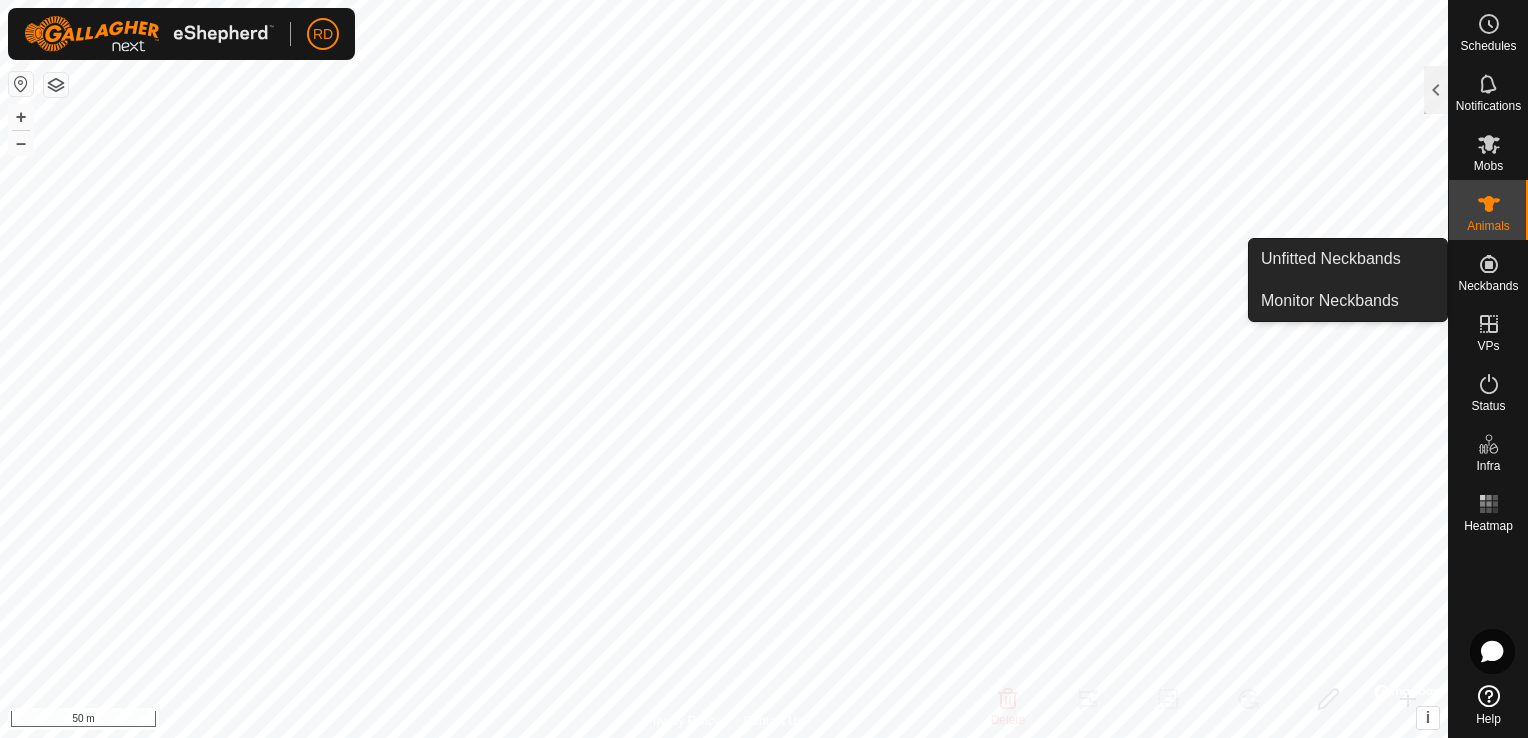 click 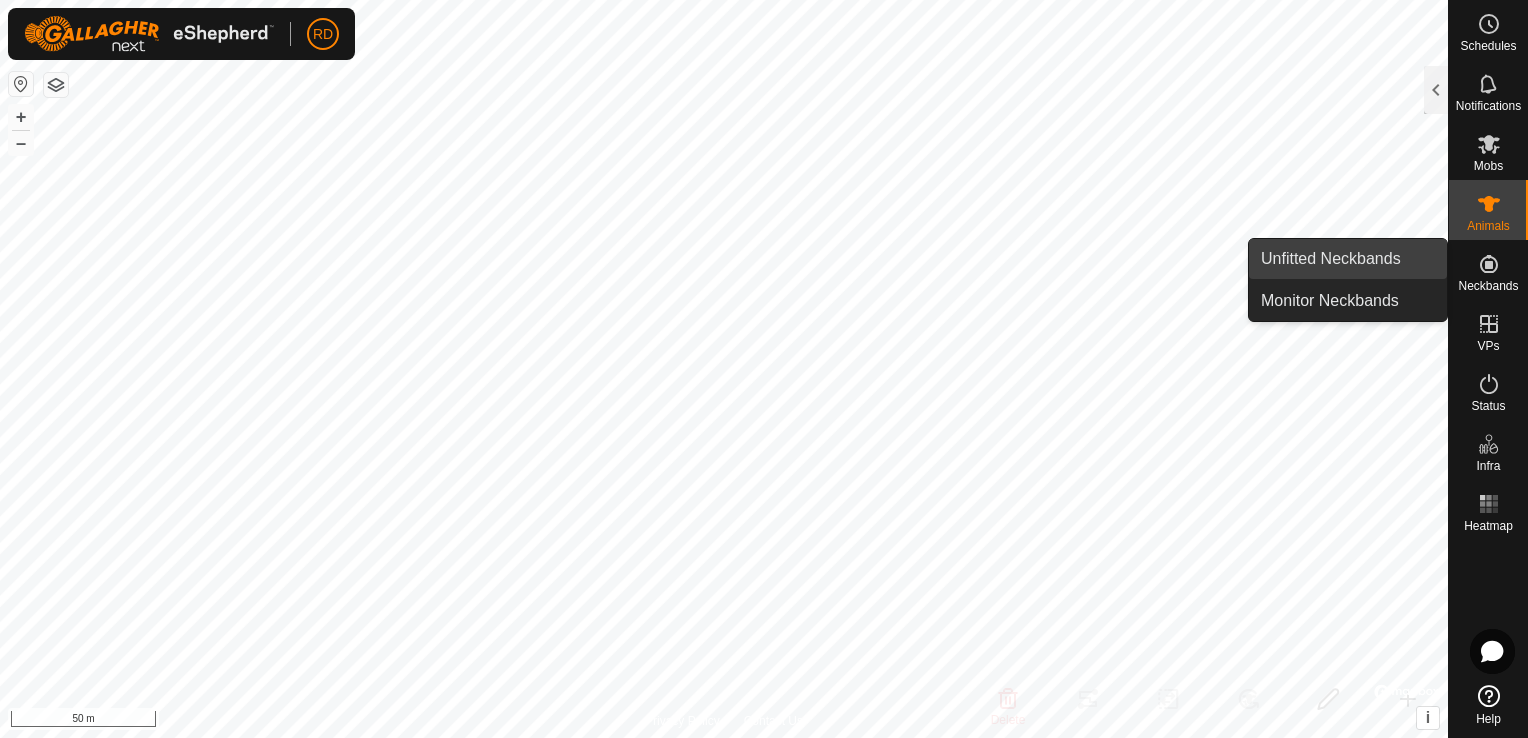 click on "Unfitted Neckbands" at bounding box center [1348, 259] 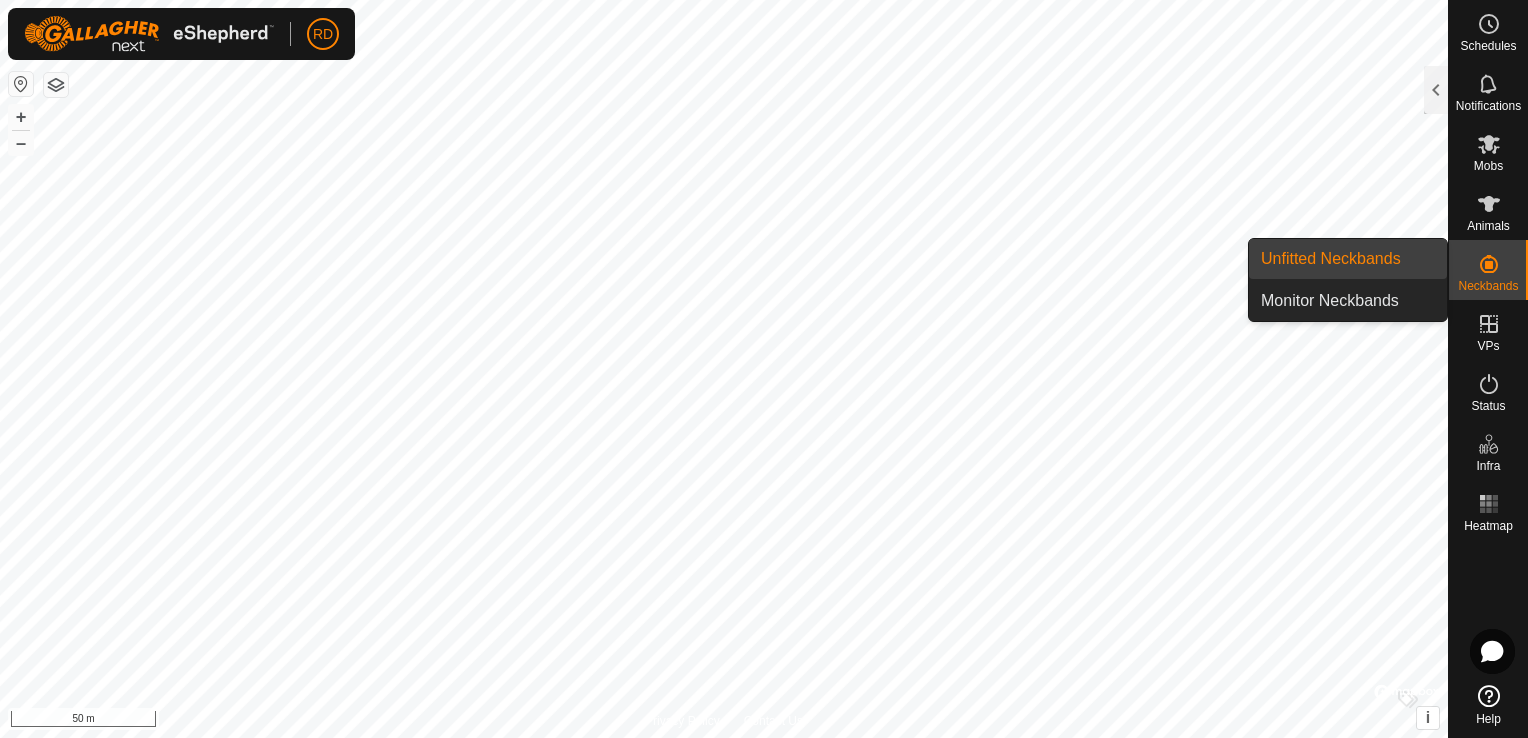 click on "Unfitted Neckbands" at bounding box center (1348, 259) 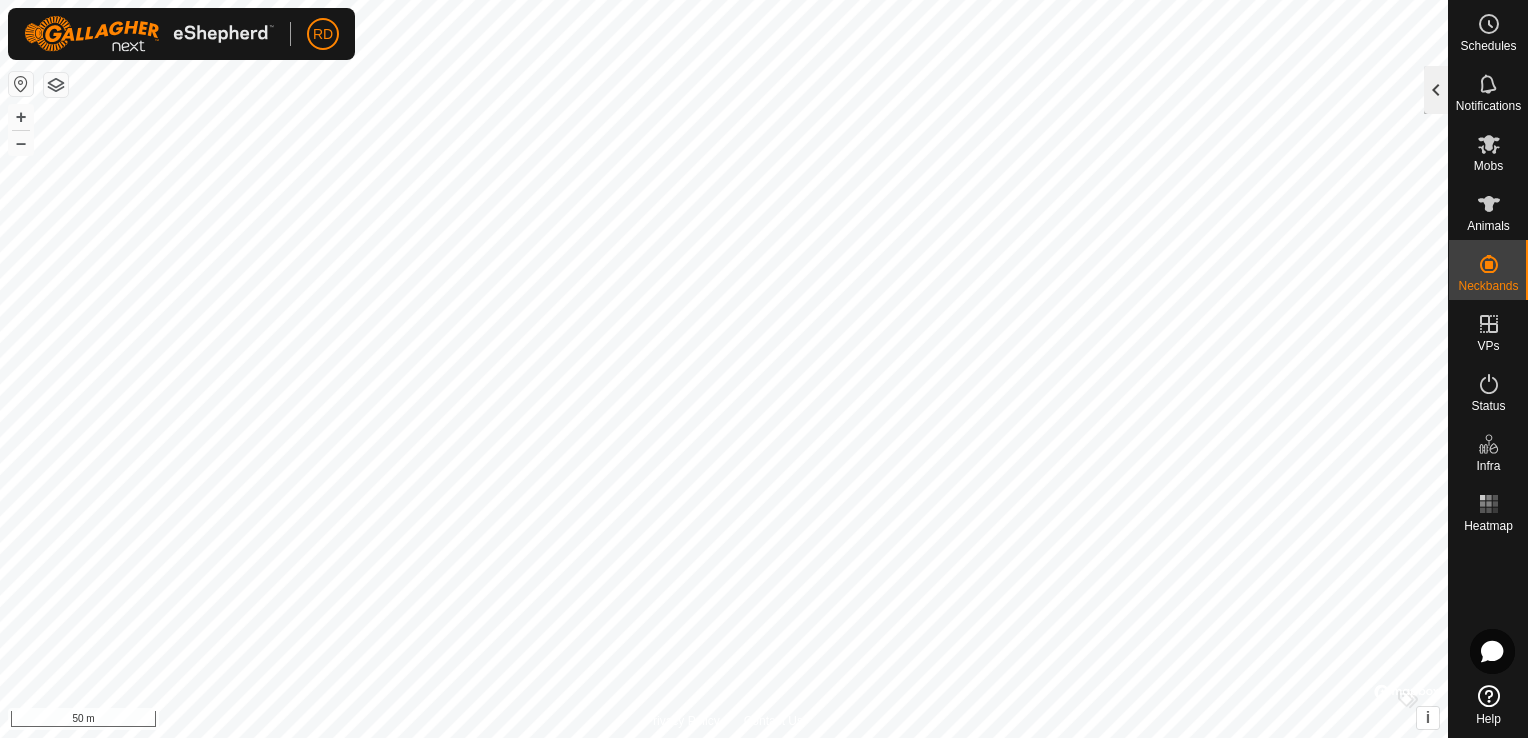 click 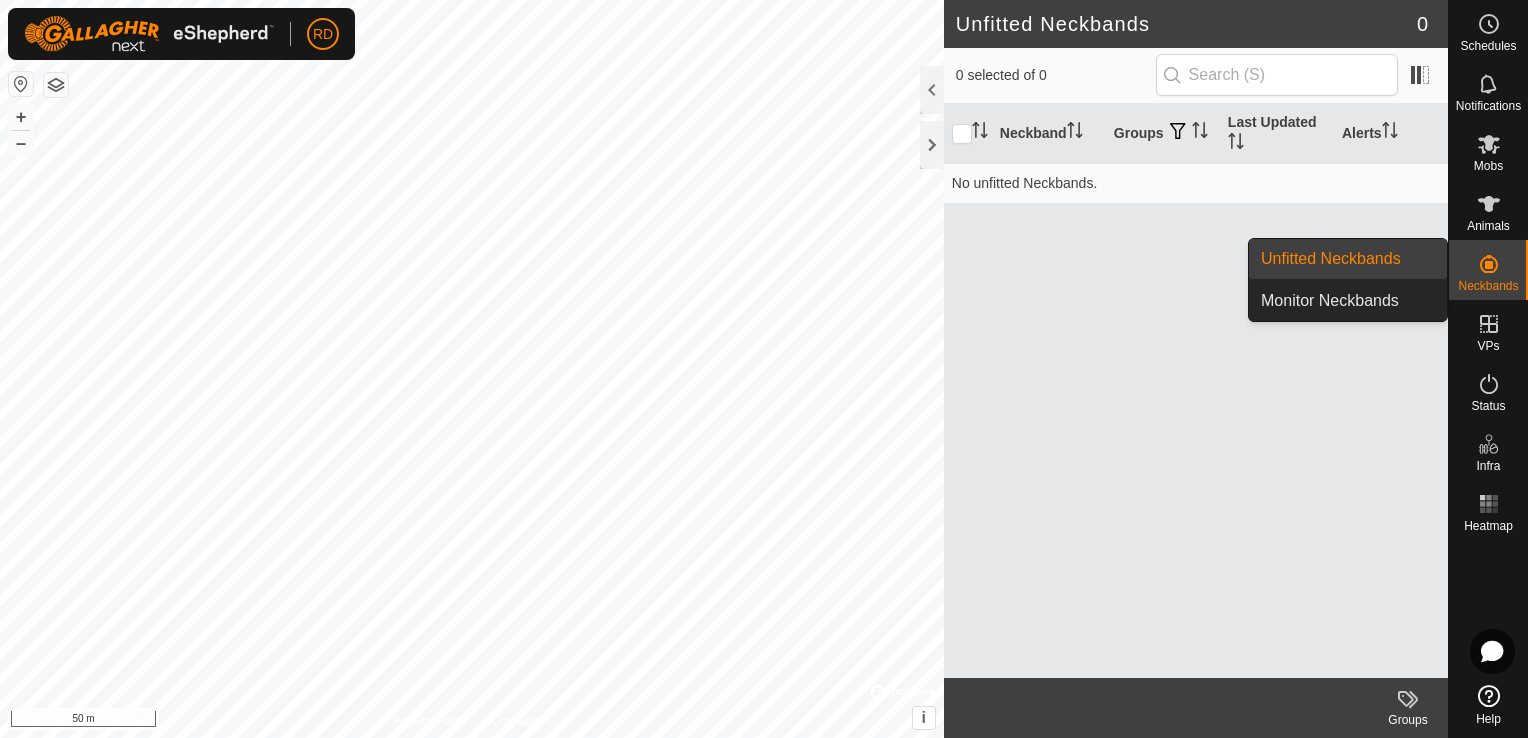 click 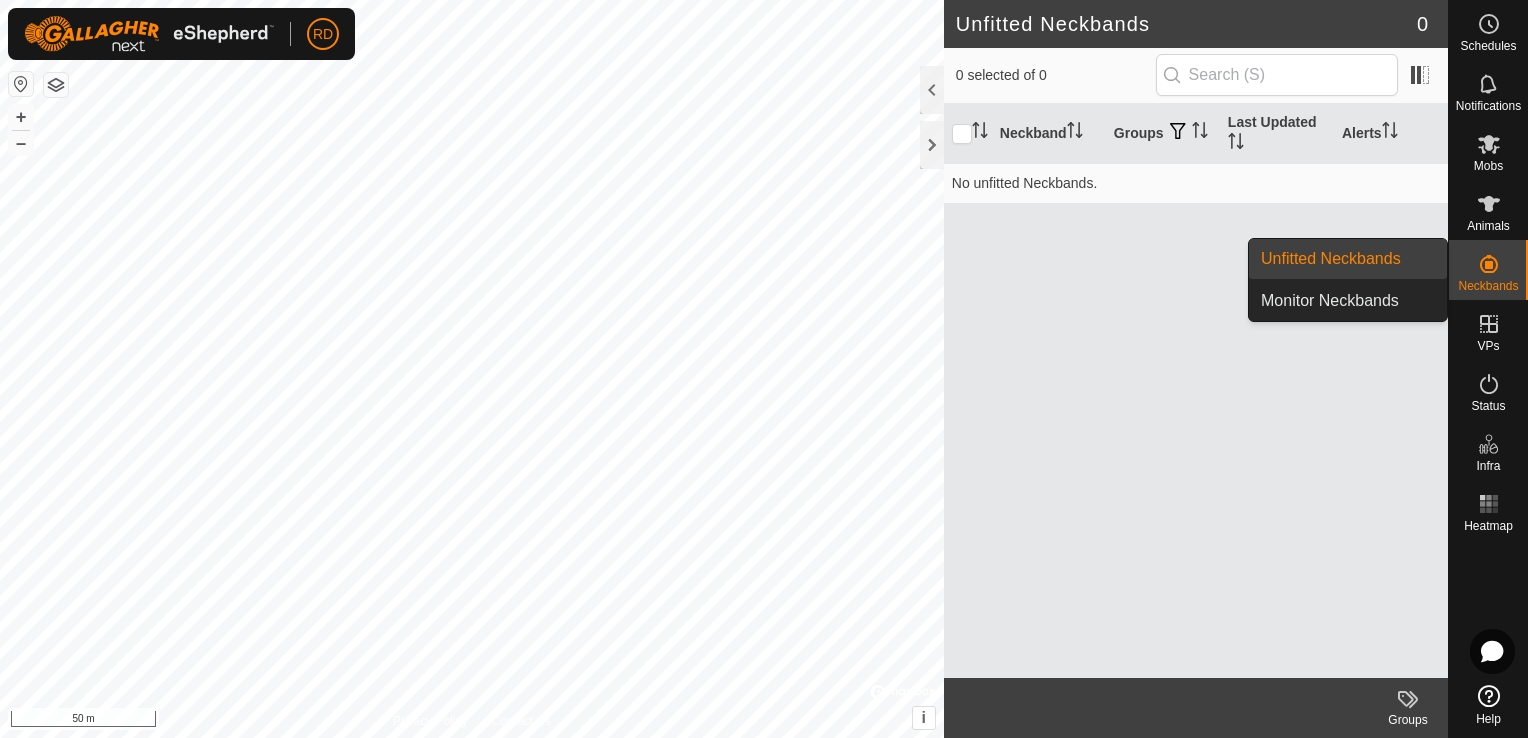 click on "Unfitted Neckbands" at bounding box center (1348, 259) 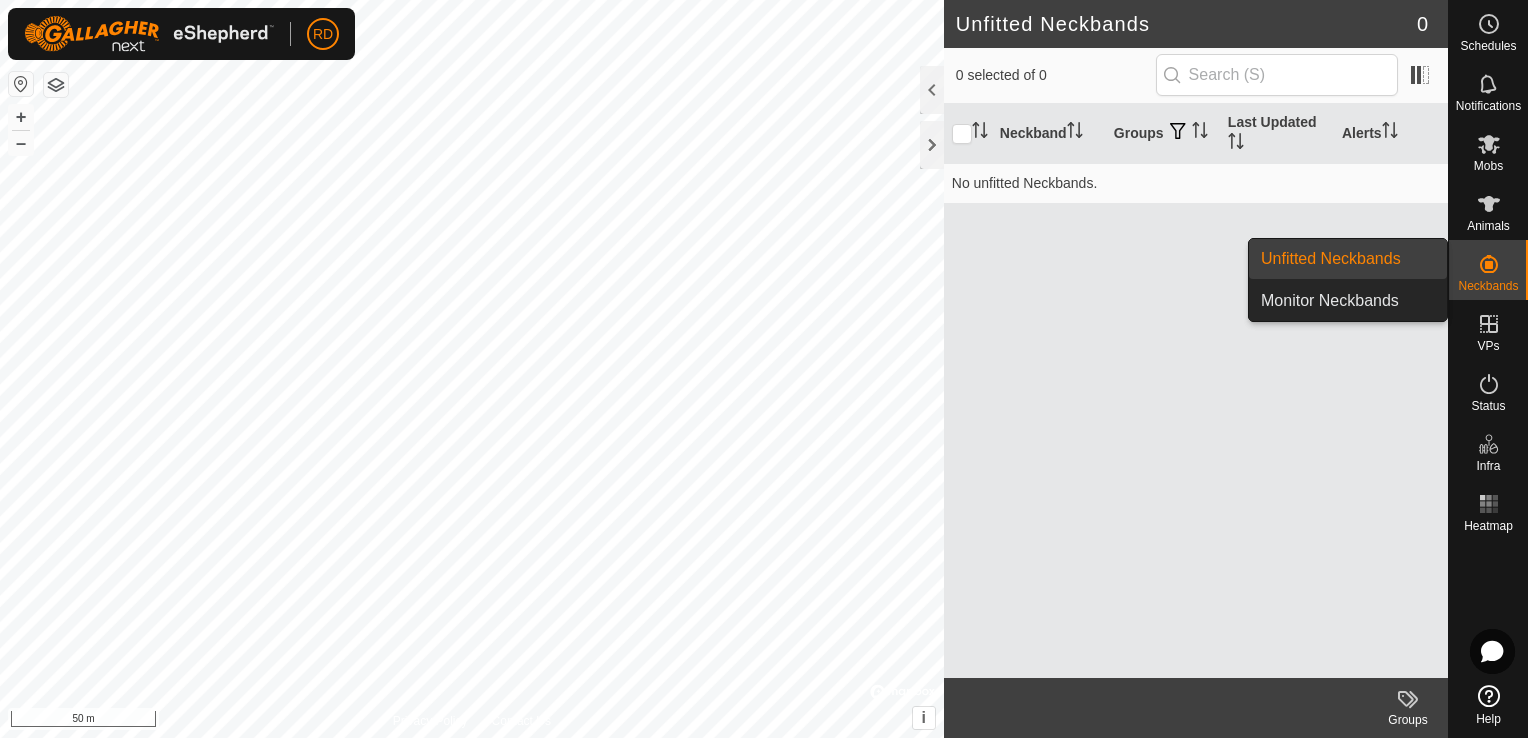 click on "Unfitted Neckbands" at bounding box center (1348, 259) 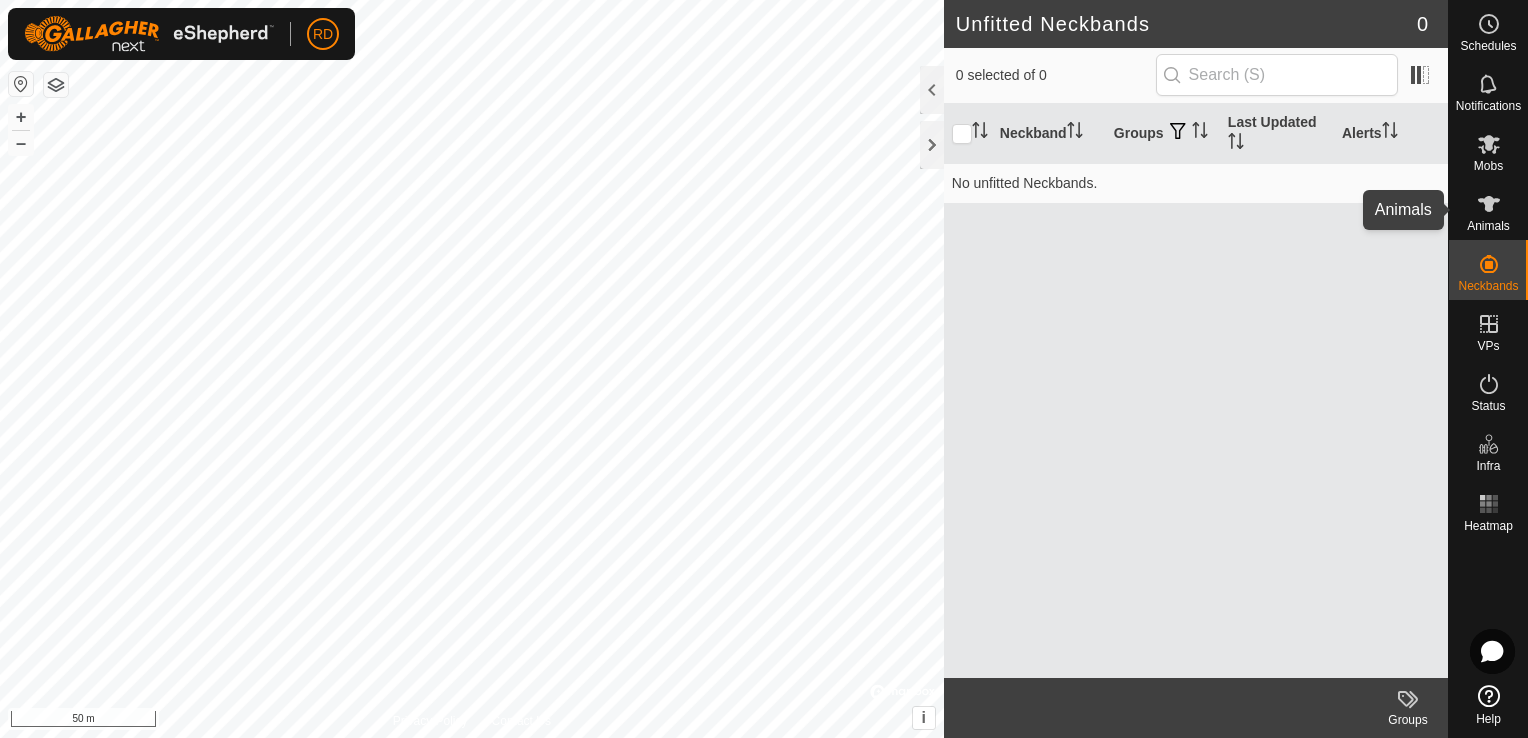 click 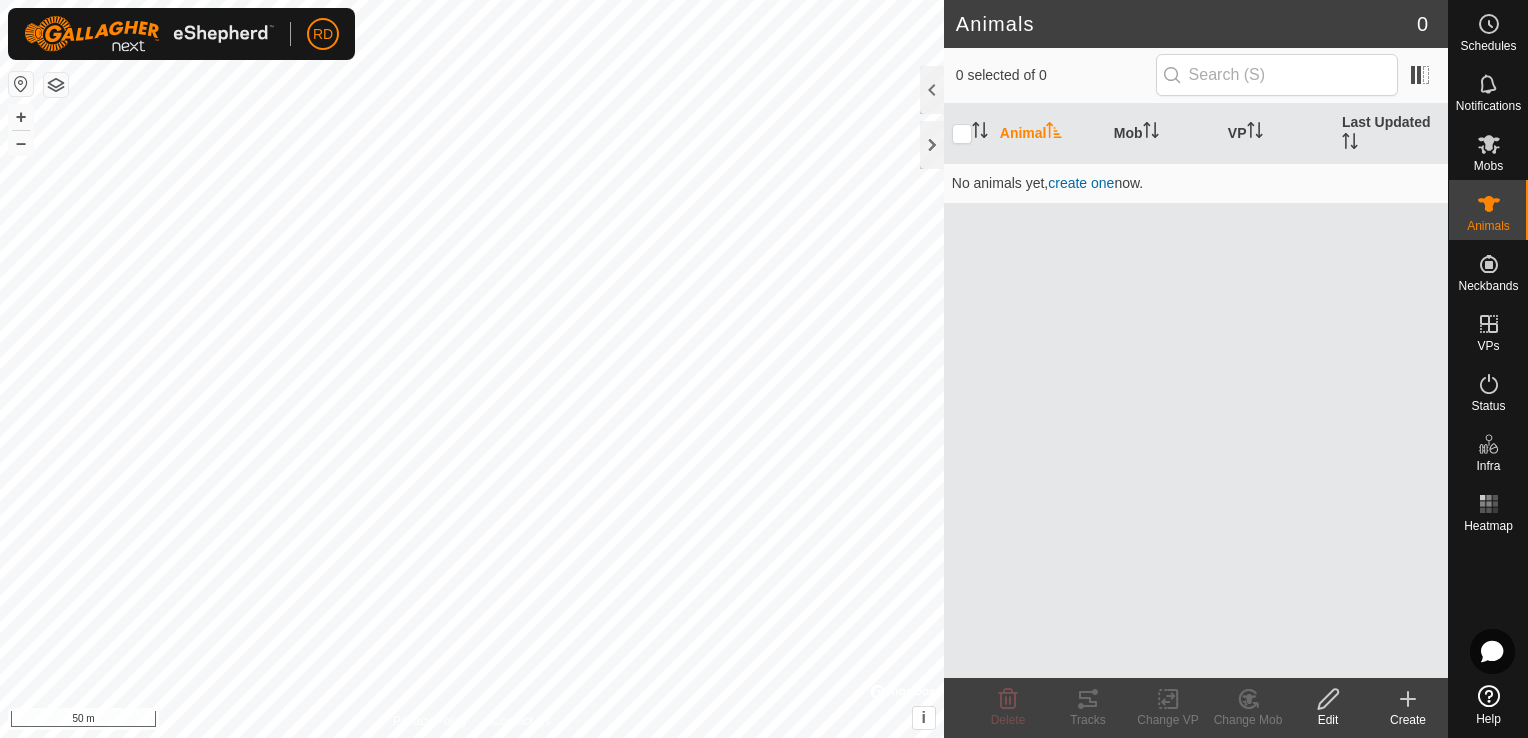 click 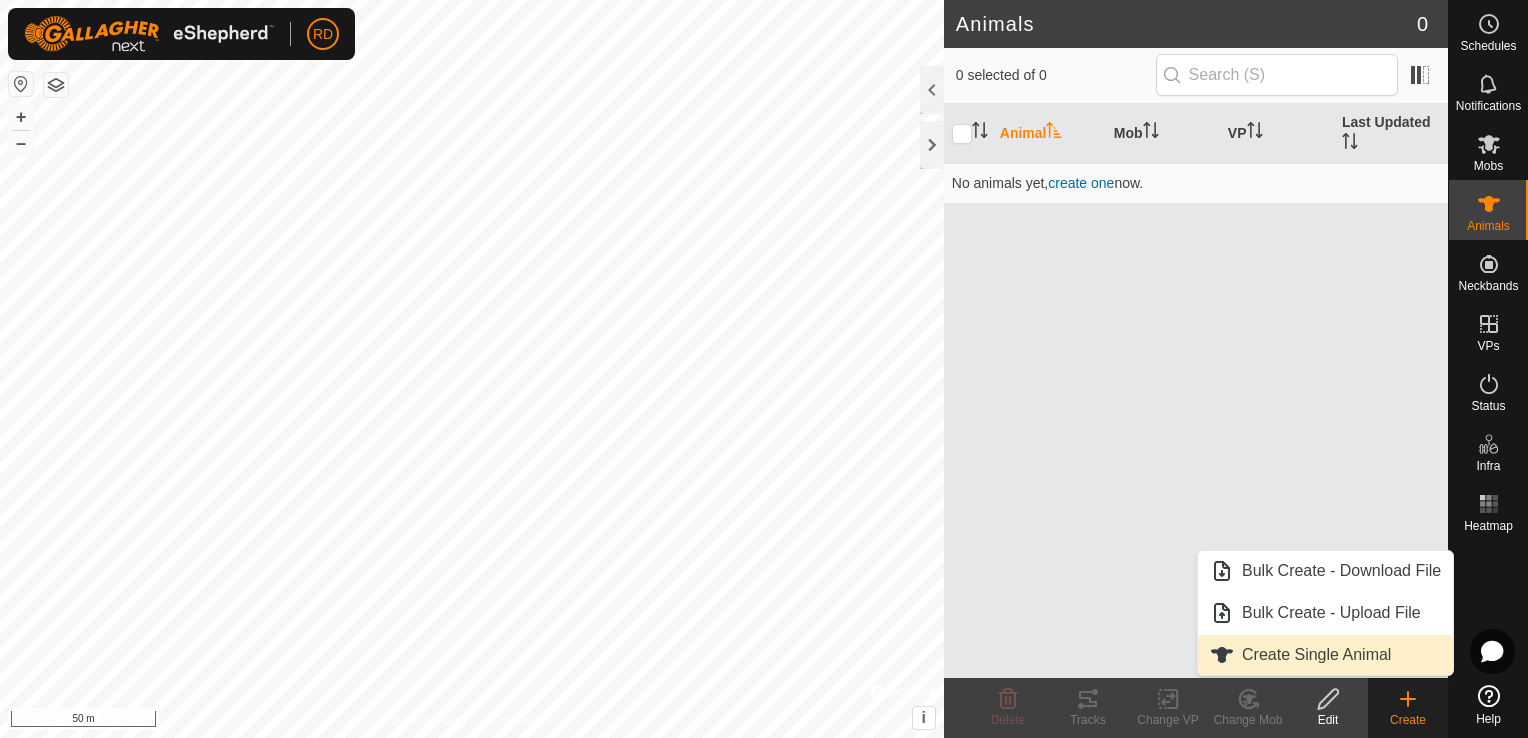 click on "Create Single Animal" at bounding box center (1325, 655) 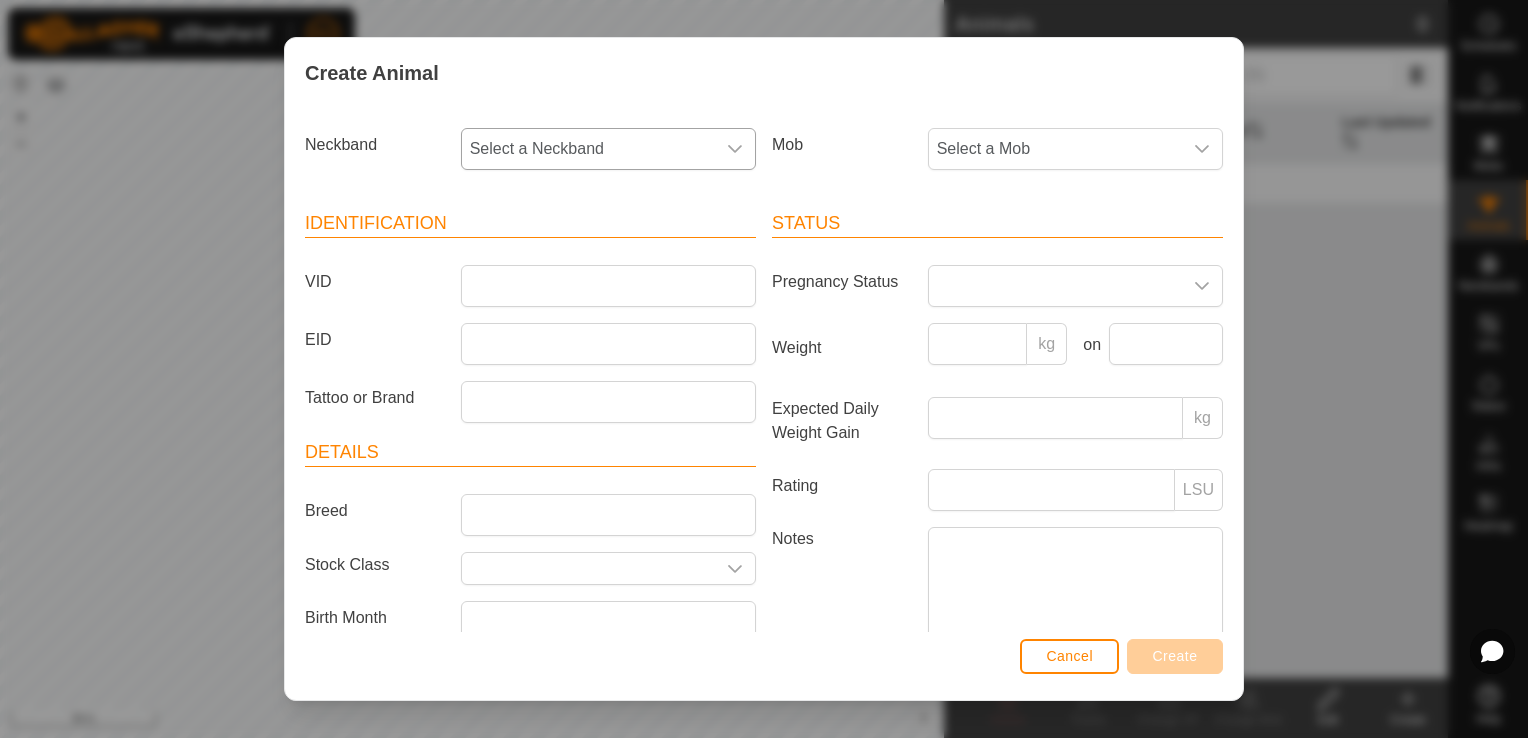 click 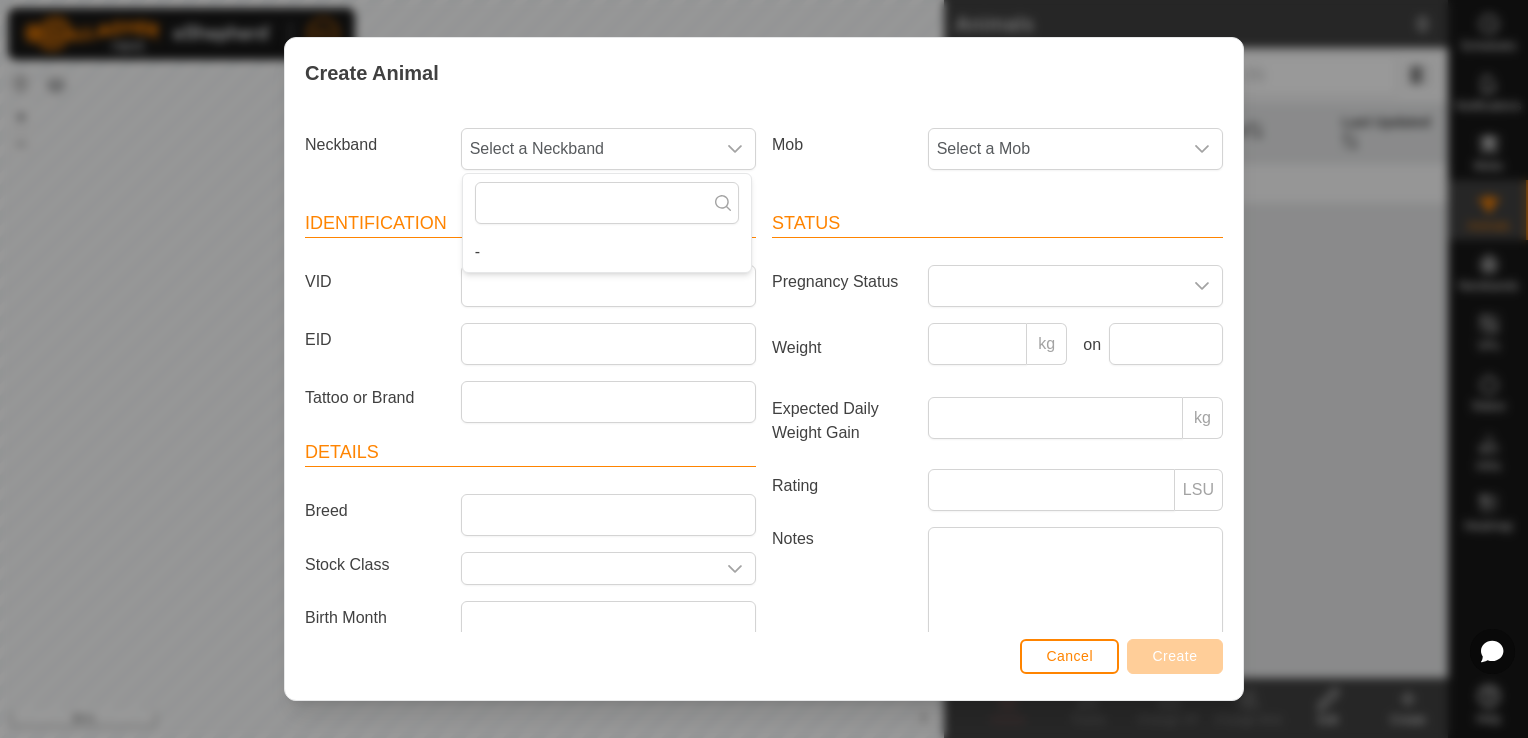 click on "Identification VID EID Tattoo or Brand Details Breed Stock Class Birth Month Age -" at bounding box center (530, 450) 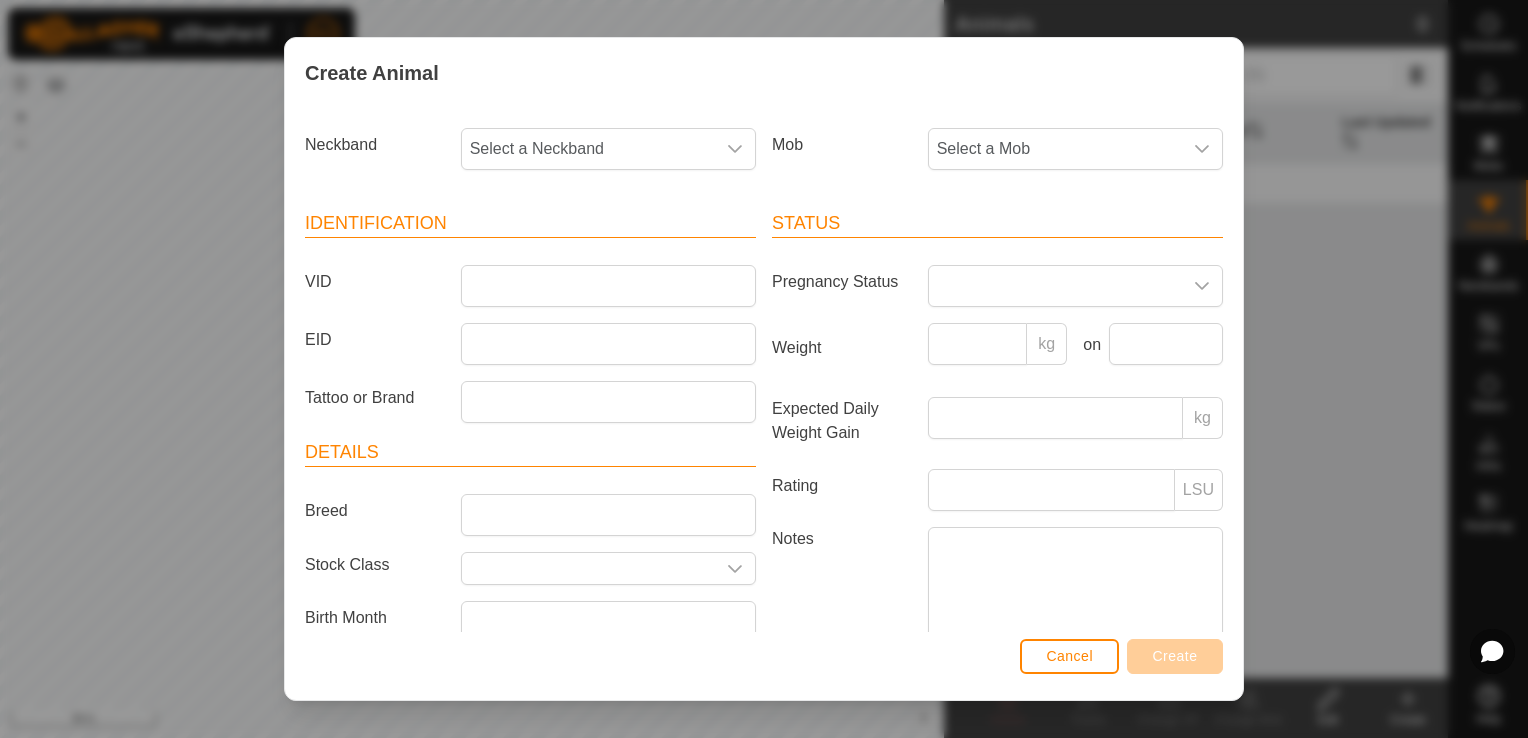 scroll, scrollTop: 3, scrollLeft: 0, axis: vertical 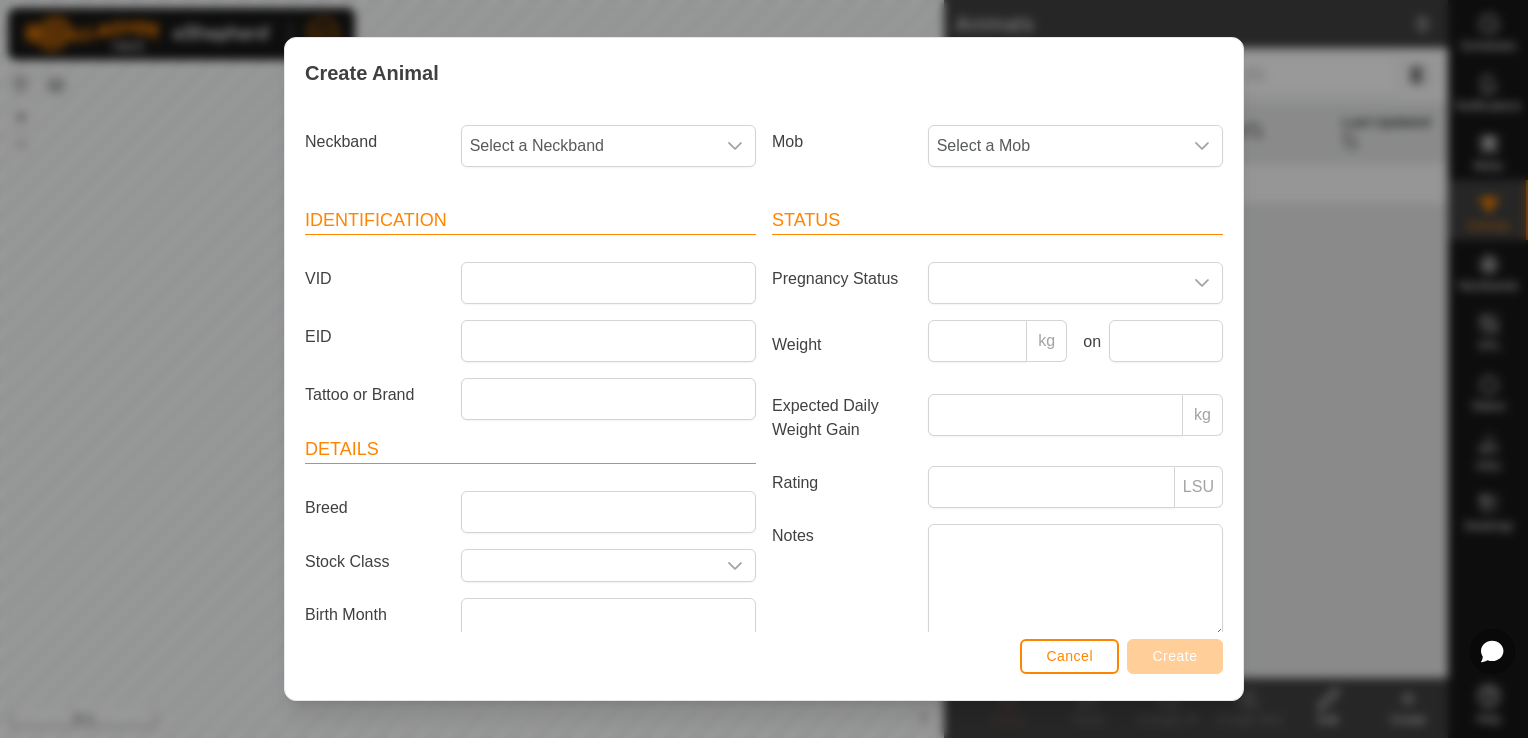 click on "Create Animal Neckband Select a Neckband Mob Select a Mob Identification VID EID Tattoo or Brand Details Breed Stock Class Birth Month Age - Status Pregnancy Status   Weight kg on Expected Daily Weight Gain kg Rating LSU Notes Cancel Create" at bounding box center (764, 369) 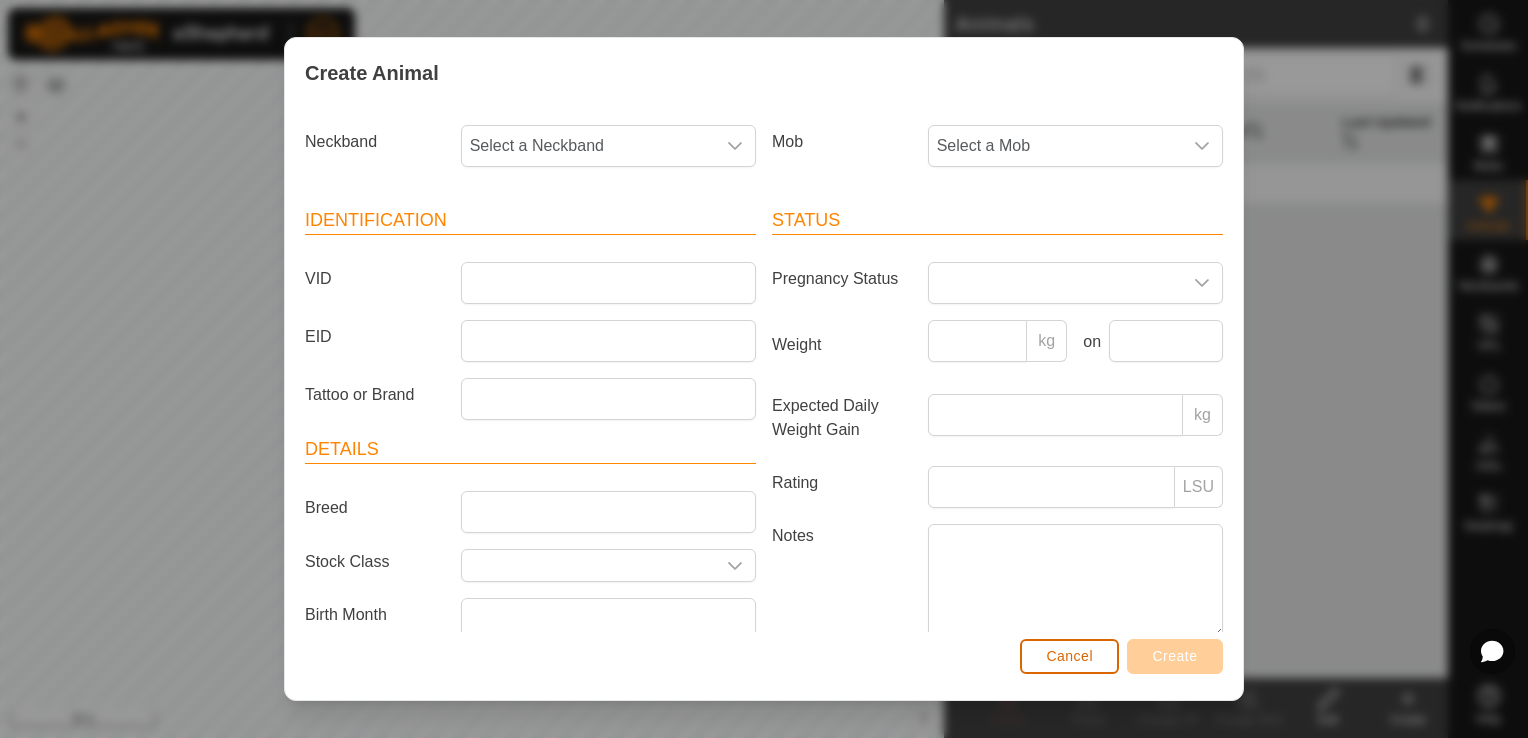 click on "Cancel" at bounding box center (1069, 656) 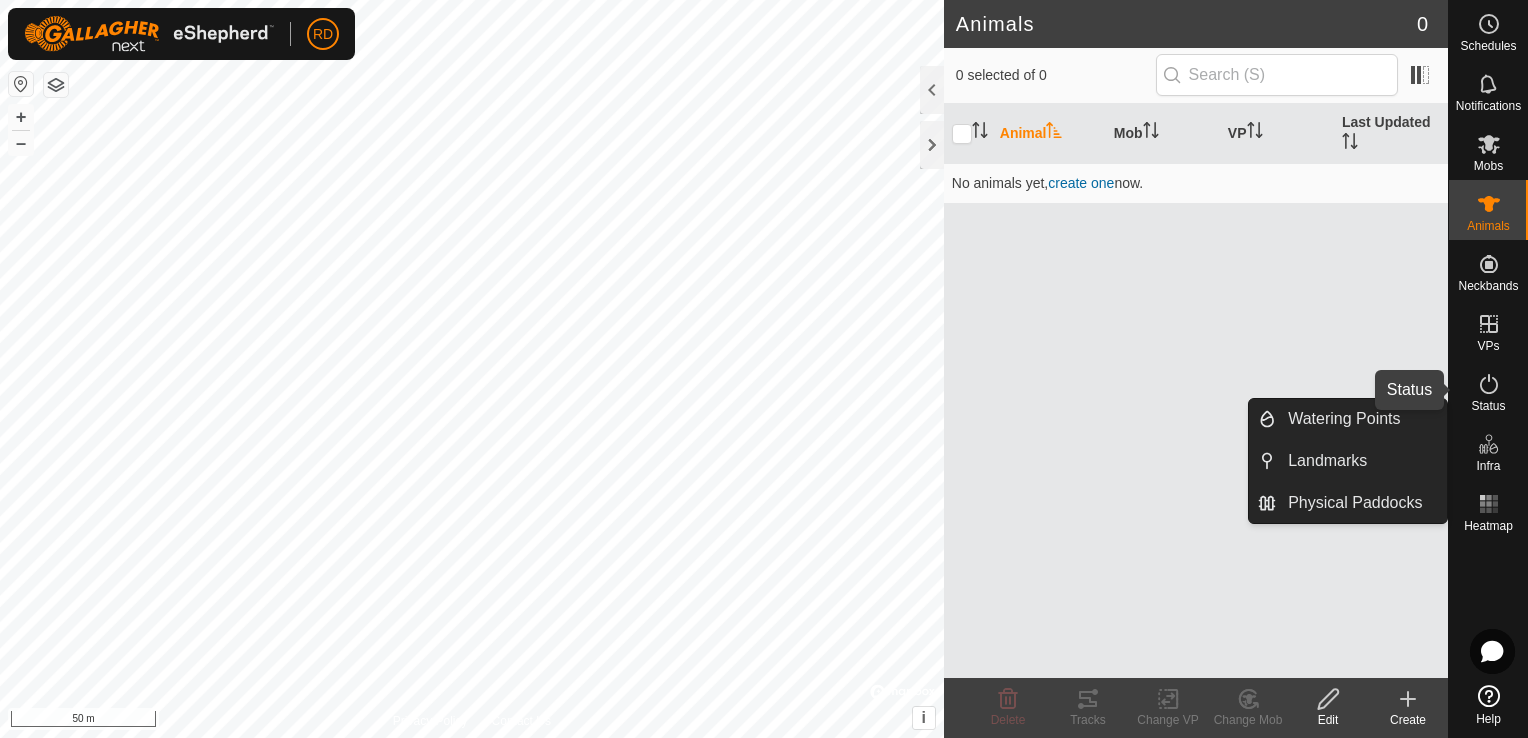 click 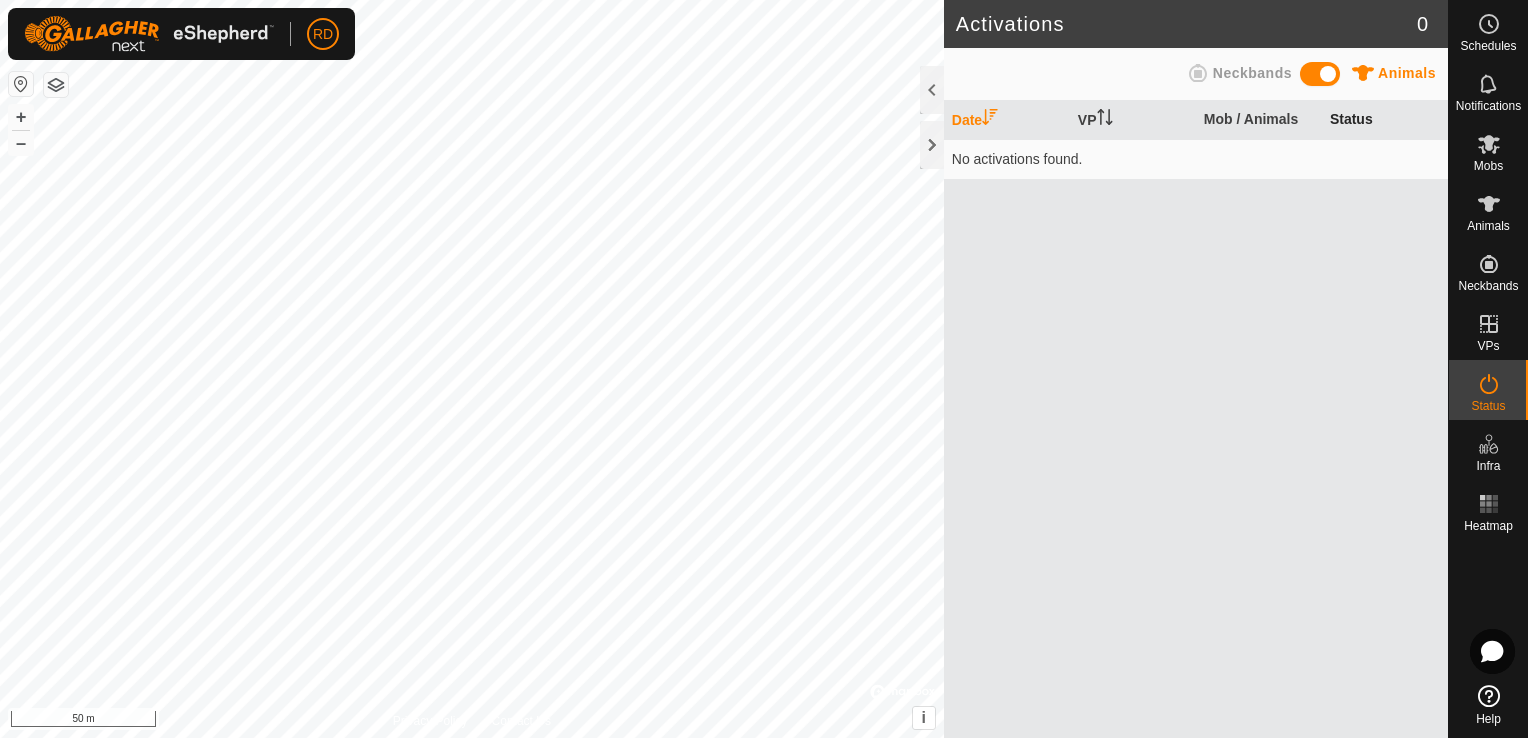 click on "Status" at bounding box center [1385, 120] 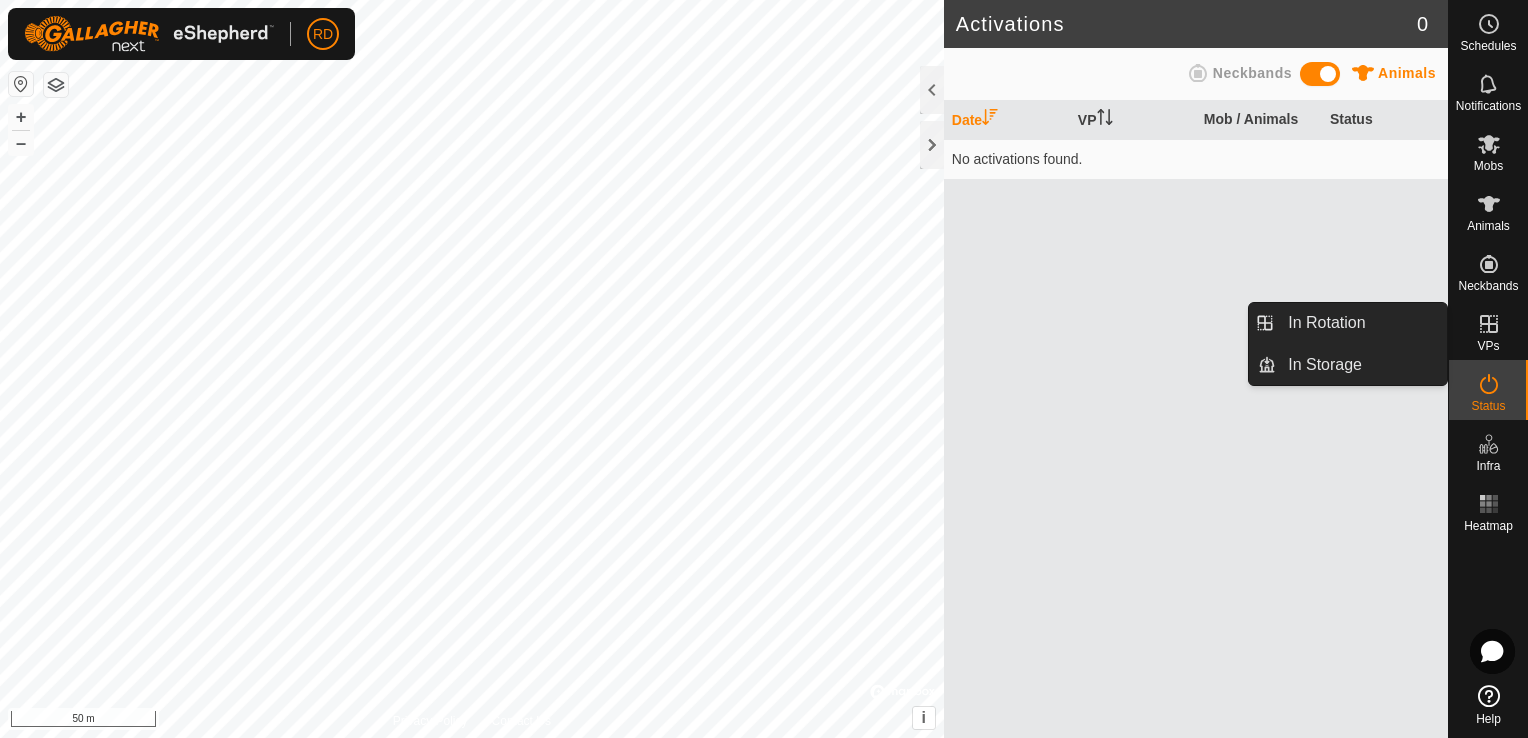 click 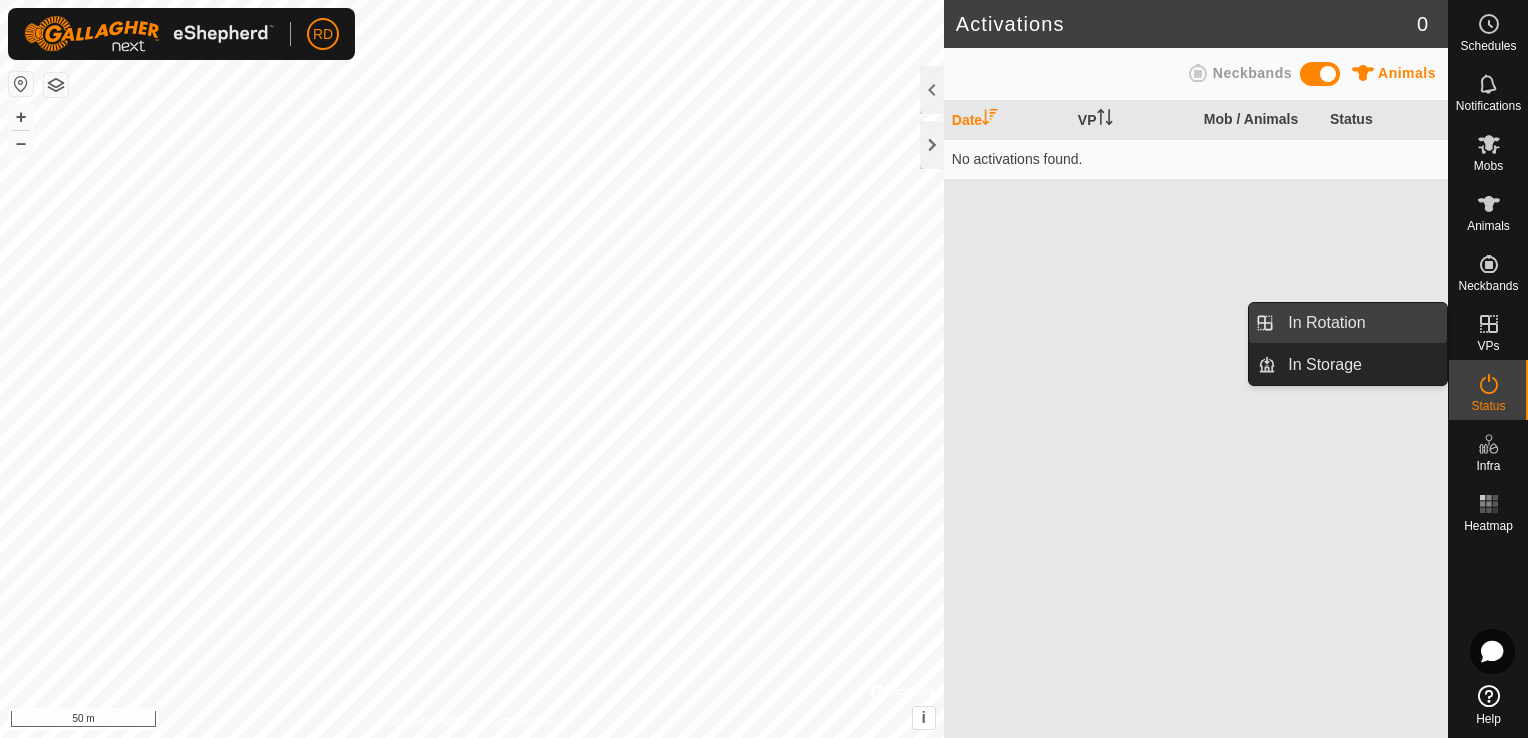 click on "In Rotation" at bounding box center [1361, 323] 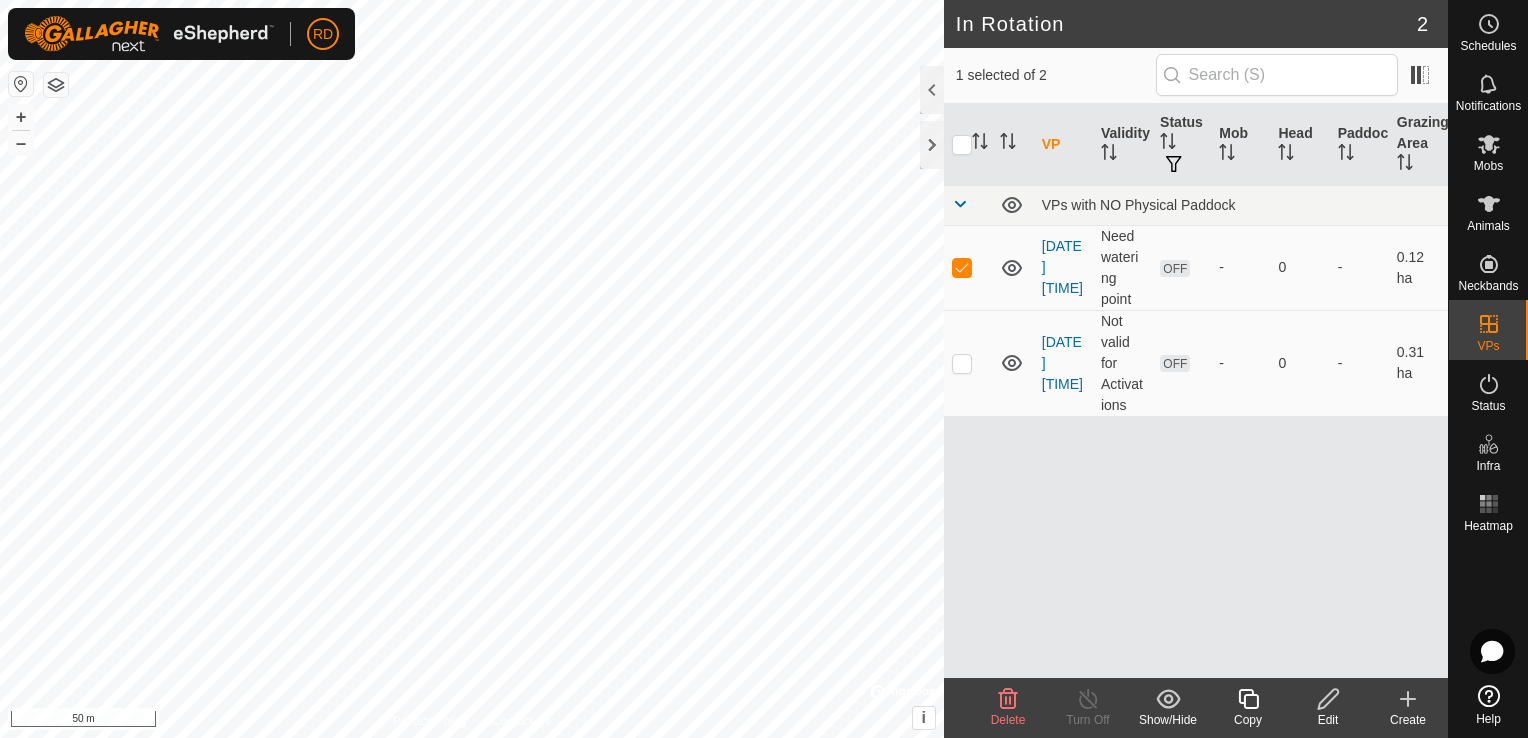 checkbox on "false" 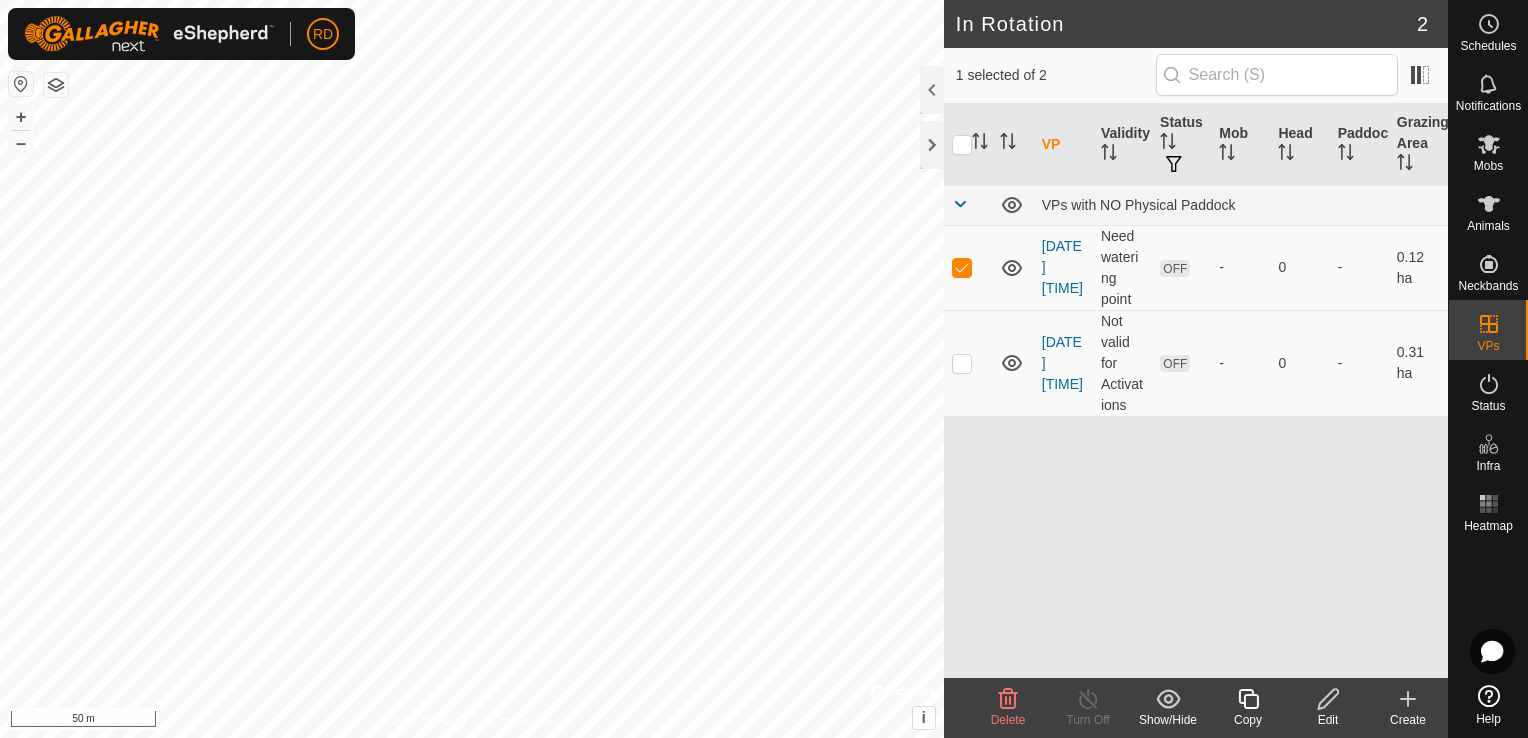 checkbox on "true" 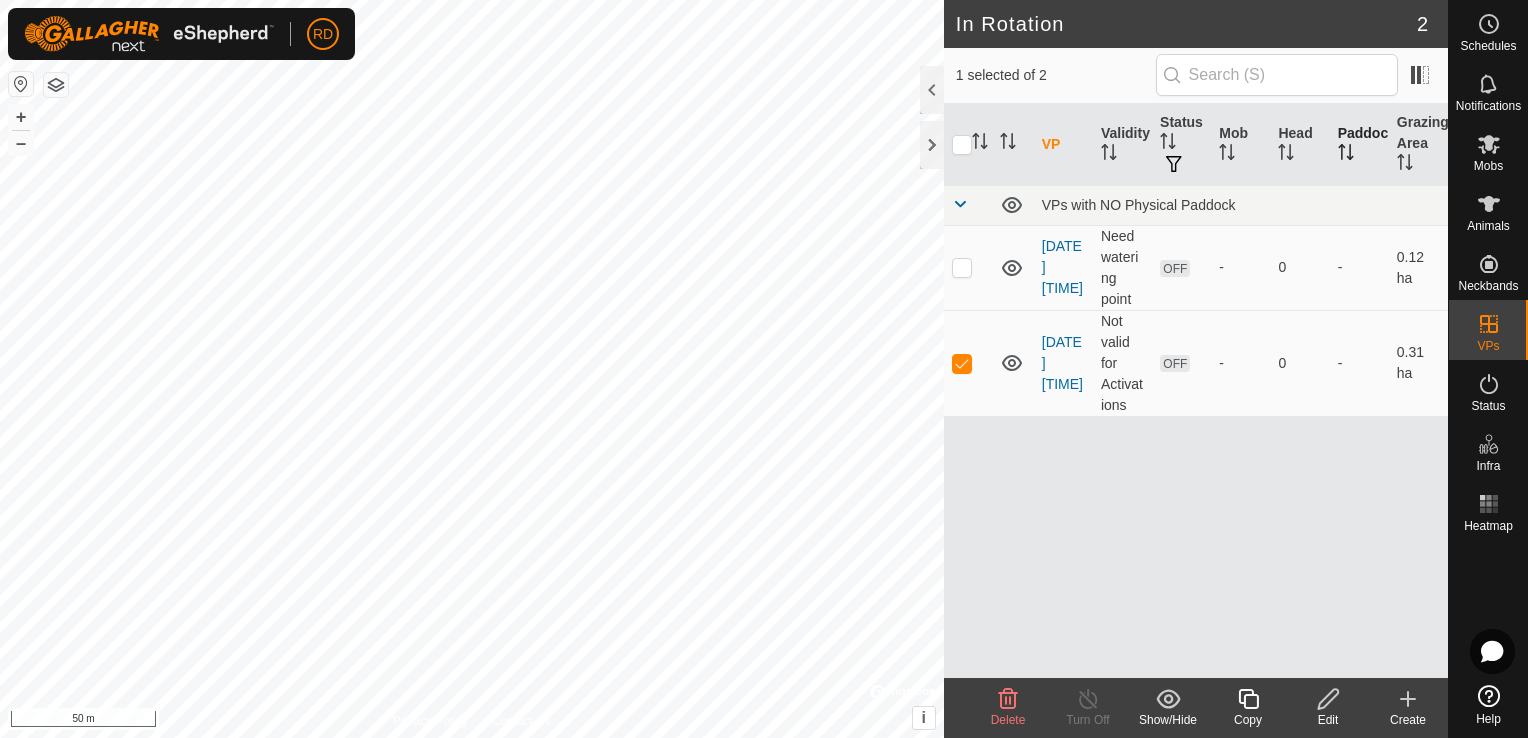 click 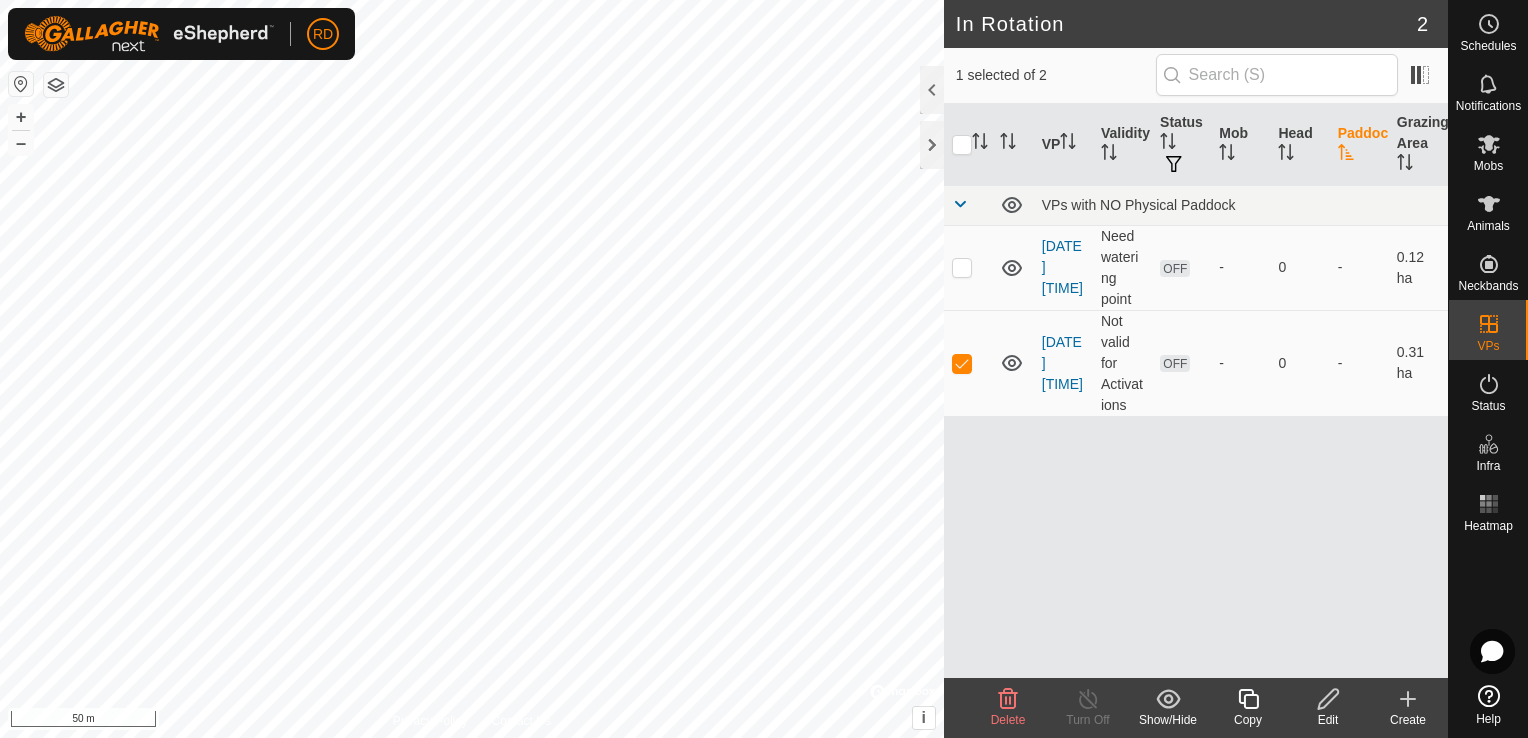 click 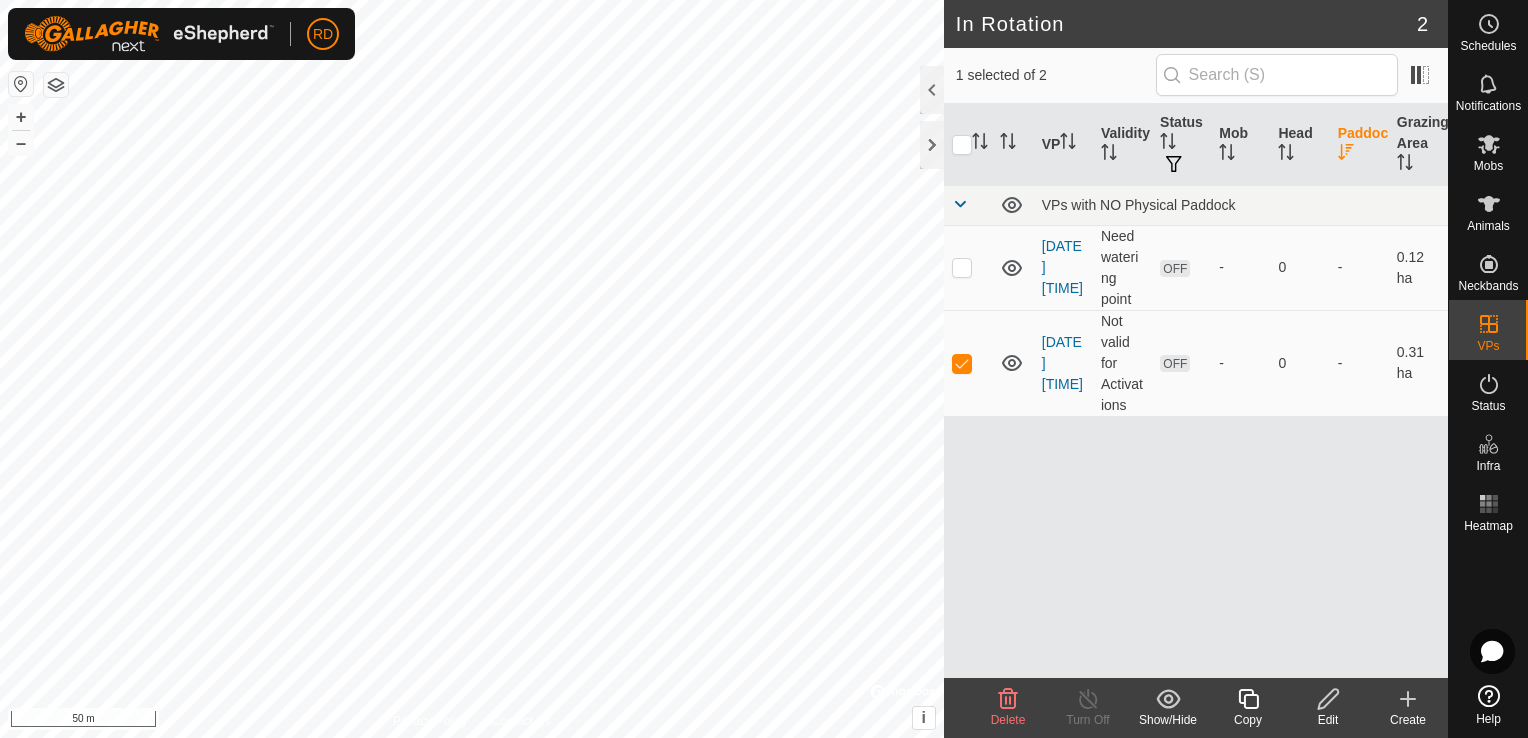 click 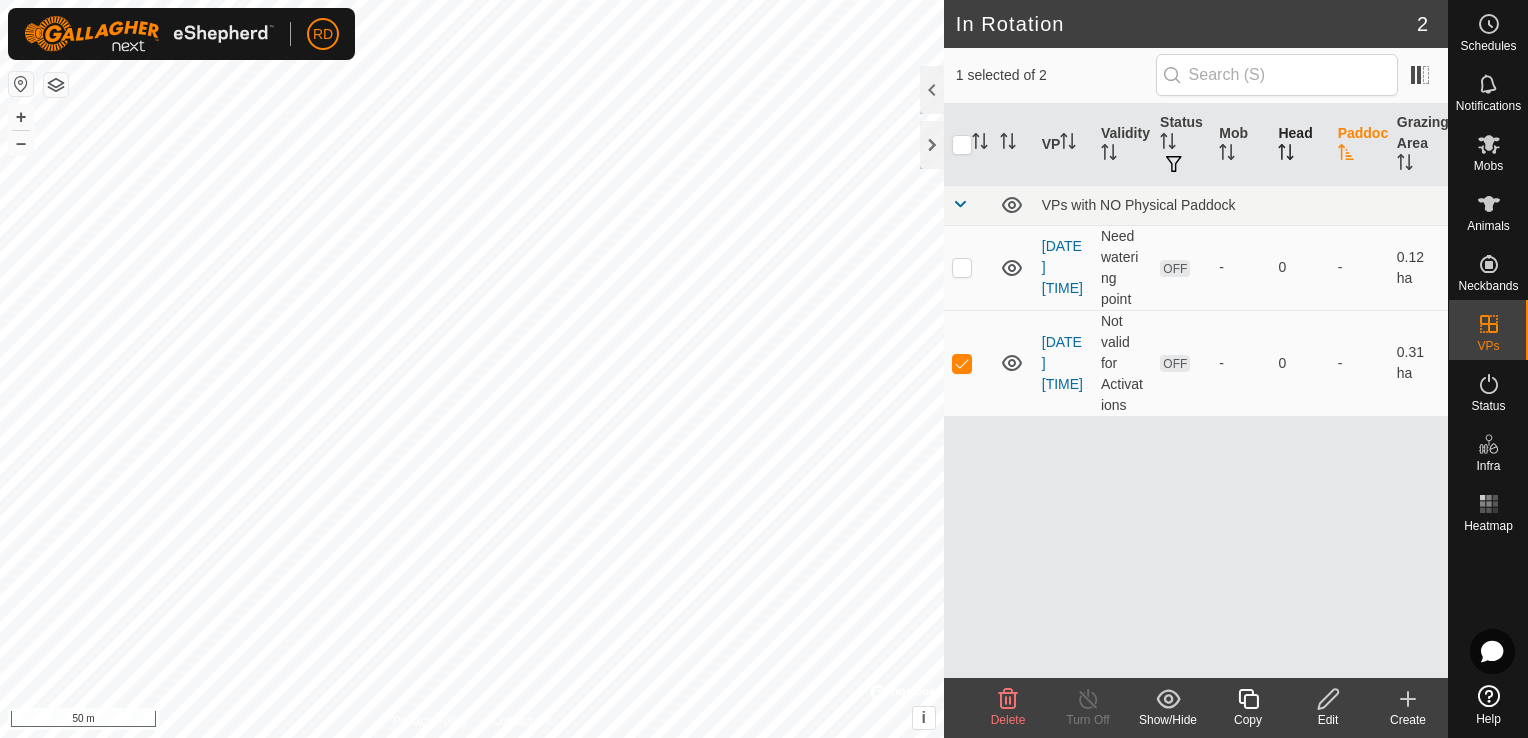 click 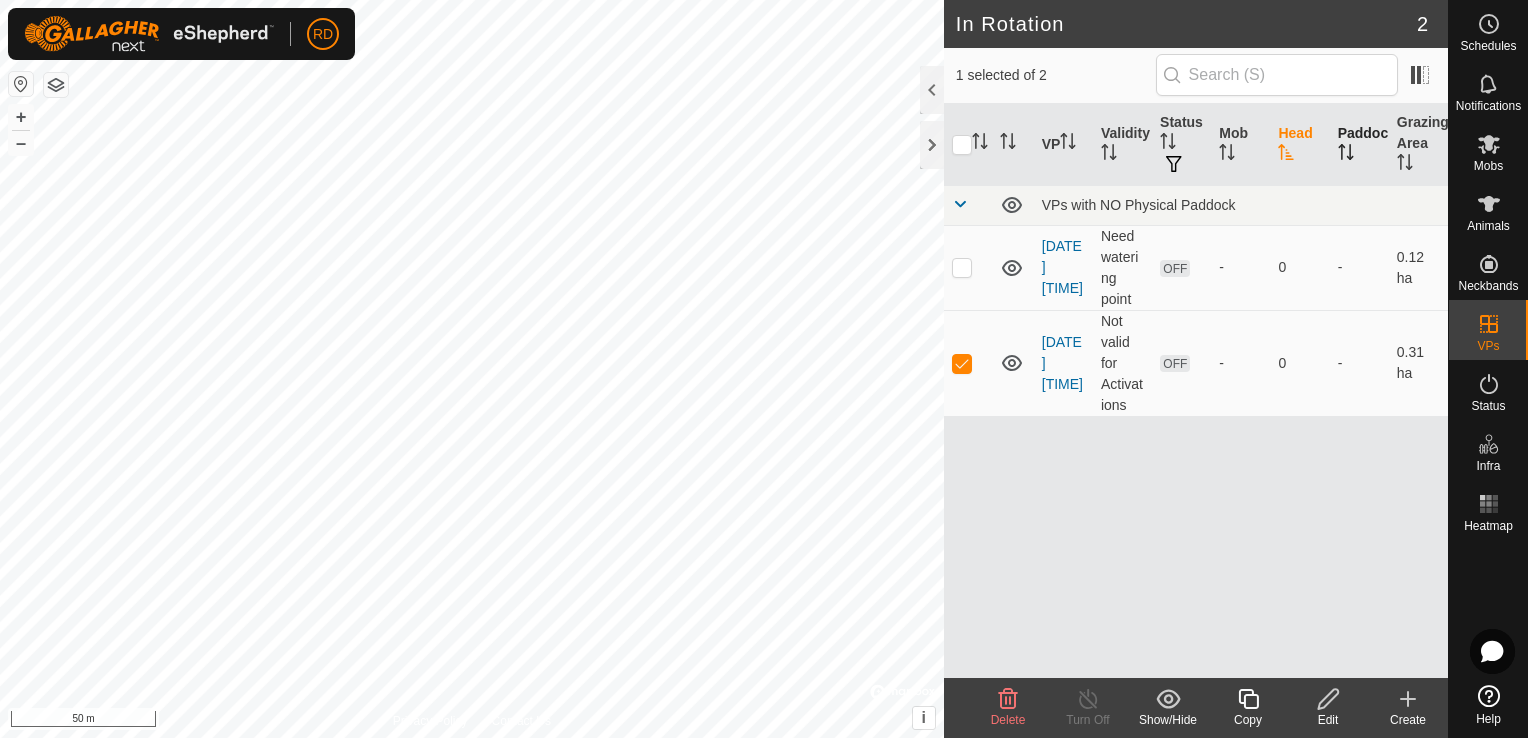 click 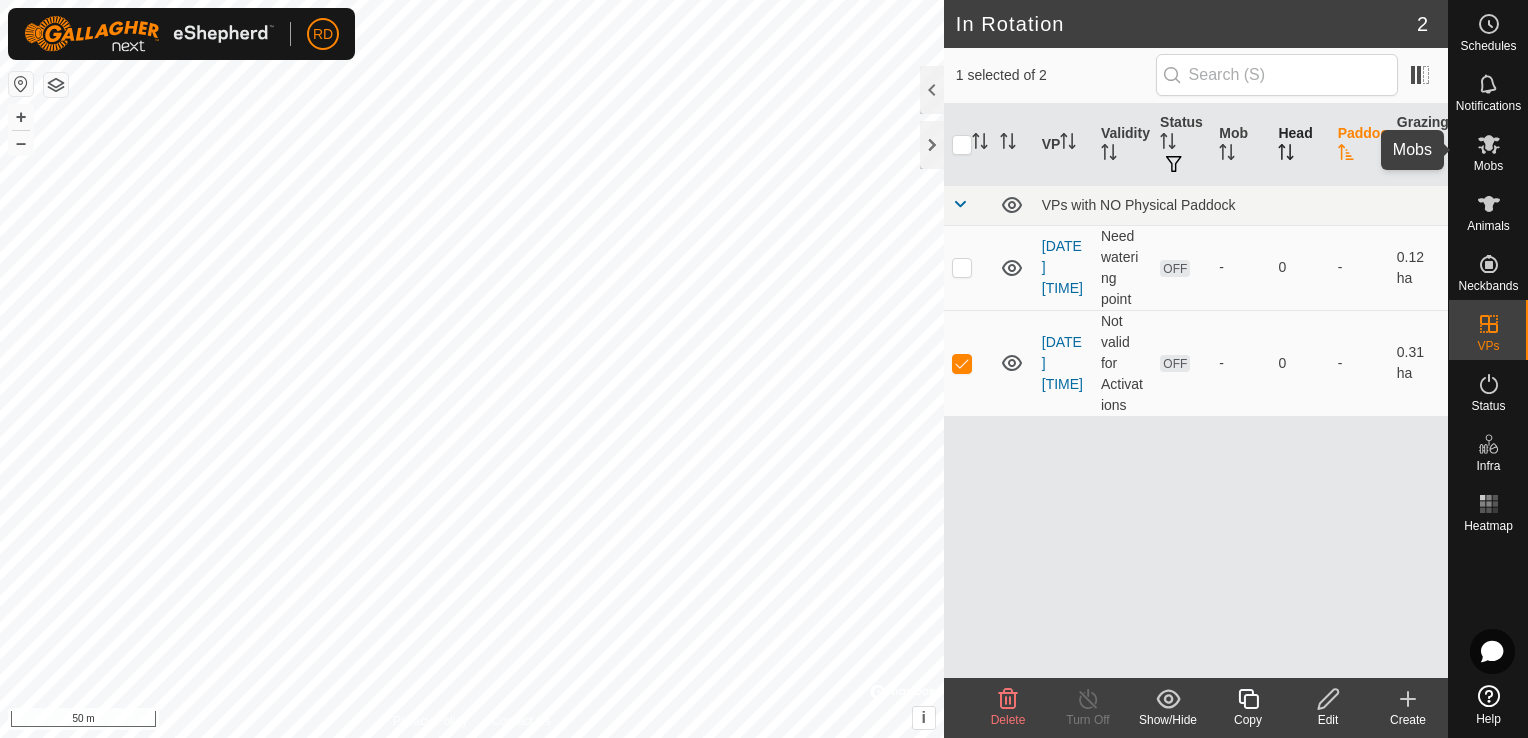 click 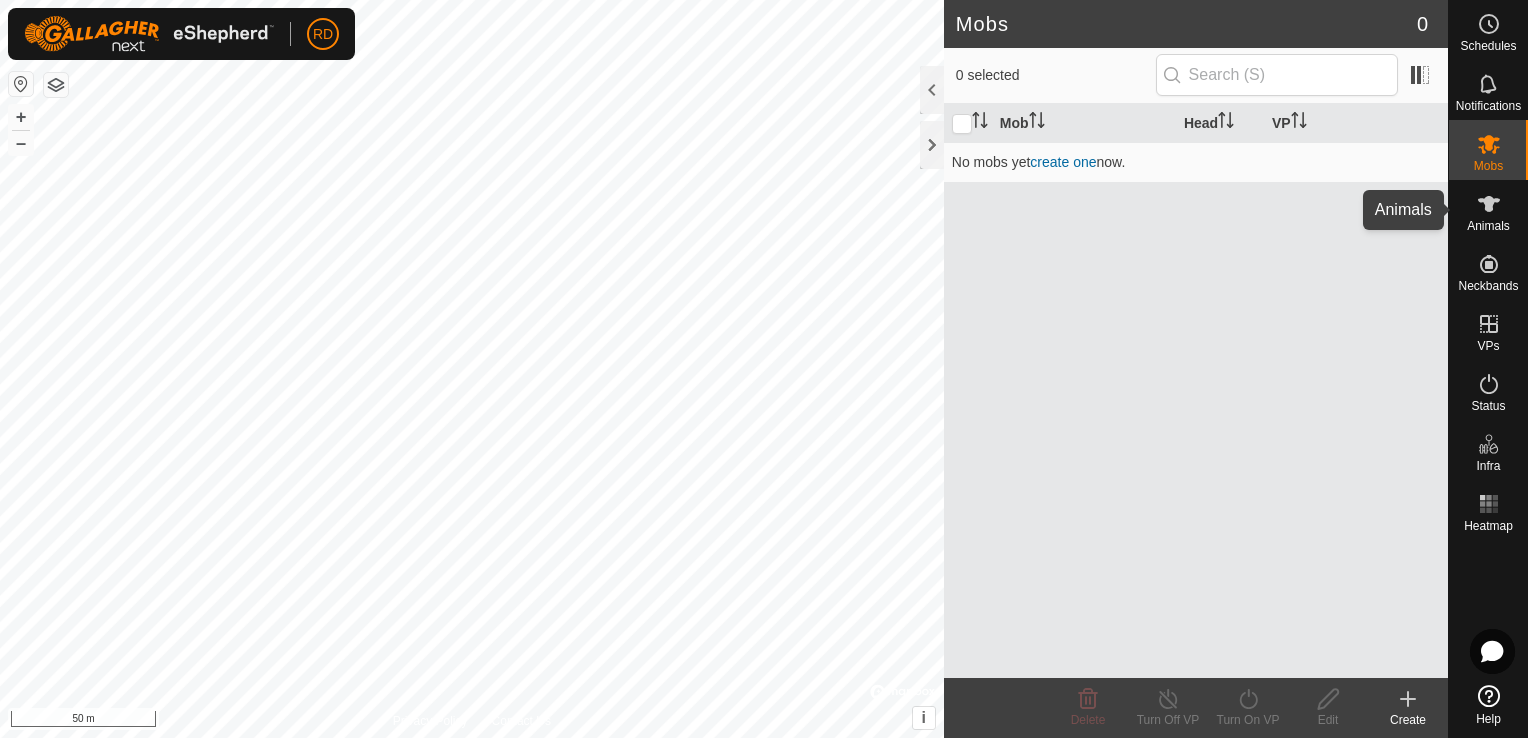 click 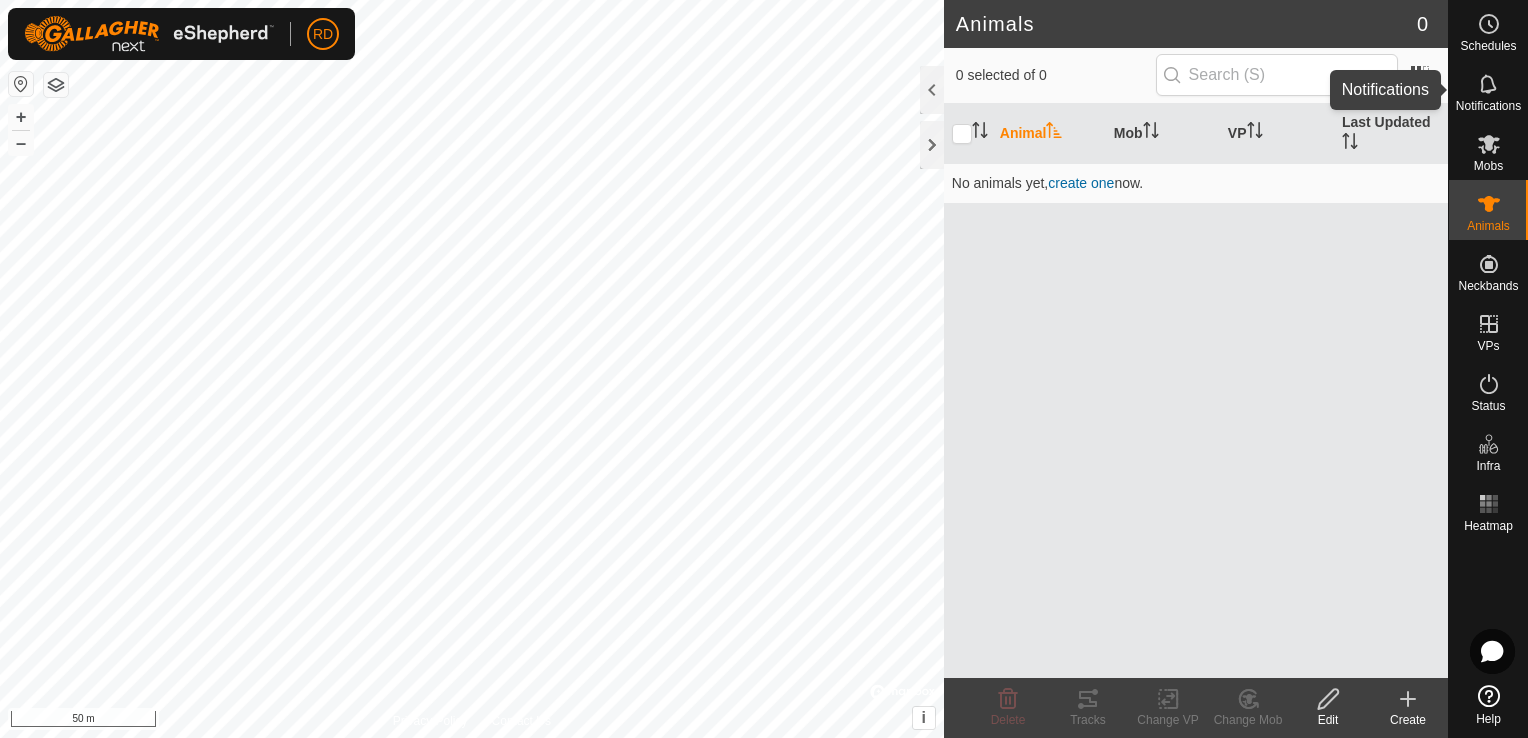 click 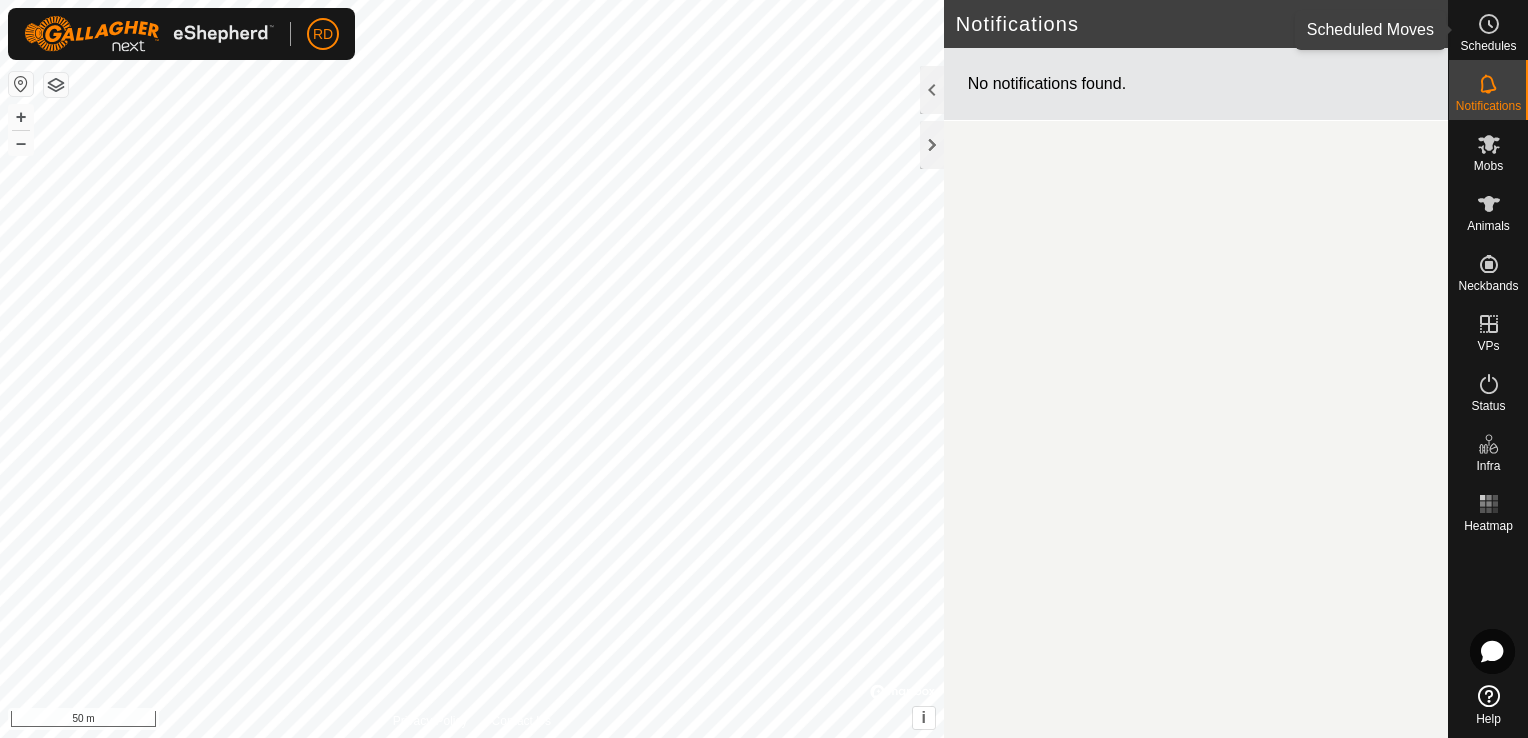 click at bounding box center (1489, 24) 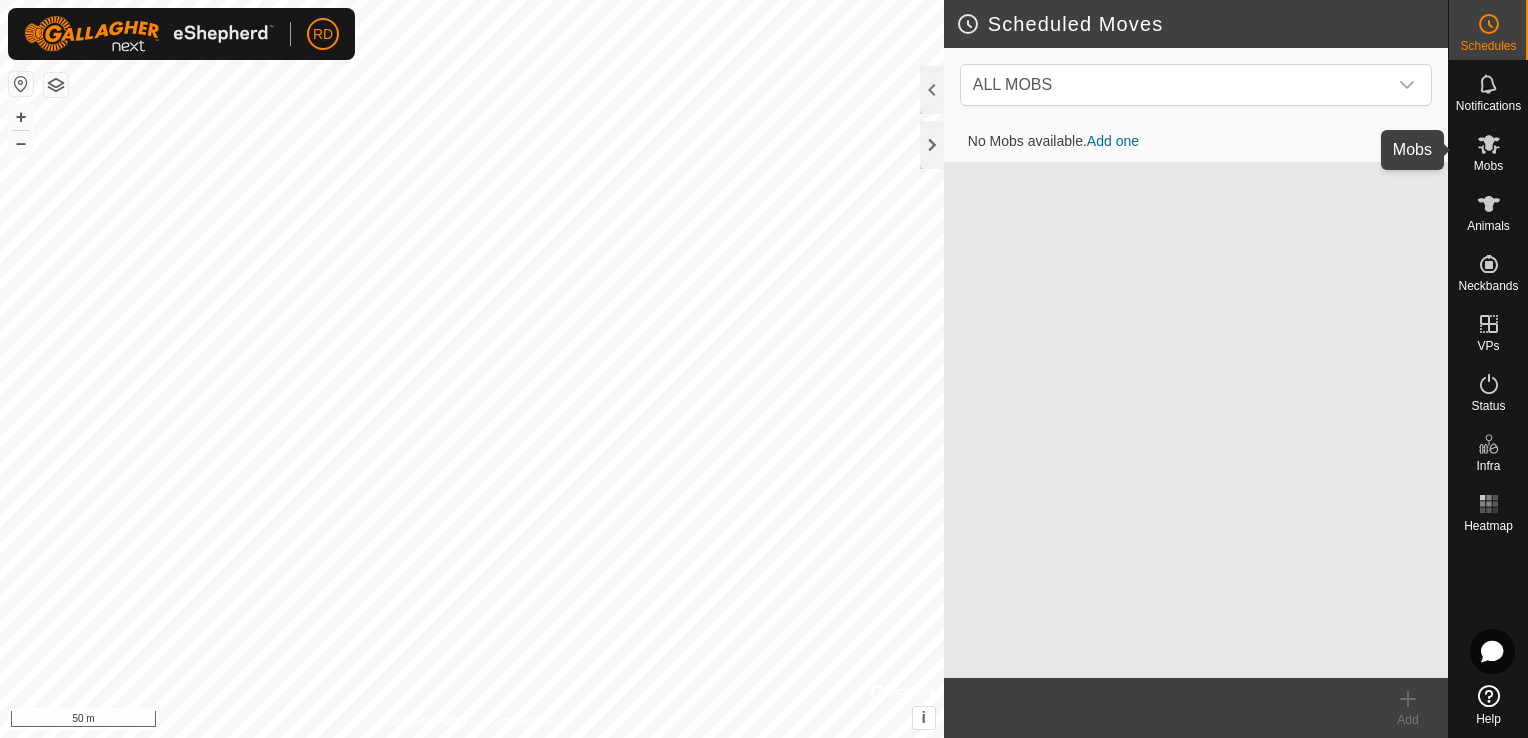 click on "Mobs" at bounding box center [1488, 166] 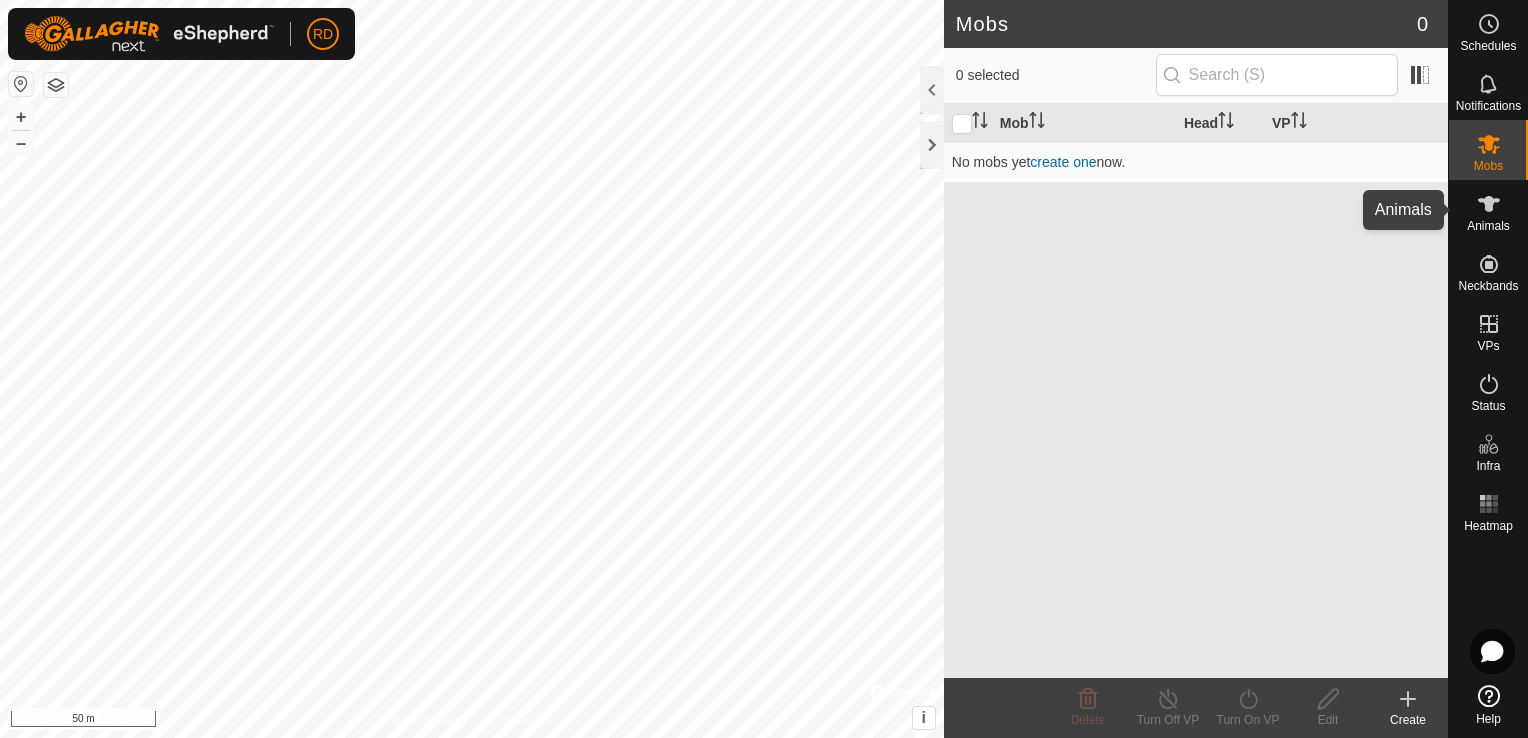 click 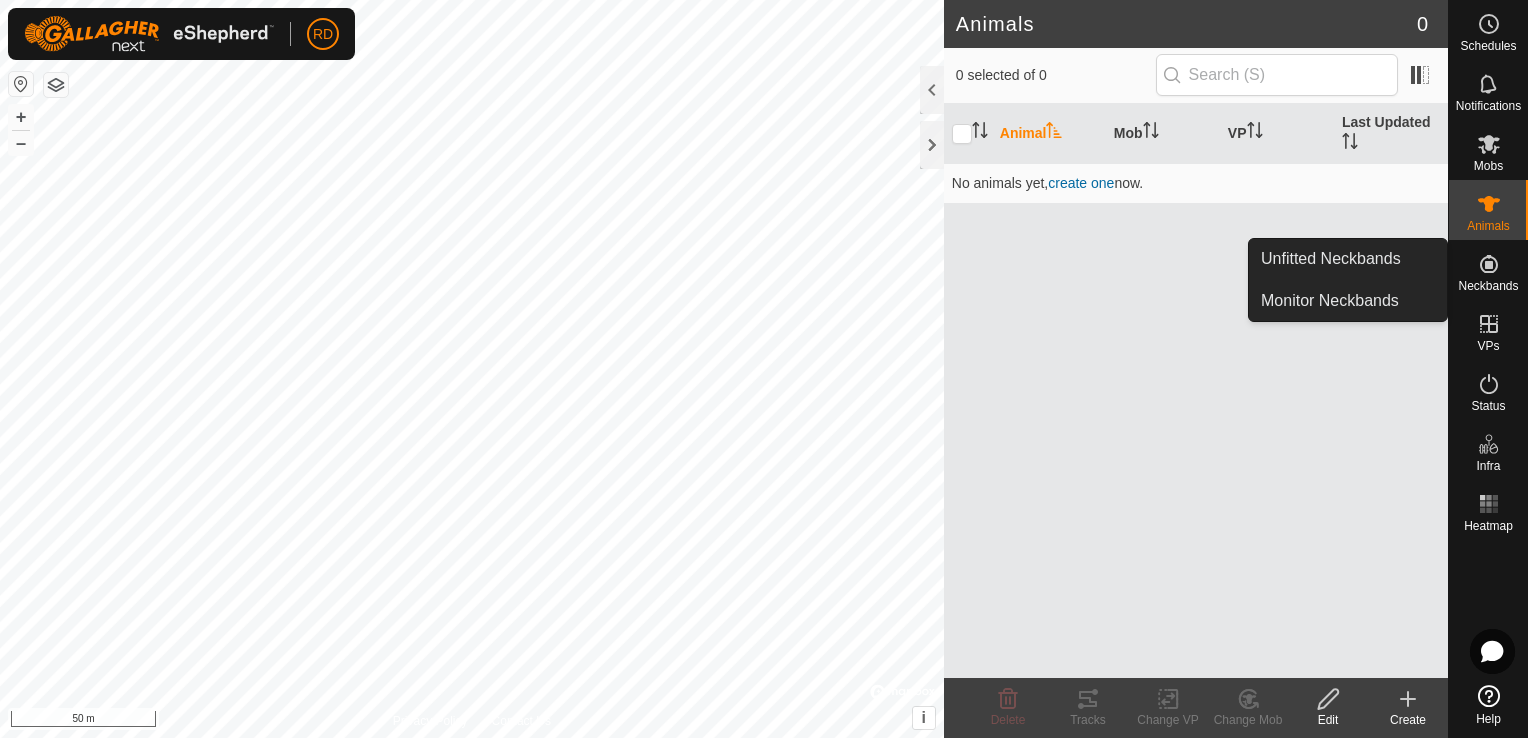click on "Neckbands" at bounding box center (1488, 286) 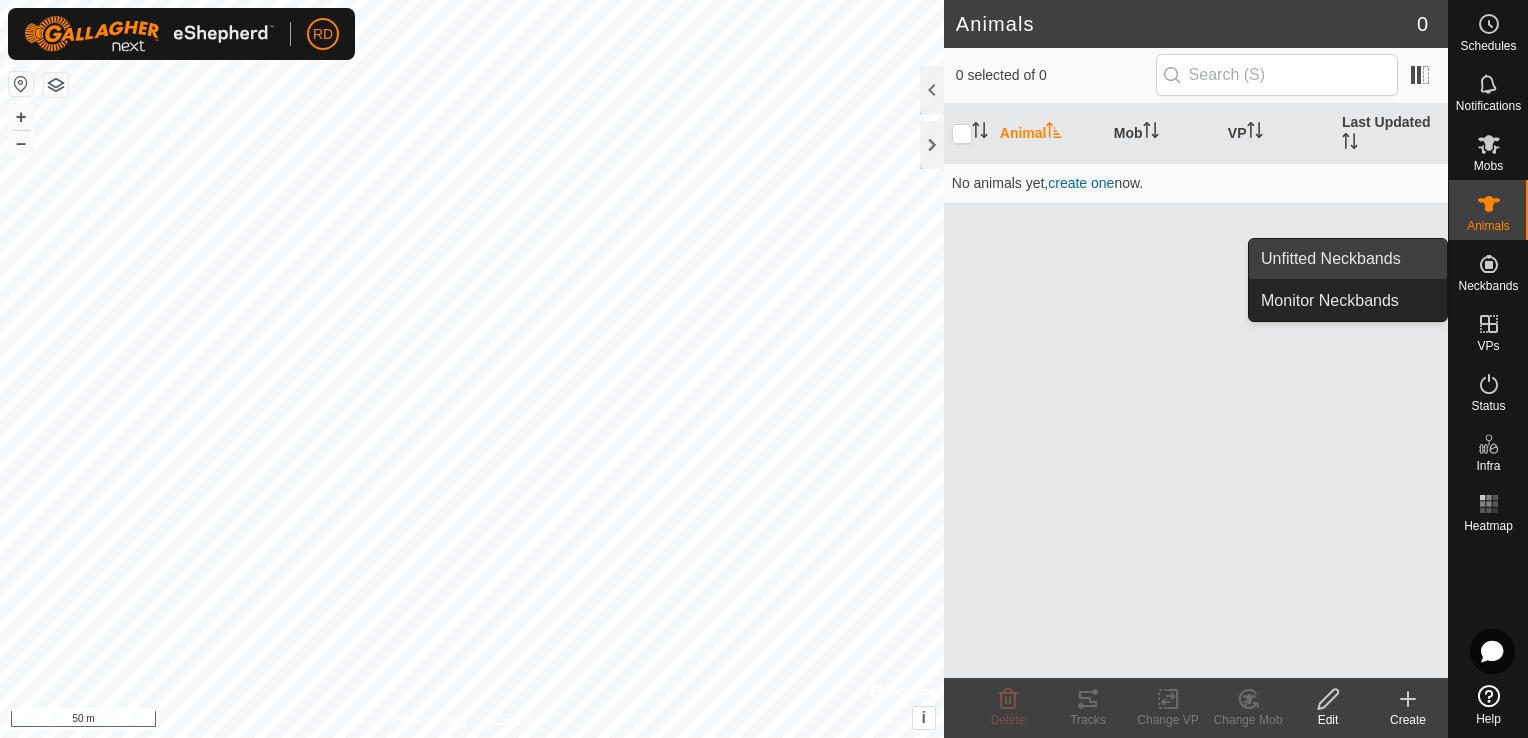 click on "Unfitted Neckbands" at bounding box center [1348, 259] 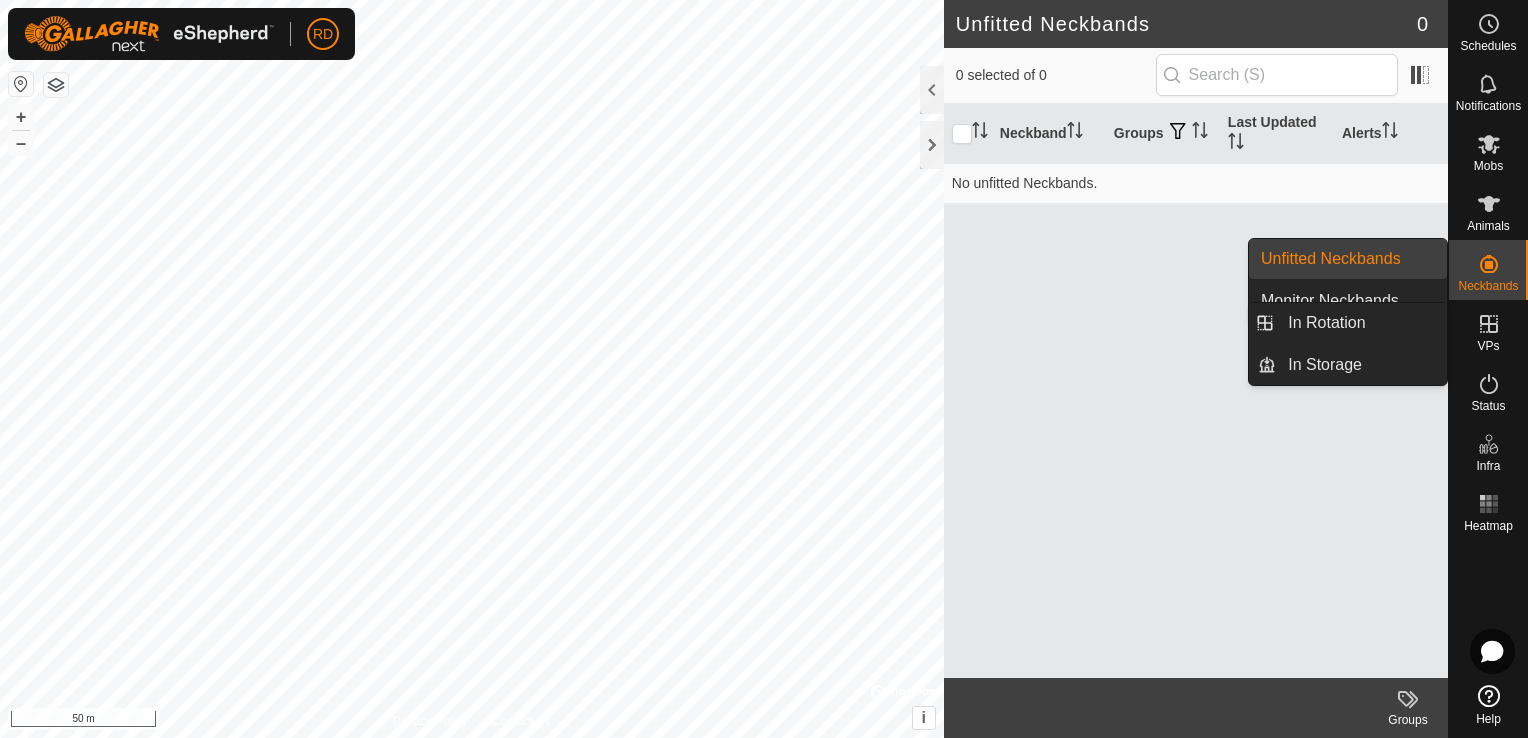 click 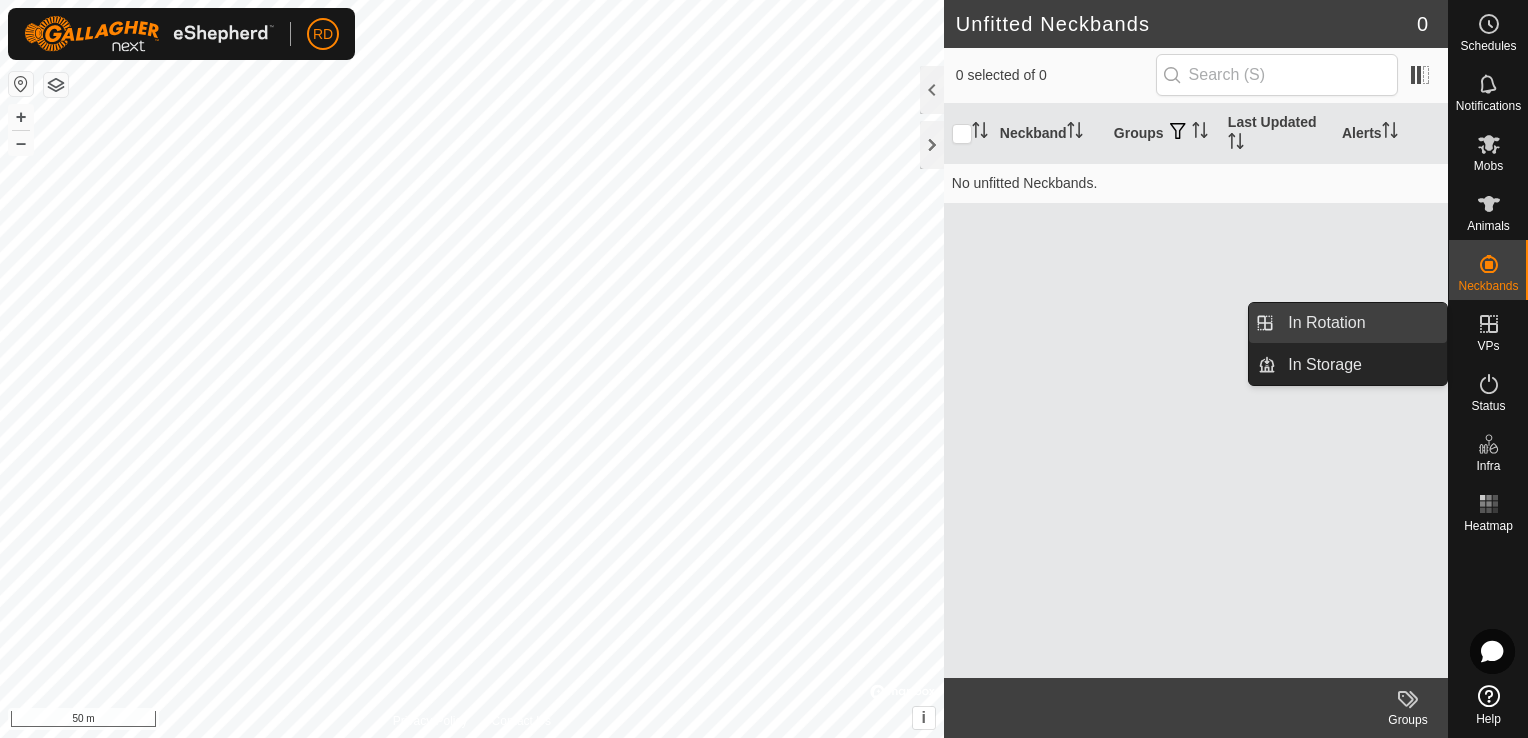 click on "In Rotation" at bounding box center [1361, 323] 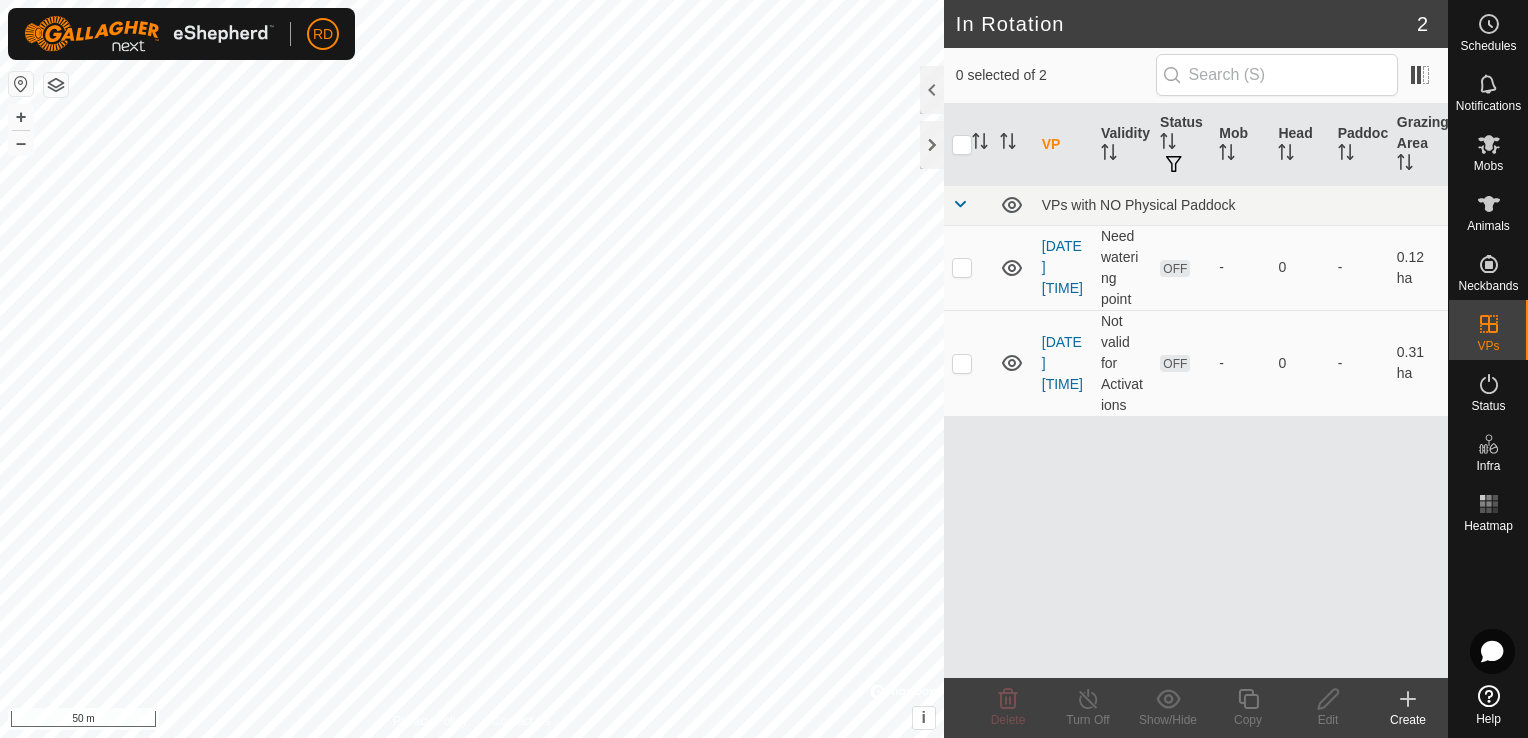 click 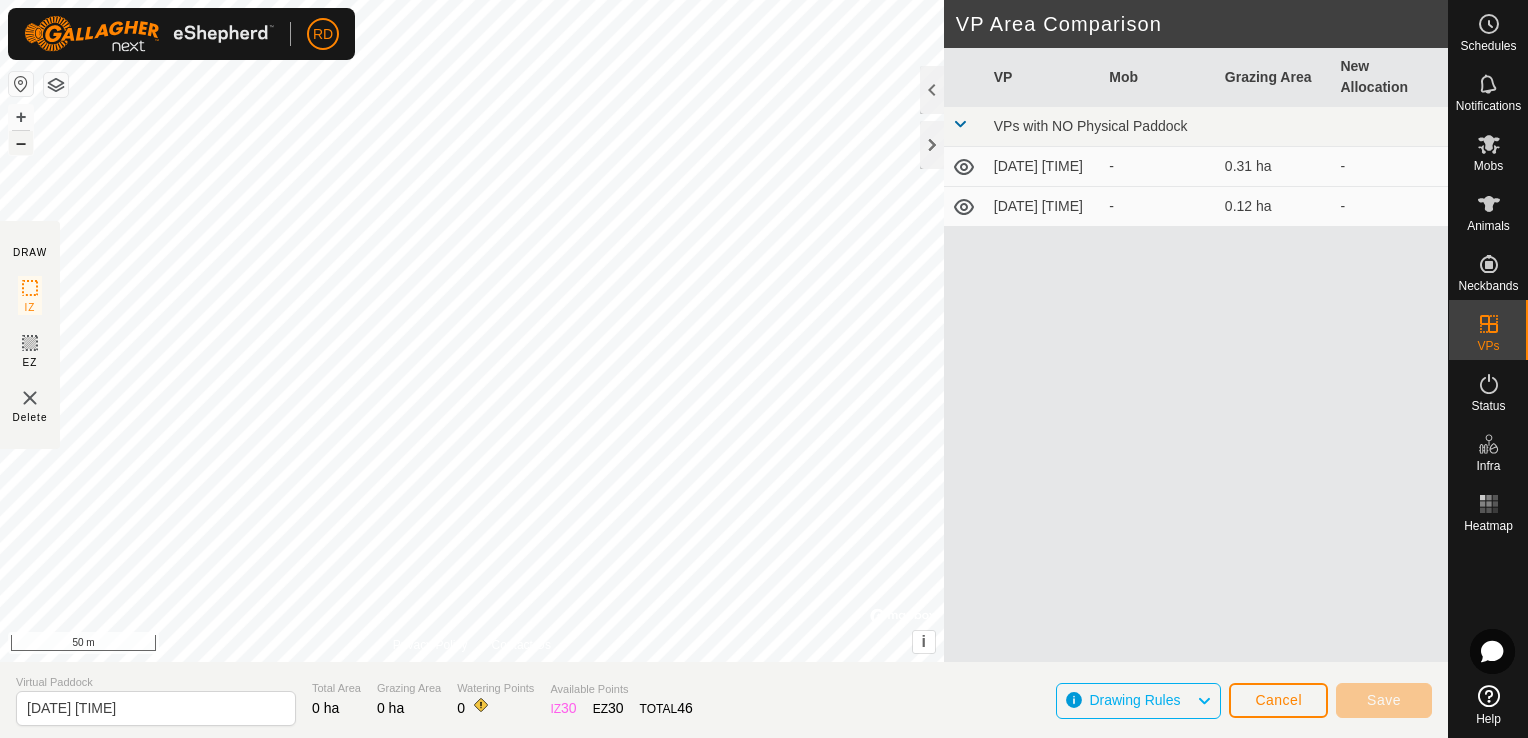click on "–" at bounding box center (21, 143) 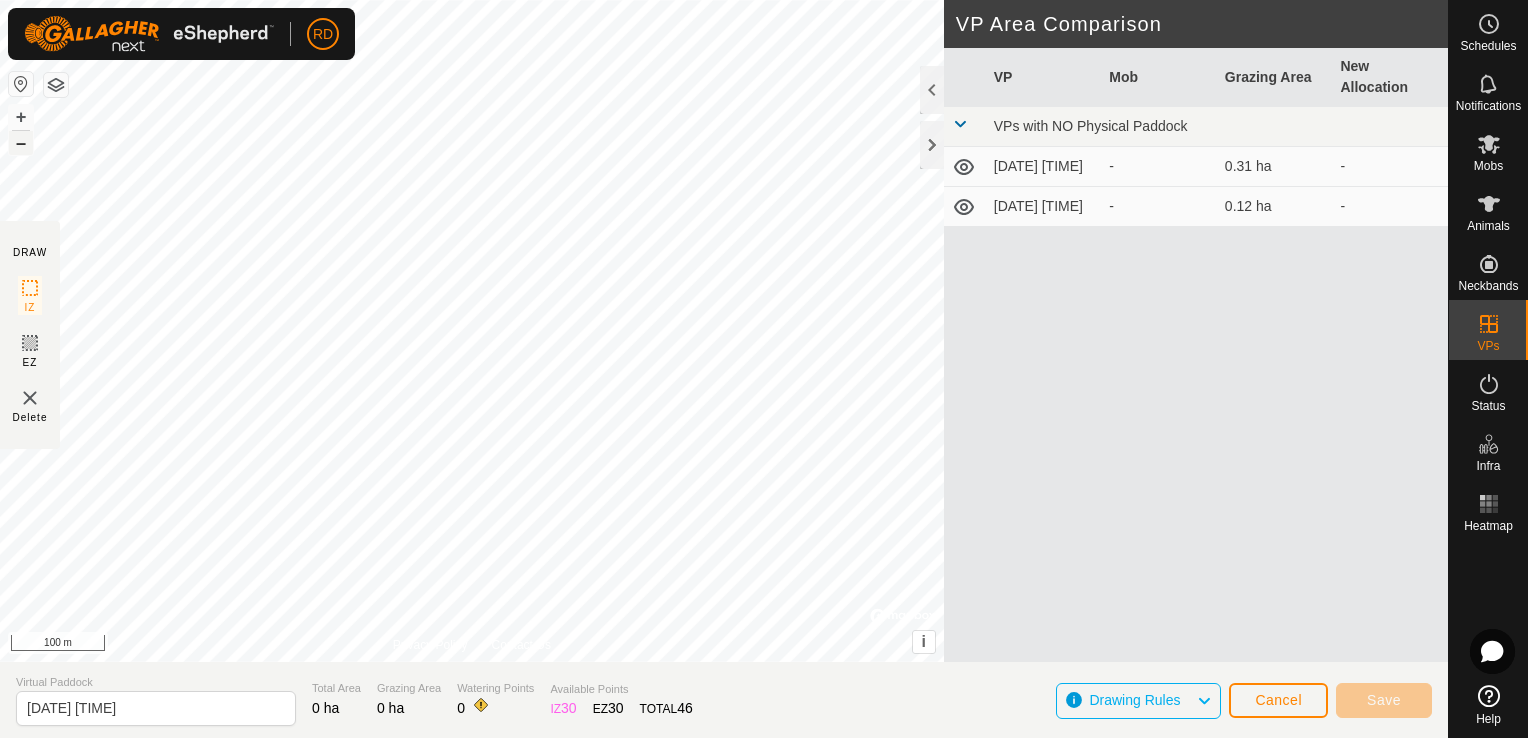 click on "–" at bounding box center [21, 143] 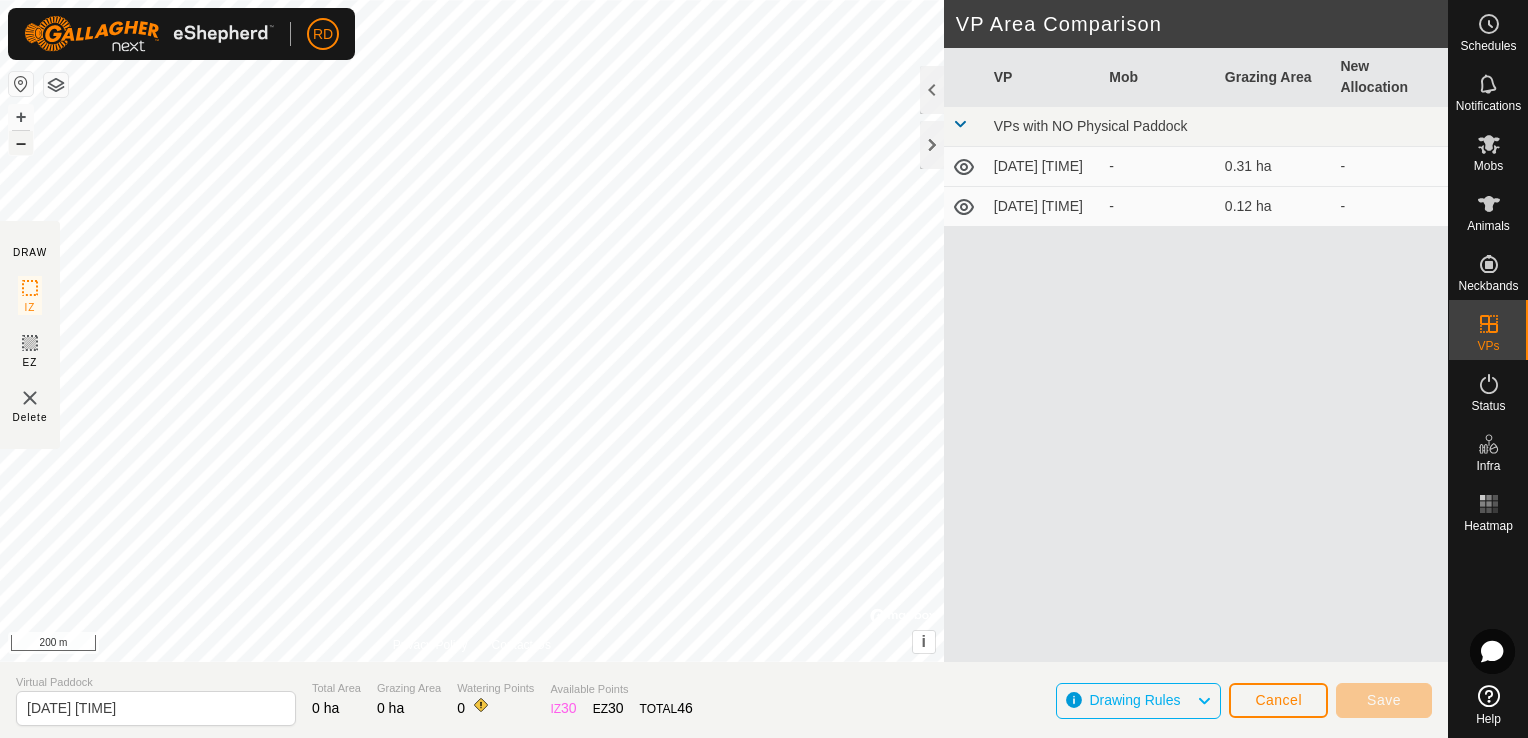 click on "–" at bounding box center (21, 143) 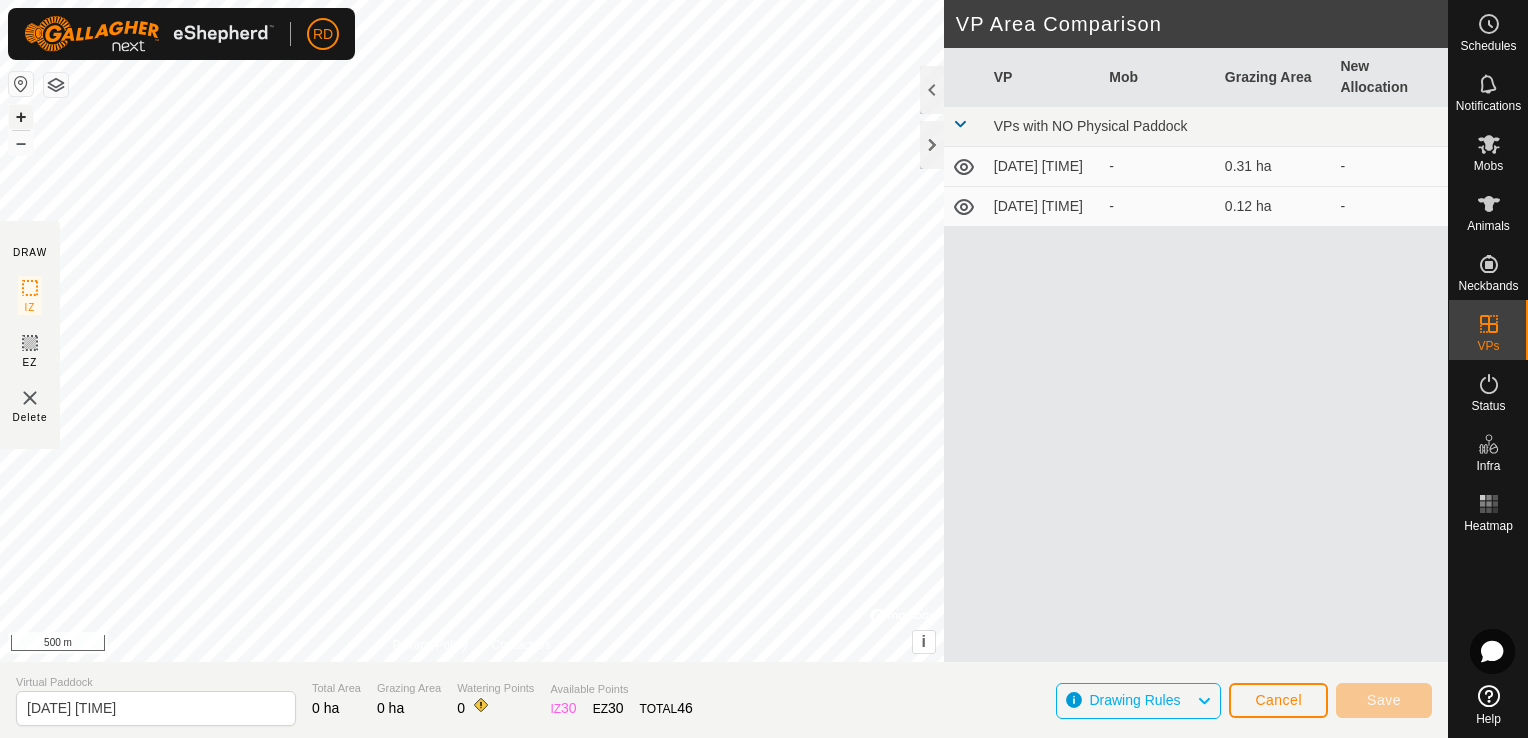 click on "+" at bounding box center (21, 117) 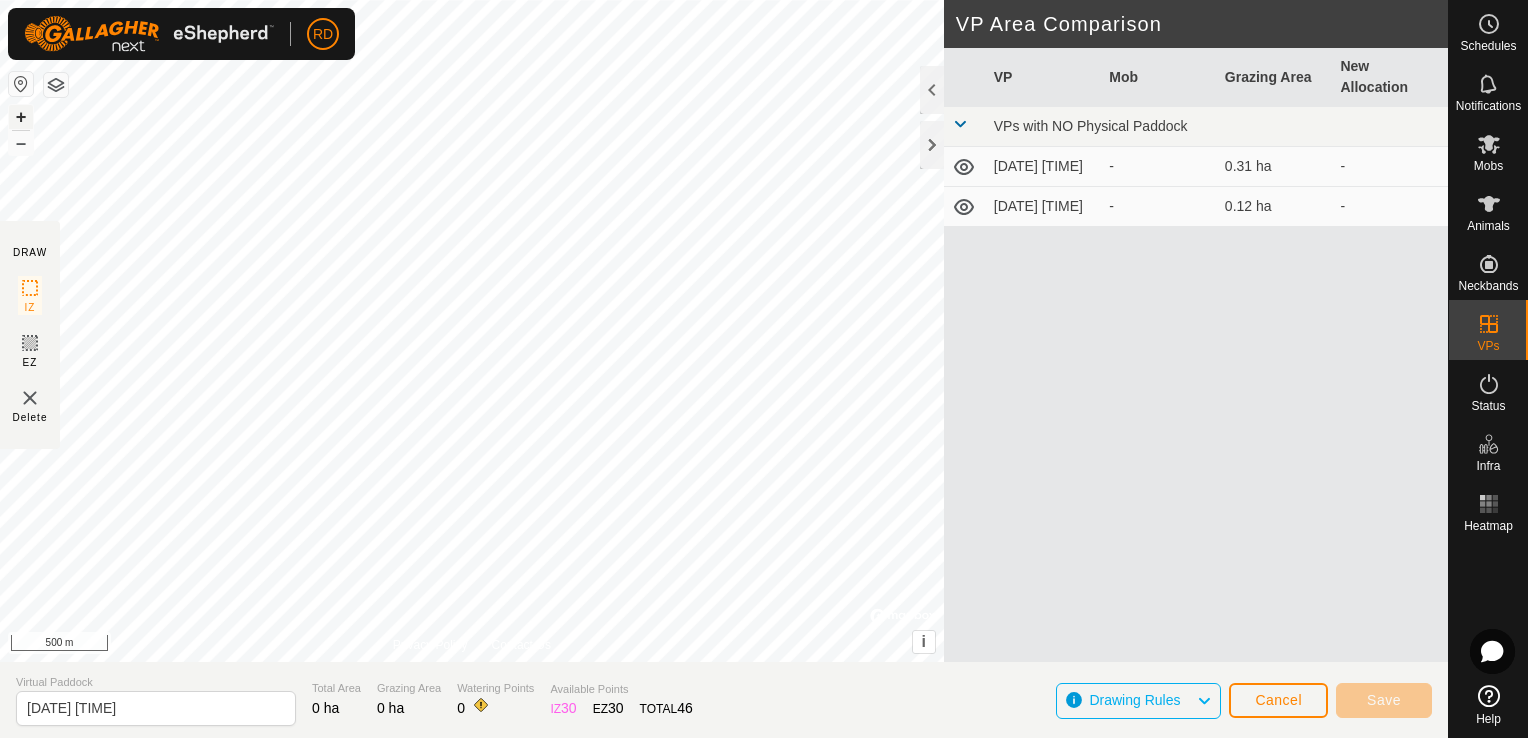 click on "+" at bounding box center (21, 117) 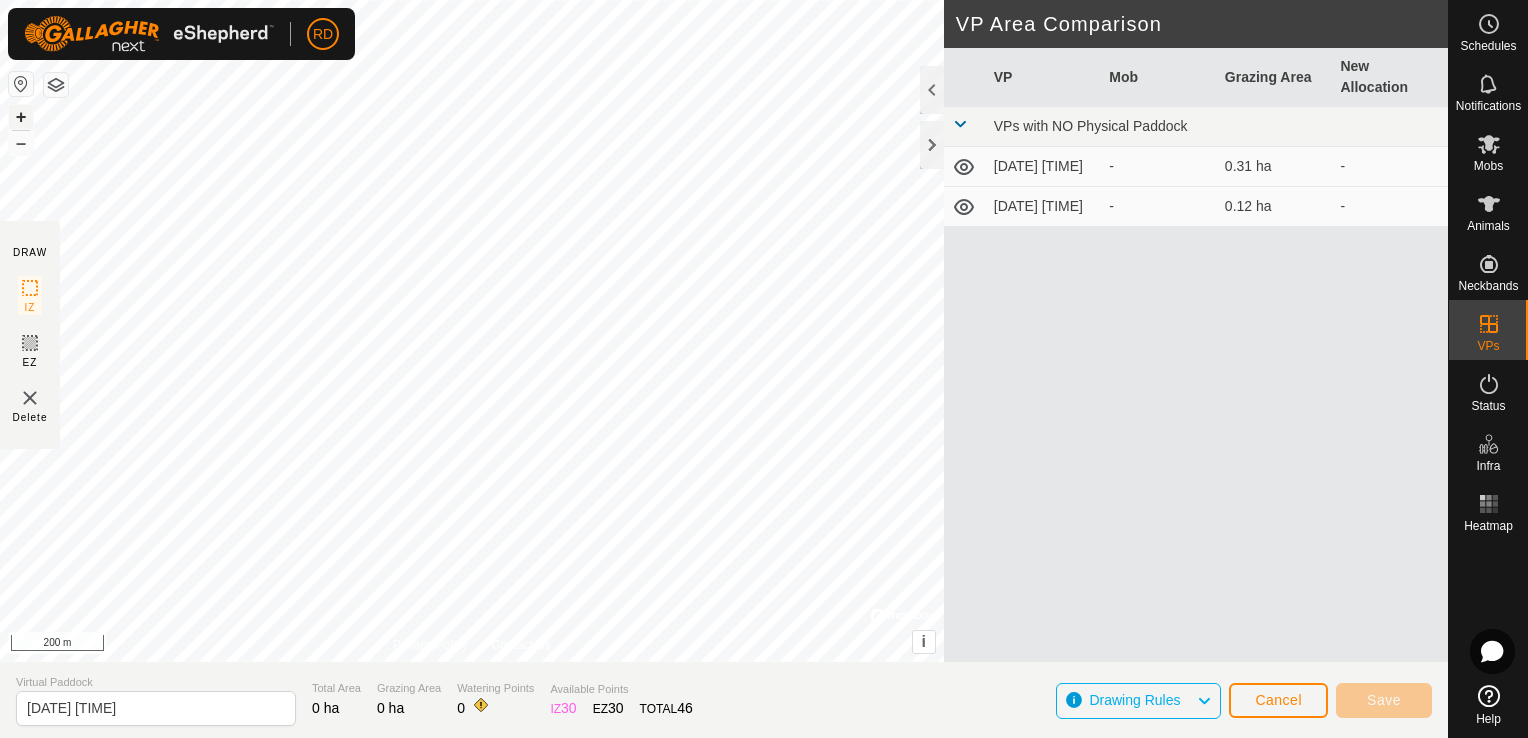 click on "+" at bounding box center [21, 117] 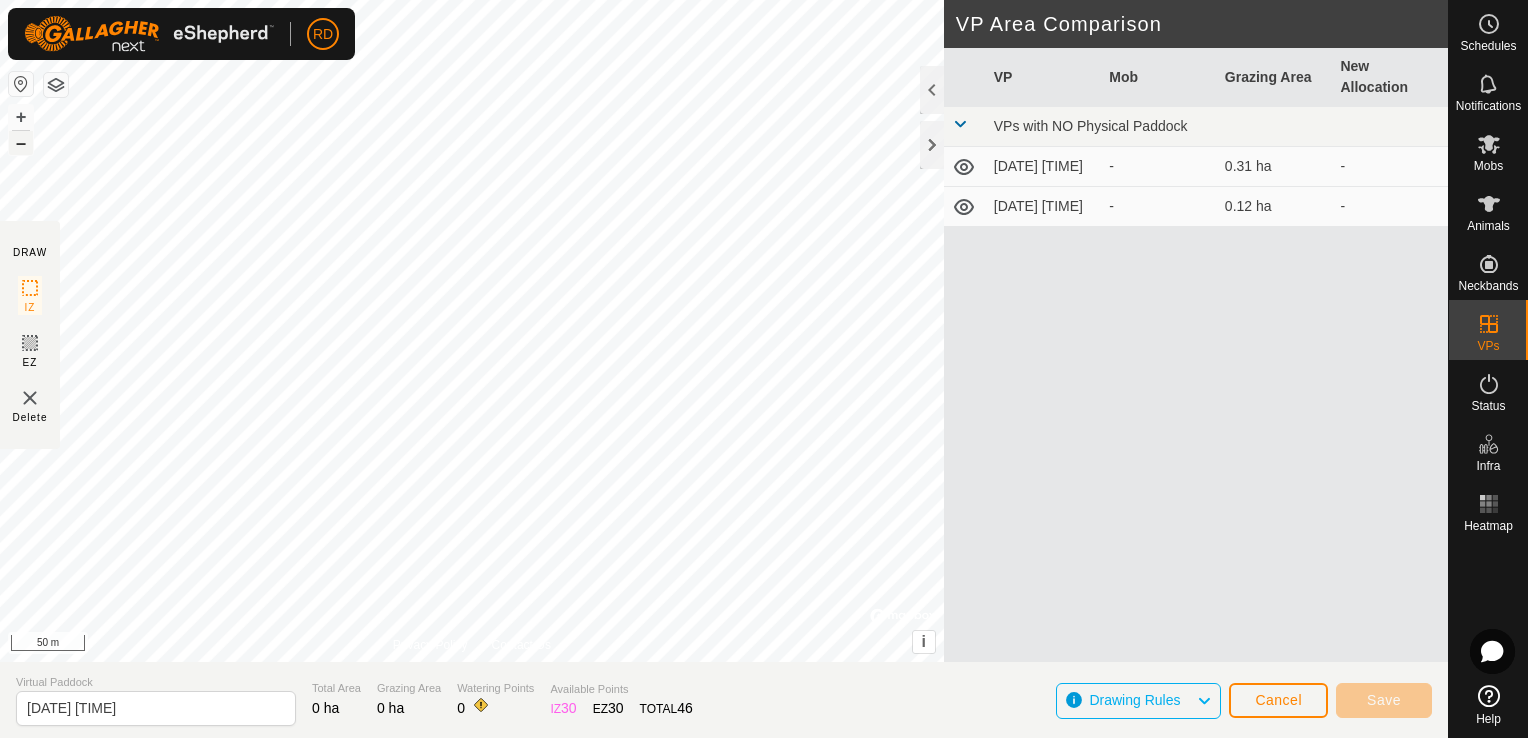 click on "–" at bounding box center (21, 143) 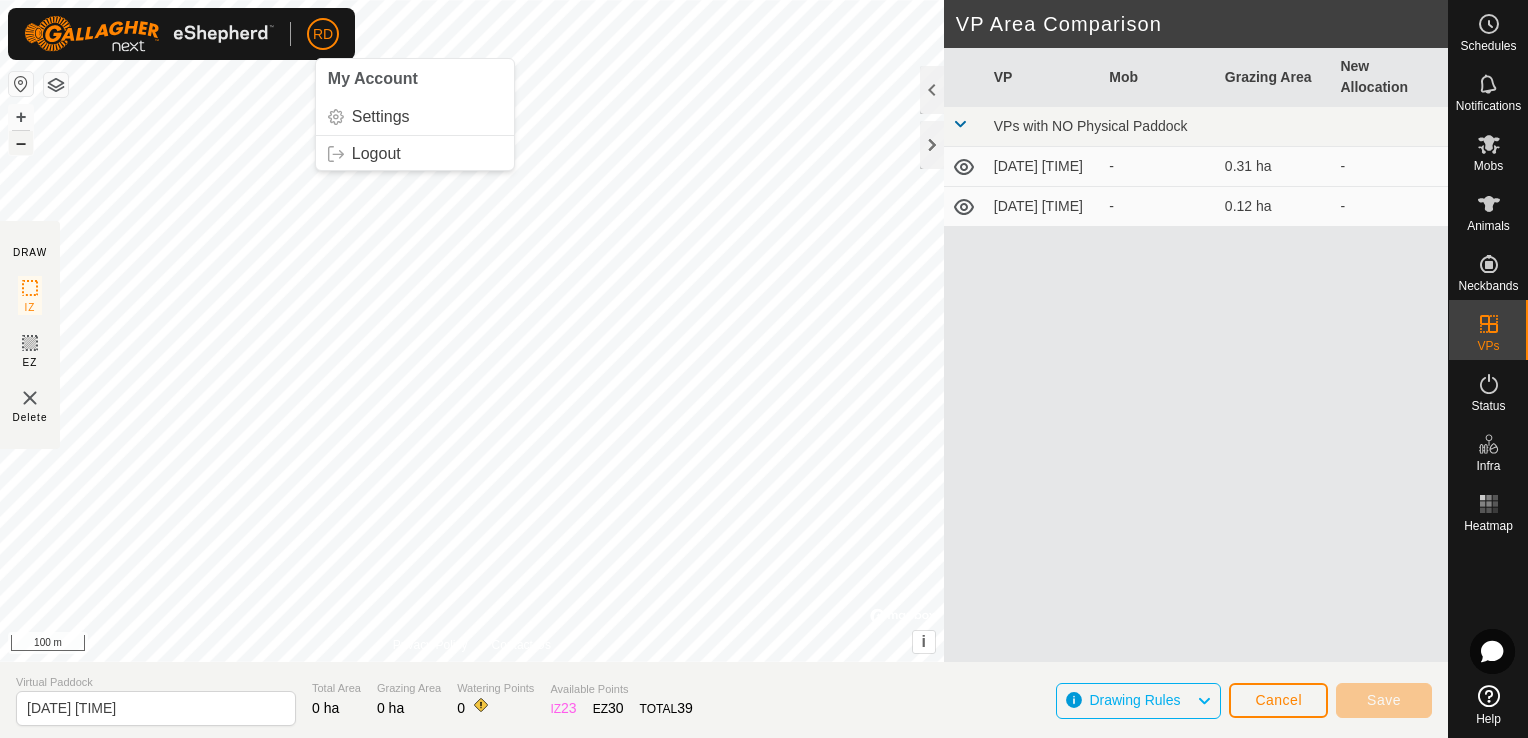 click on "–" at bounding box center (21, 143) 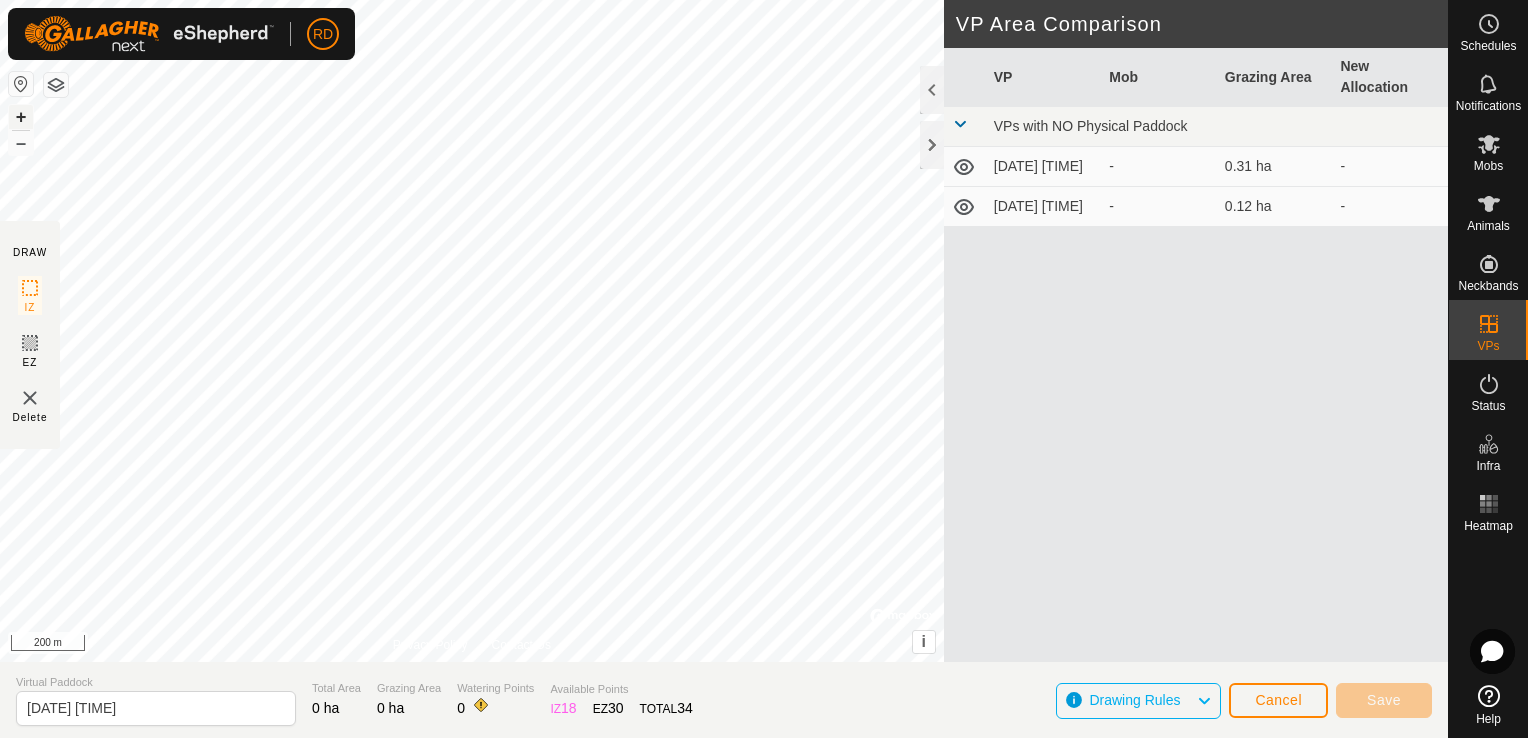 click on "+" at bounding box center (21, 117) 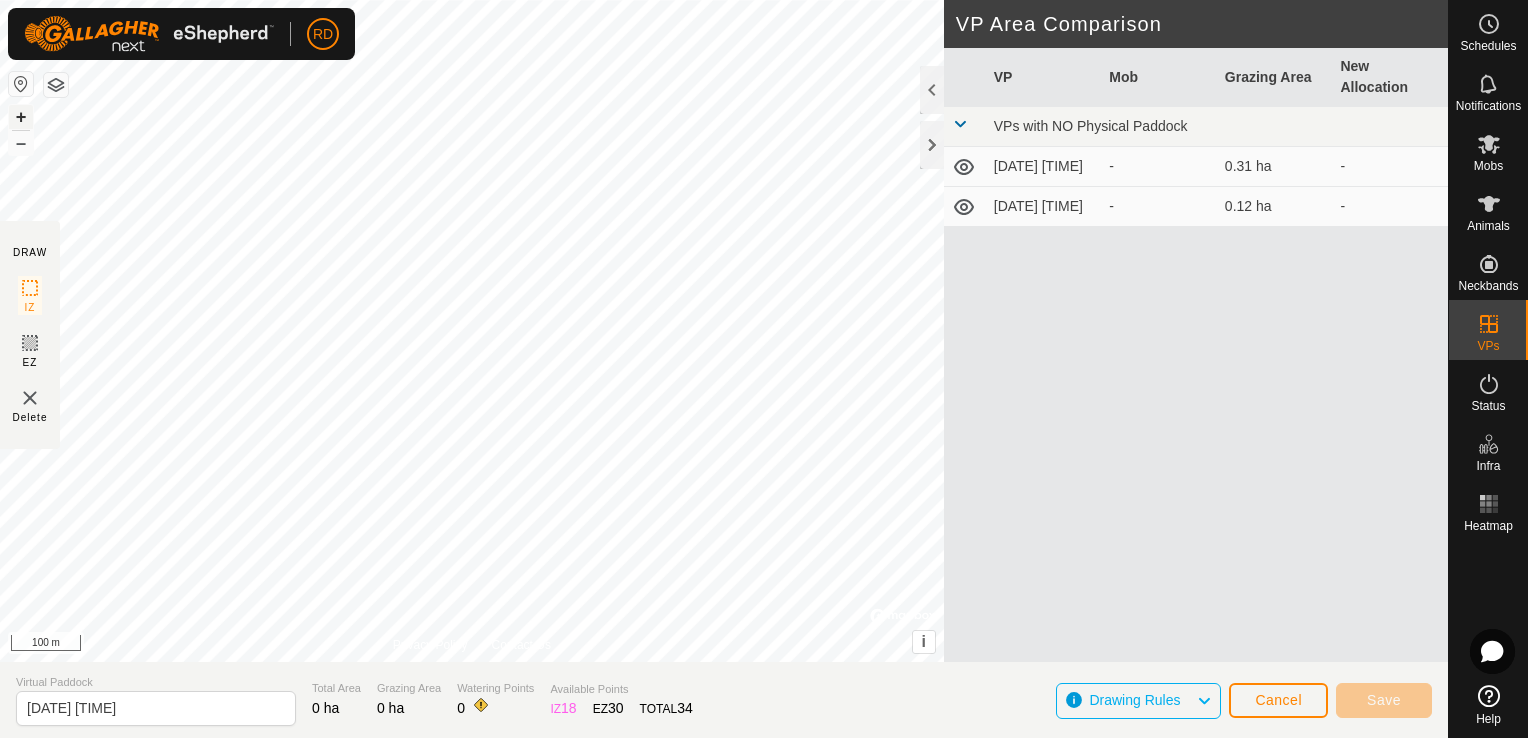 click on "+" at bounding box center (21, 117) 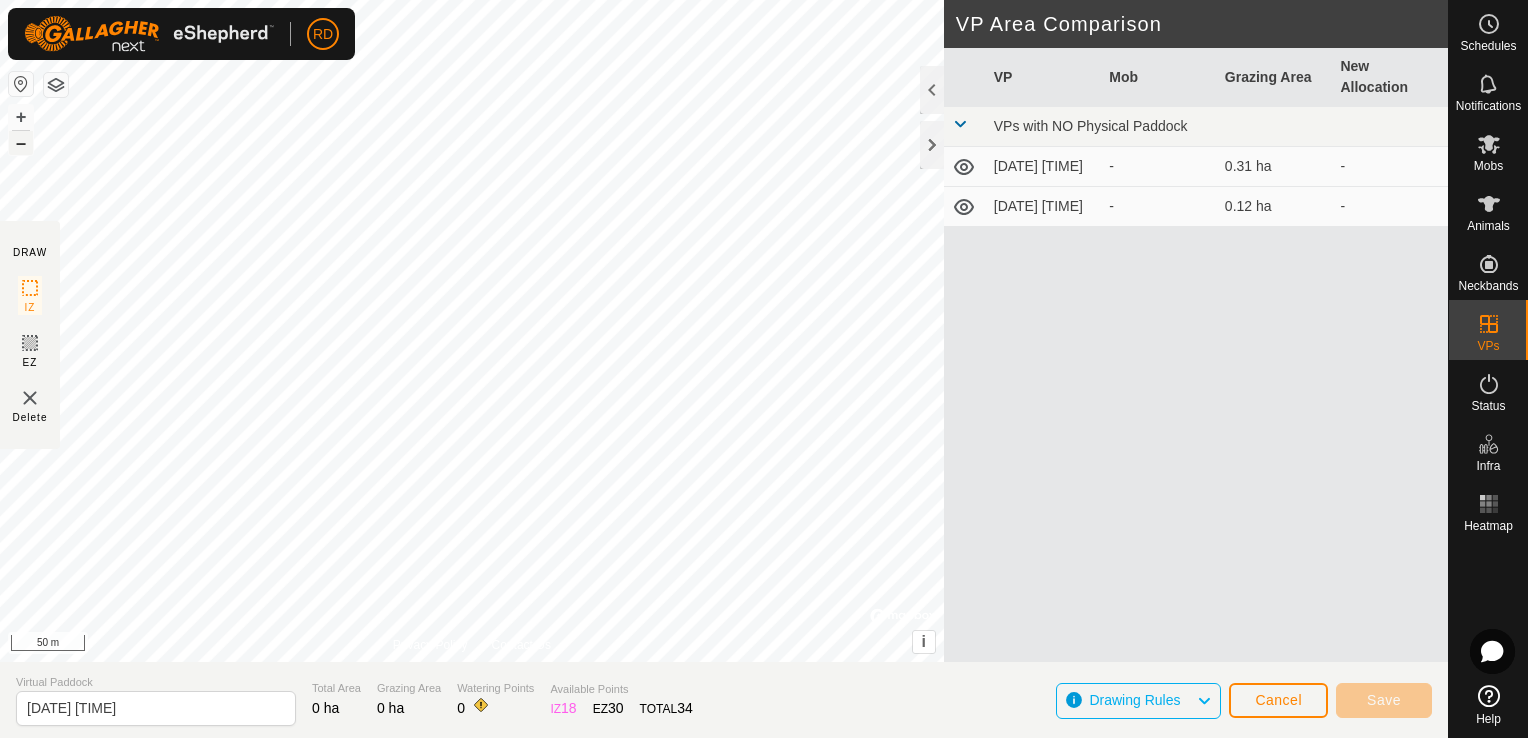 click on "–" at bounding box center [21, 143] 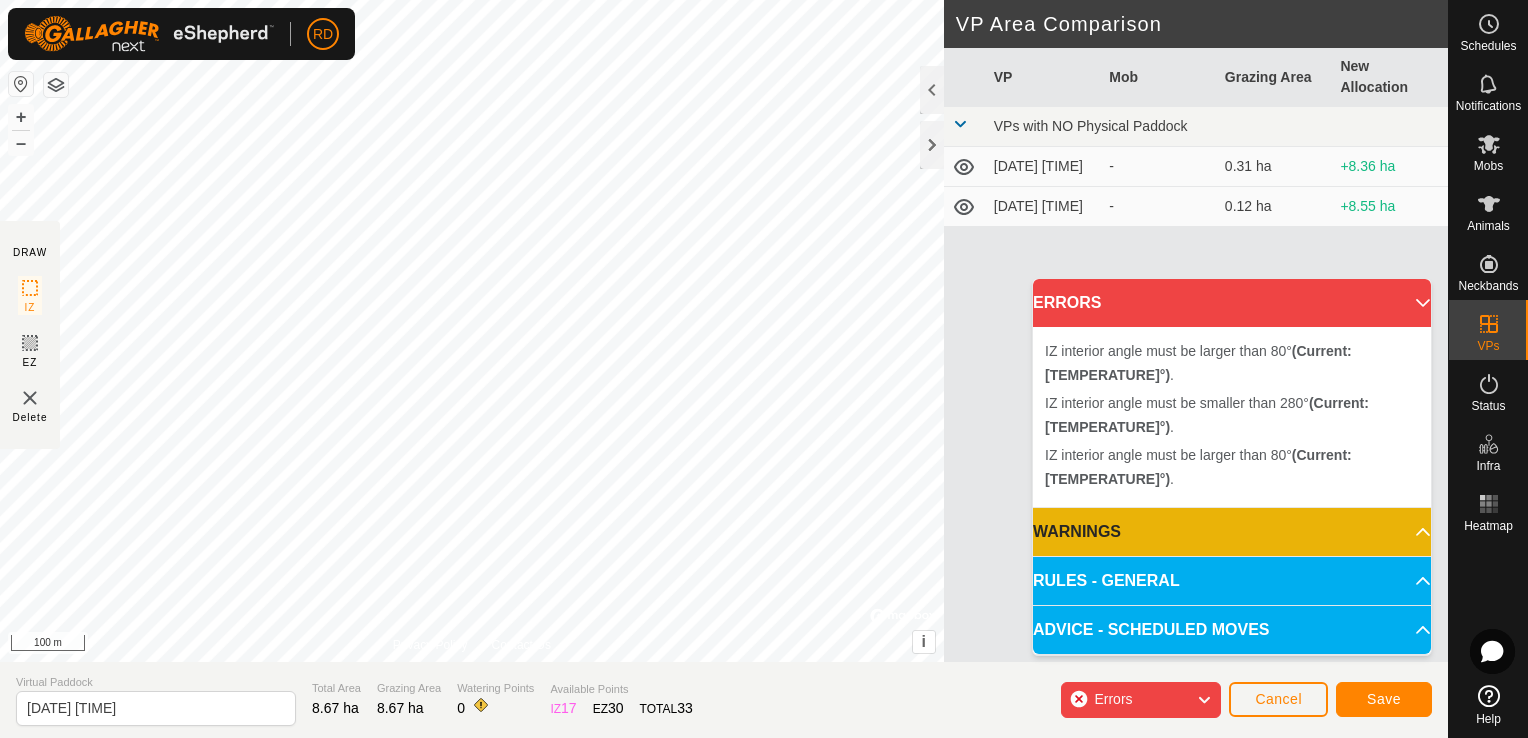 click on "IZ interior angle must be larger than 80°  (Current: [TEMPERATURE]°) . + – ⇧ i ©  Mapbox , ©  OpenStreetMap ,  Improve this map 100 m" at bounding box center [472, 331] 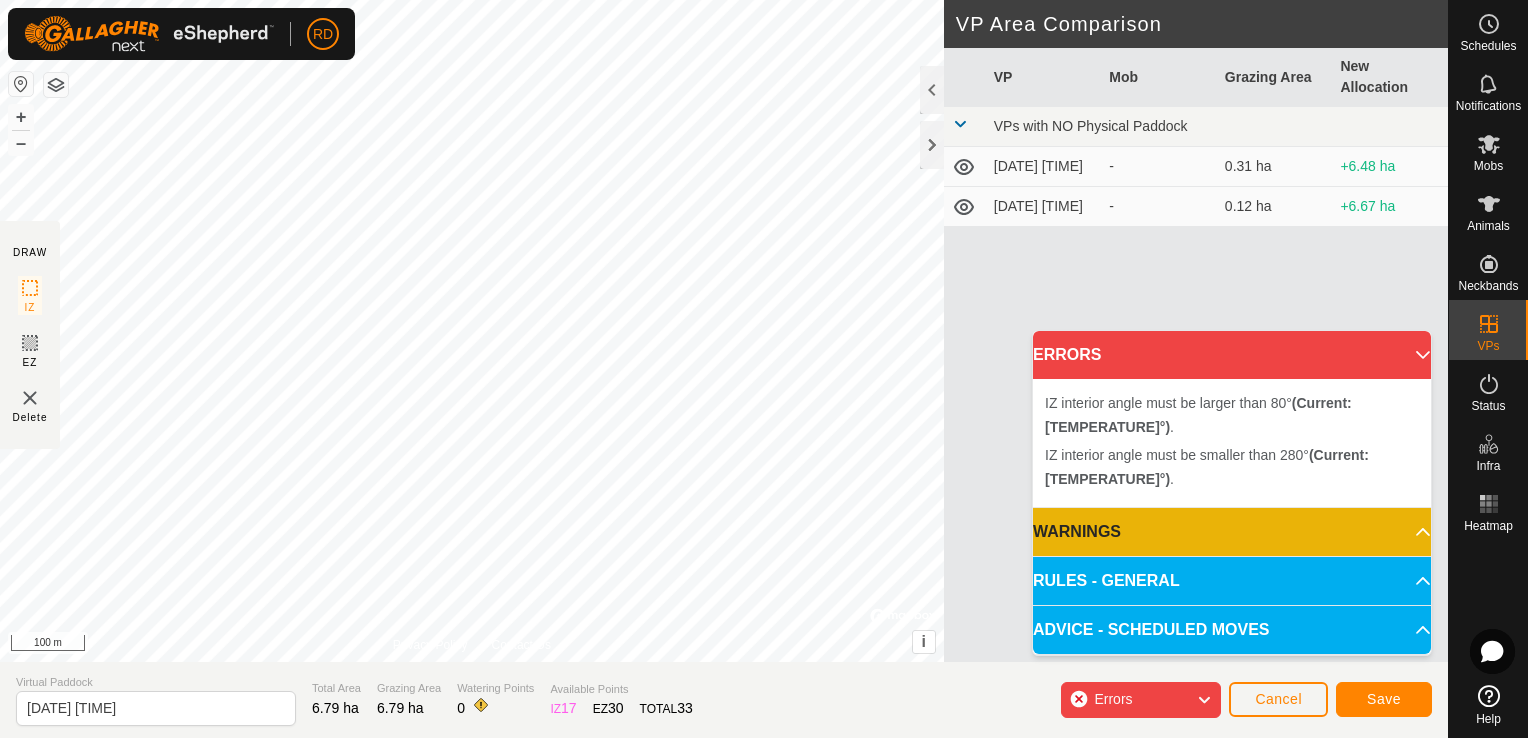 click 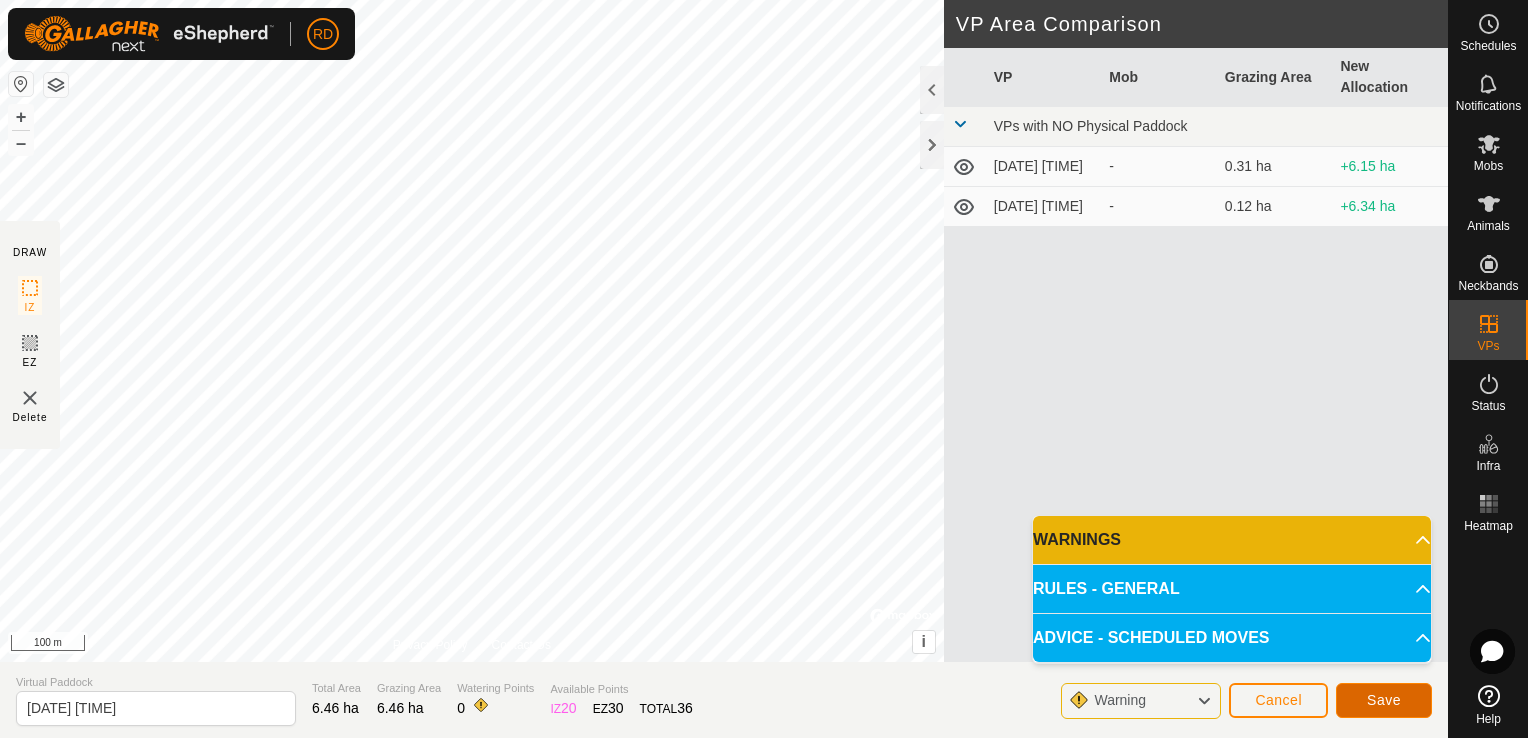click on "Save" 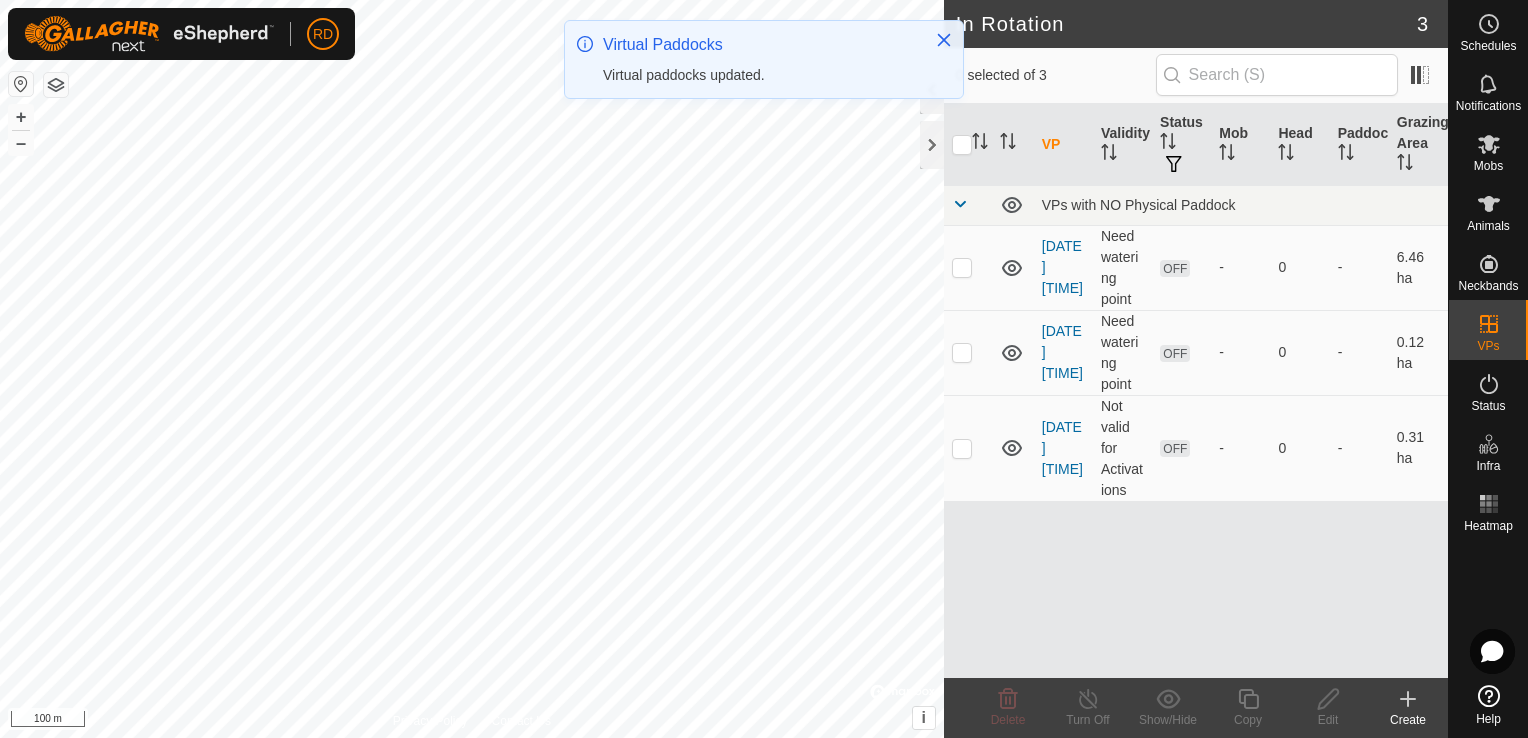 checkbox on "true" 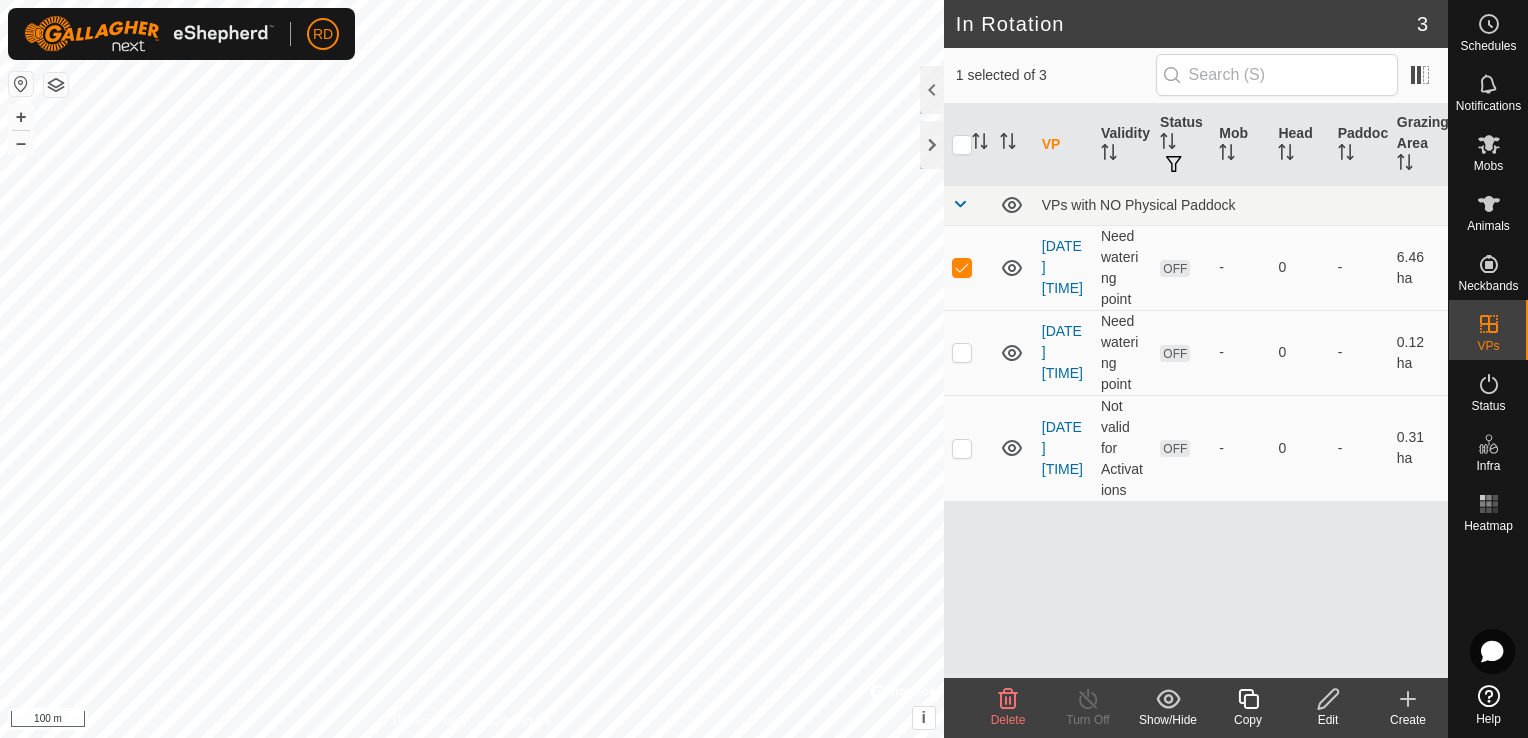 click 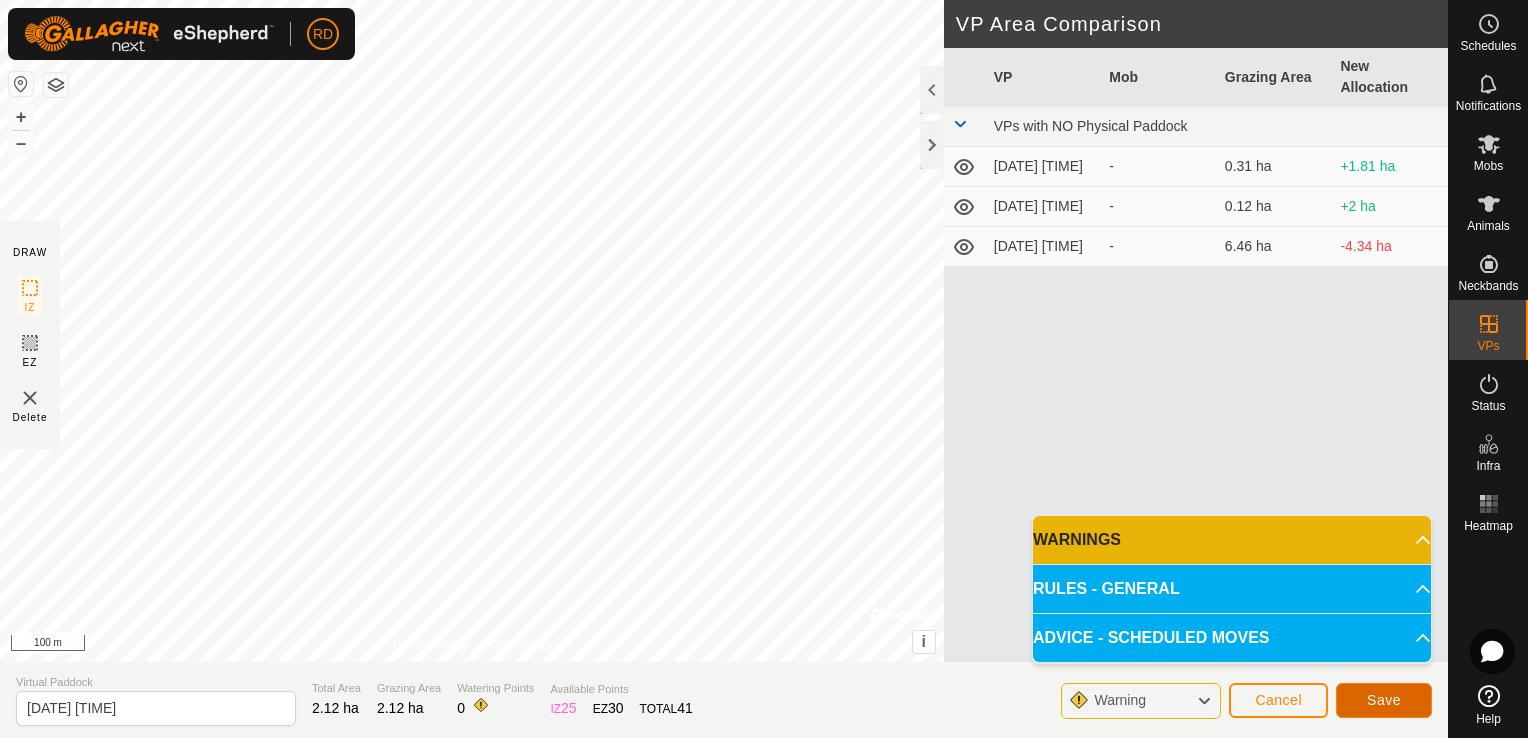 click on "Save" 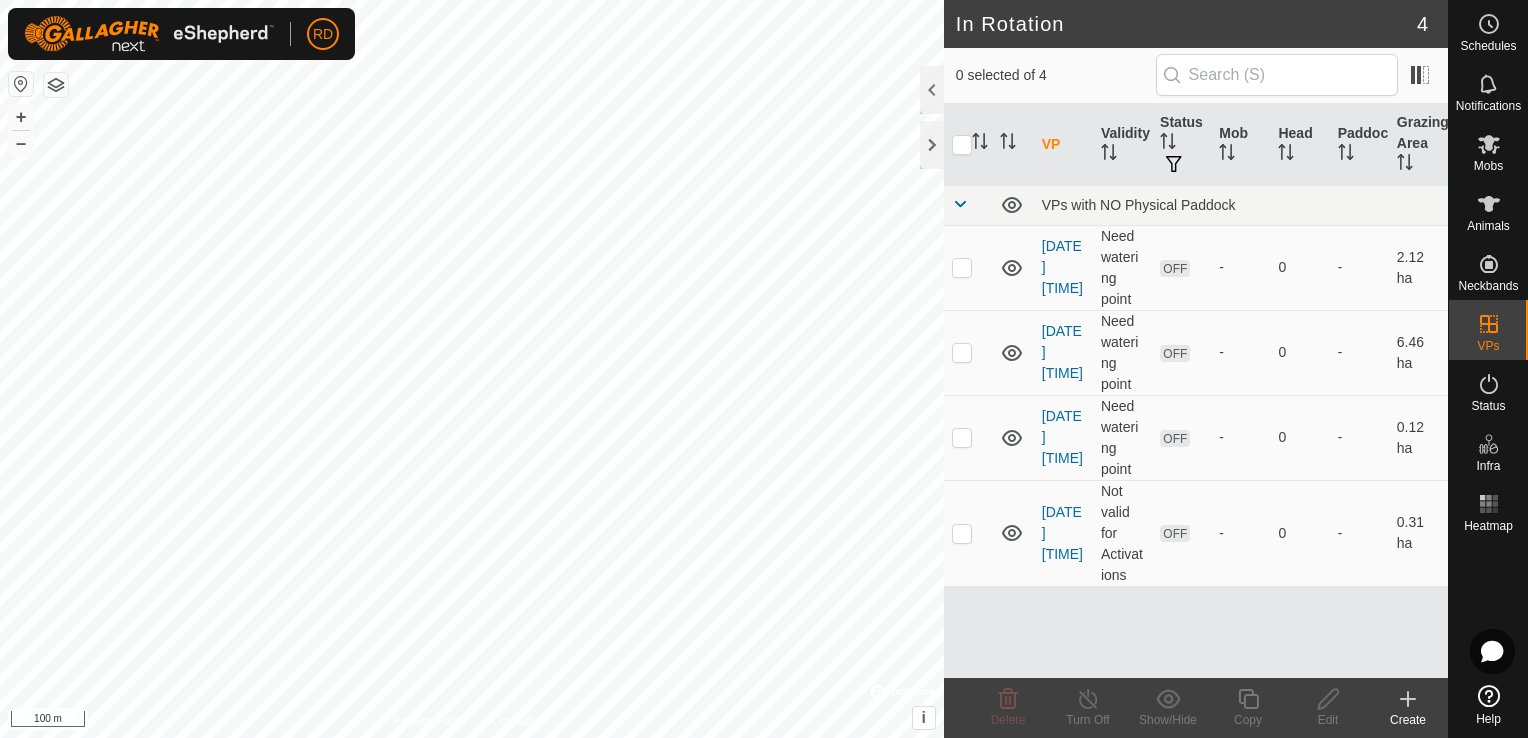 click on "Create" 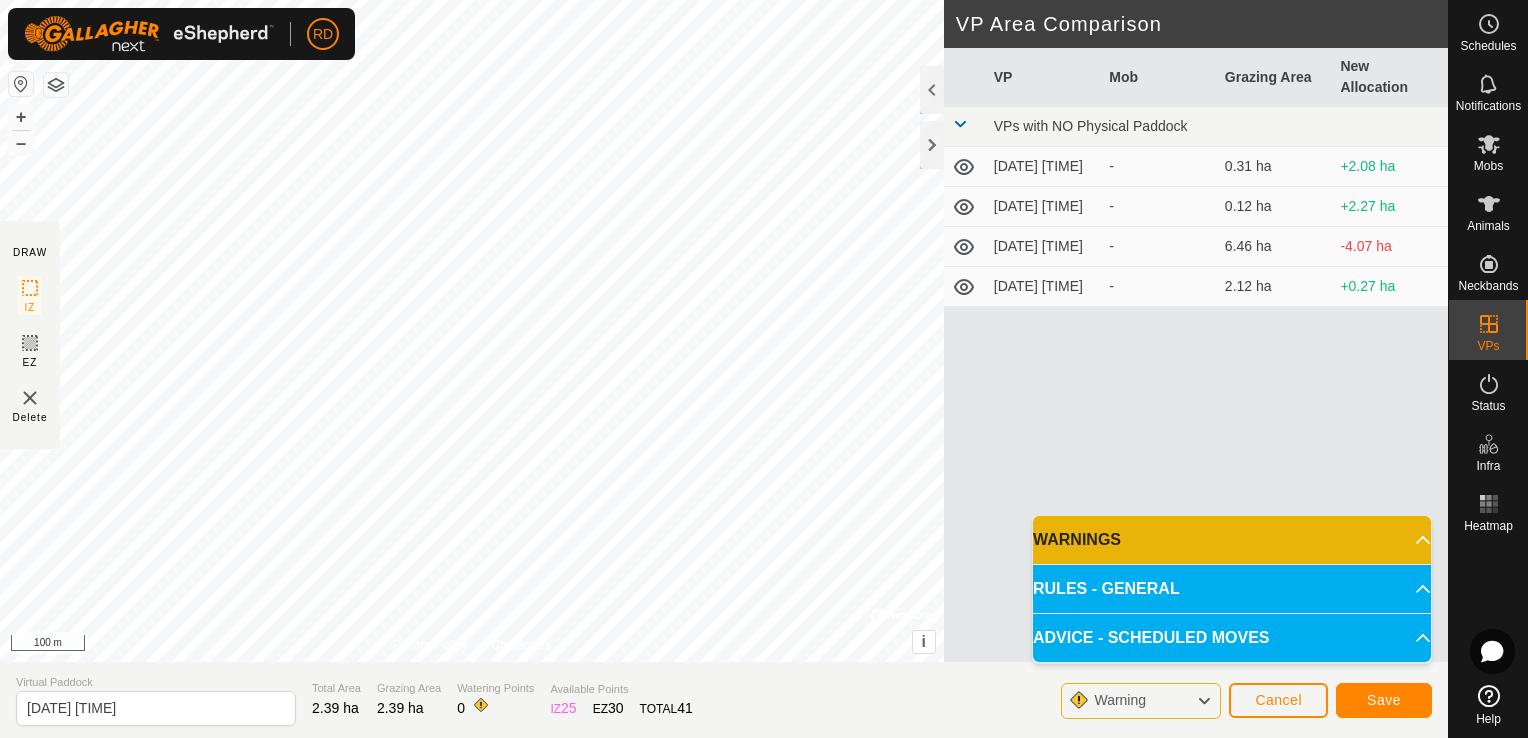 click on "WARNINGS" at bounding box center (1232, 540) 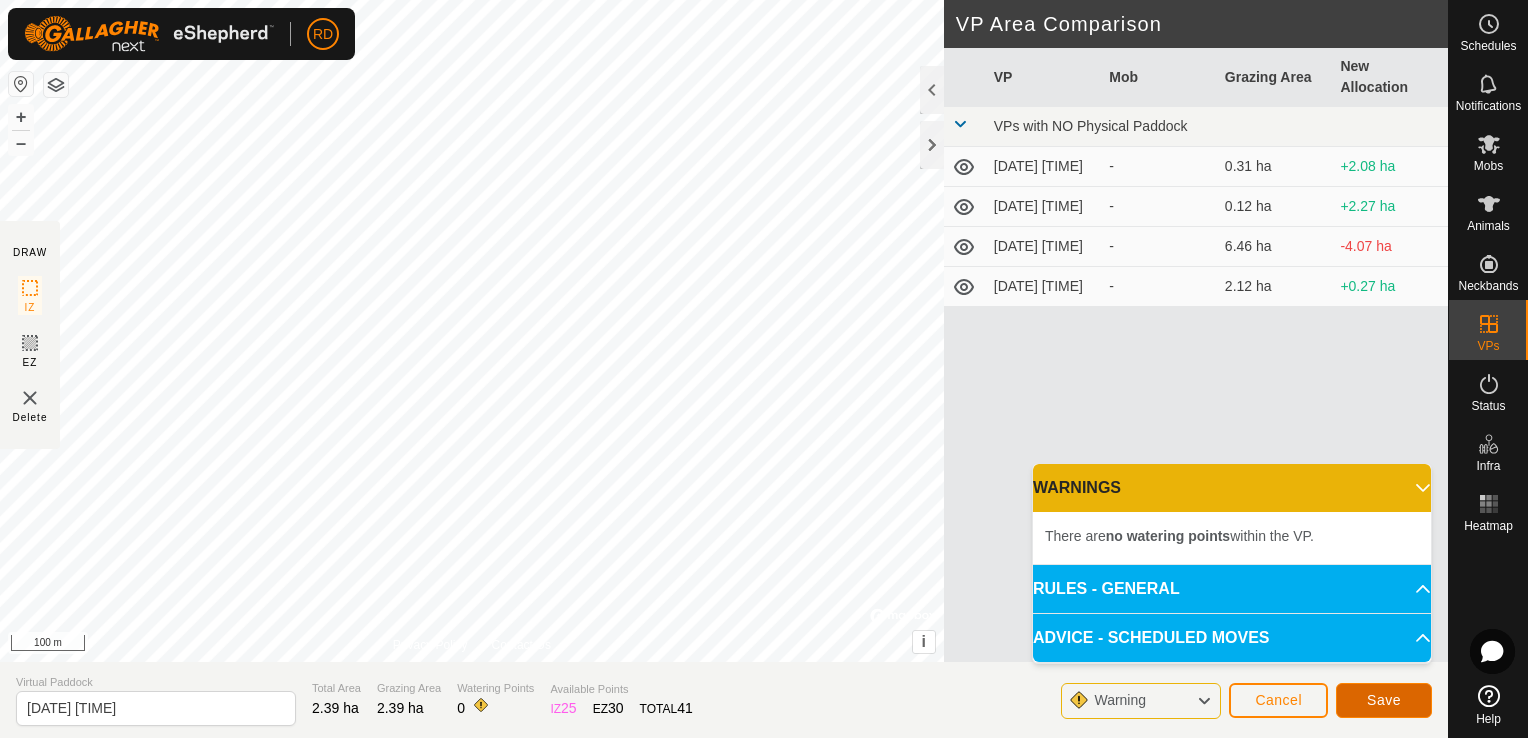 click on "Save" 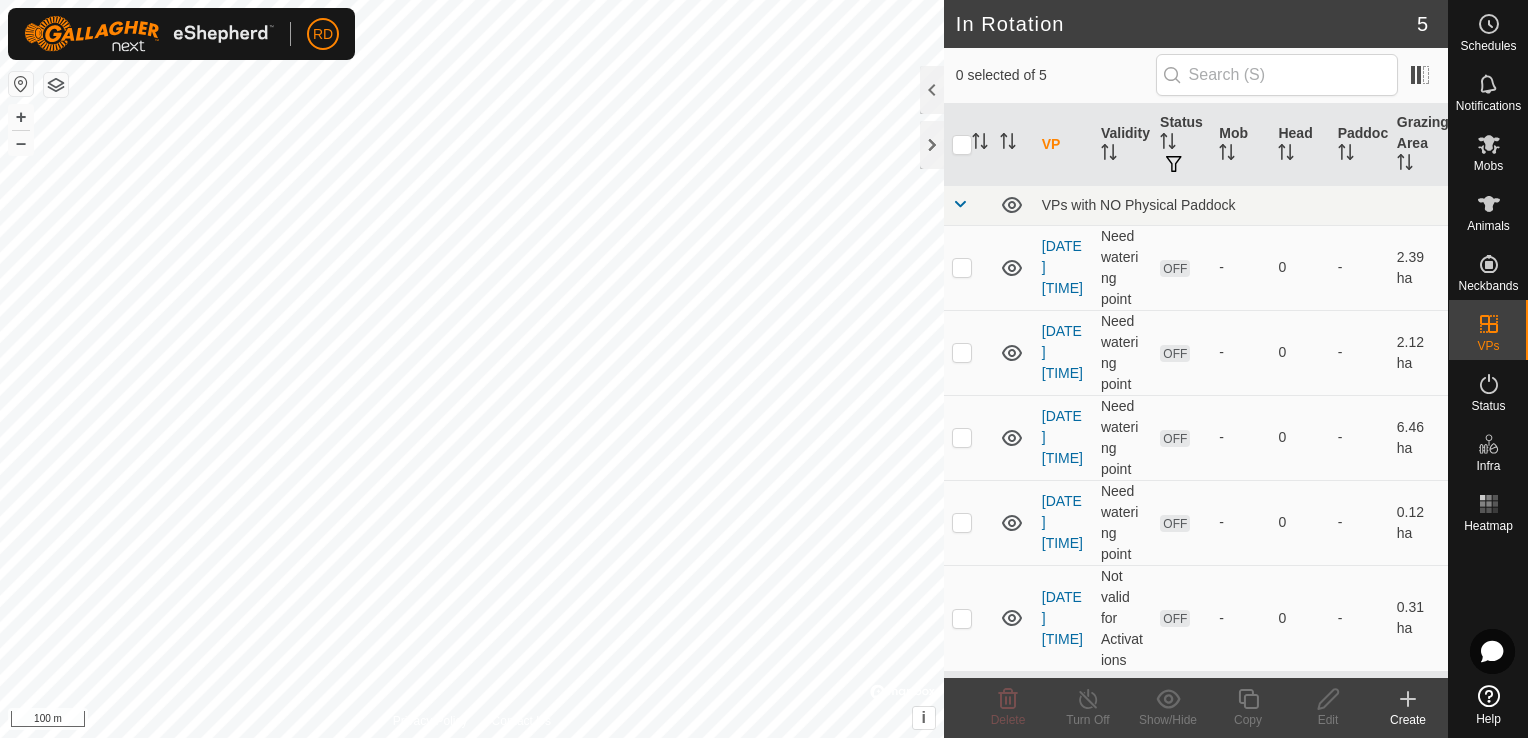 click on "Create" 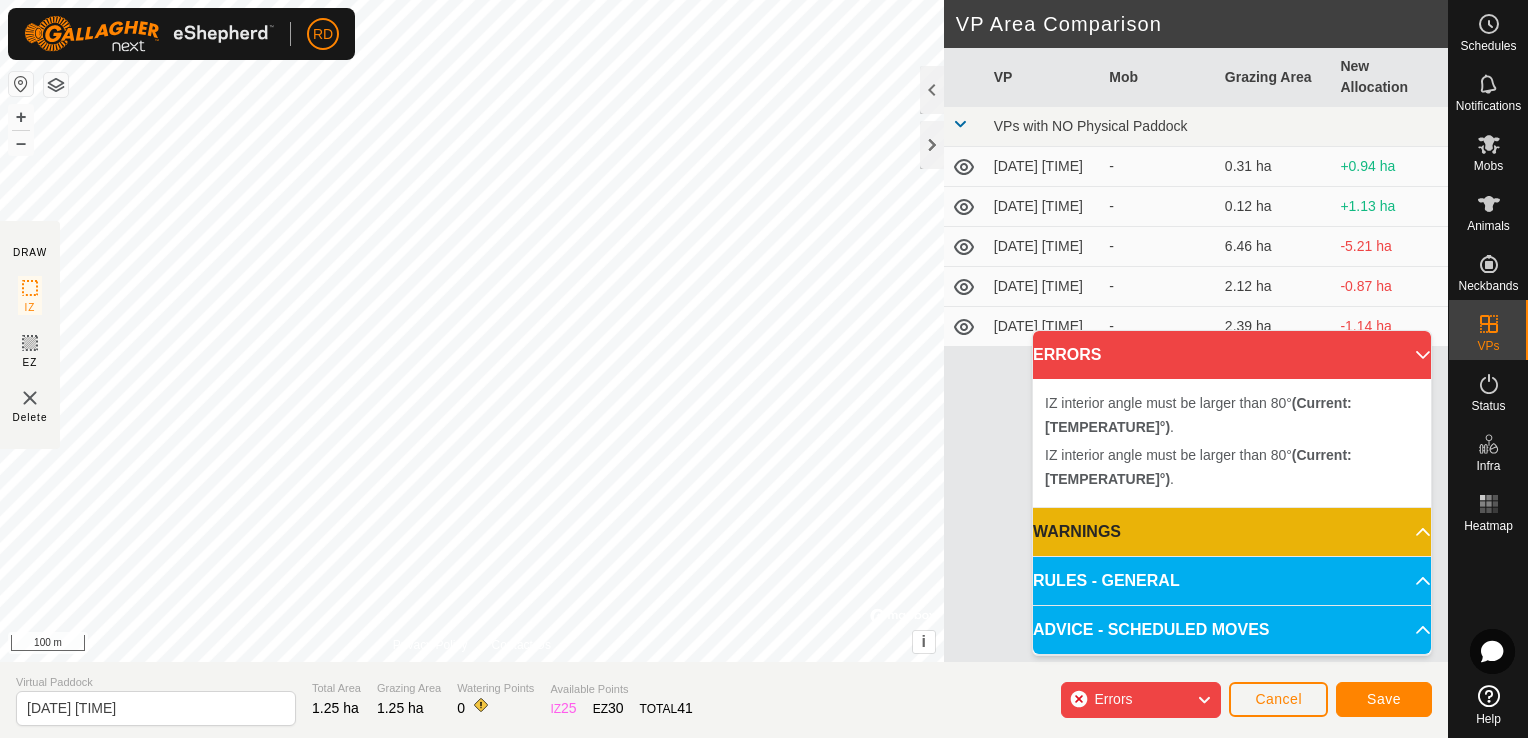 click 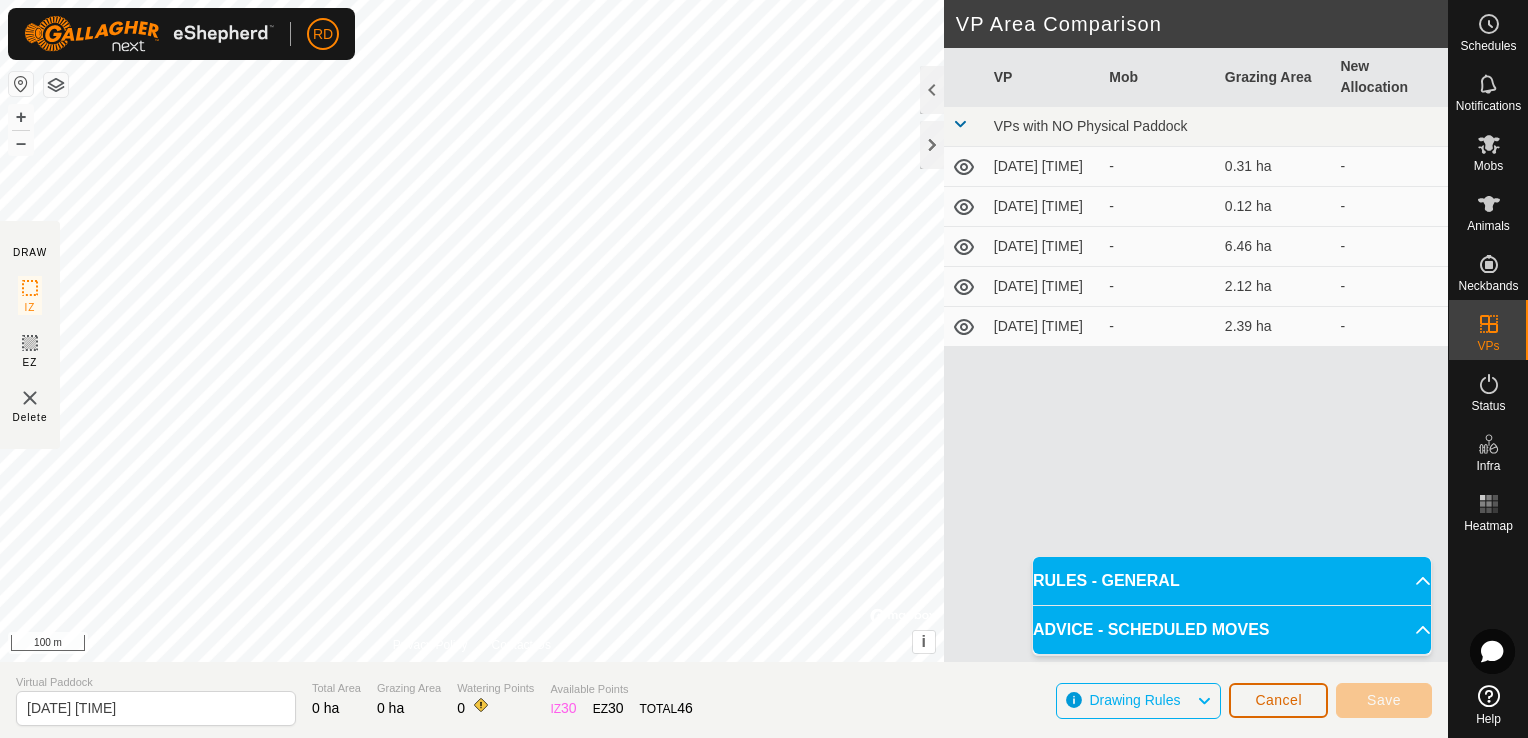 click on "Cancel" 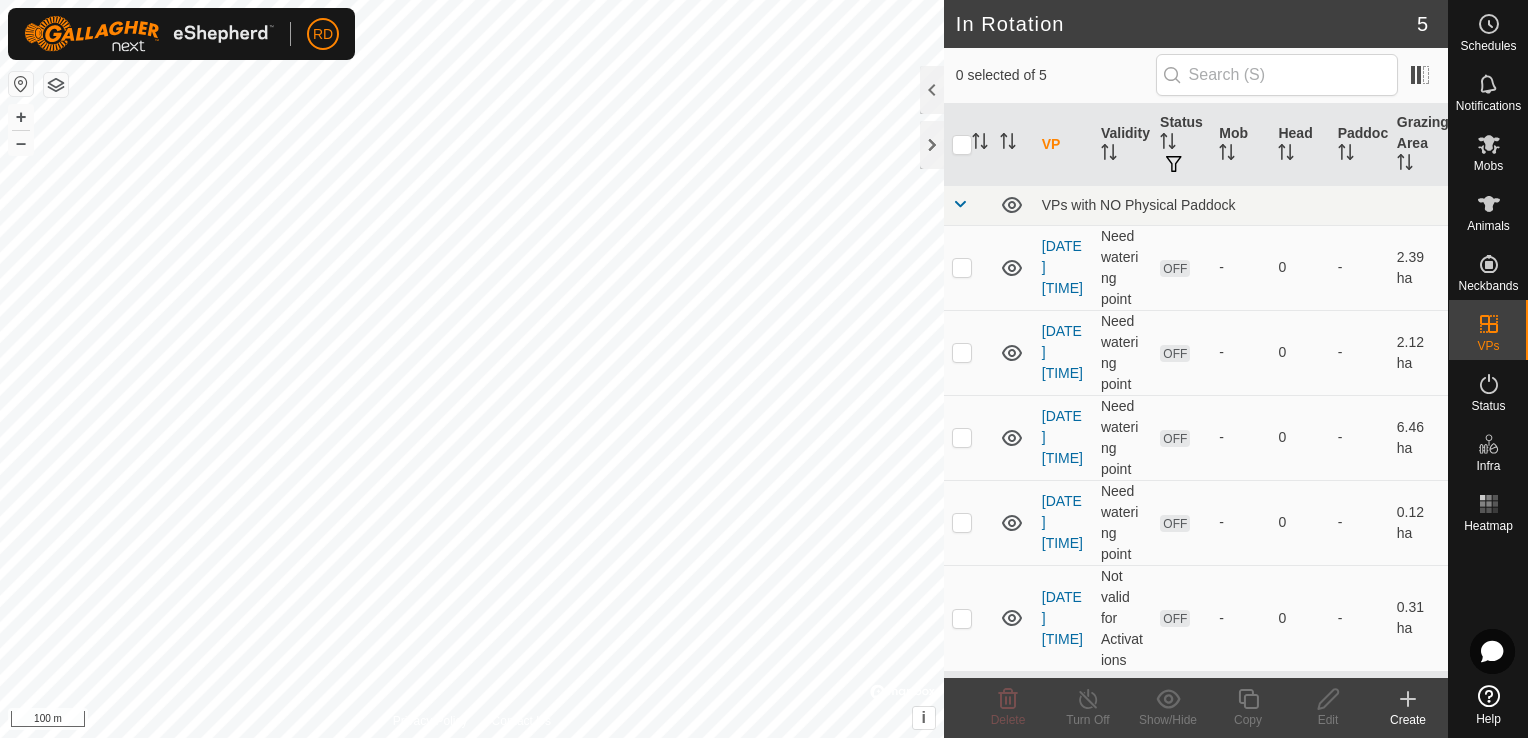 click 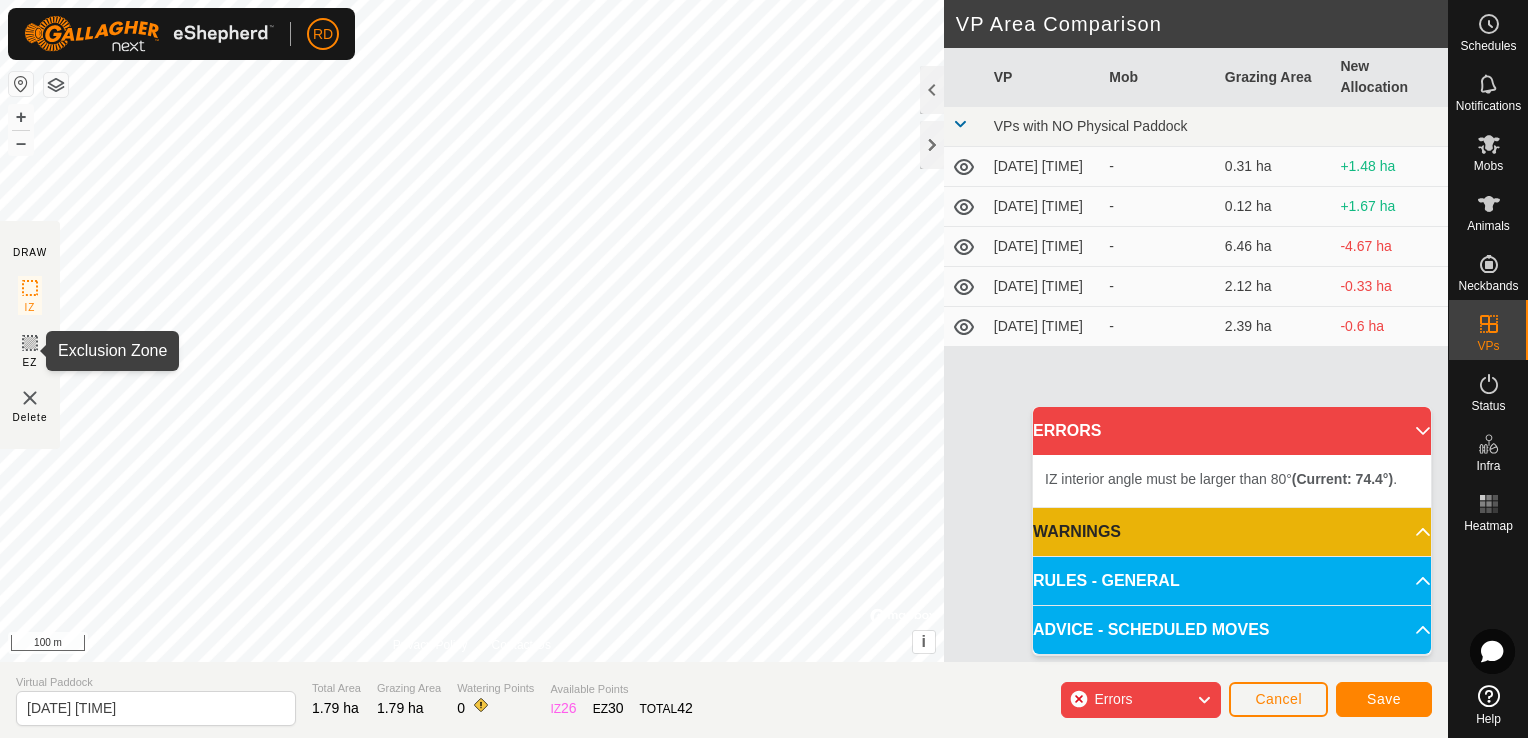 click 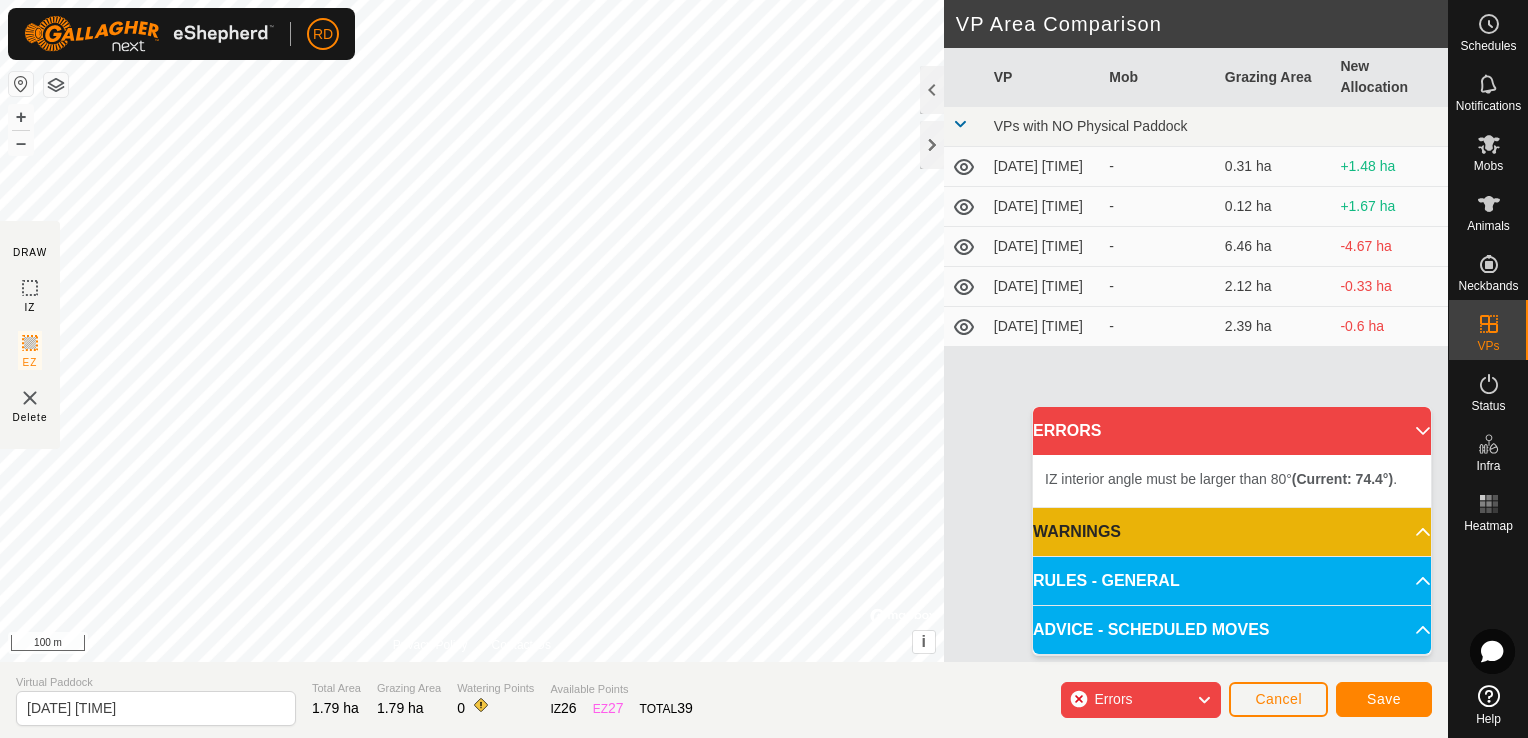 click 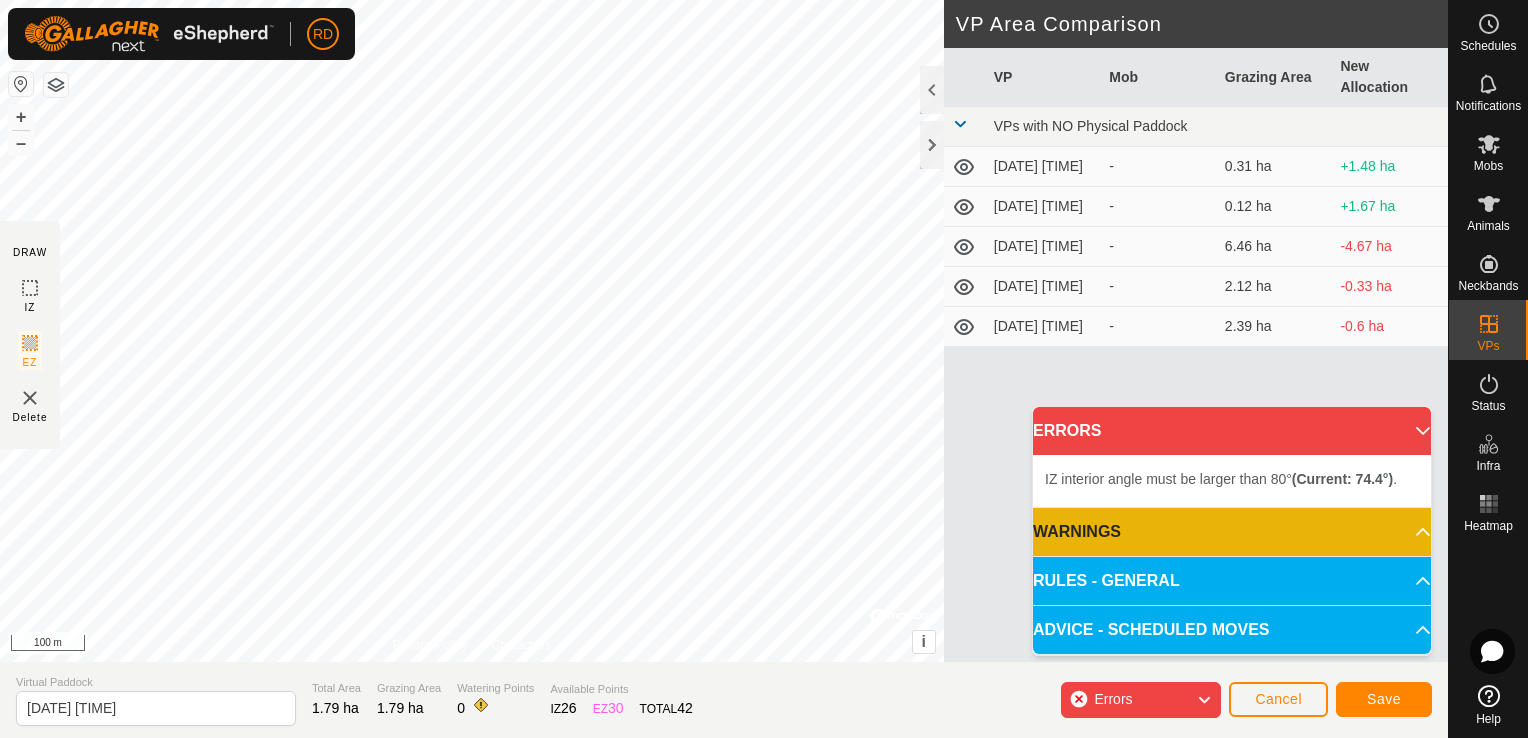 click 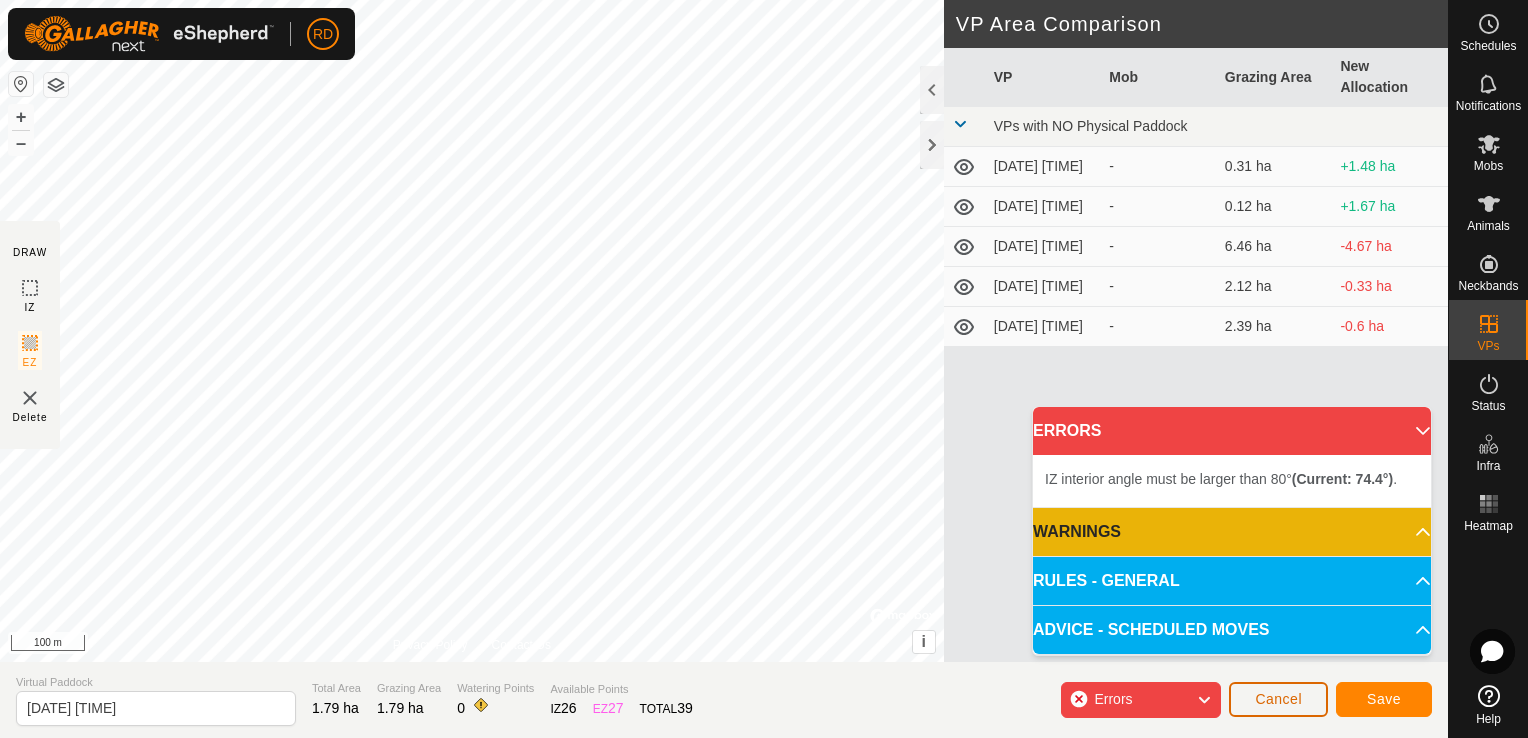 click on "Cancel" 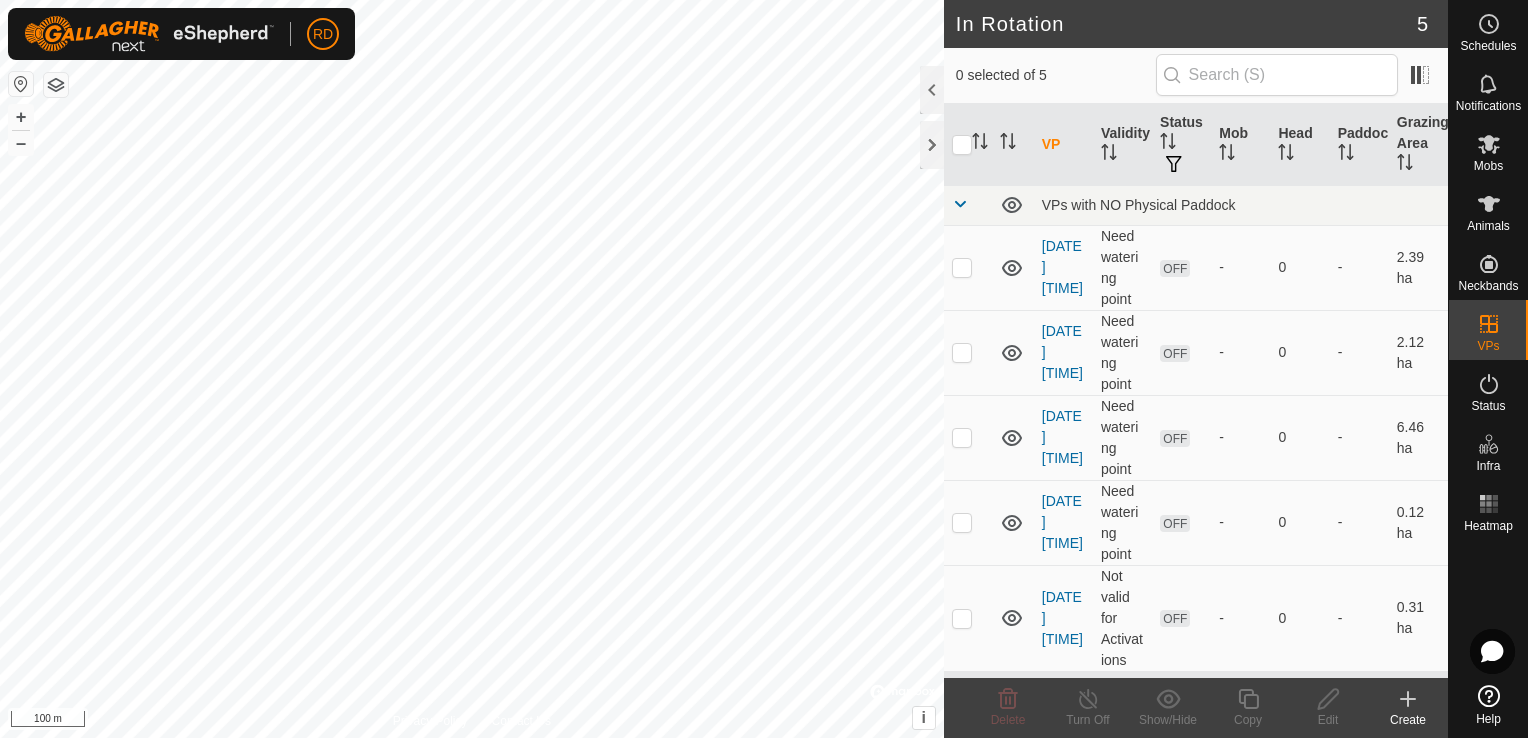 click 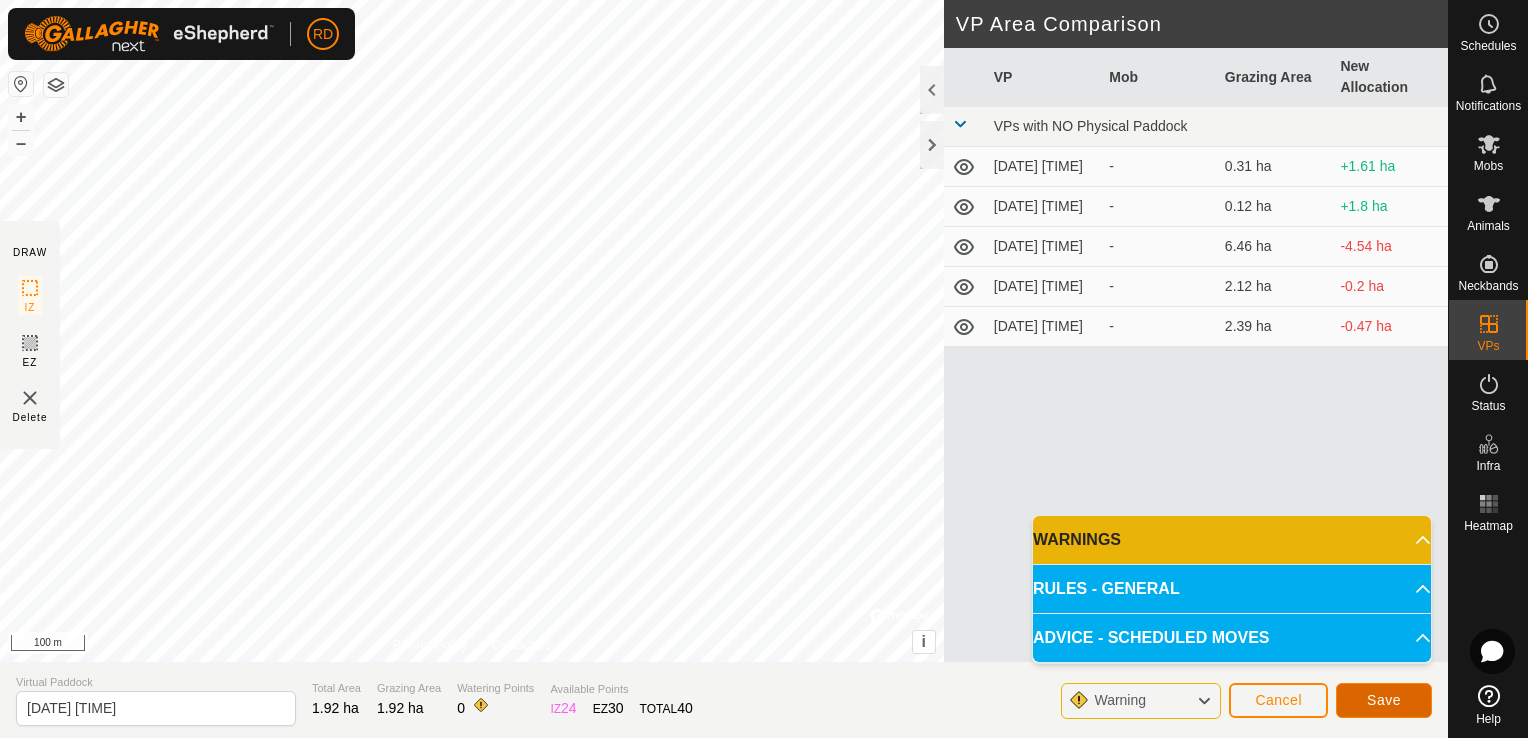 click on "Save" 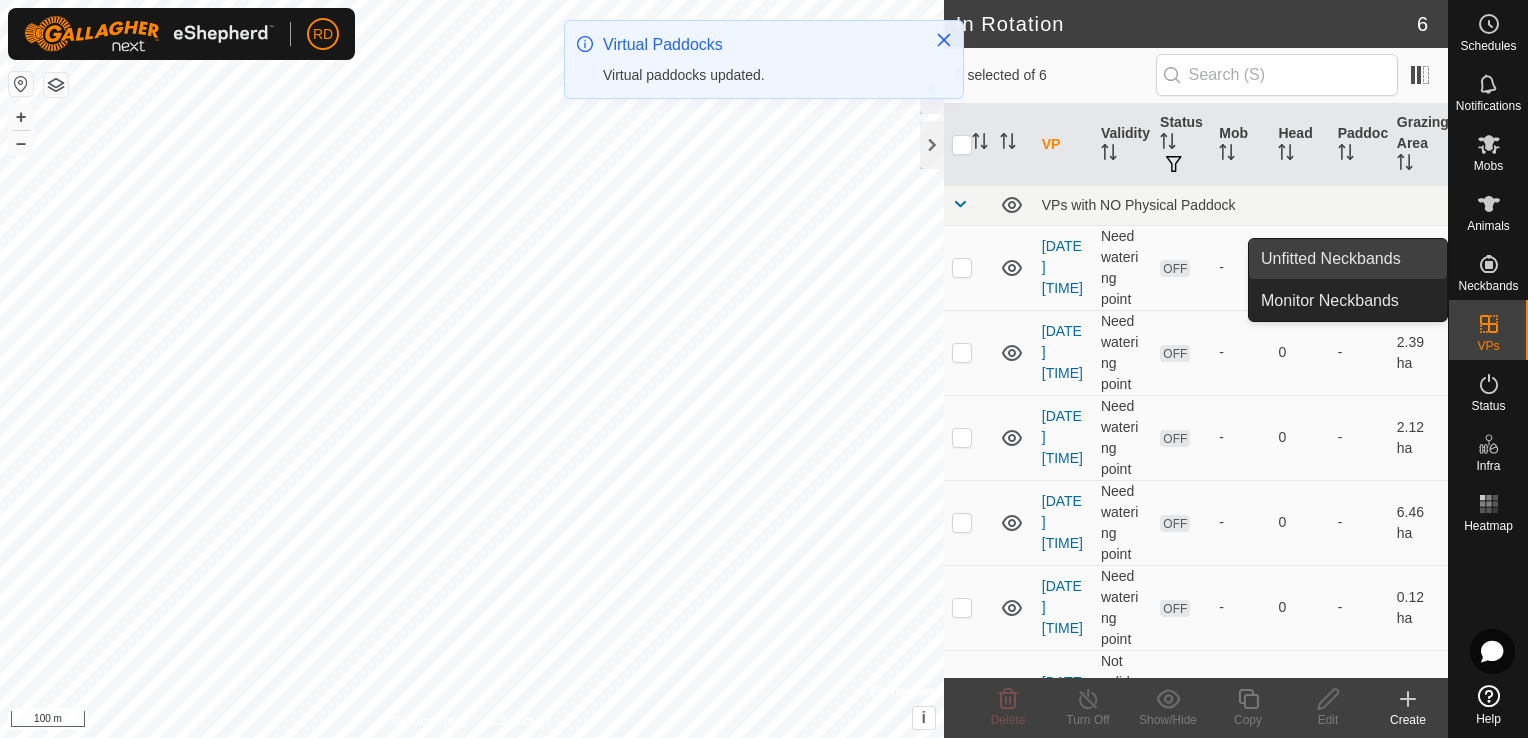 click on "Unfitted Neckbands" at bounding box center [1348, 259] 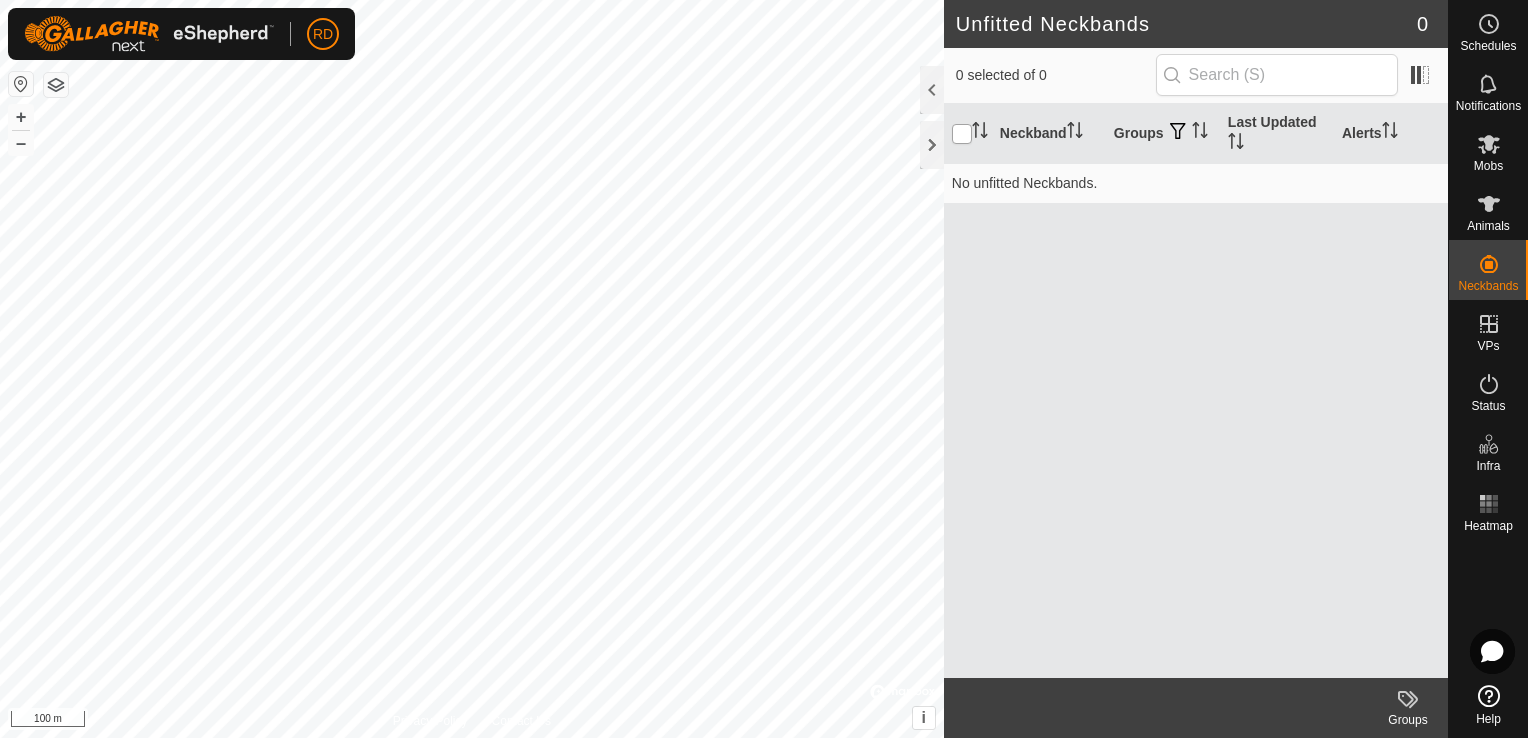 click at bounding box center (962, 134) 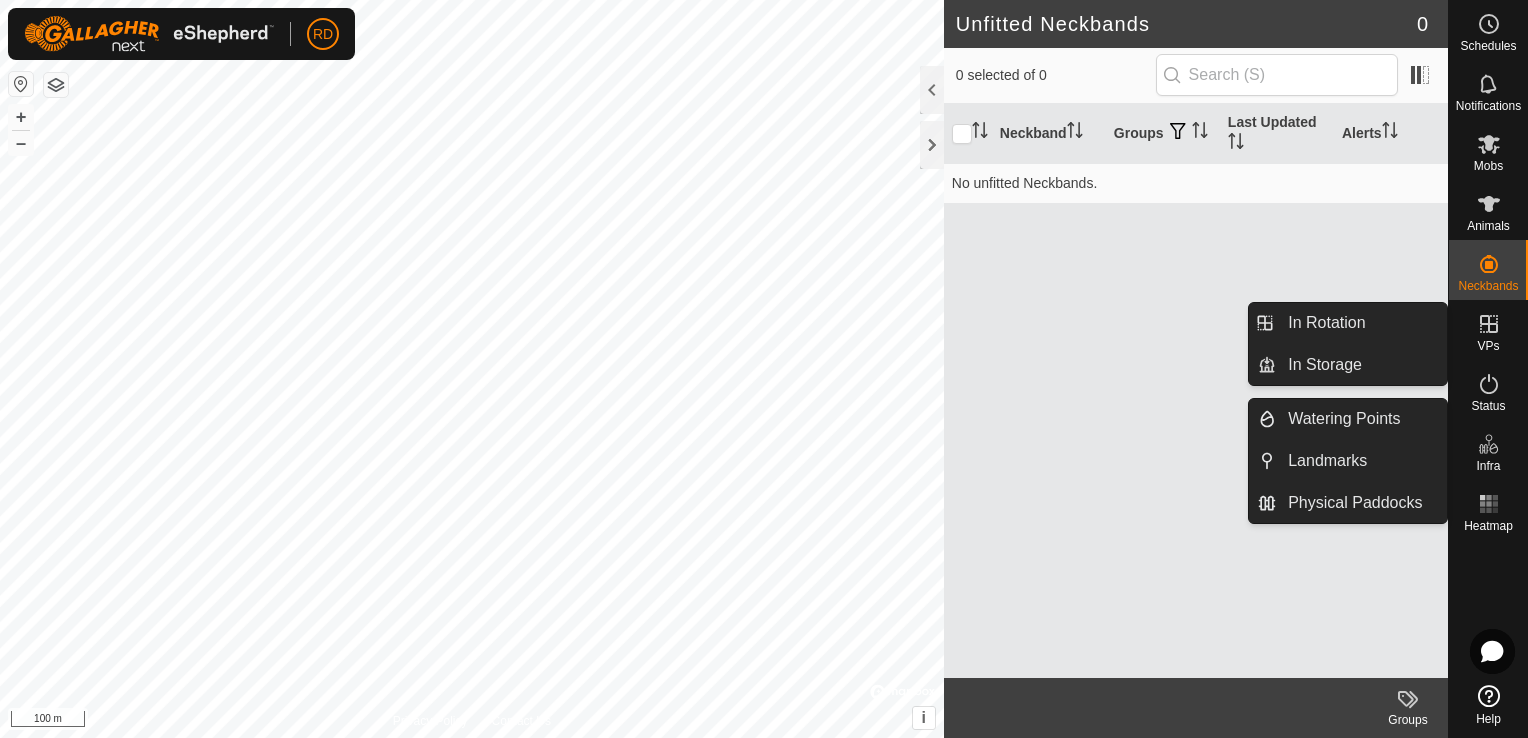 click 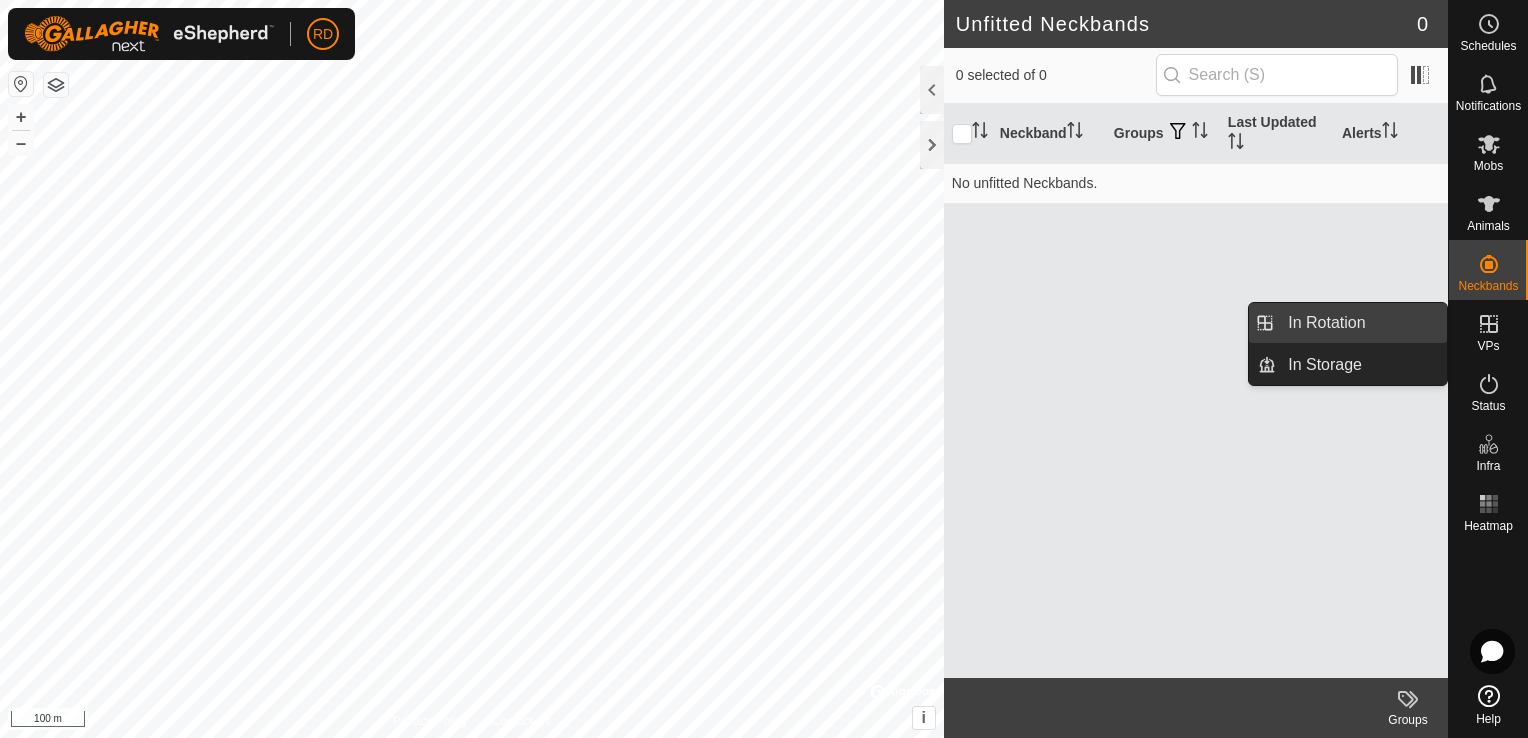 click on "In Rotation" at bounding box center (1361, 323) 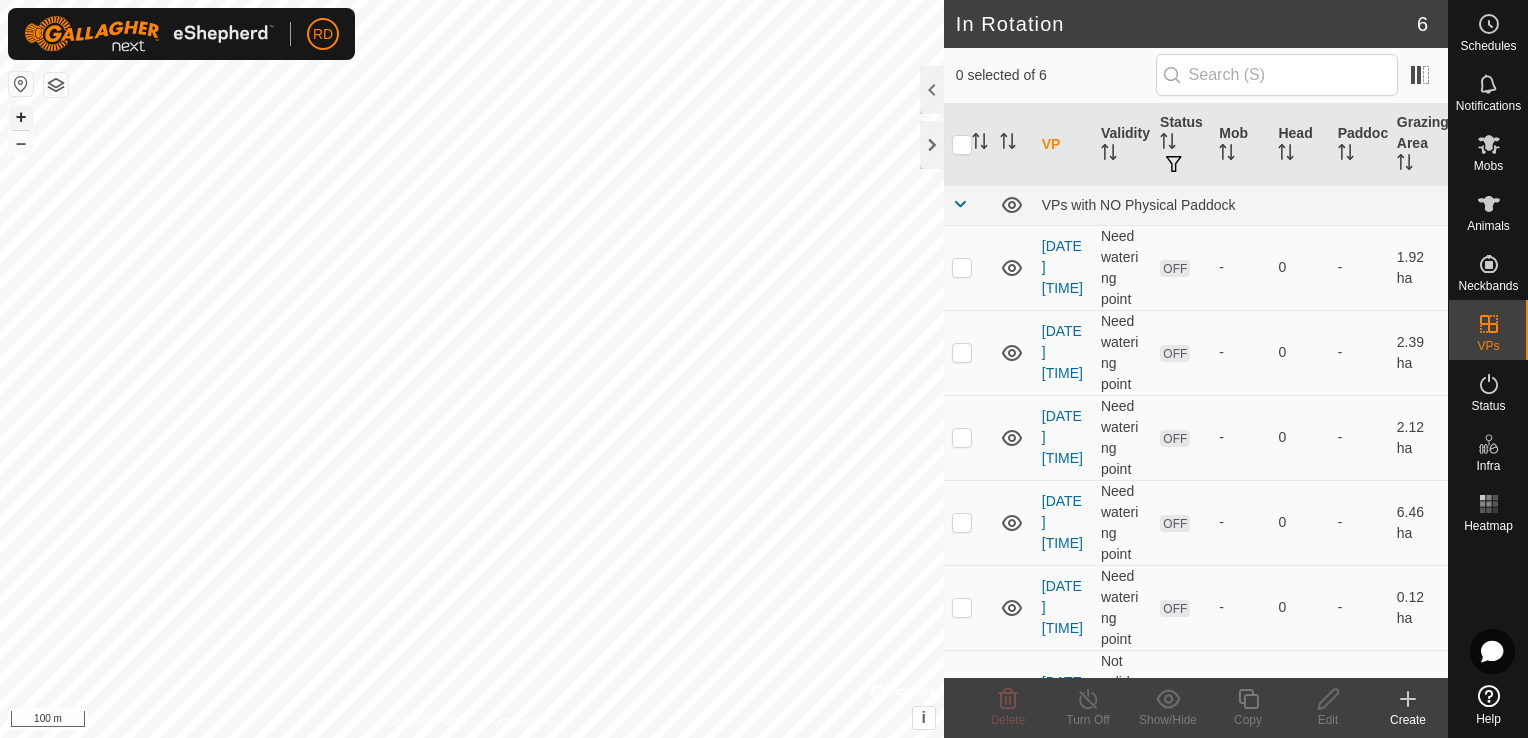 click on "+" at bounding box center [21, 117] 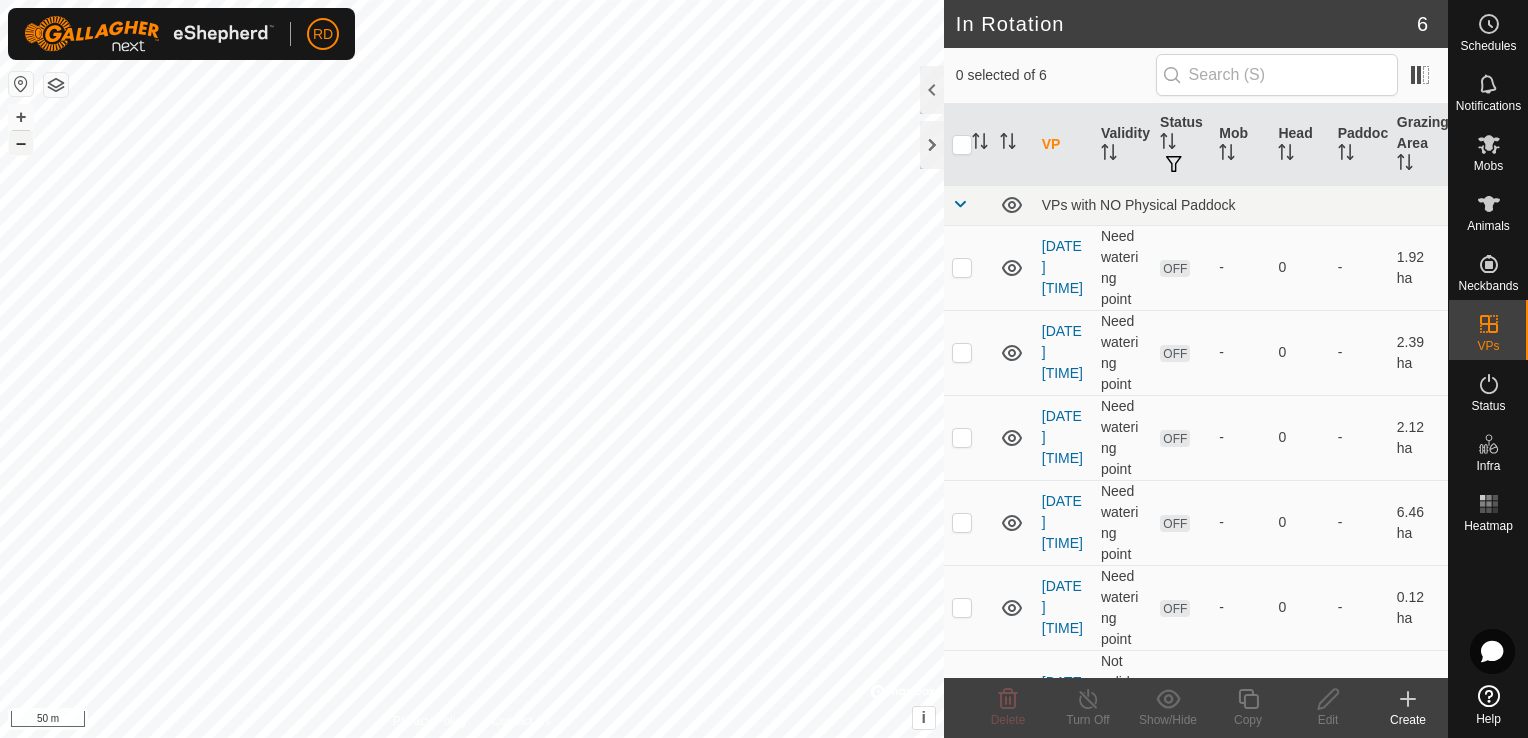 click on "–" at bounding box center [21, 143] 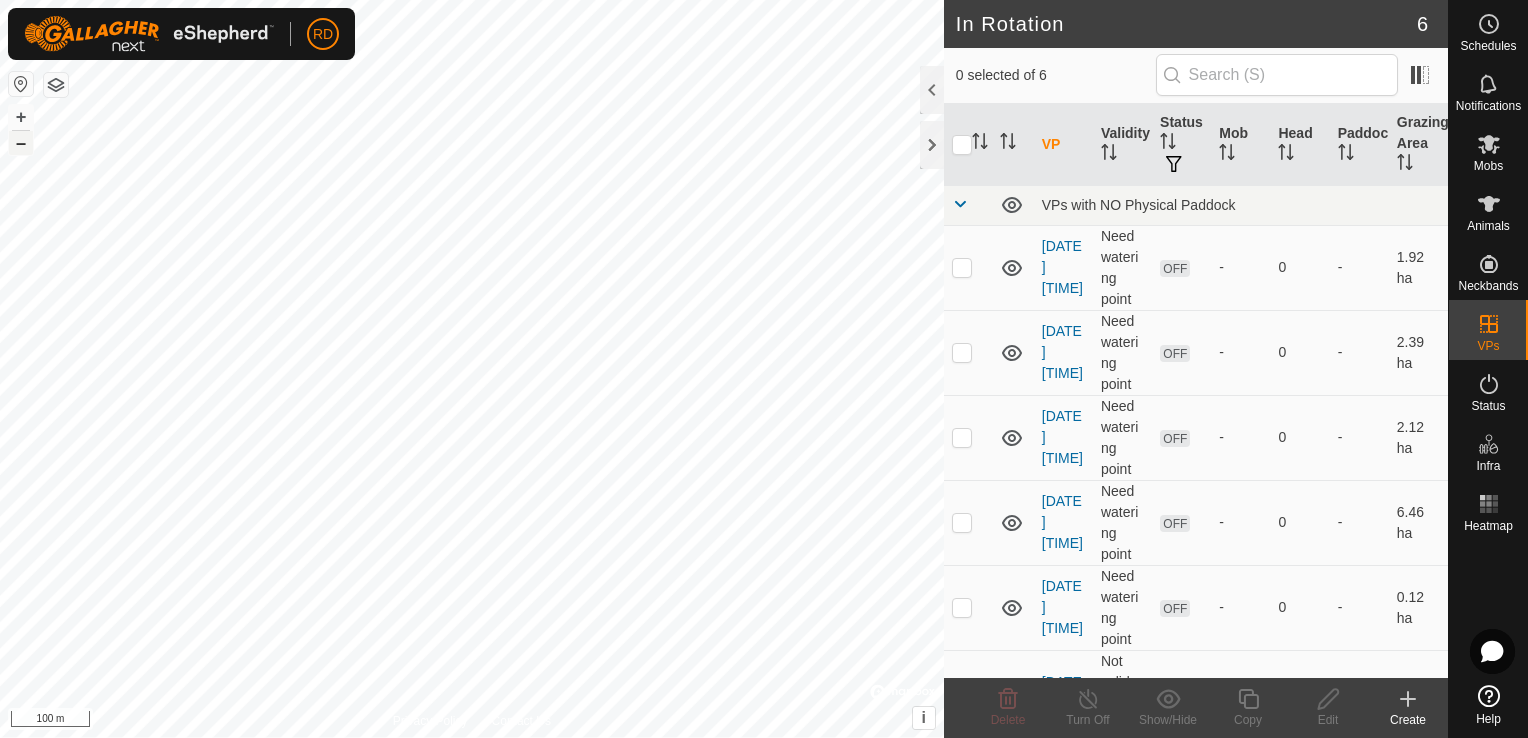 click on "–" at bounding box center [21, 143] 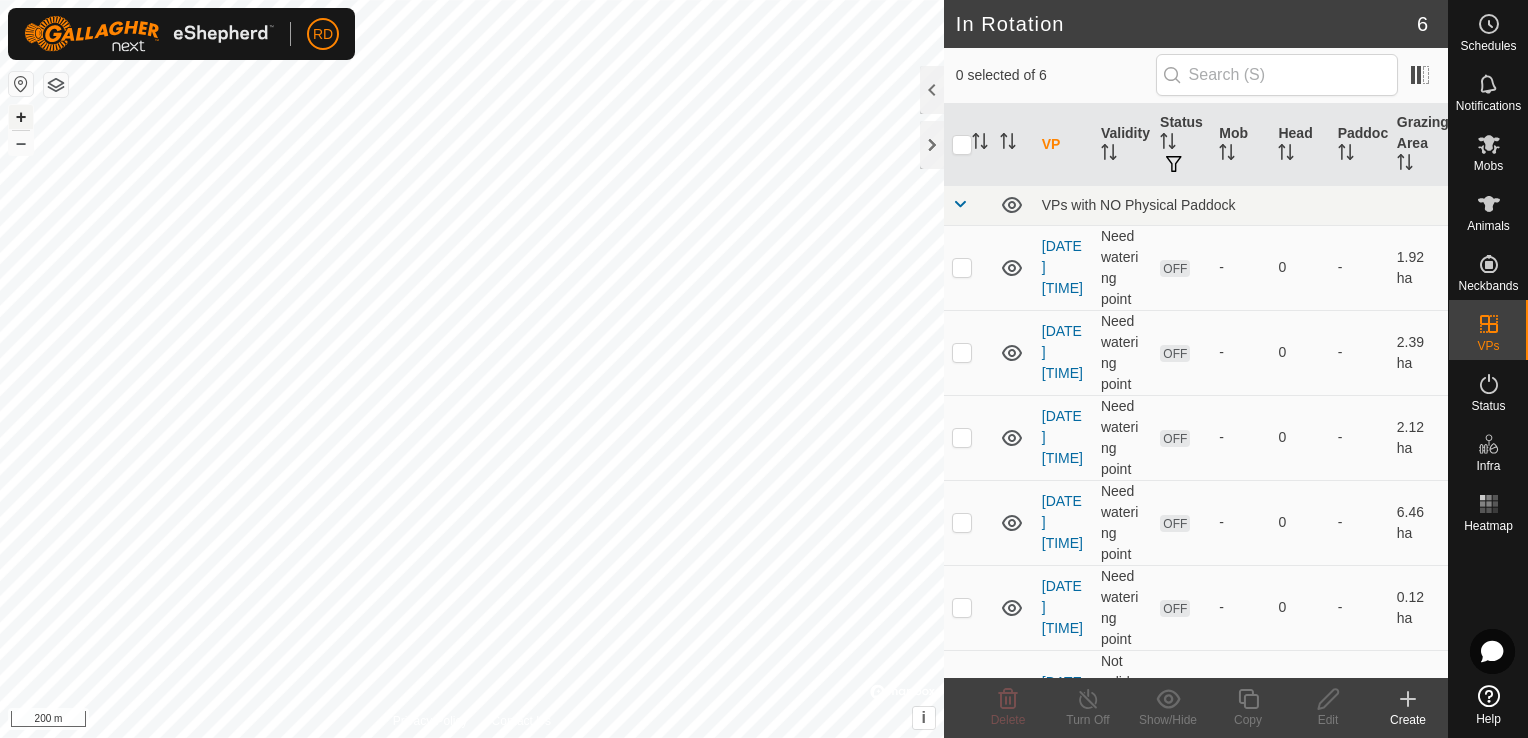 click on "+" at bounding box center [21, 117] 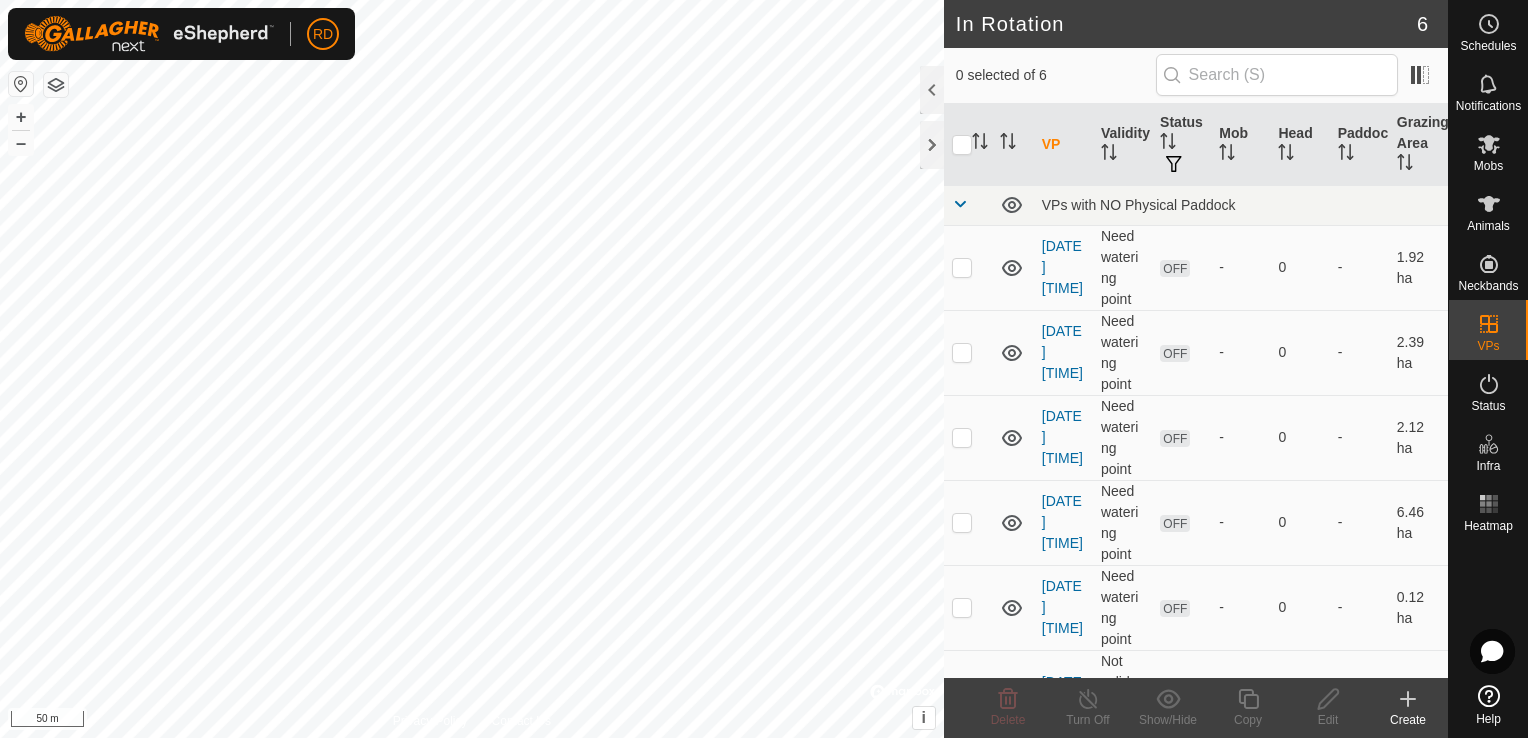 click on "Create" 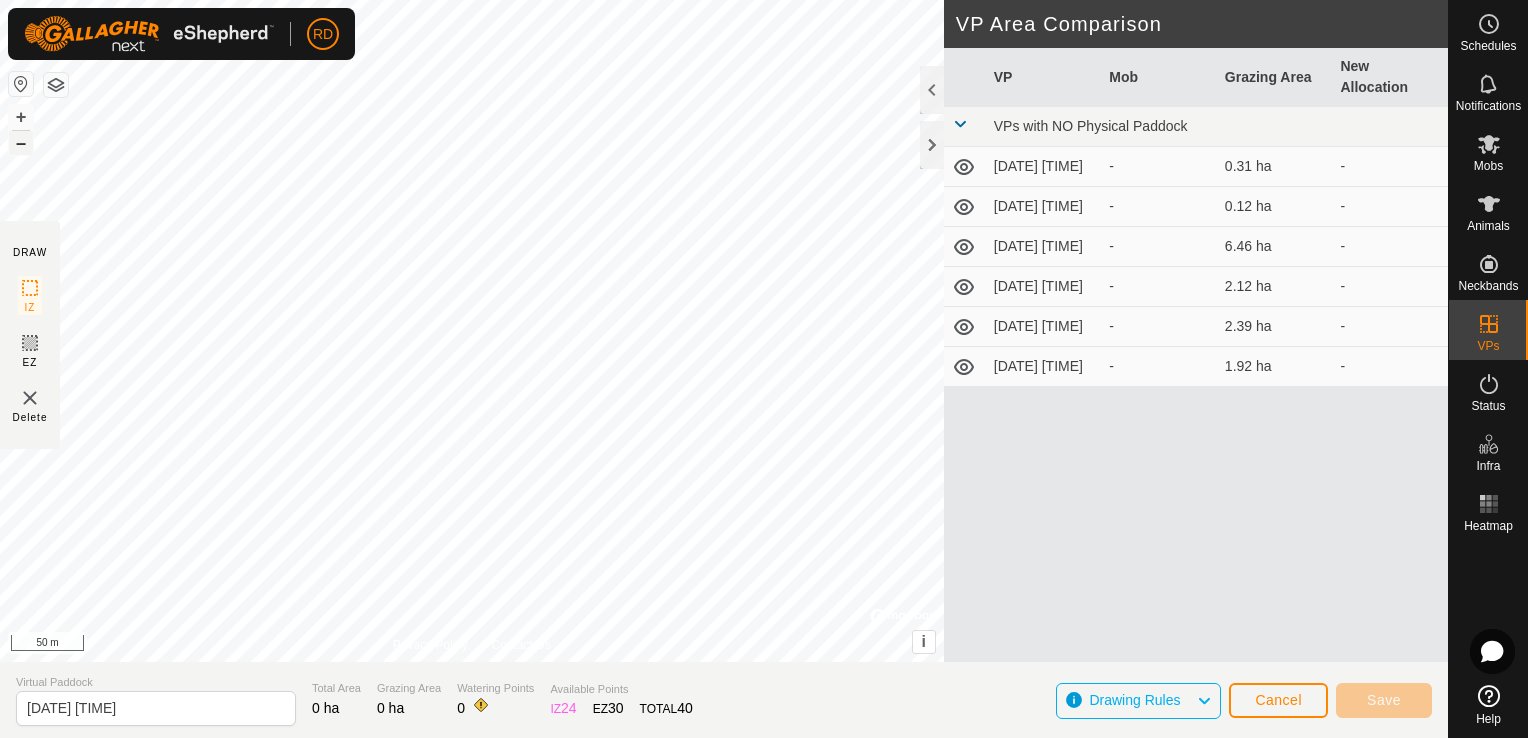 click on "–" at bounding box center (21, 143) 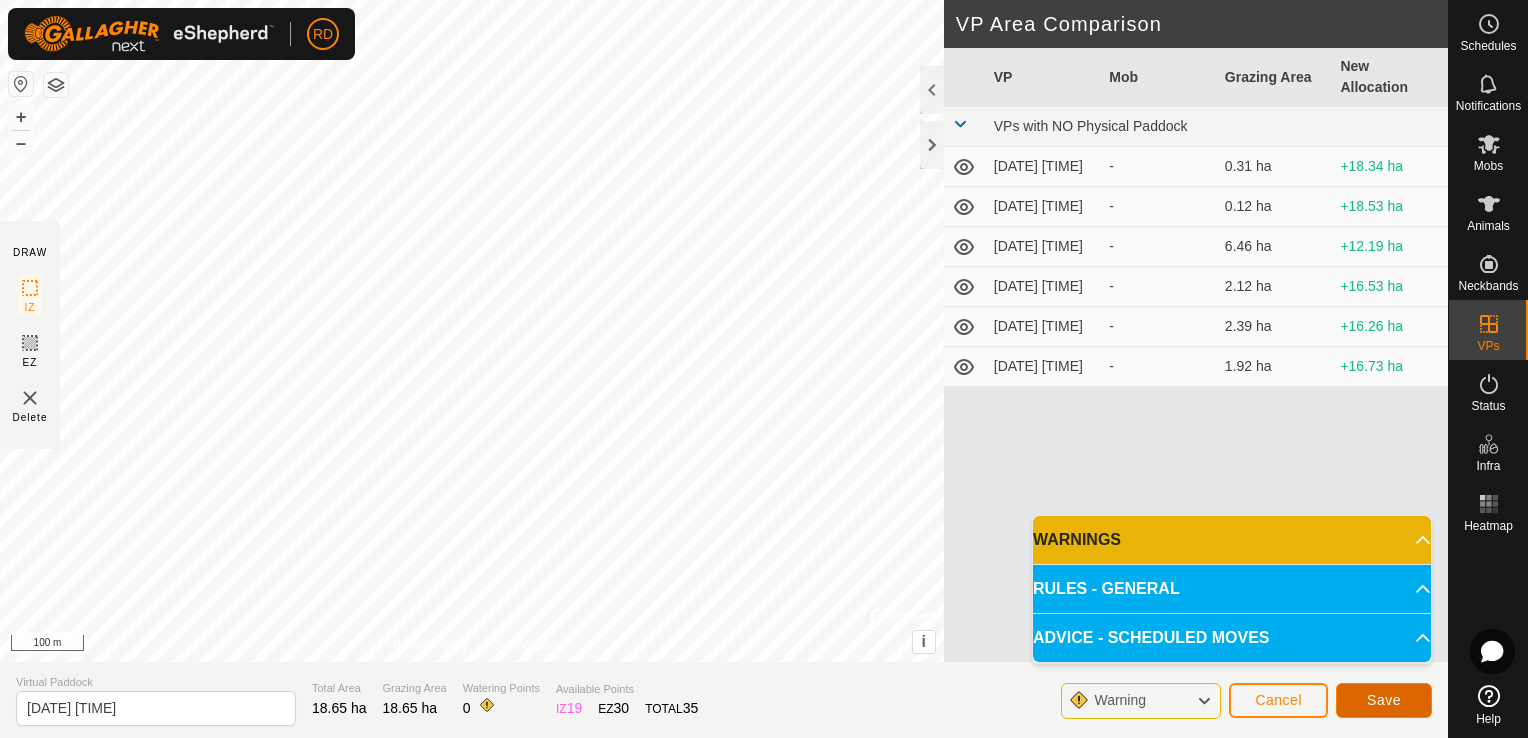 click on "Save" 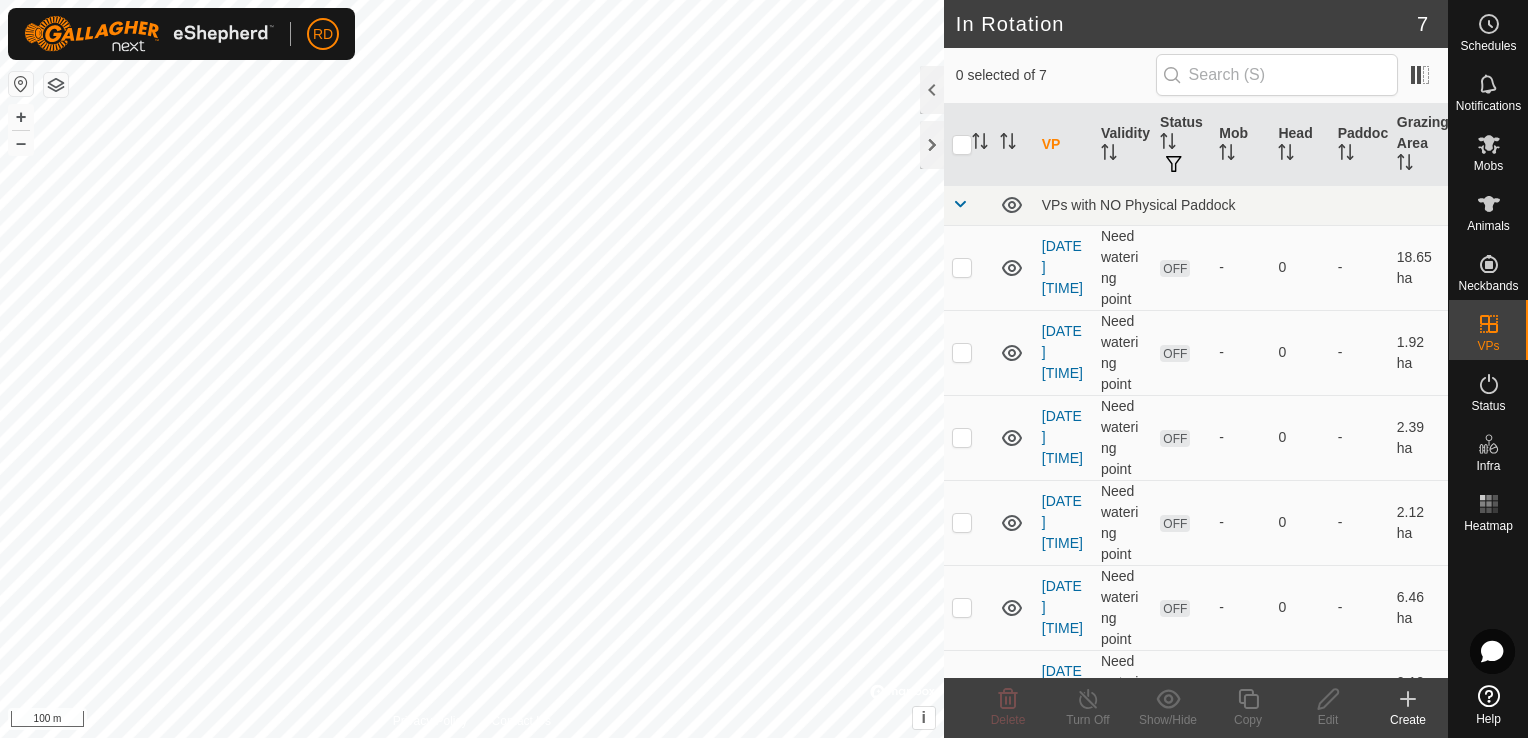 click 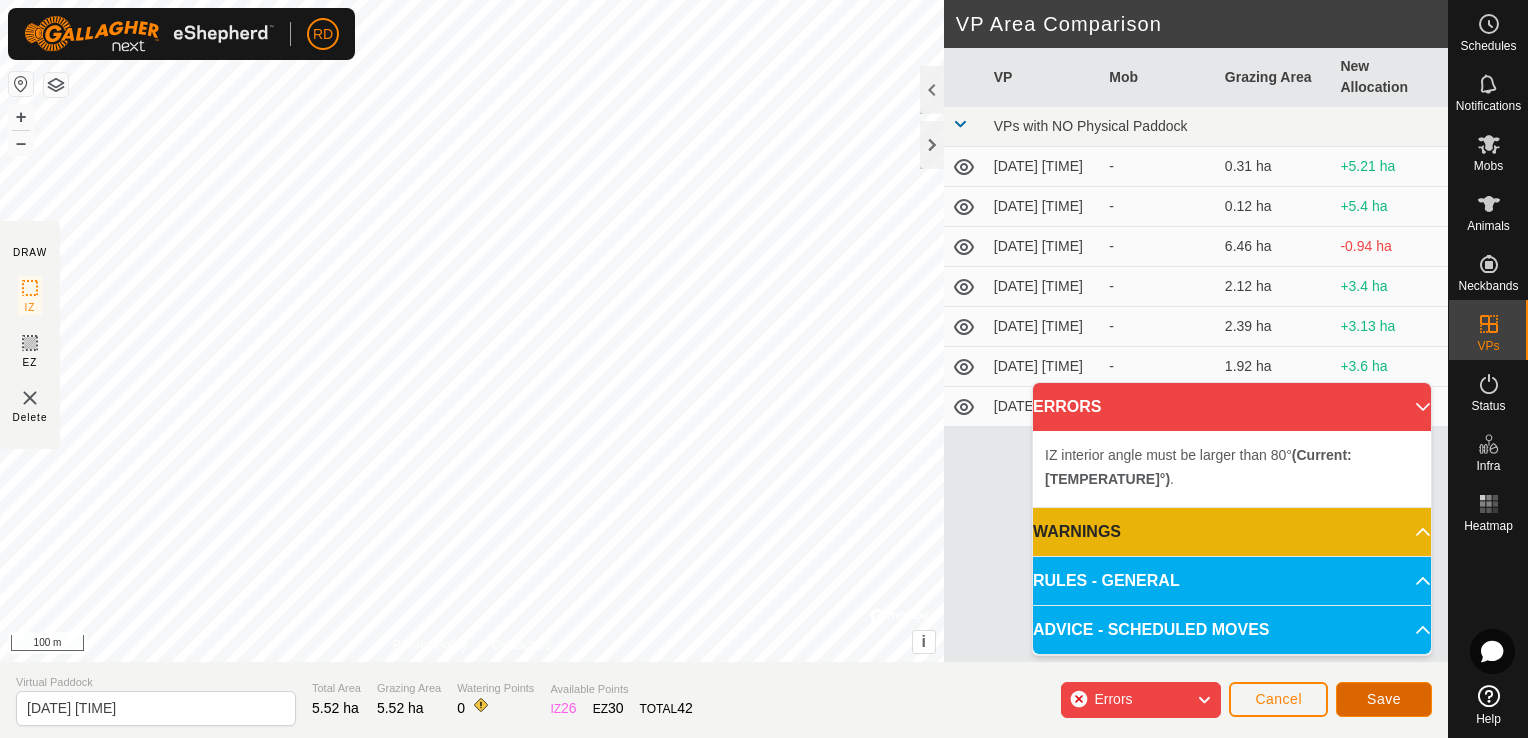 click on "Save" 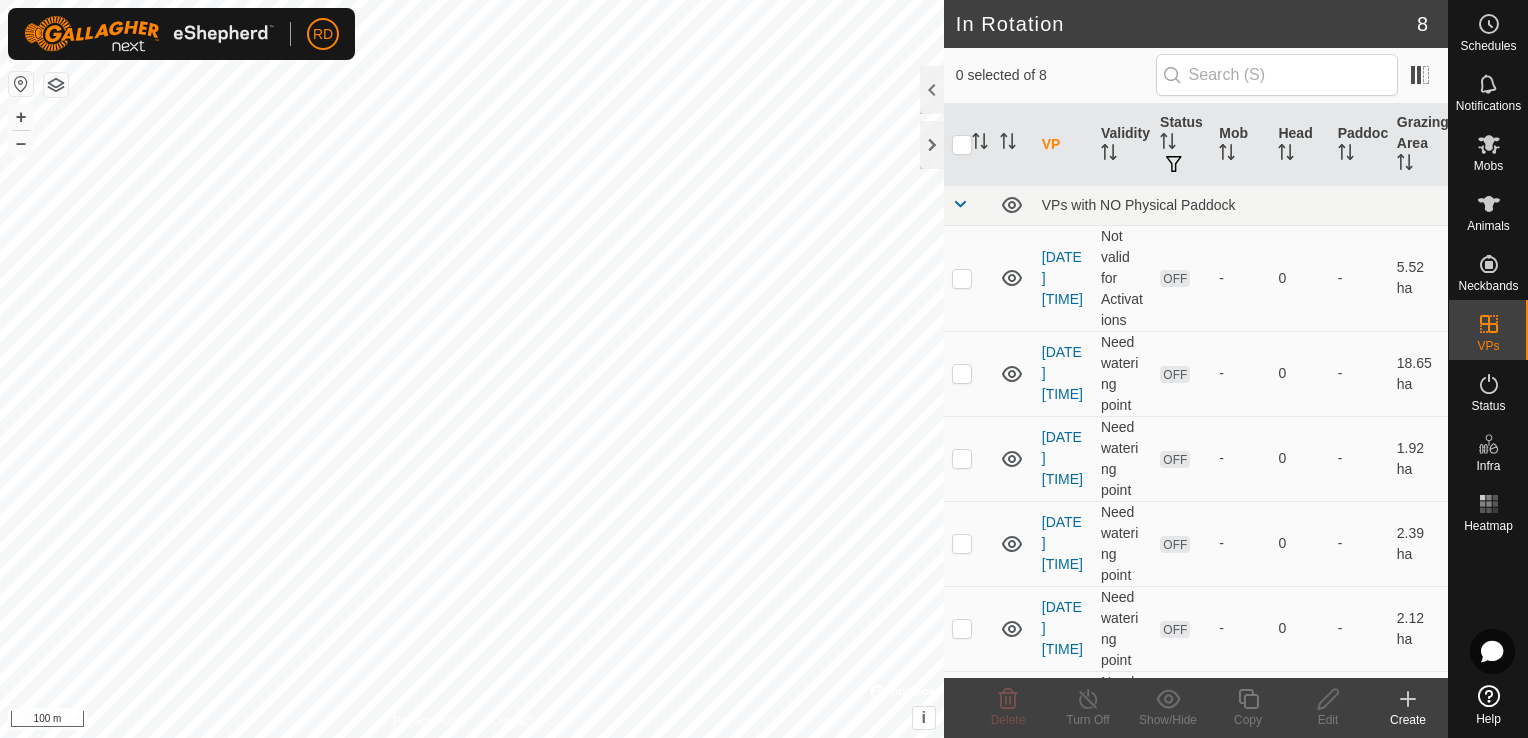 click on "Create" 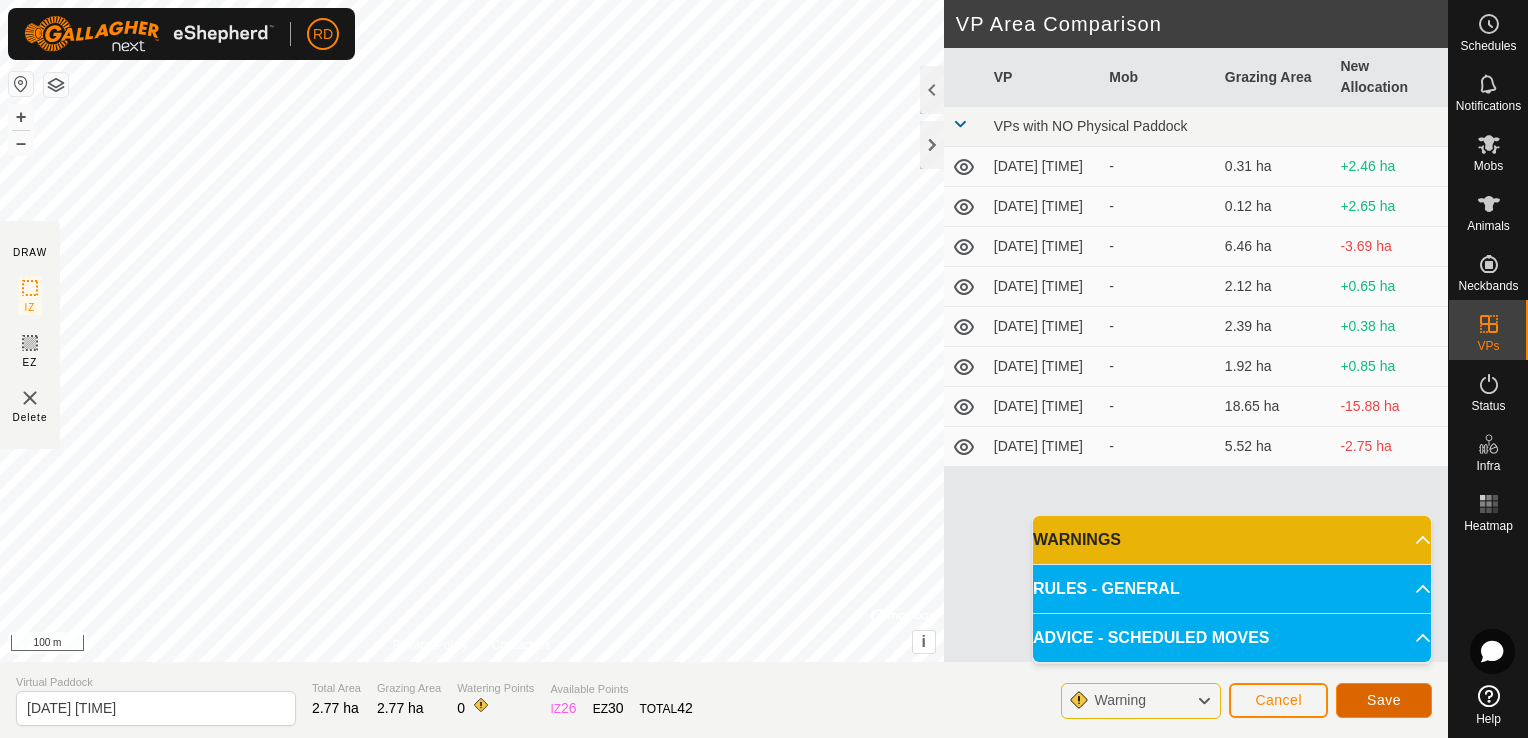 click on "Save" 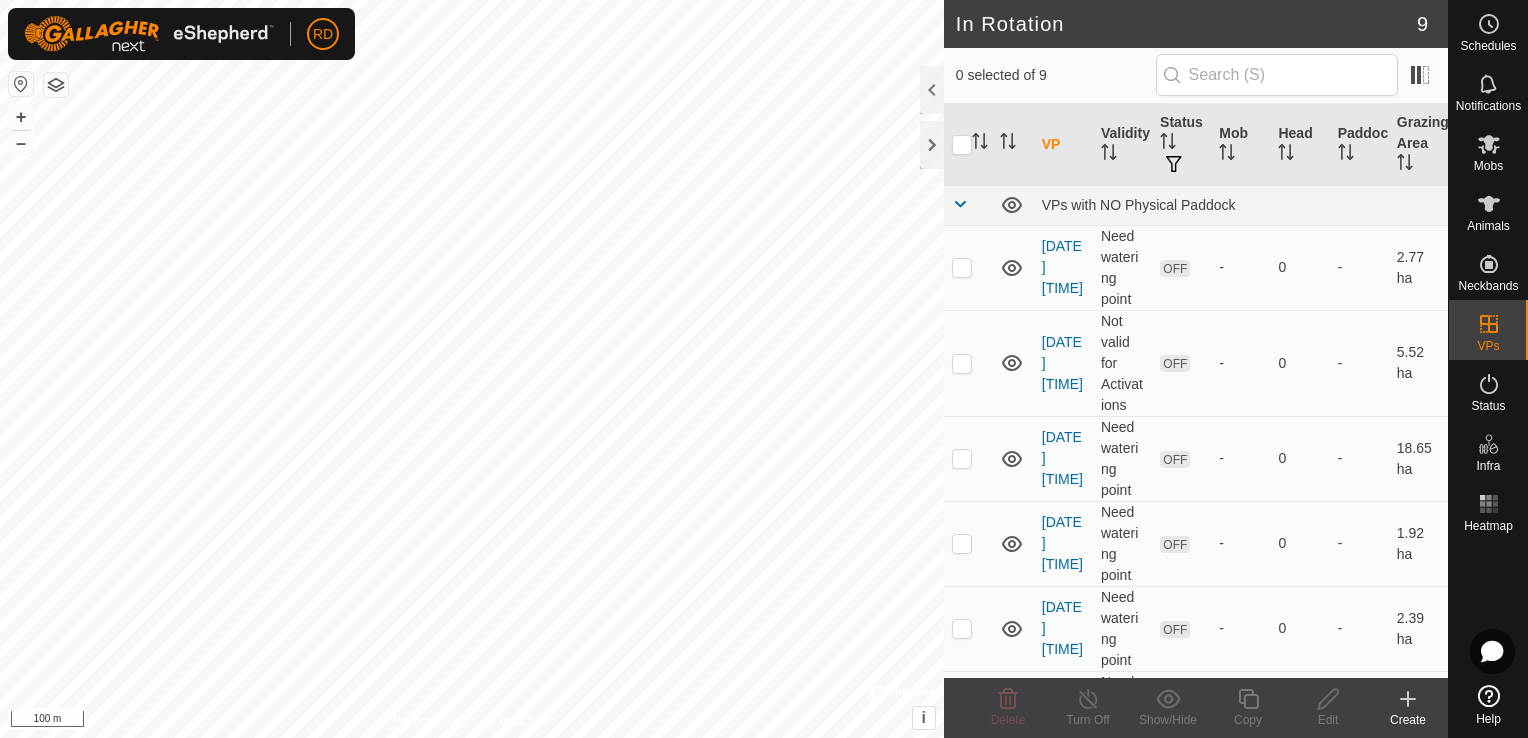 click 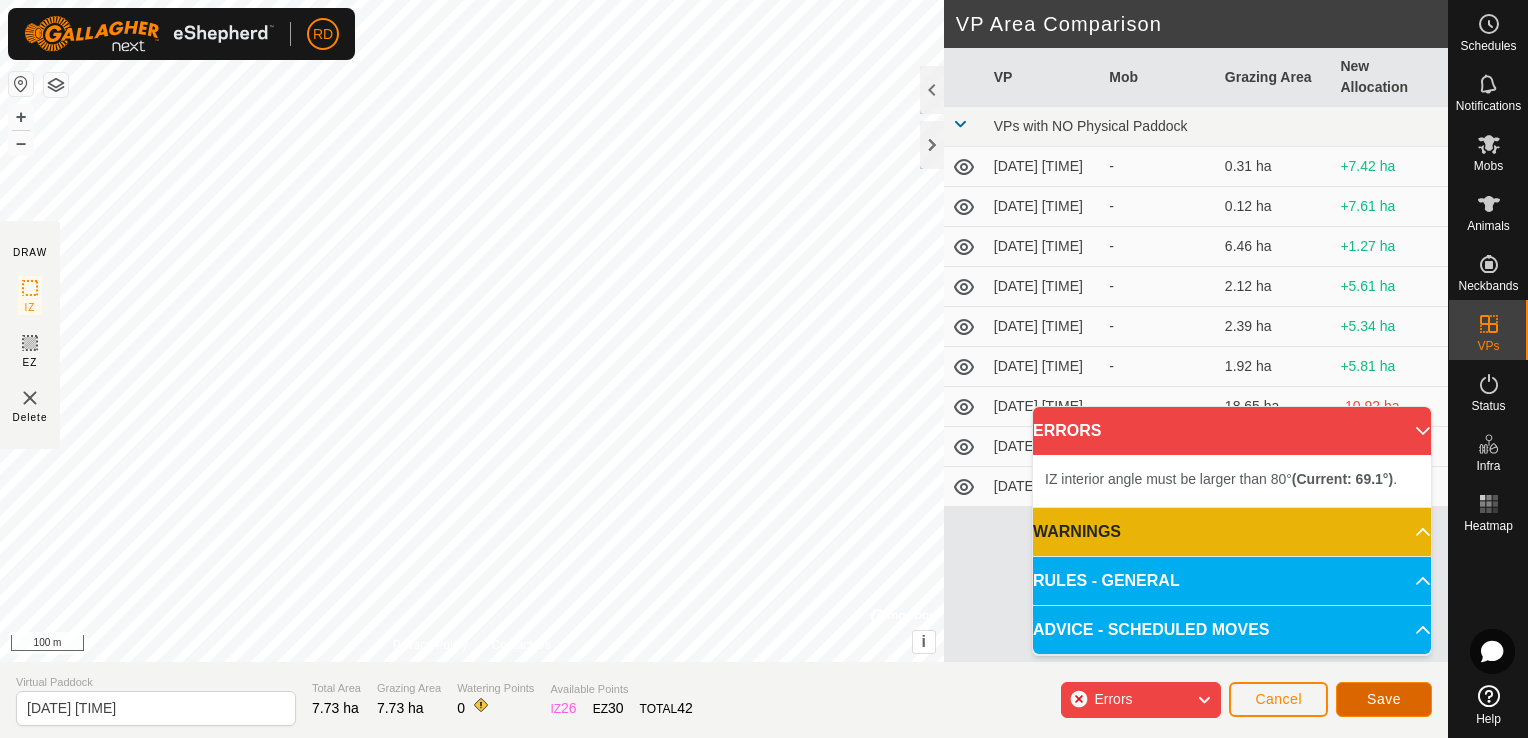 click on "Save" 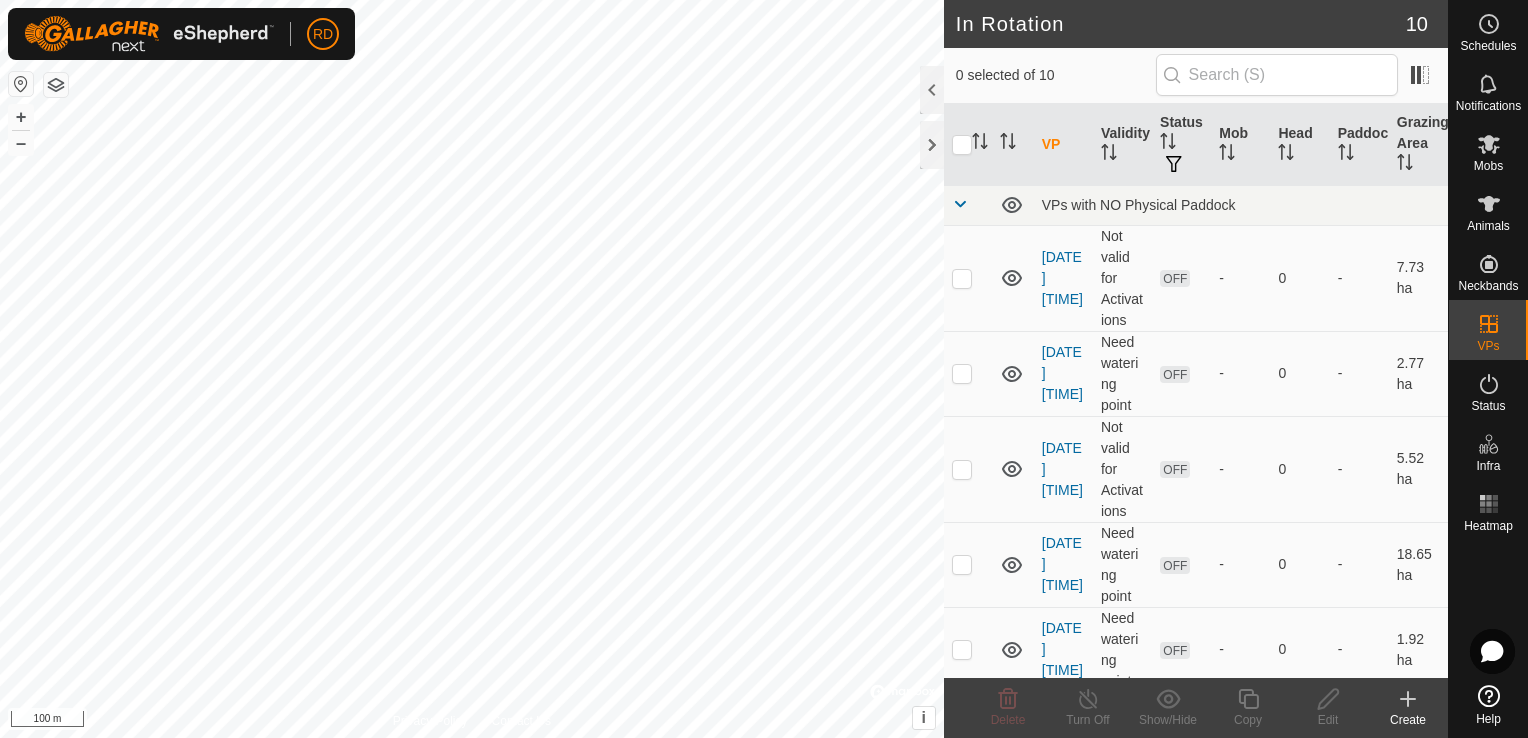 click on "+ –" at bounding box center (21, 130) 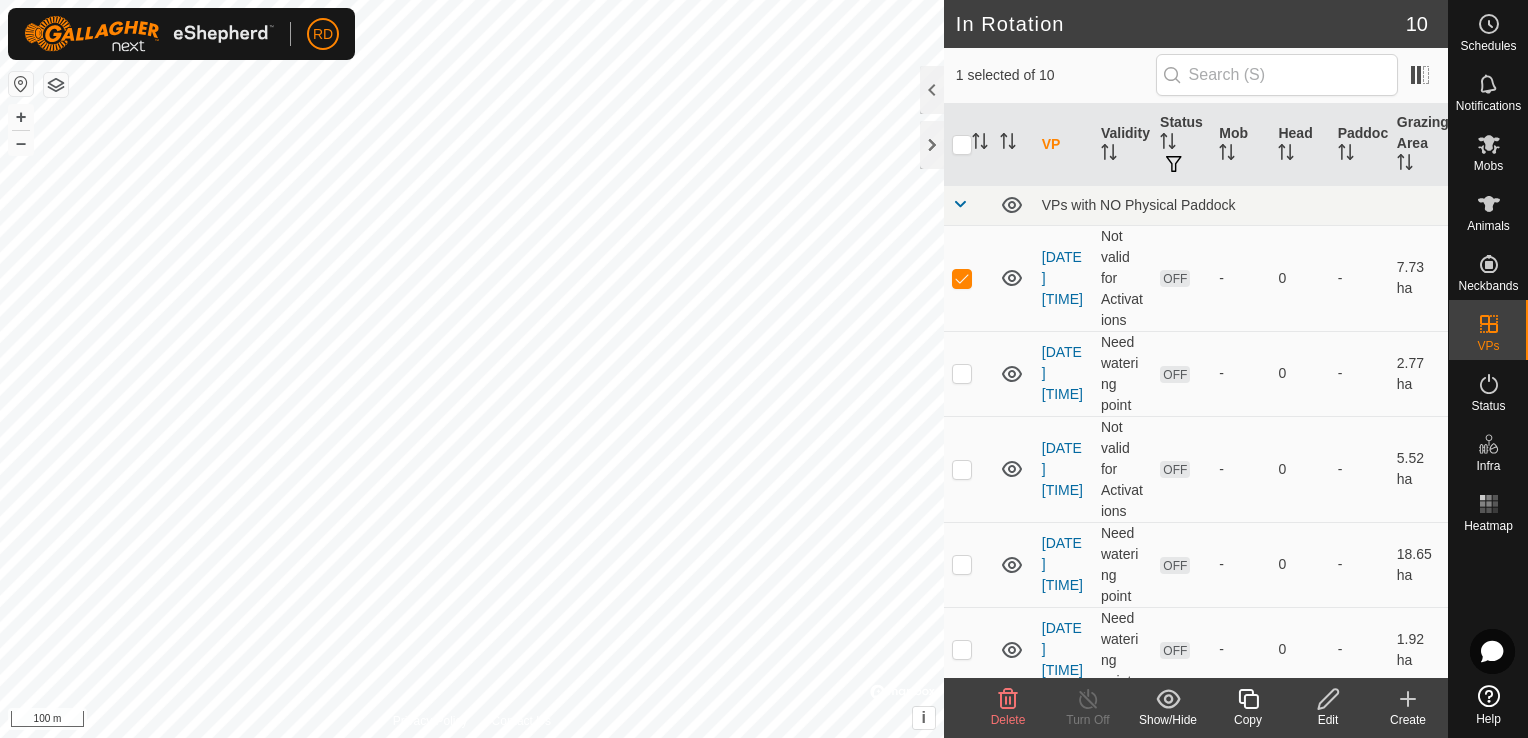 checkbox on "false" 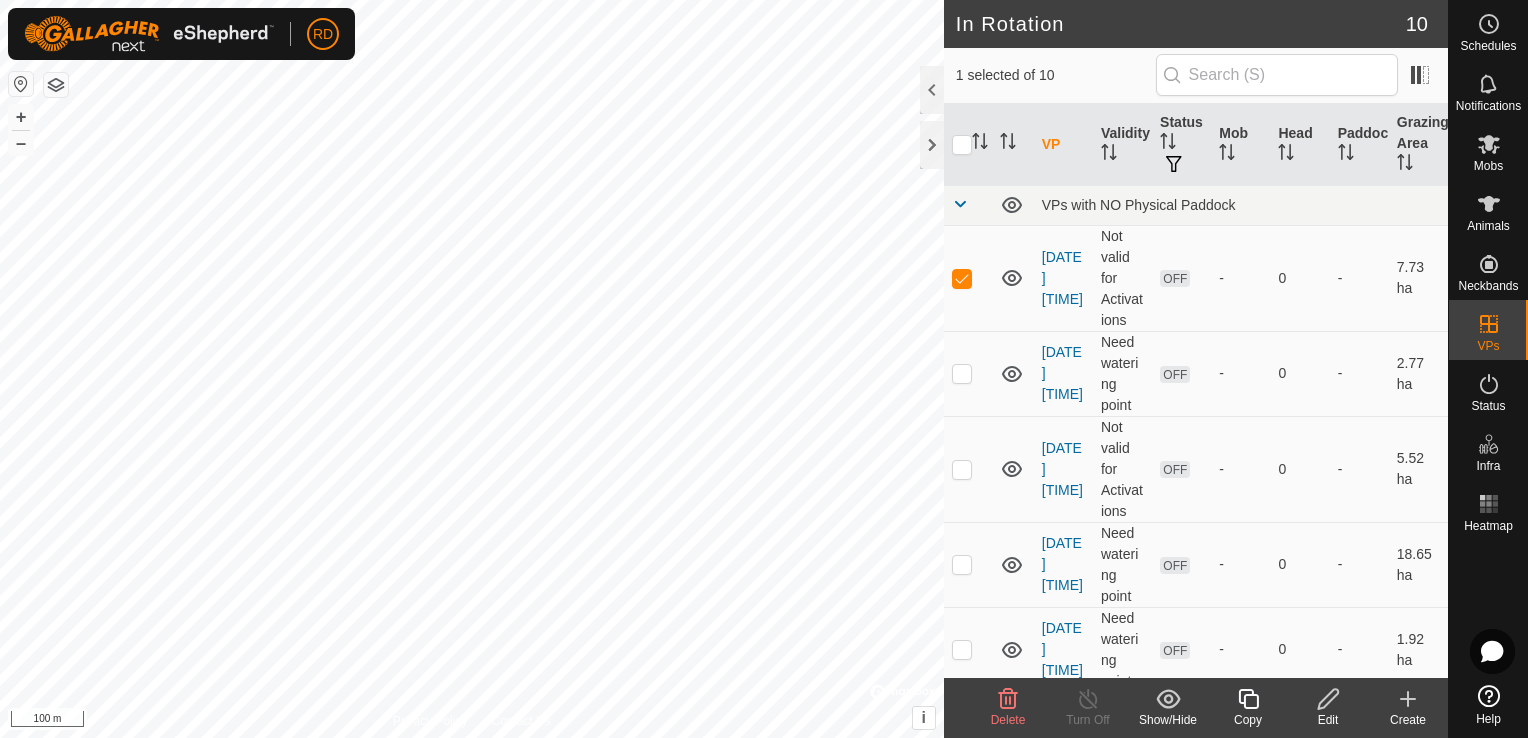 checkbox on "true" 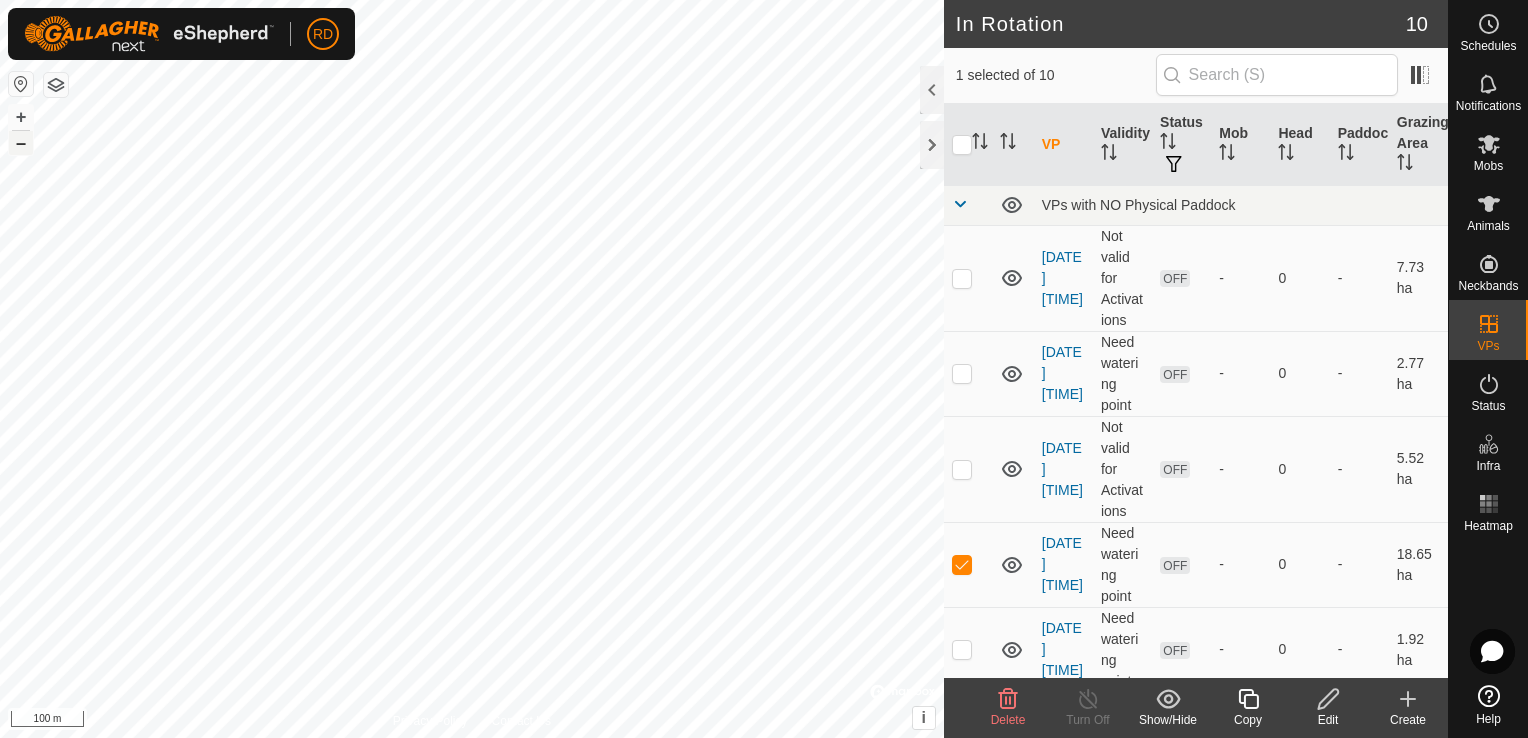 click on "–" at bounding box center (21, 143) 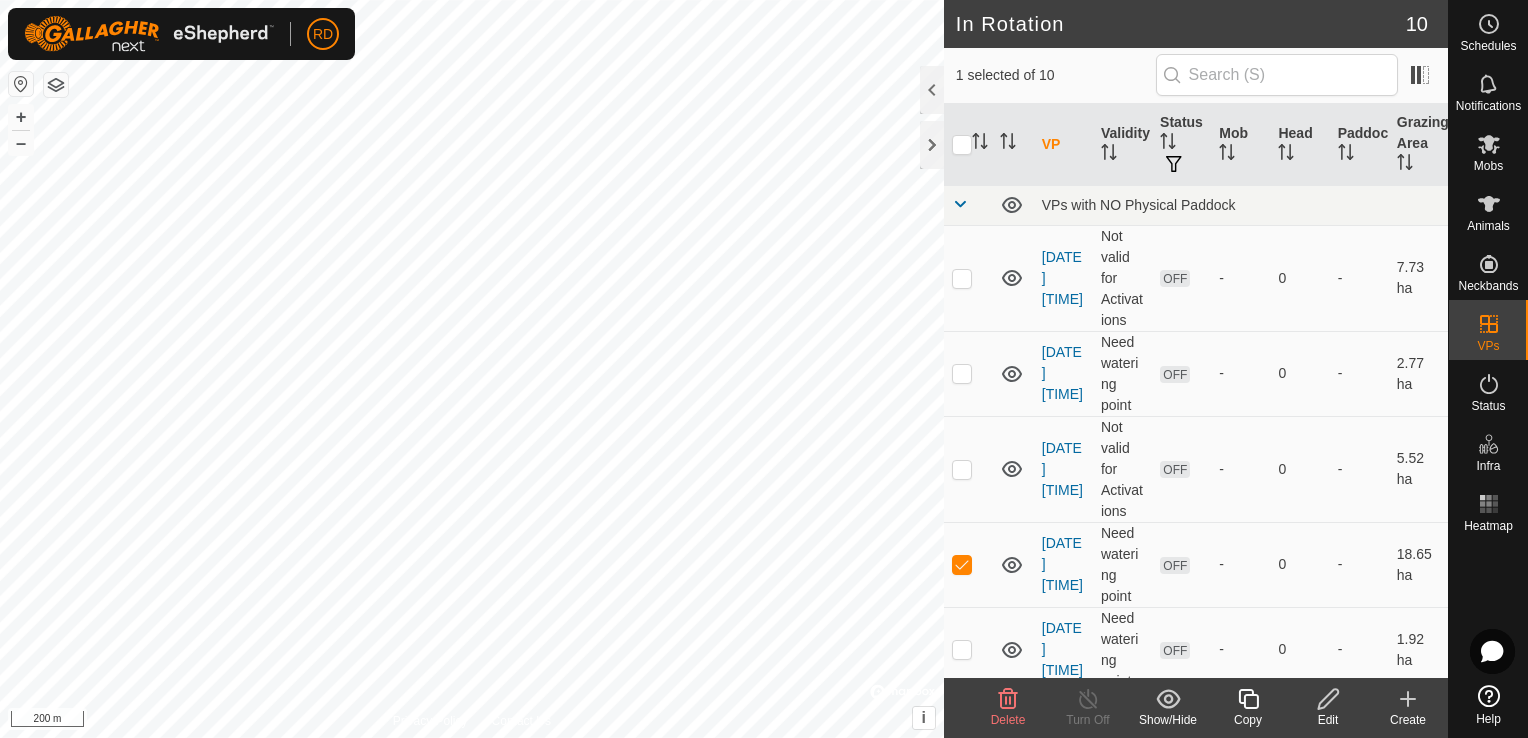 click 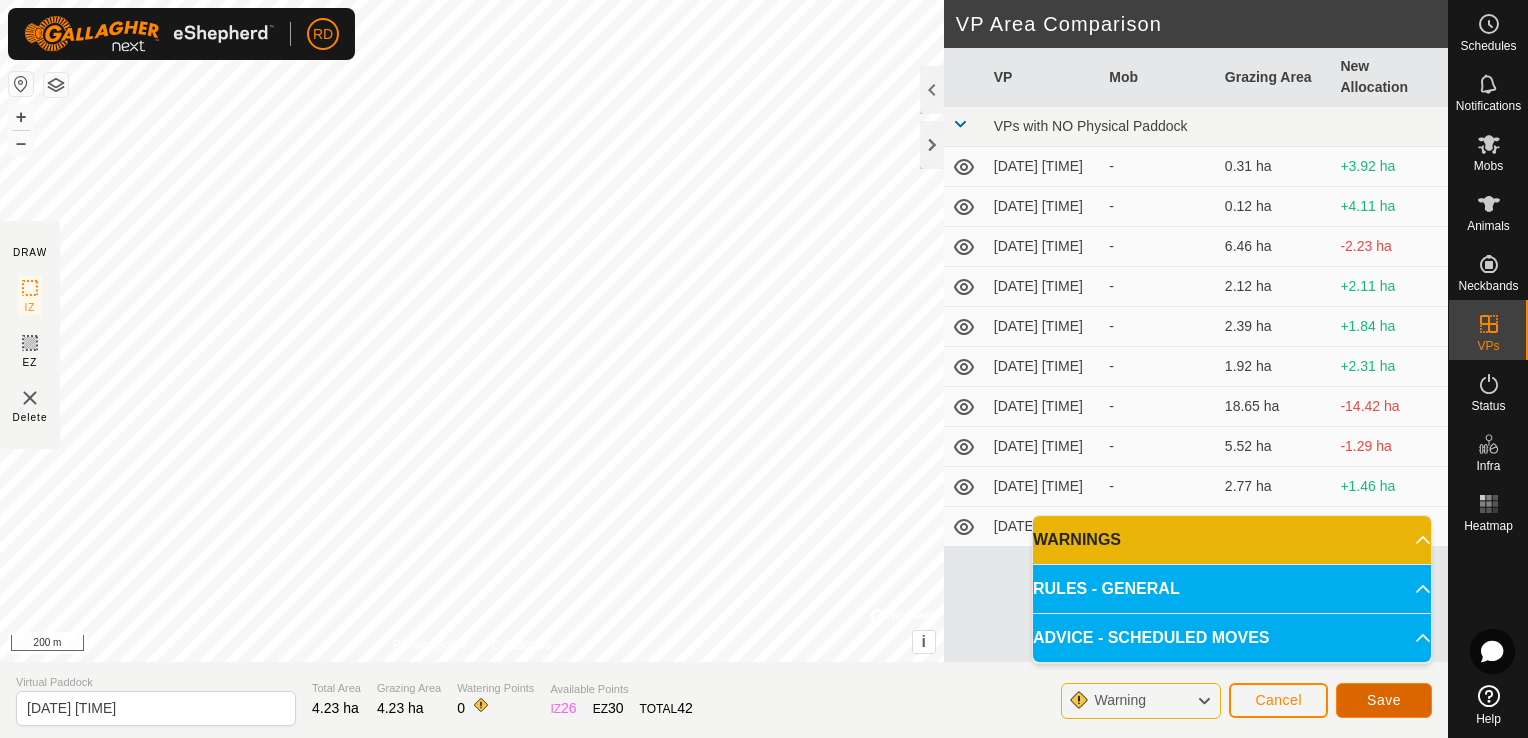 click on "Save" 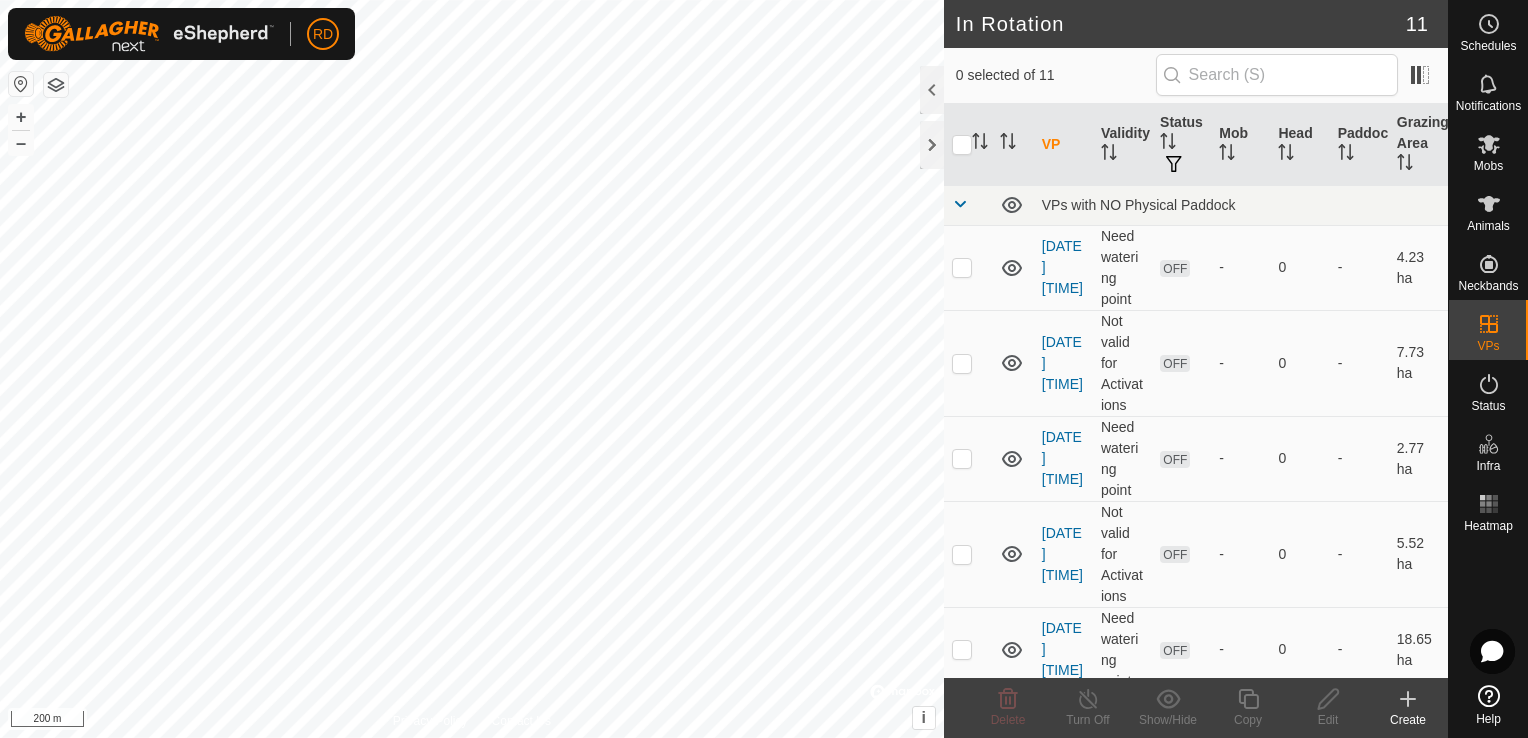 click on "Create" 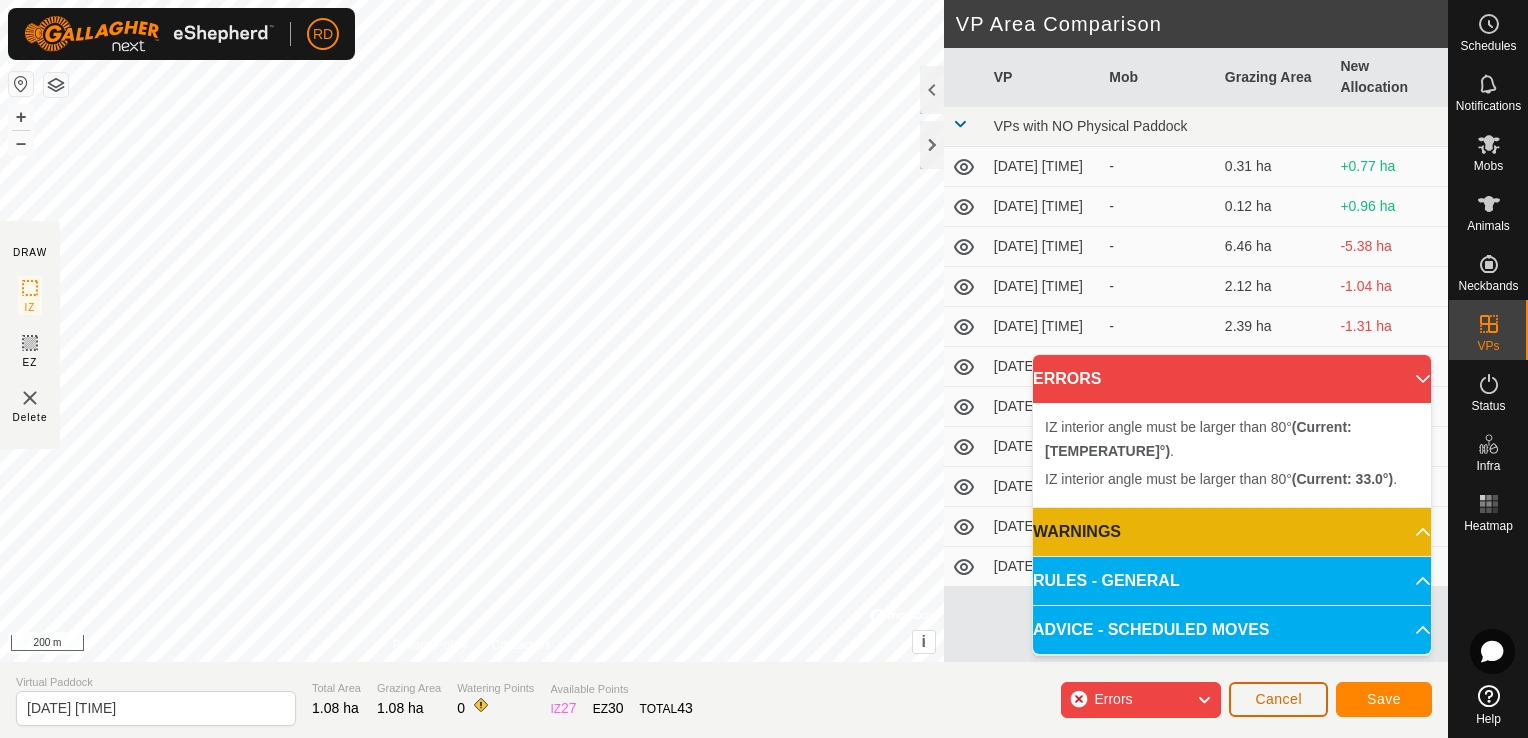 click on "Cancel" 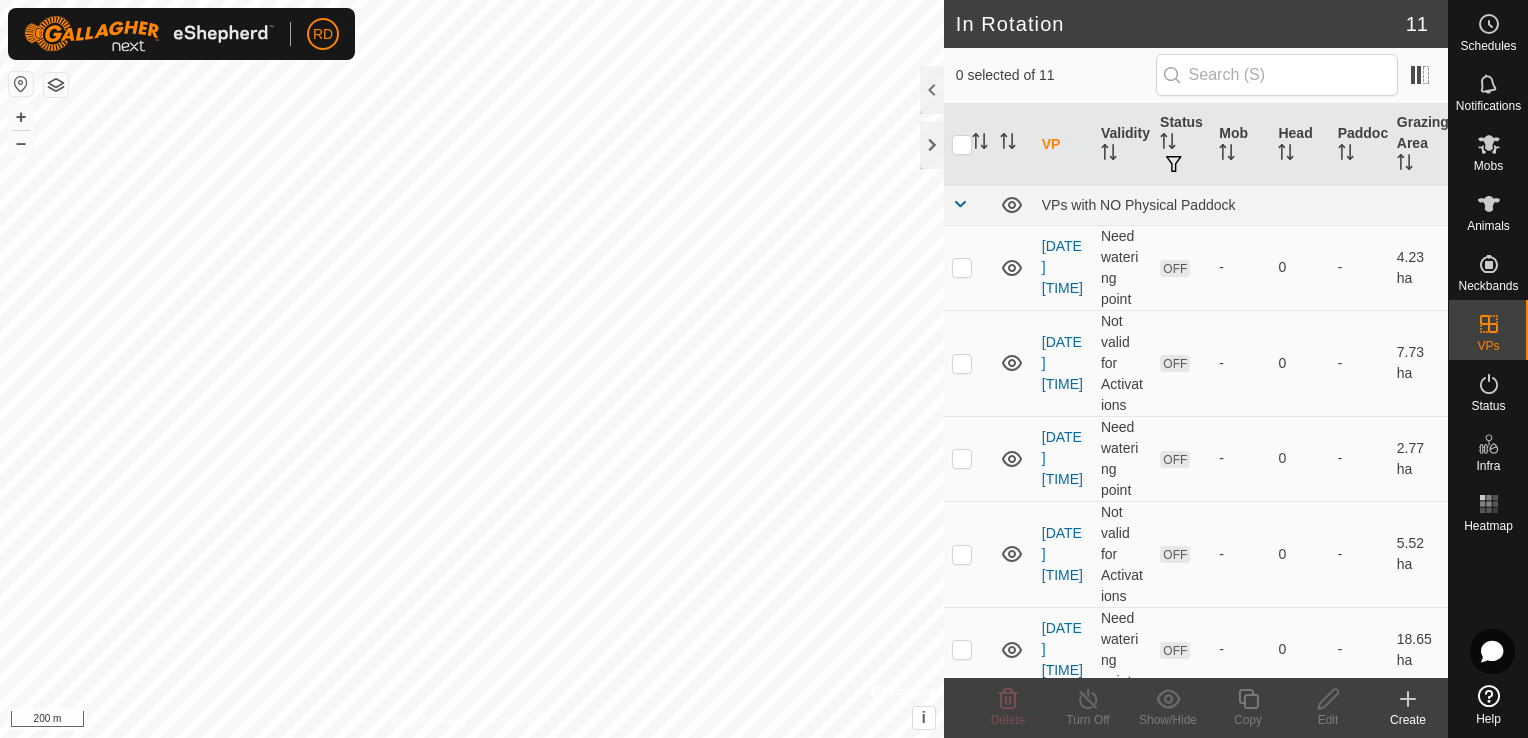 click 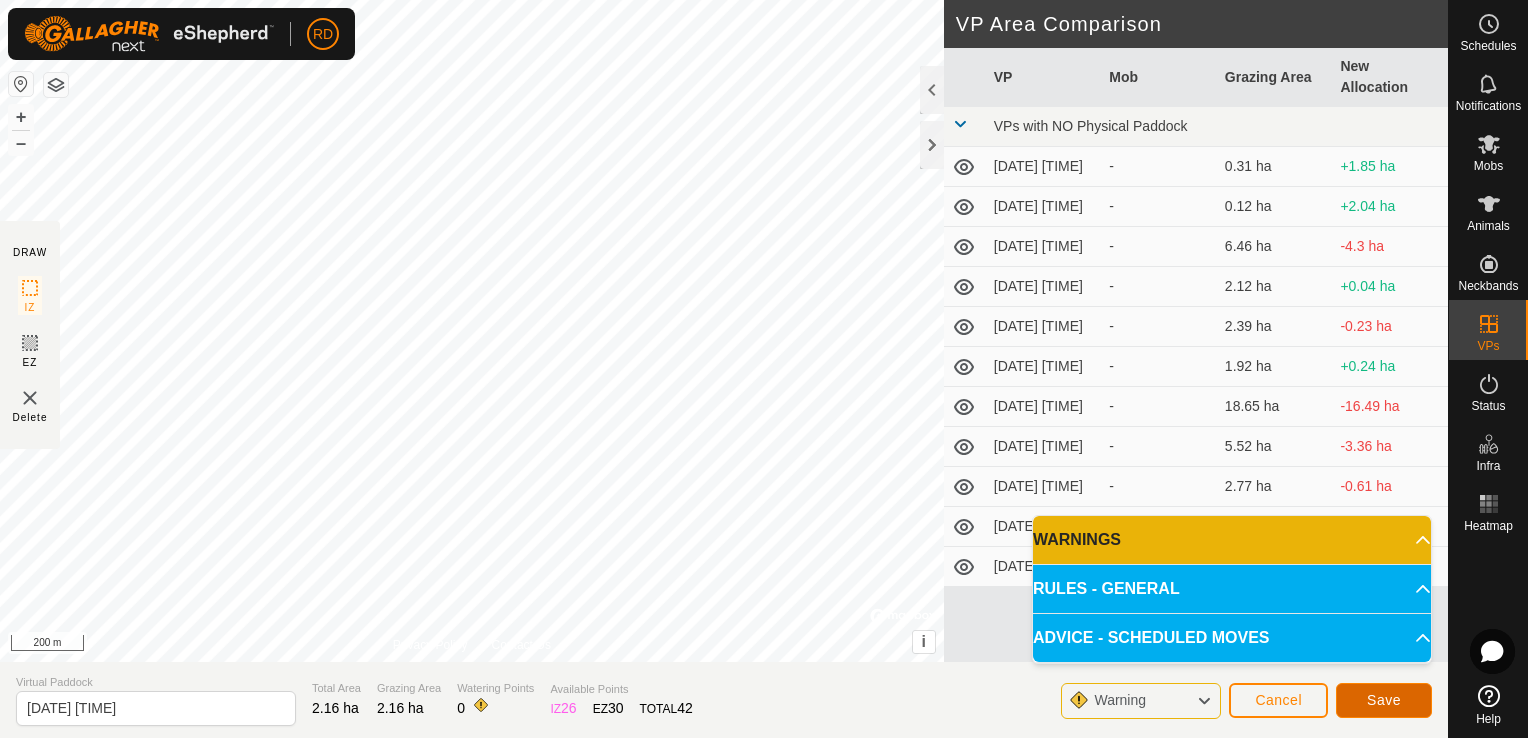 click on "Save" 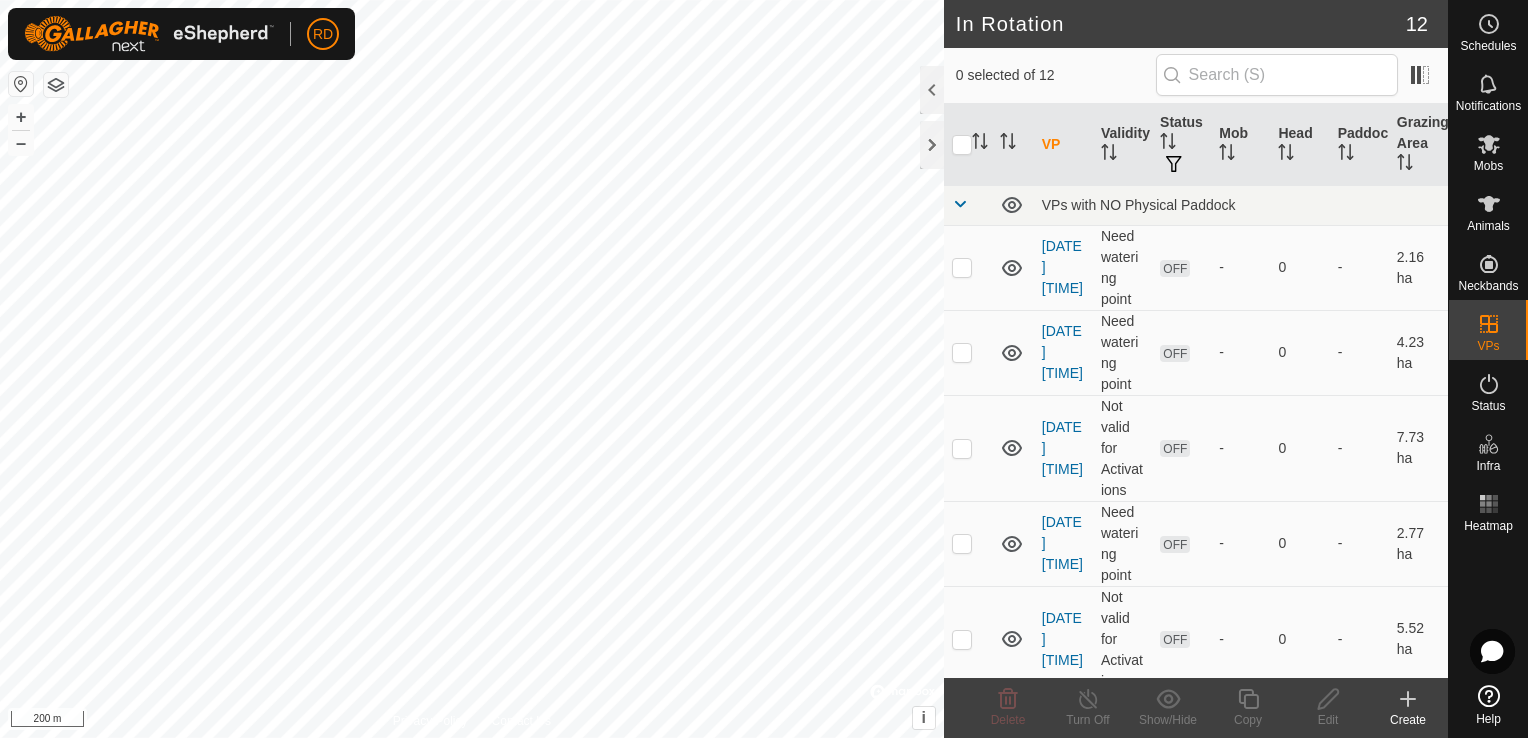 click on "RD Schedules Notifications Mobs Animals Neckbands VPs Status Infra Heatmap Help In Rotation 12 0 selected of 12     VP   Validity   Status   Mob   Head   Paddock   Grazing Area   VPs with NO Physical Paddock  [DATE] [TIME]  Need watering point  OFF  -   0   -   2.16 ha  [DATE] [TIME]  Need watering point  OFF  -   0   -   4.23 ha  [DATE] [TIME]  Not valid for Activations  OFF  -   0   -   7.73 ha  [DATE] [TIME]  Need watering point  OFF  -   0   -   2.77 ha  [DATE] [TIME]  Not valid for Activations  OFF  -   0   -   5.52 ha  [DATE] [TIME]  Need watering point  OFF  -   0   -   18.65 ha  [DATE] [TIME]  Need watering point  OFF  -   0   -   1.92 ha  [DATE] [TIME]  Need watering point  OFF  -   0   -   2.39 ha  [DATE] [TIME]  Need watering point  OFF  -   0   -   2.12 ha  [DATE] [TIME]  Need watering point  OFF  -   0   -   6.46 ha  [DATE] [TIME]  Need watering point  OFF  -   0   -   0.12 ha  [DATE] [TIME]  Not valid for Activations  OFF  -   0   -   0.31 ha  + i" 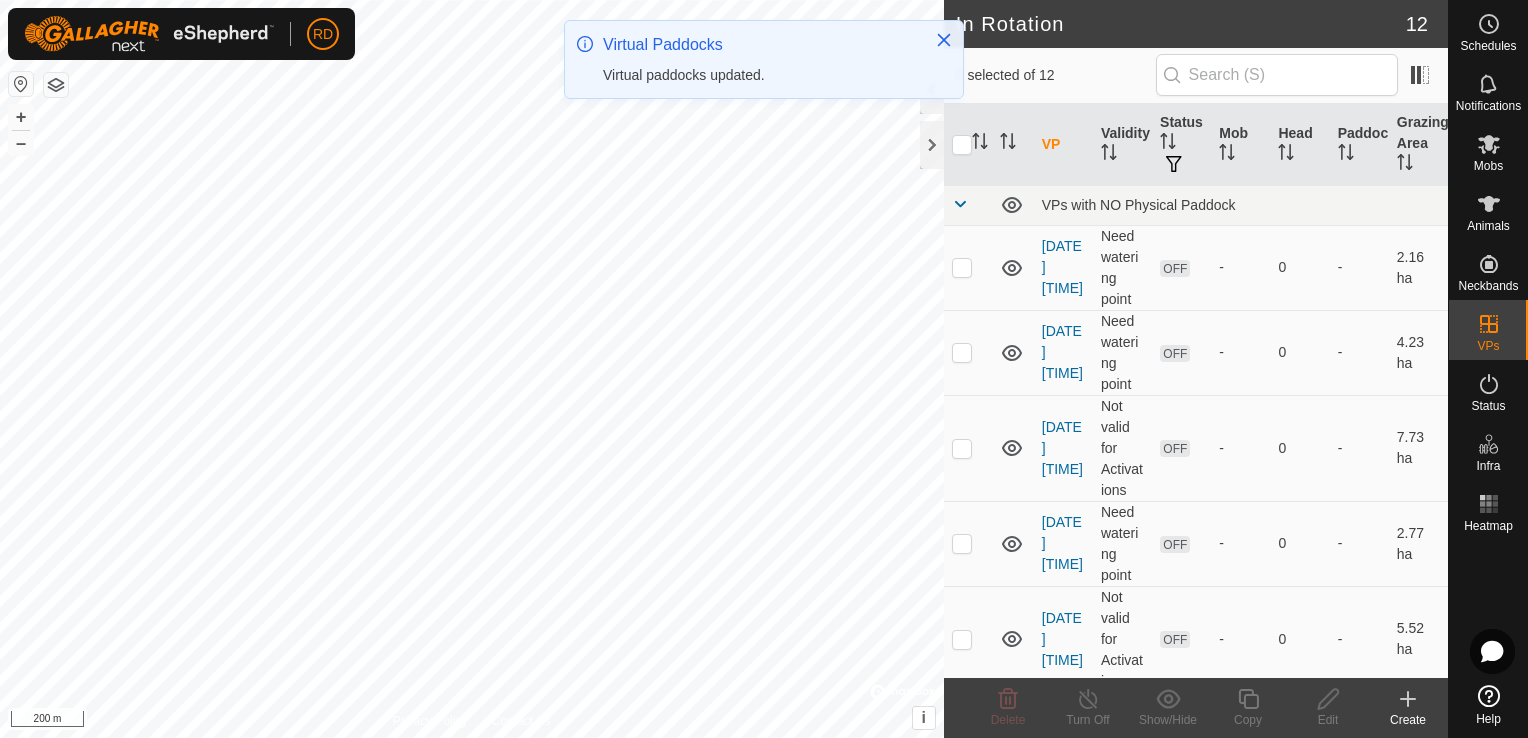 click on "Create" 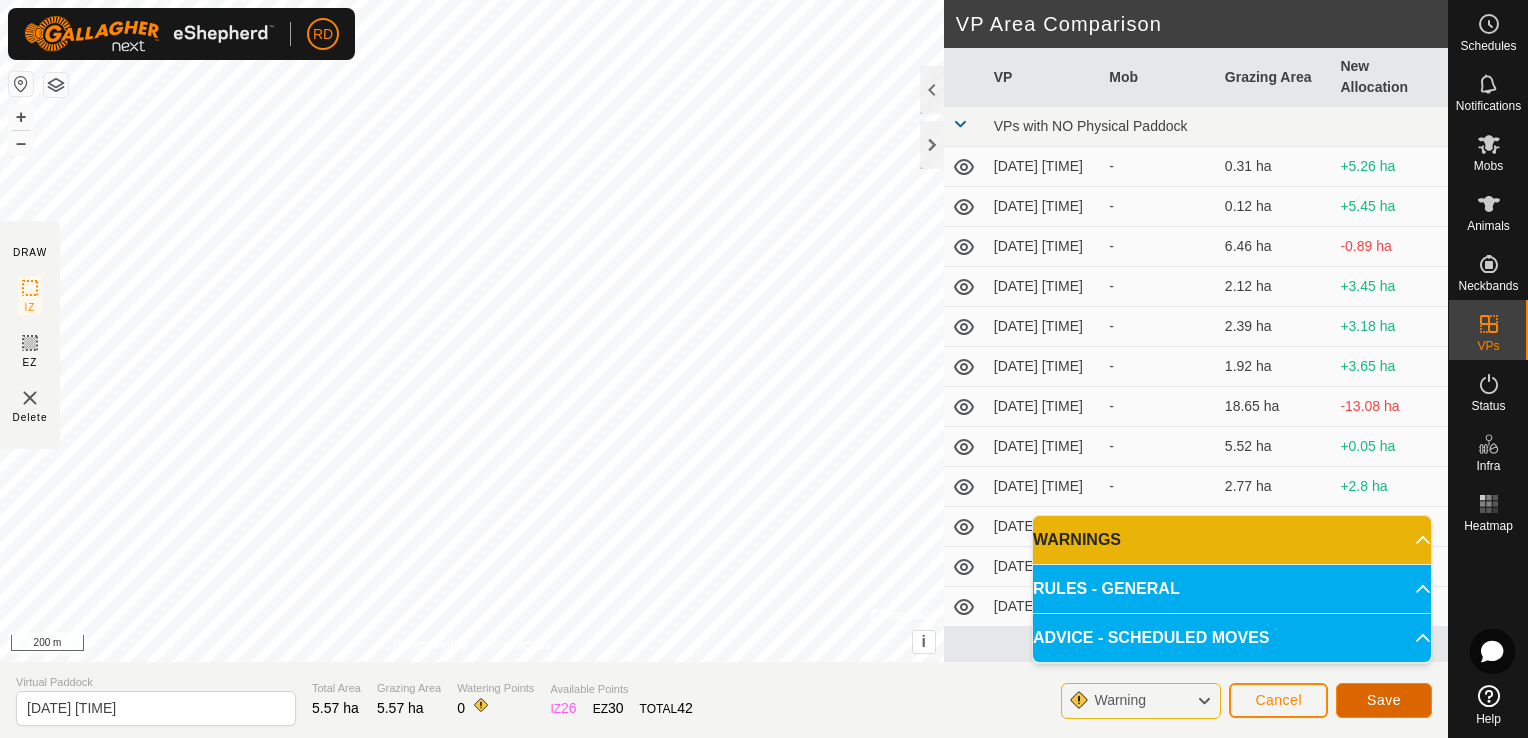 click on "Save" 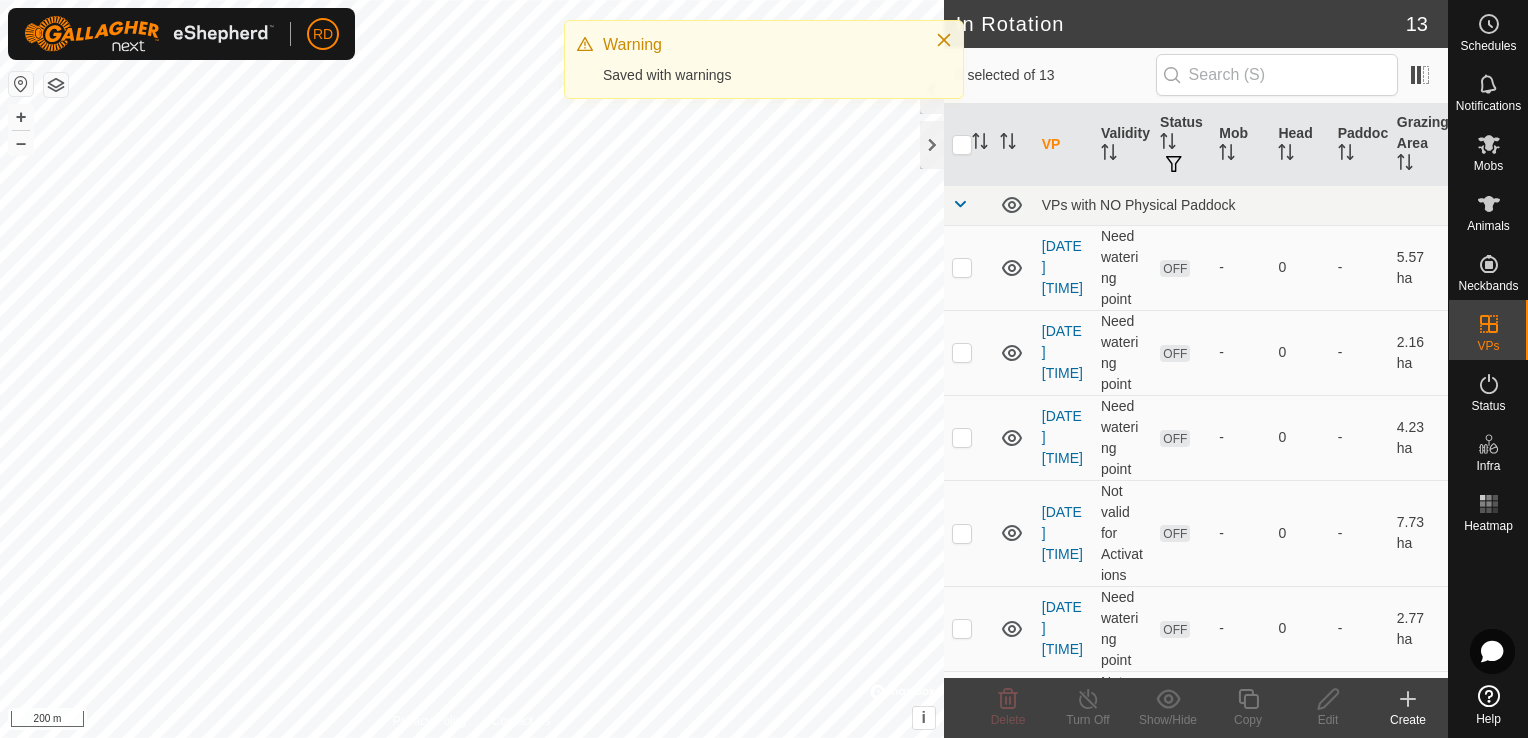 click 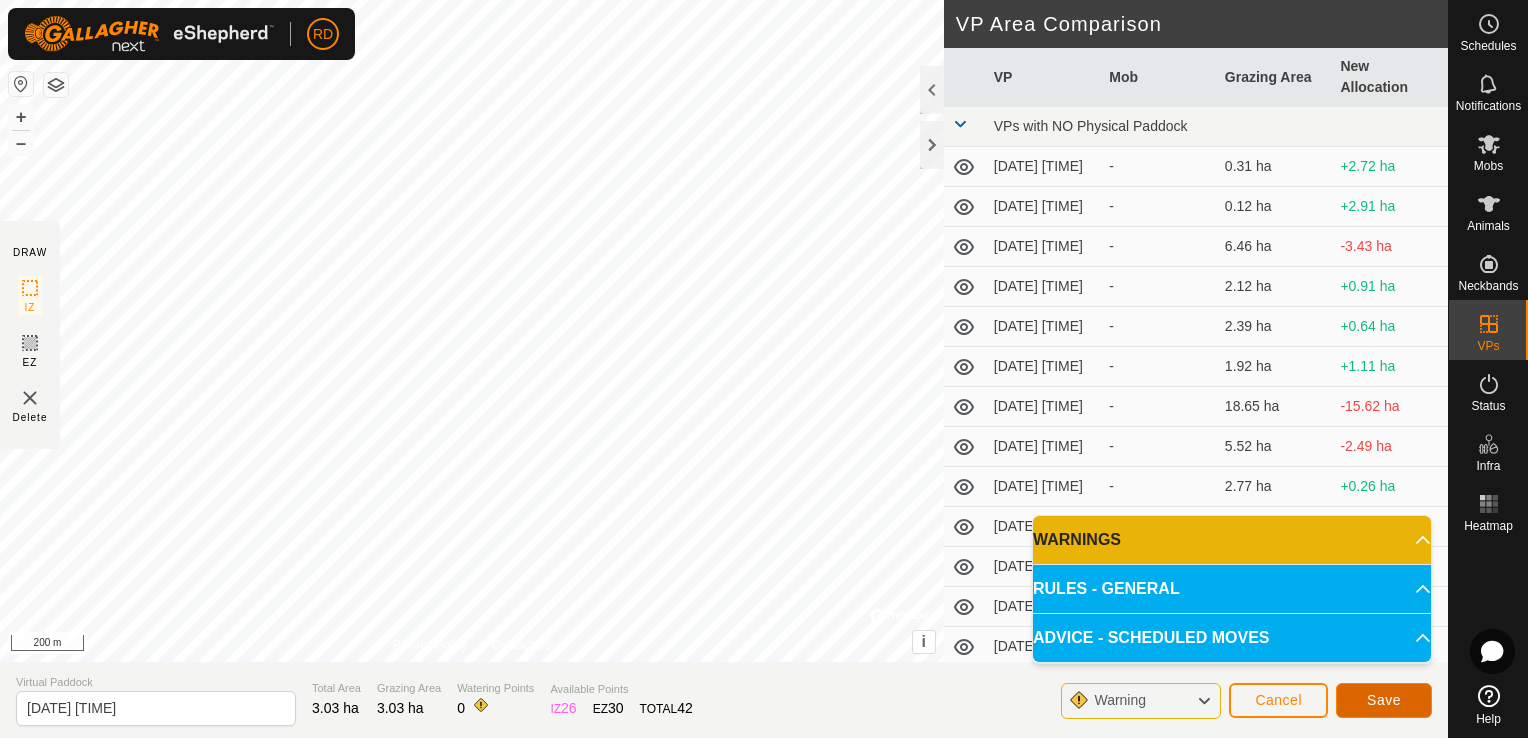 click on "Save" 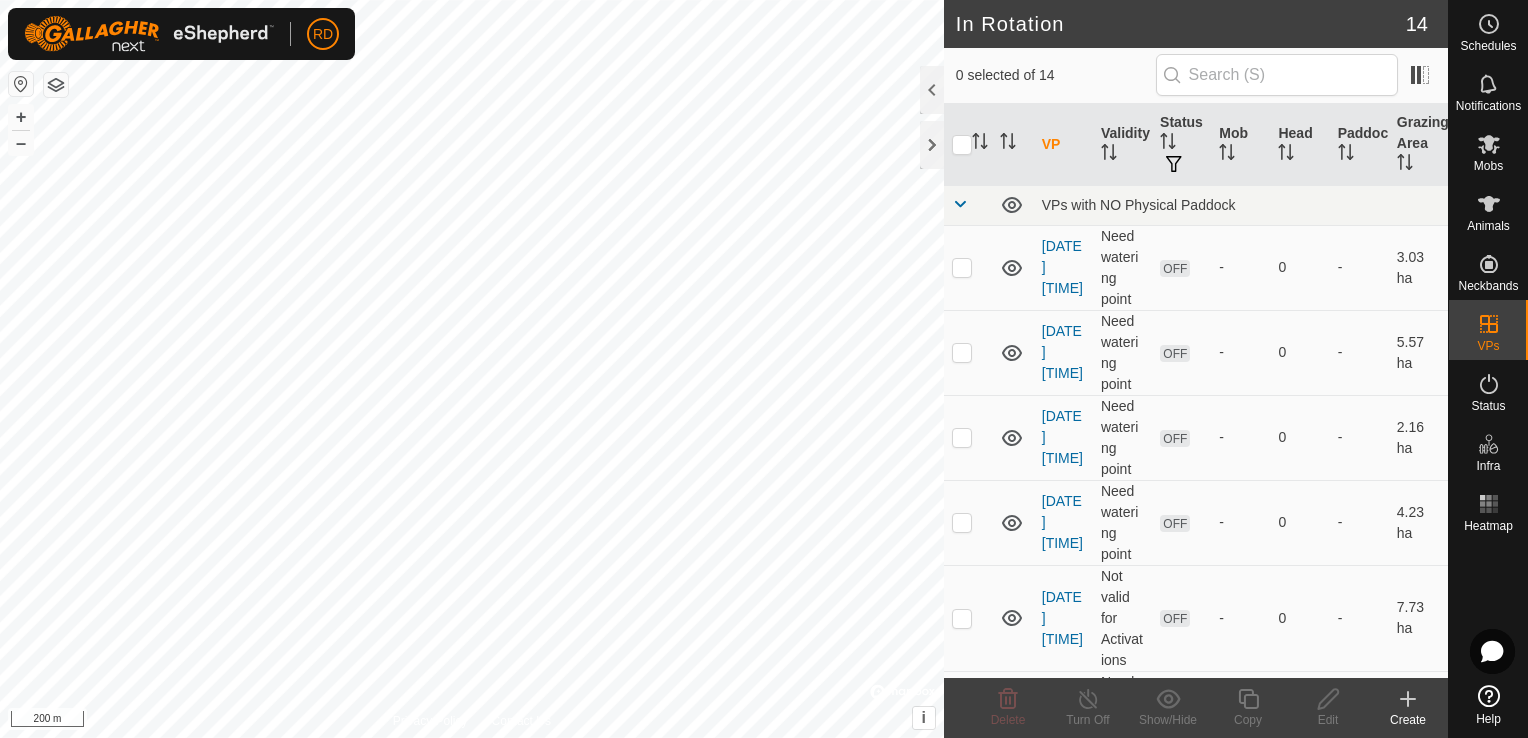 click 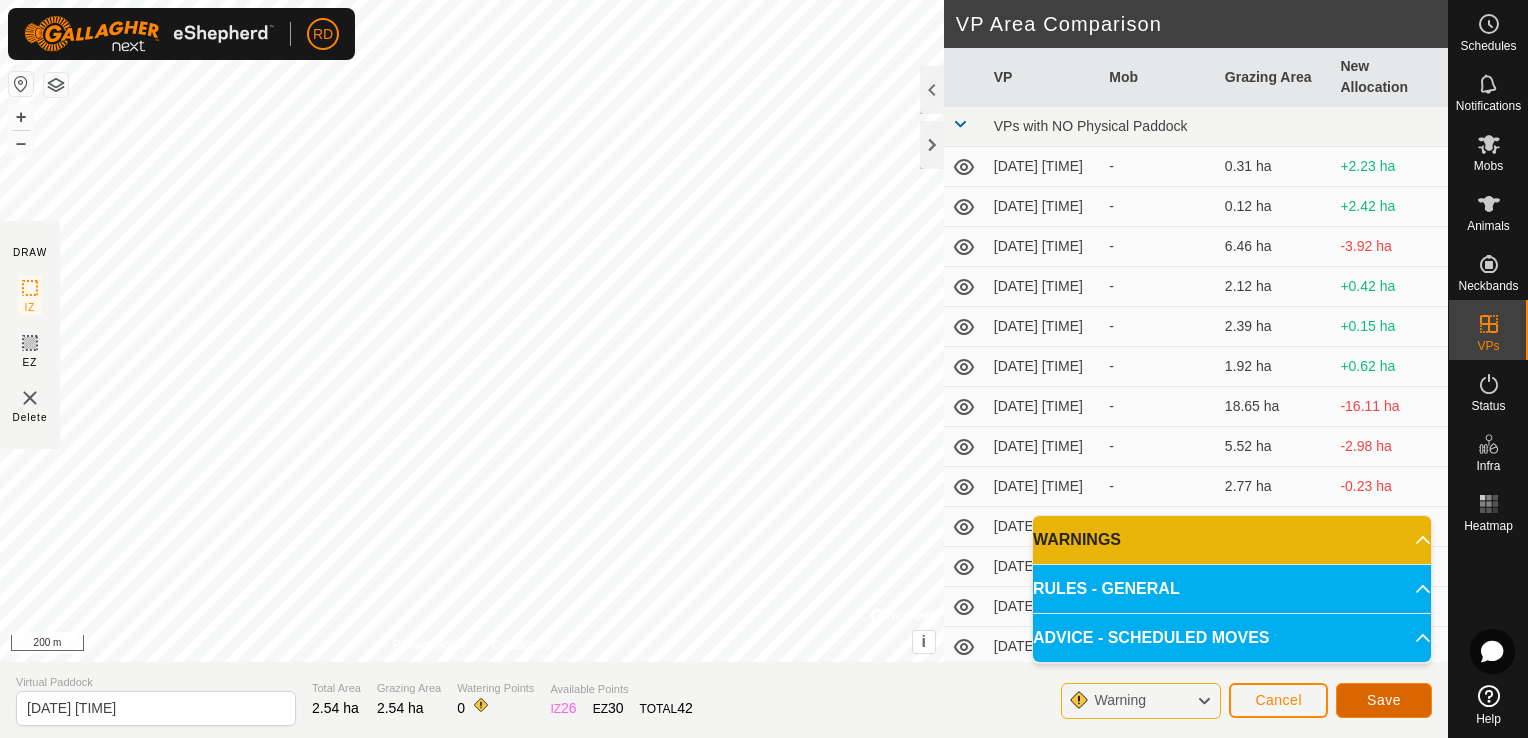 click on "Save" 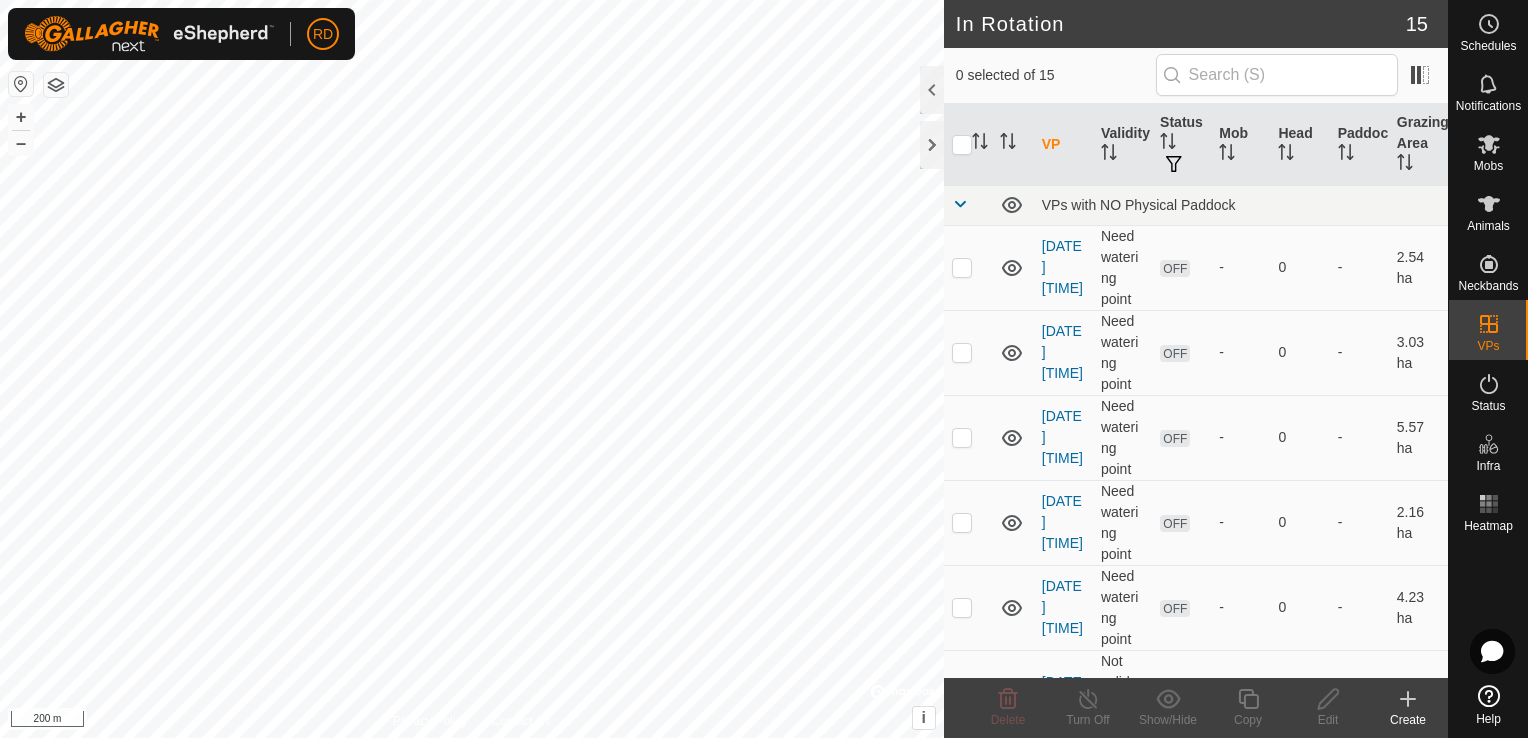 click on "Create" 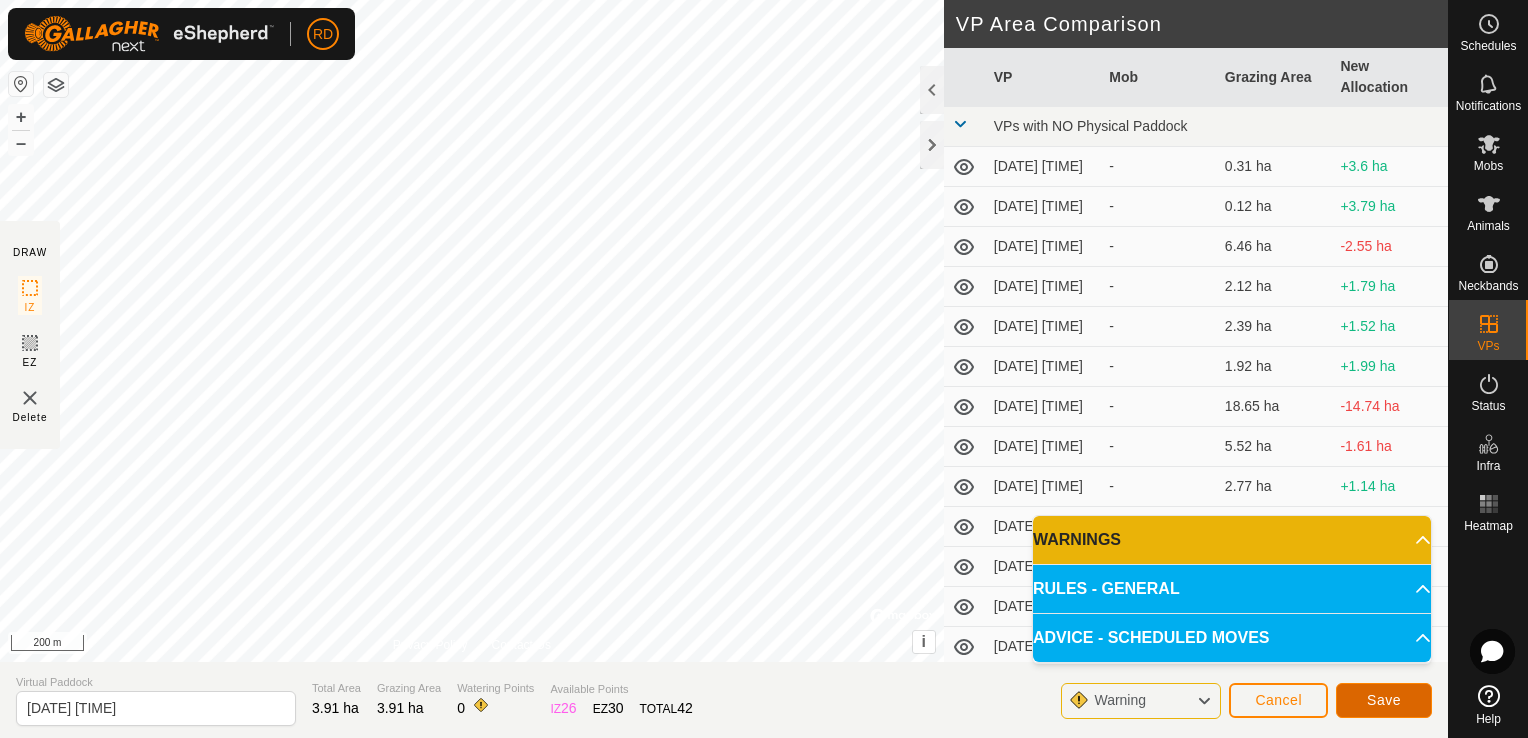 click on "Save" 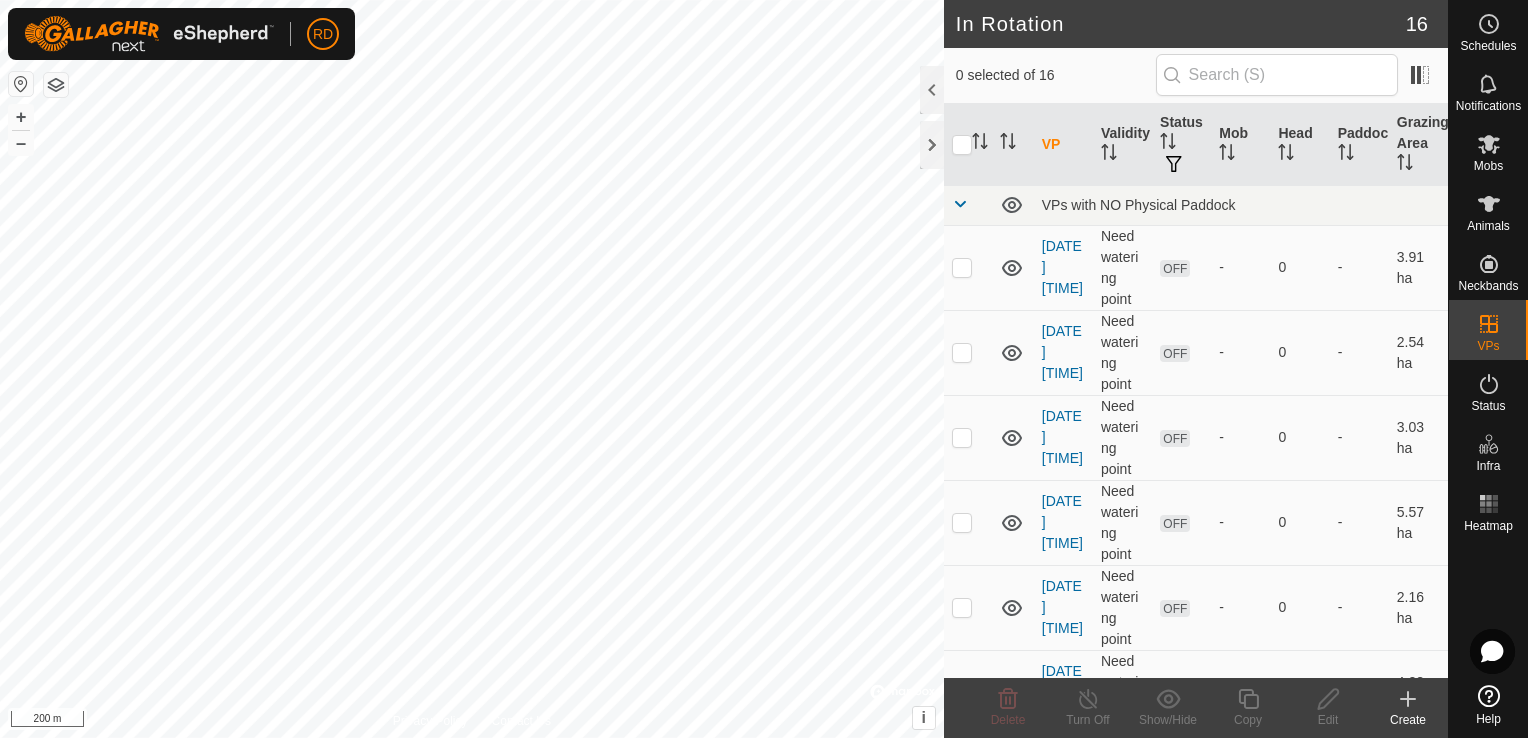 click 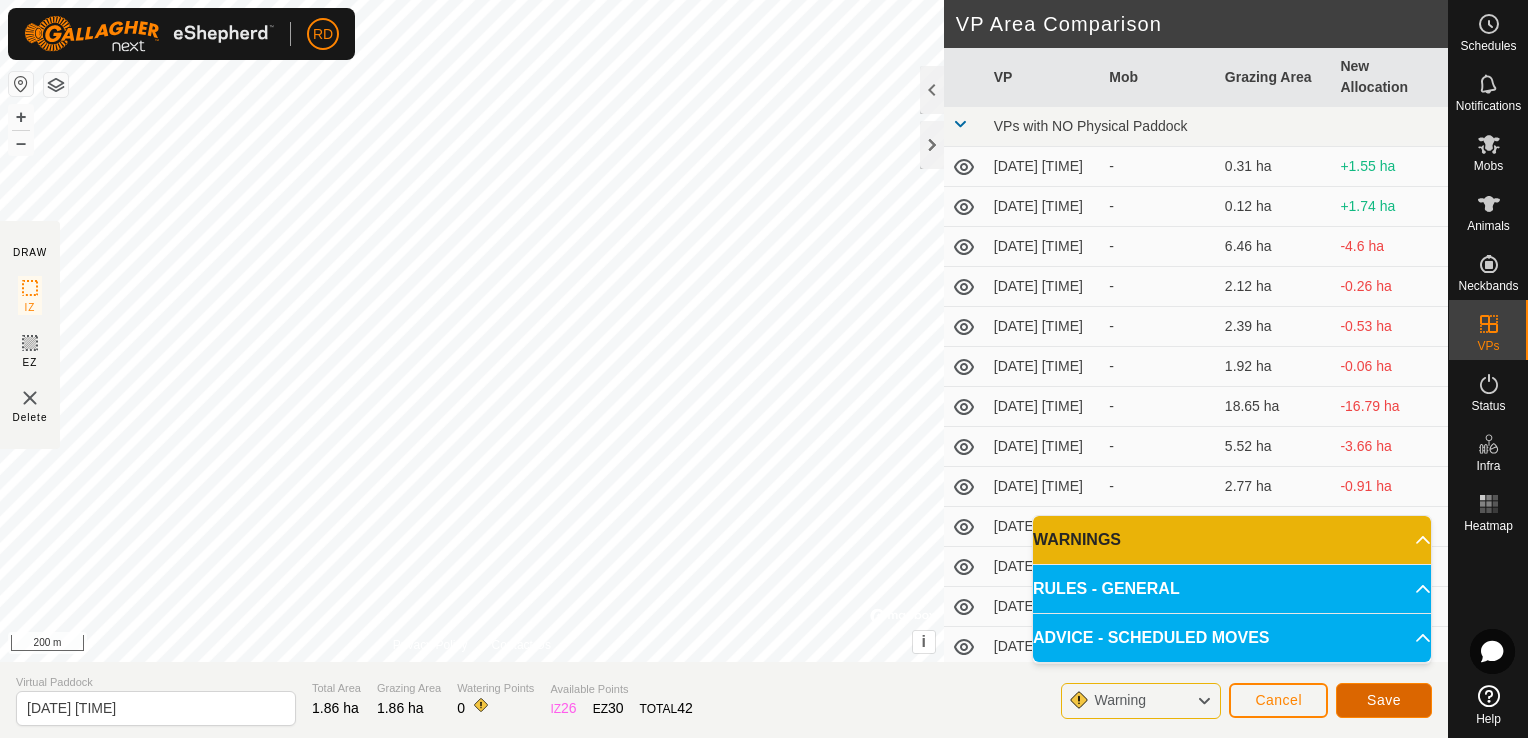 click on "Save" 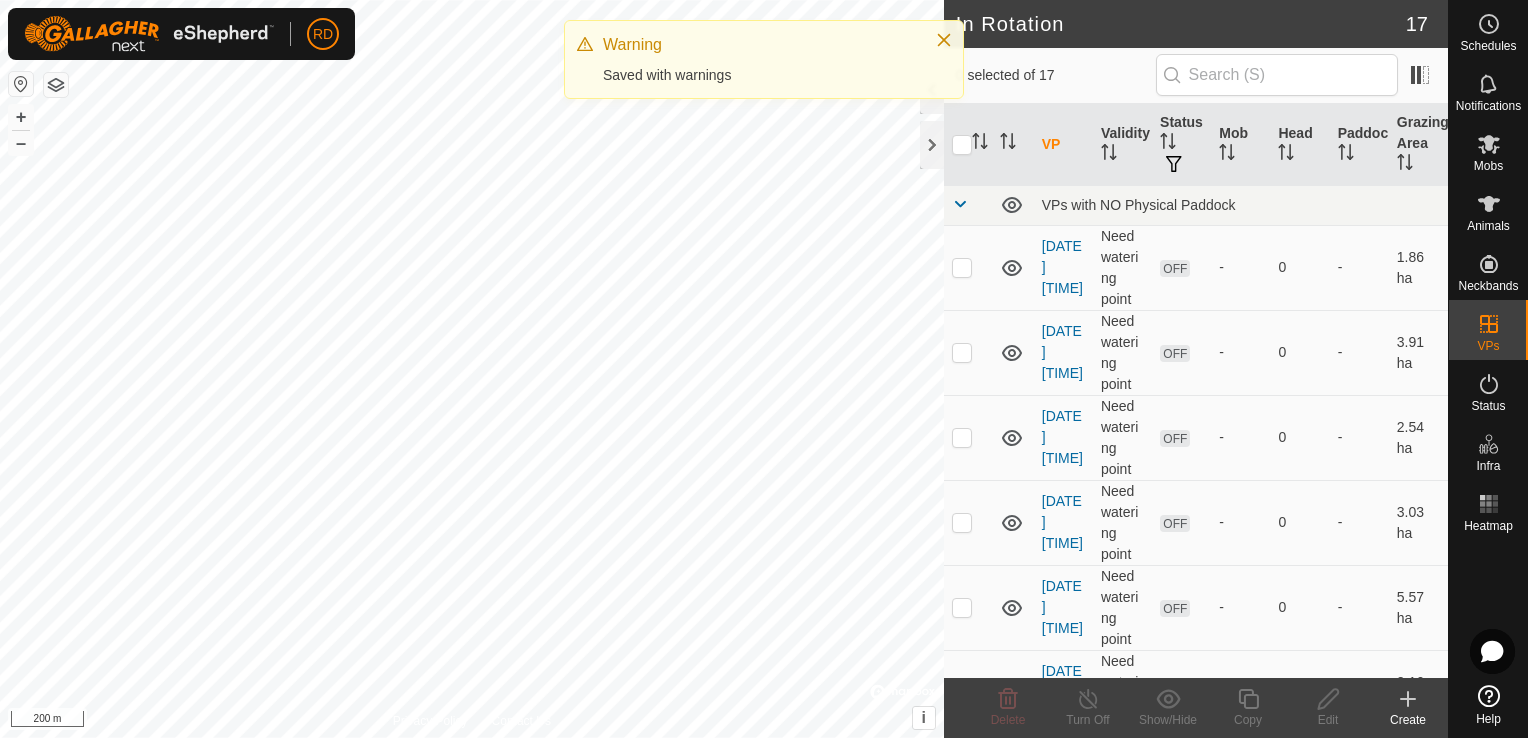 click 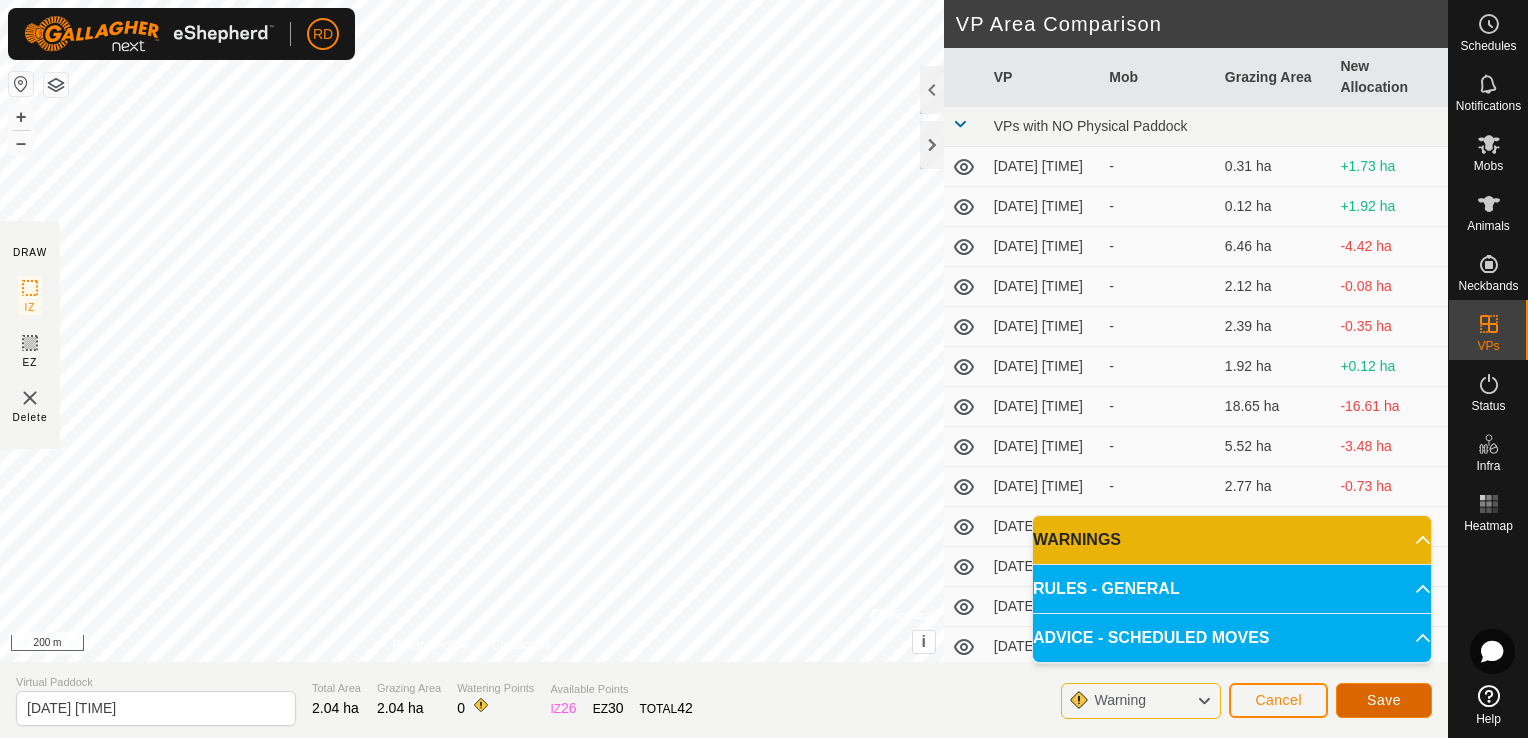 click on "Save" 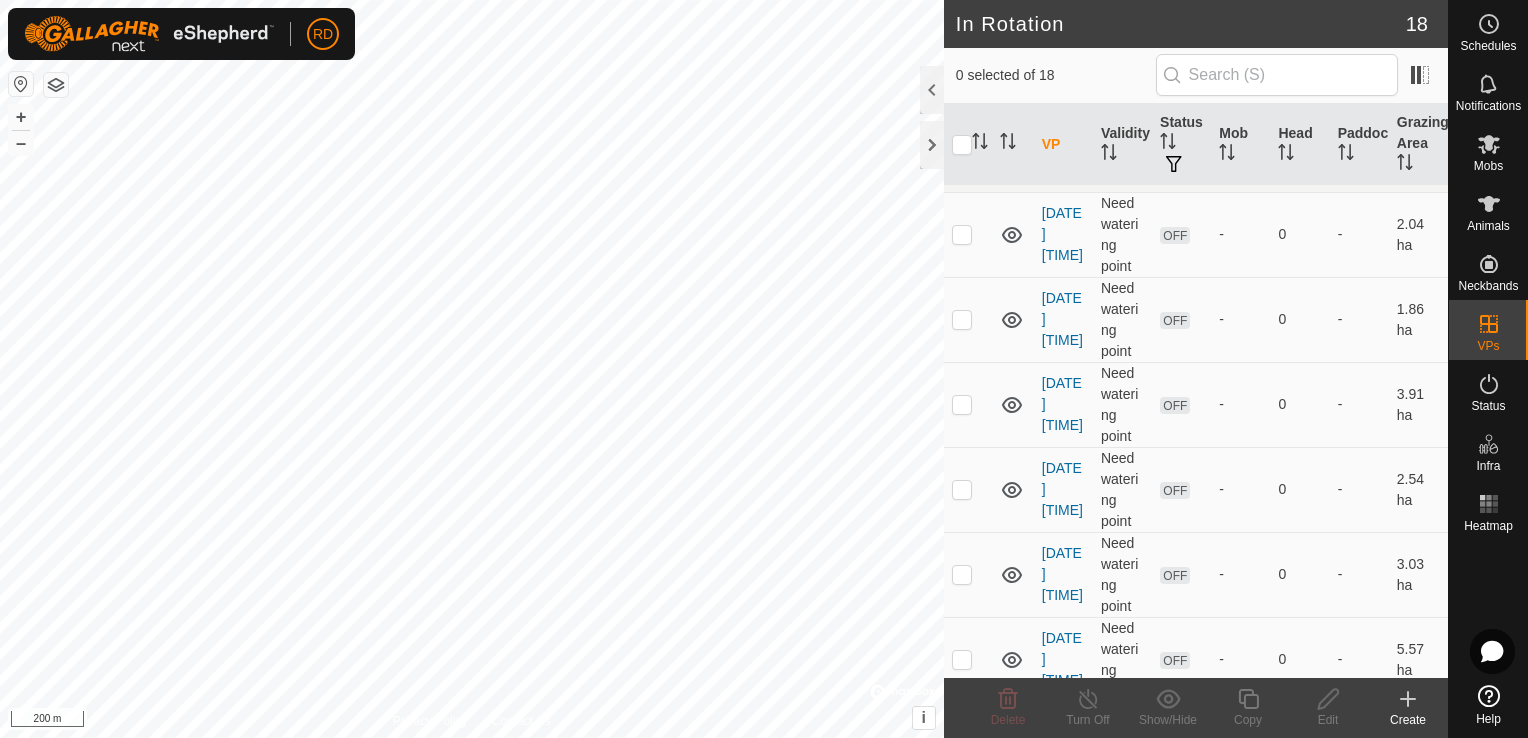 scroll, scrollTop: 0, scrollLeft: 0, axis: both 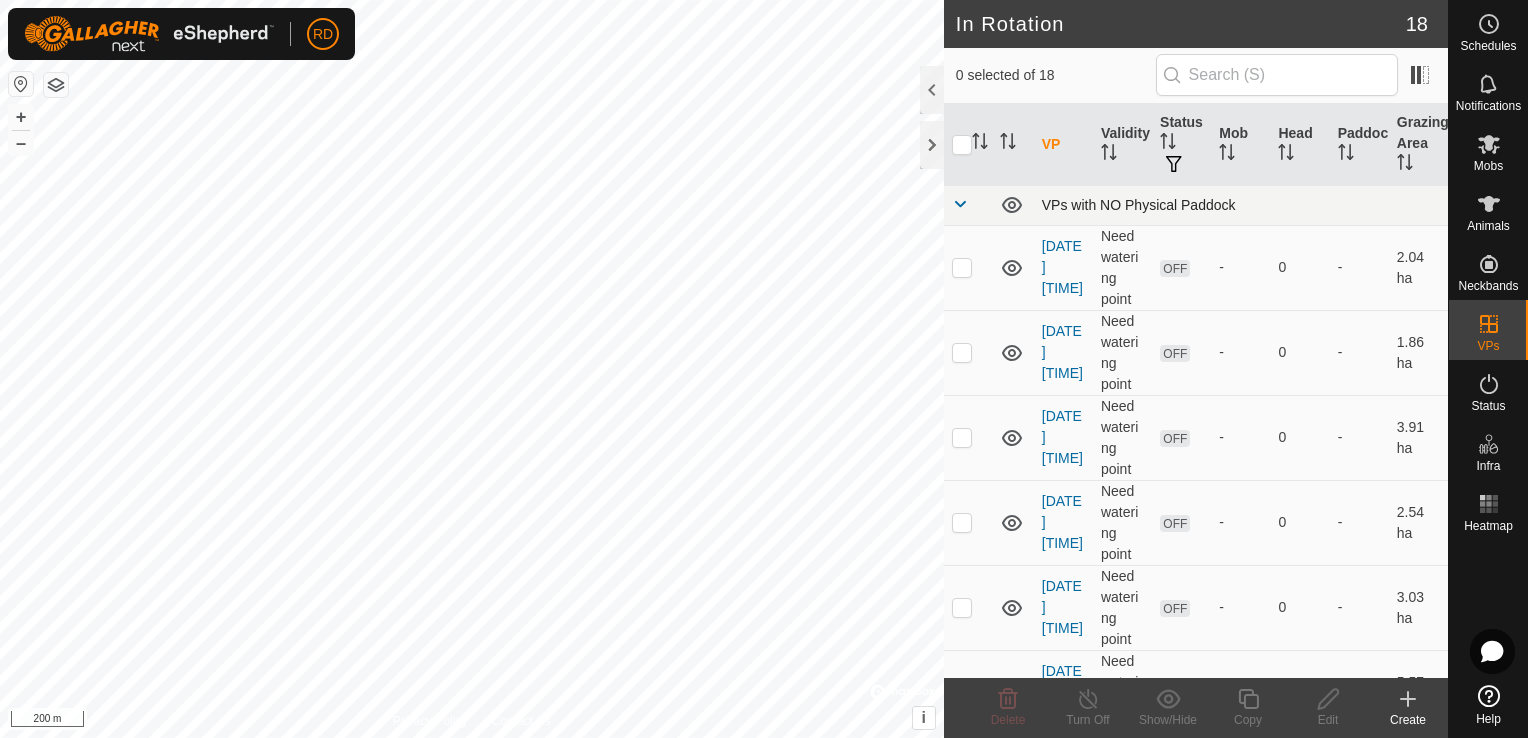 click on "VPs with NO Physical Paddock" at bounding box center (1241, 205) 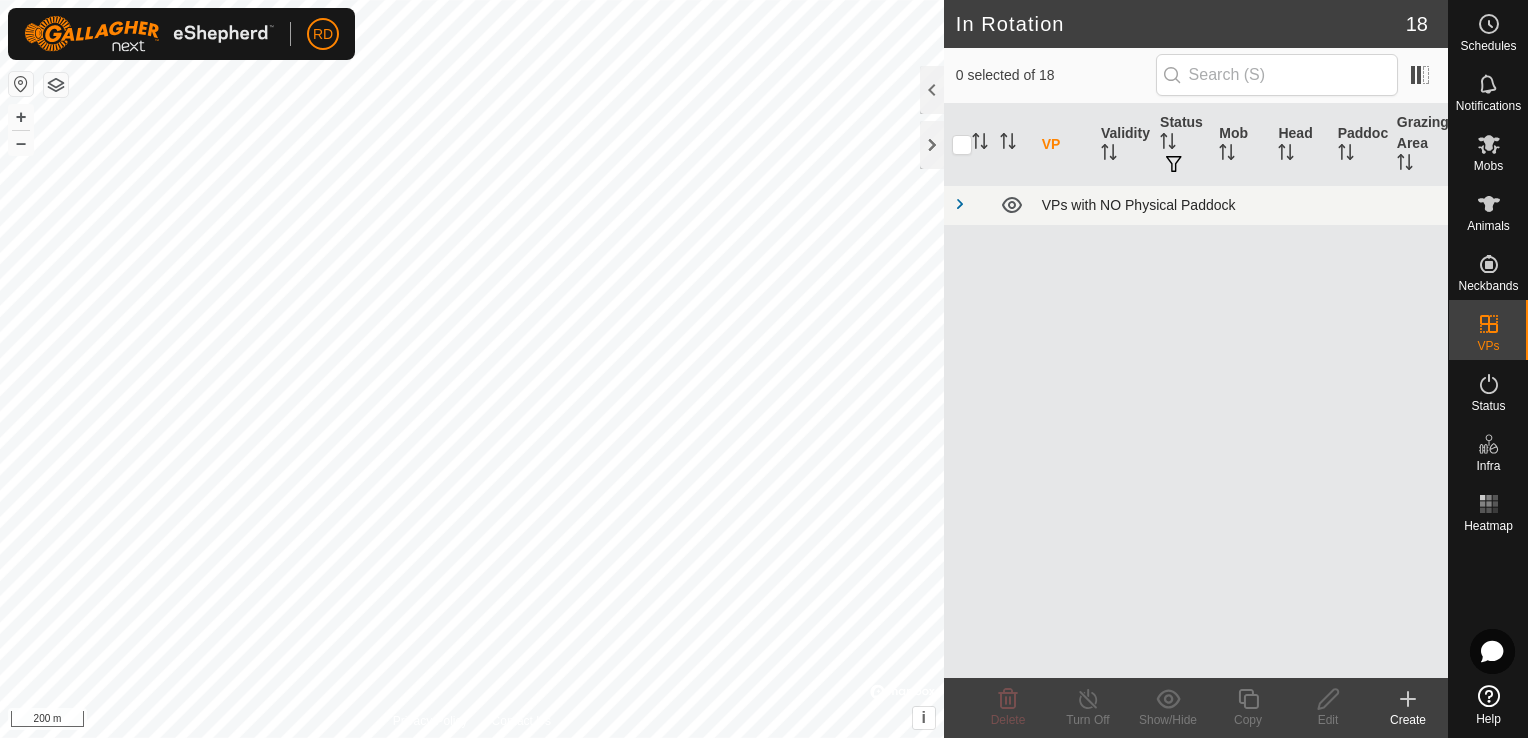 click at bounding box center (960, 204) 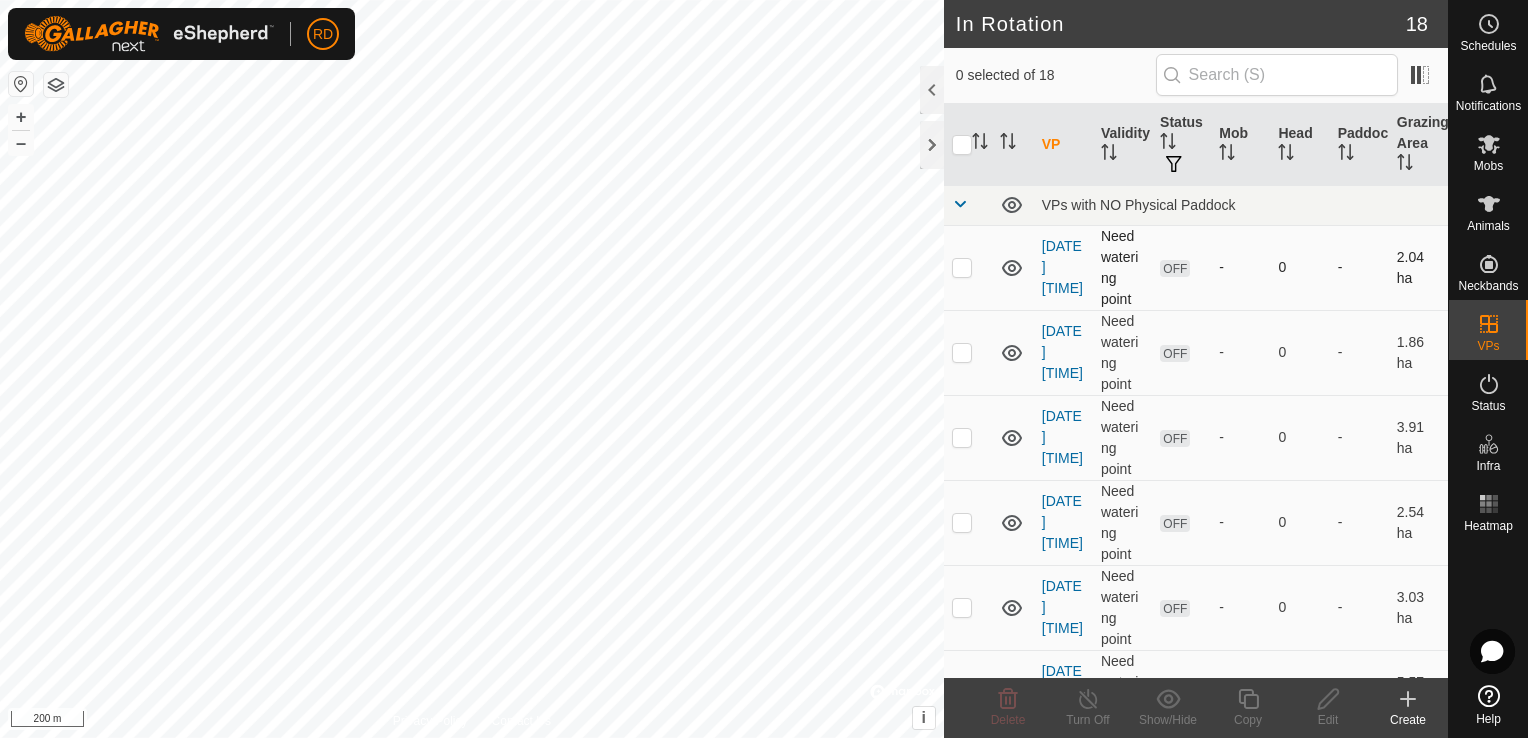 click 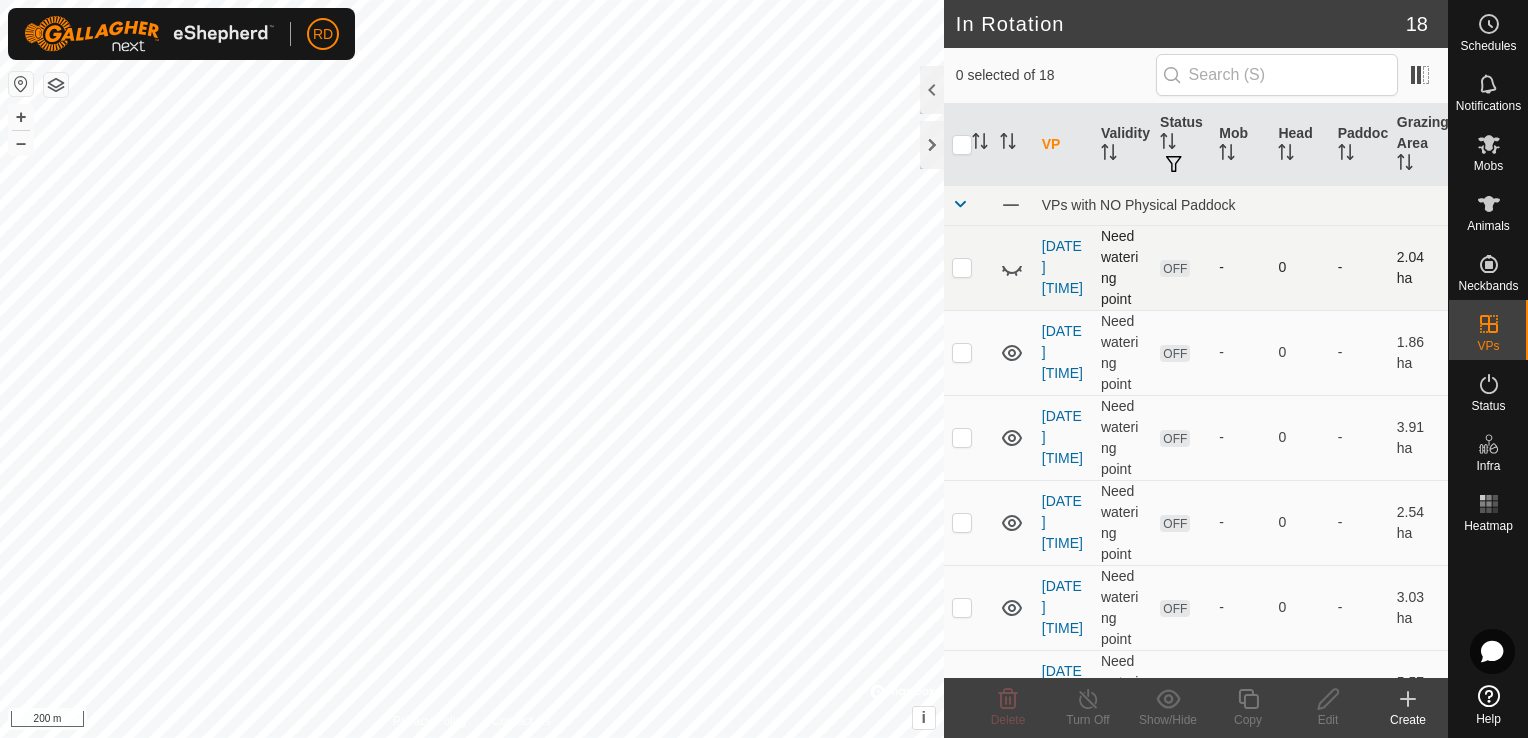 click 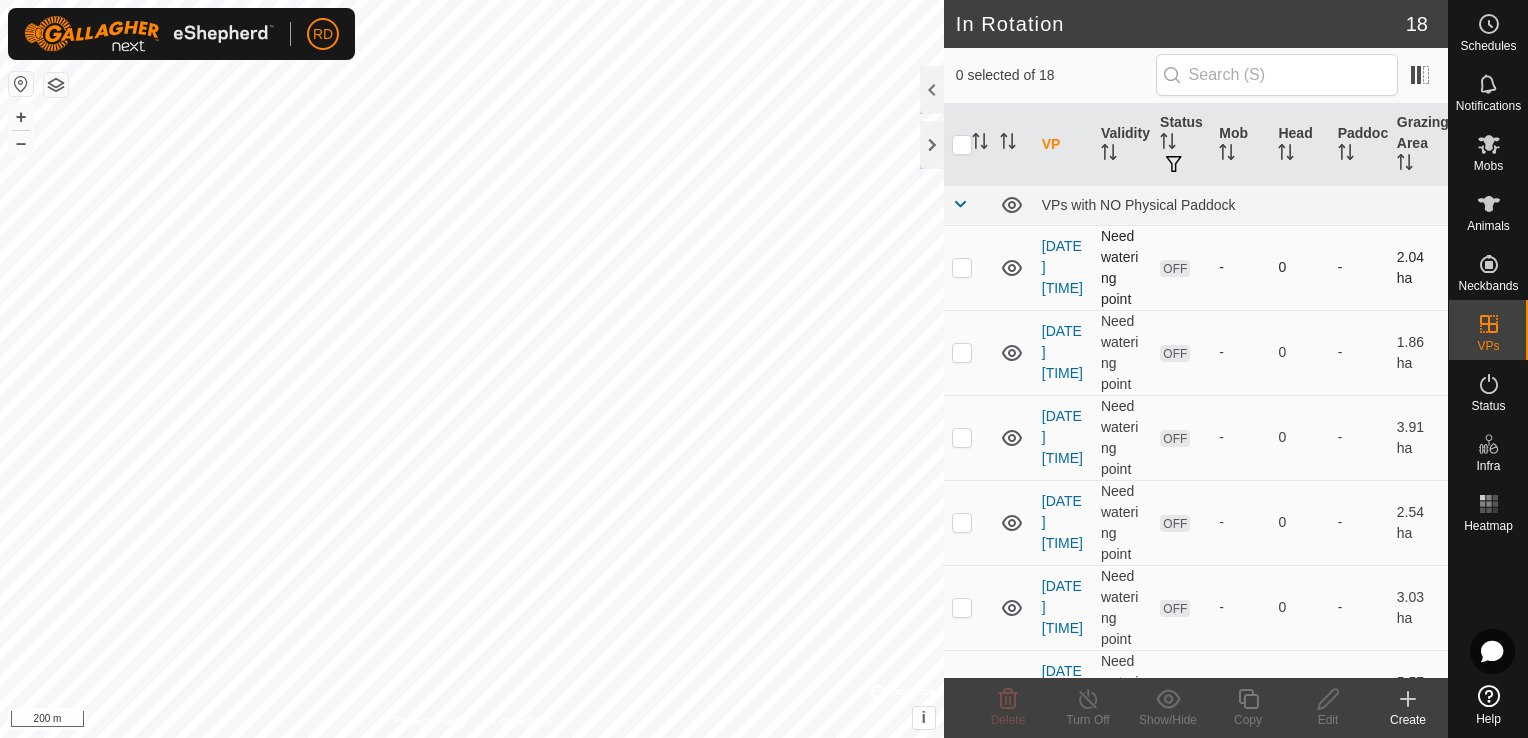 click 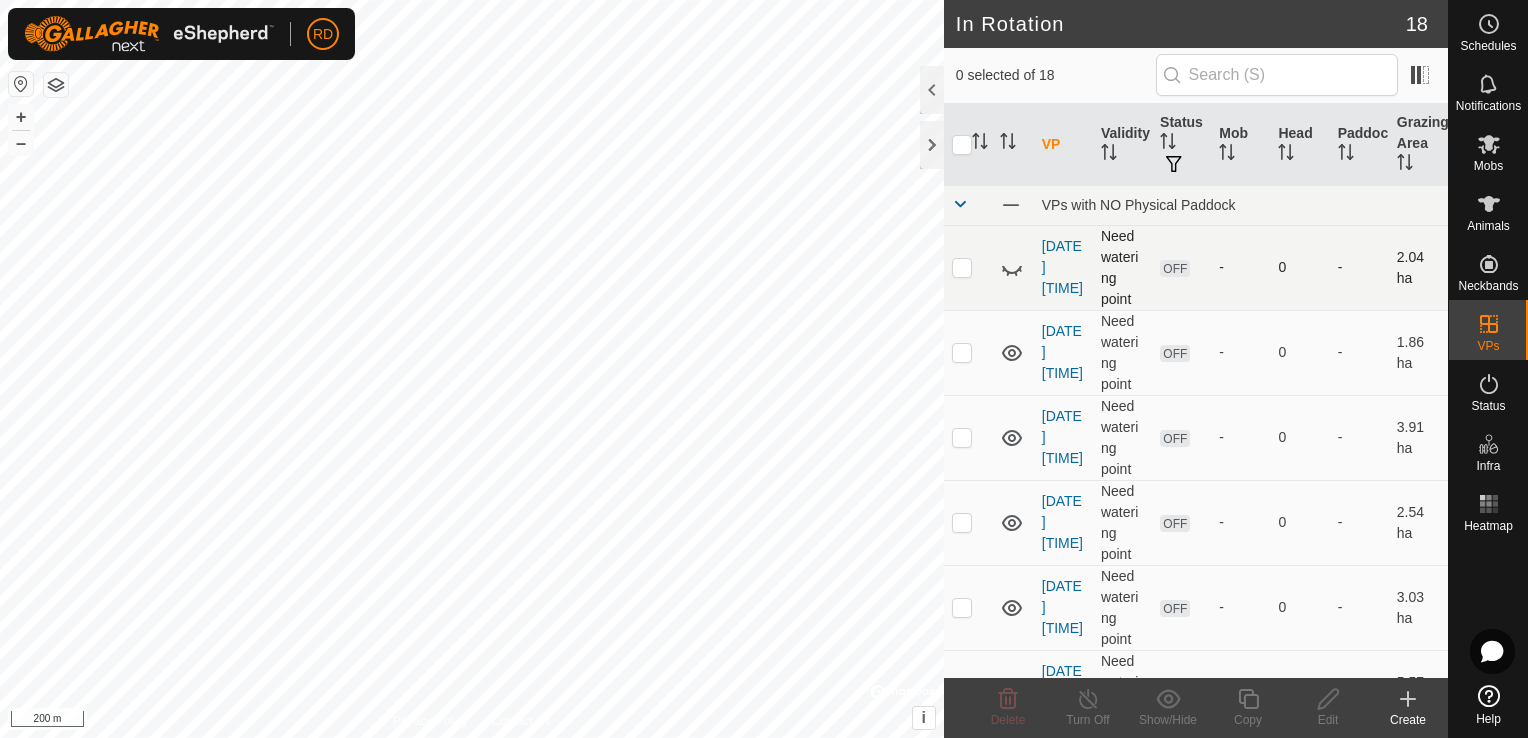 click 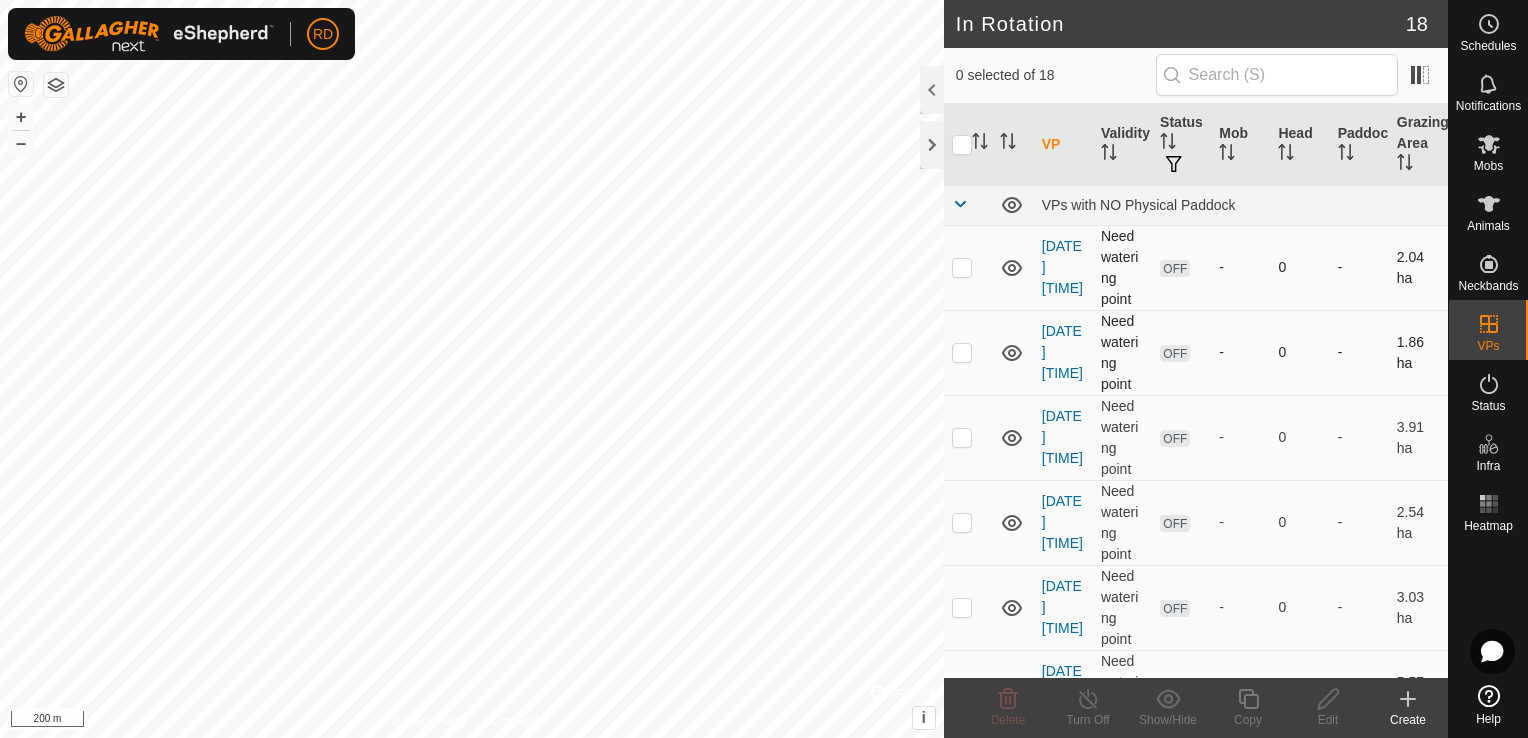 click 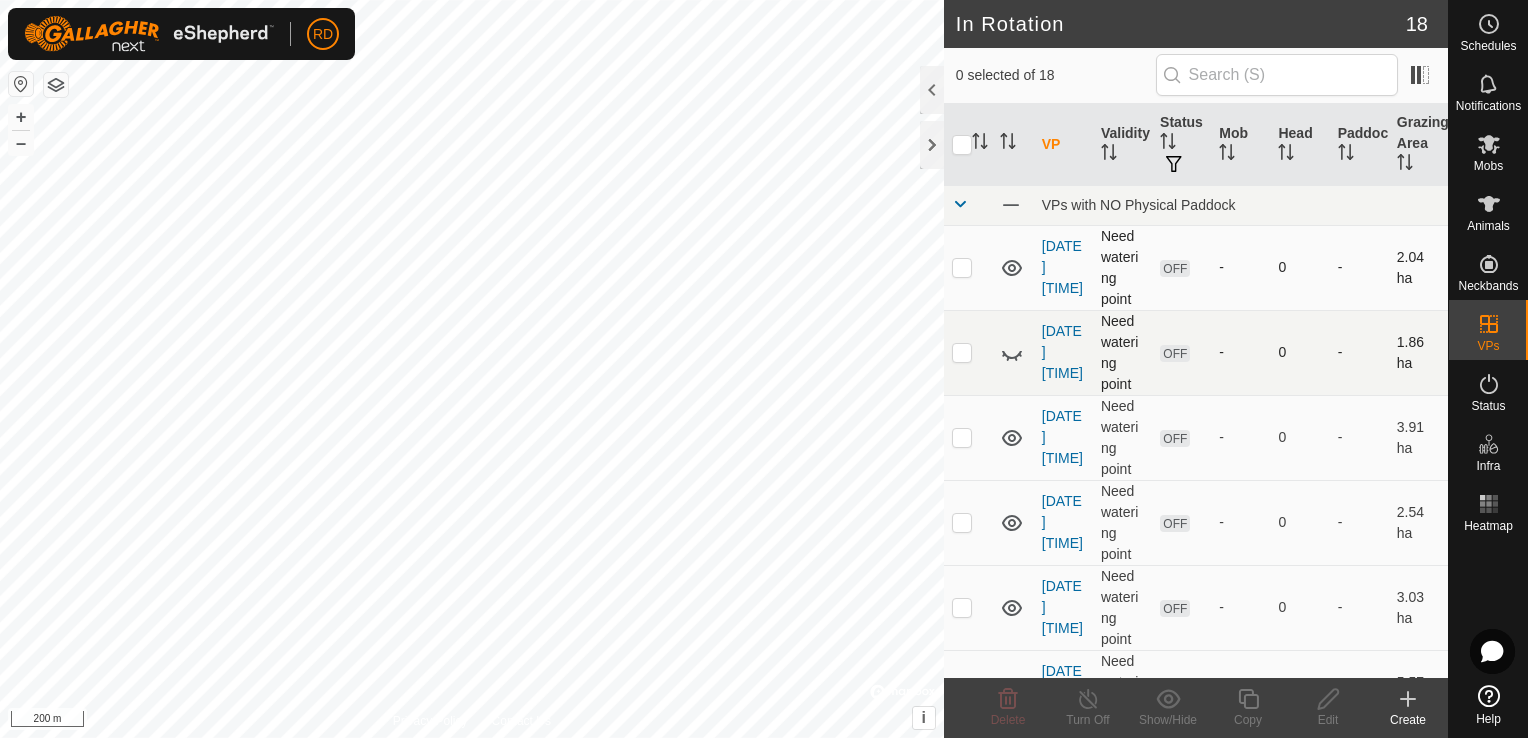 click 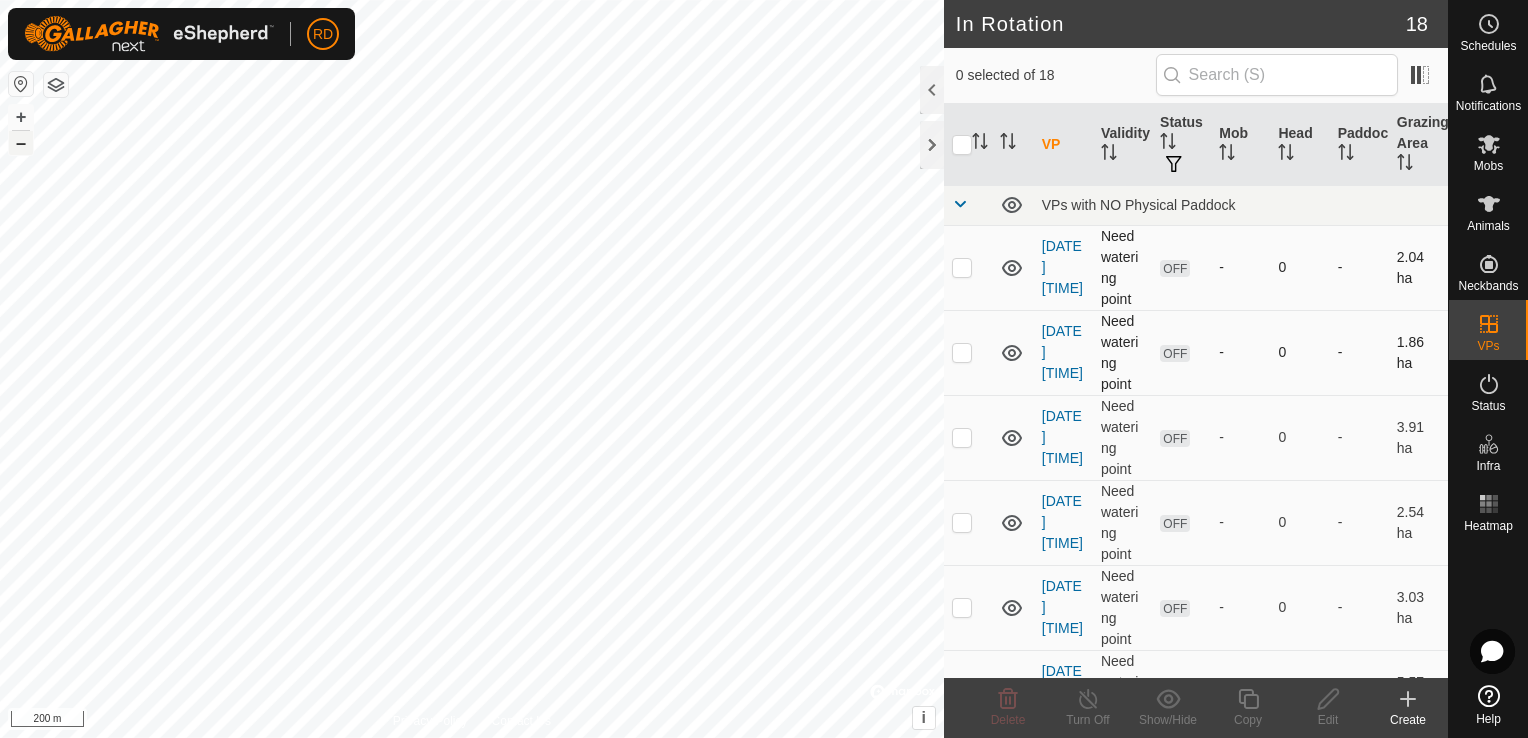 click on "–" at bounding box center [21, 143] 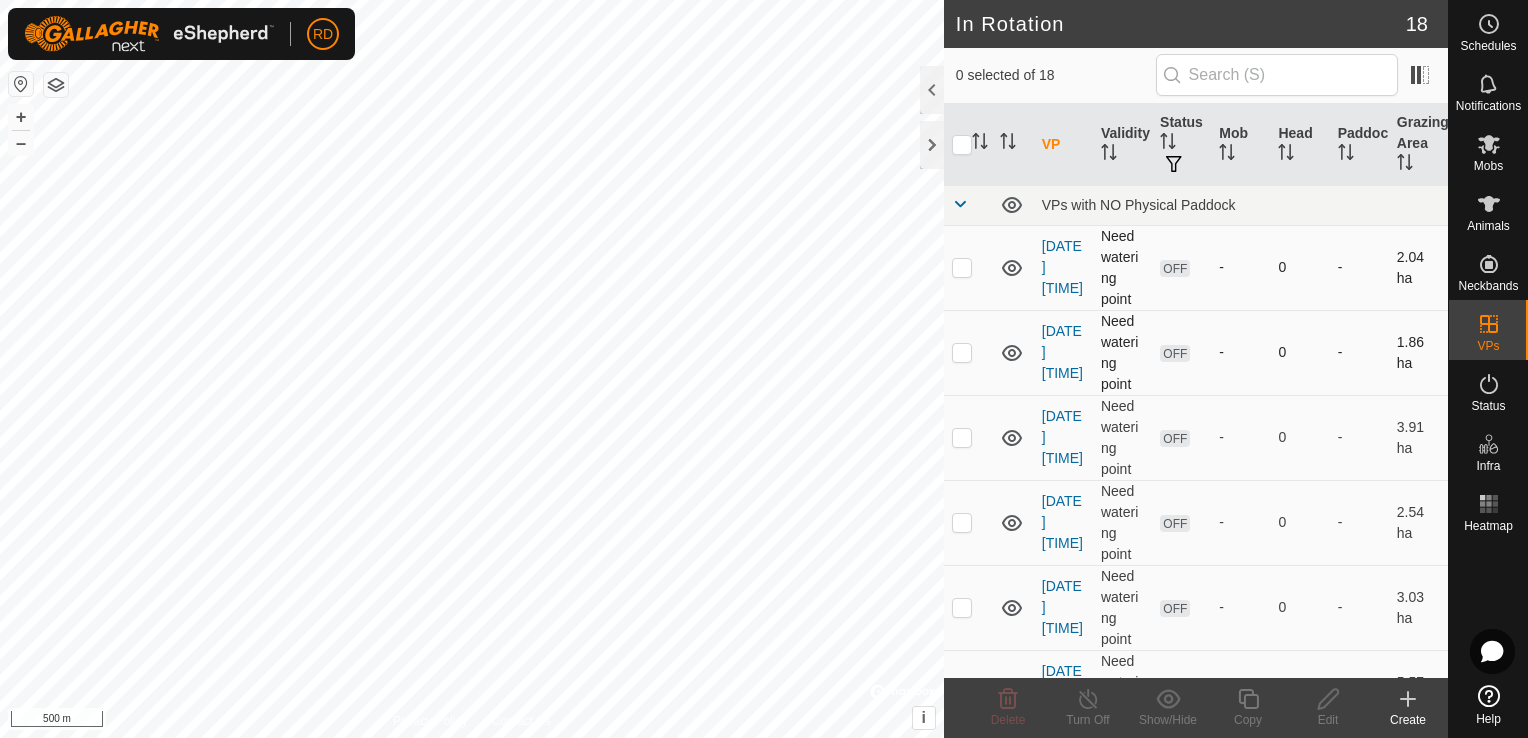 click 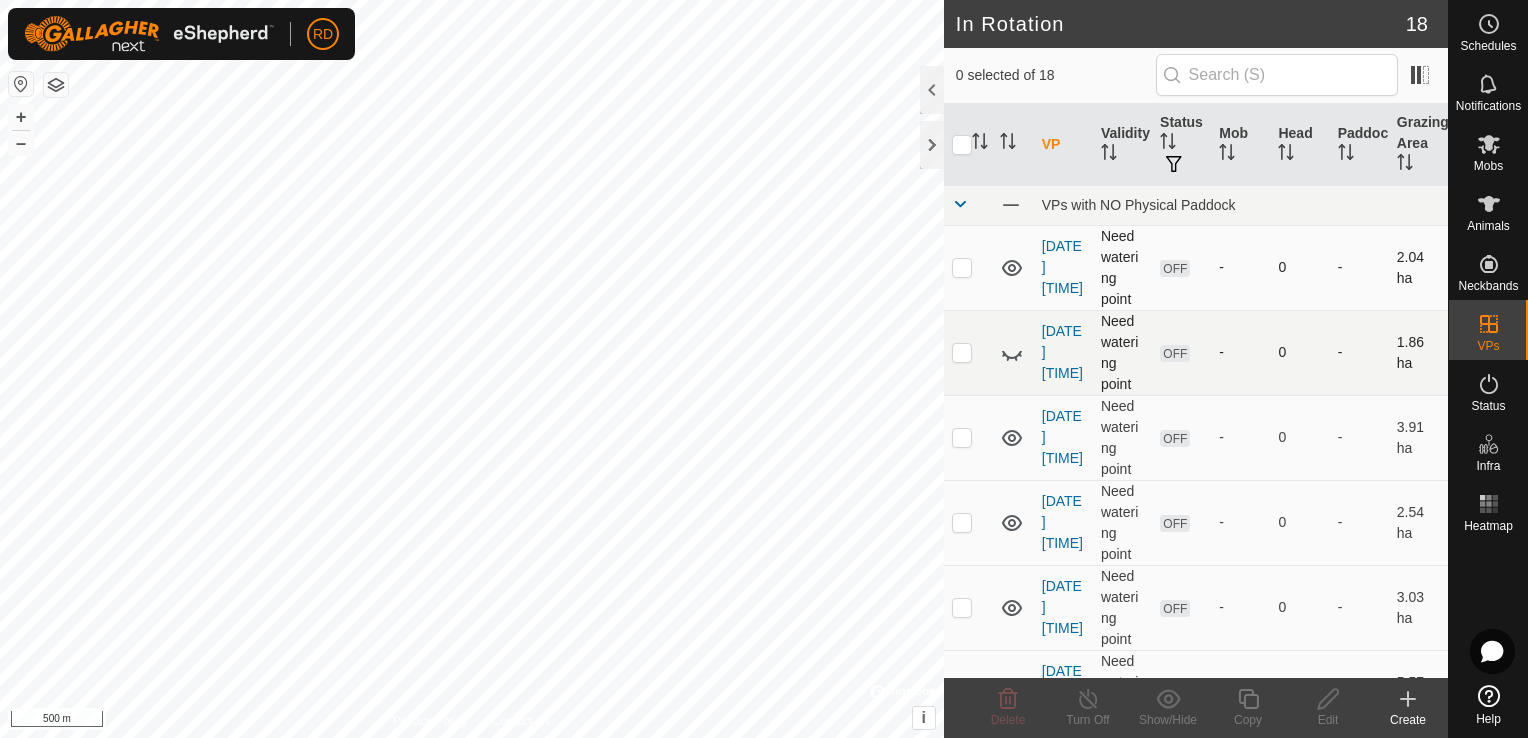click 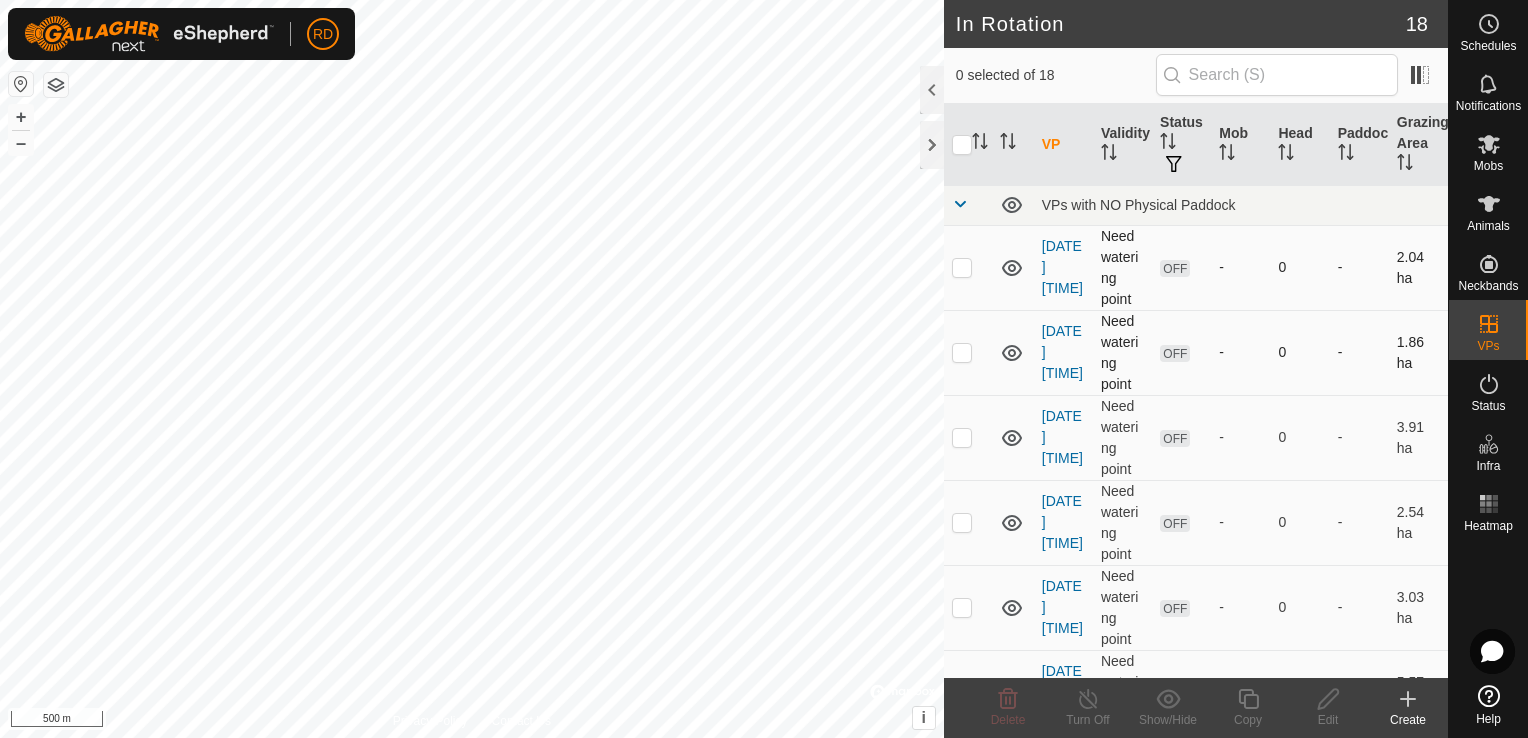 click 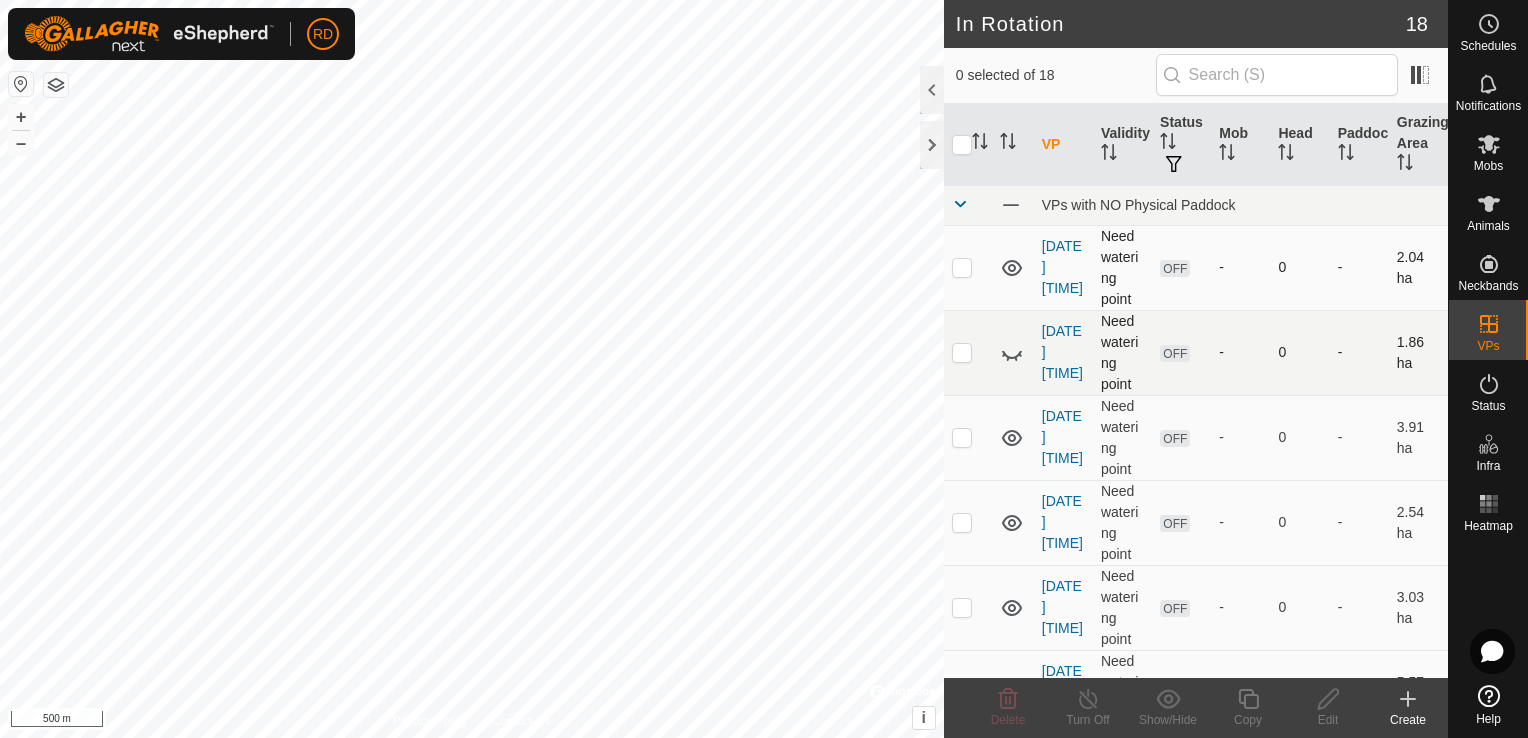 click 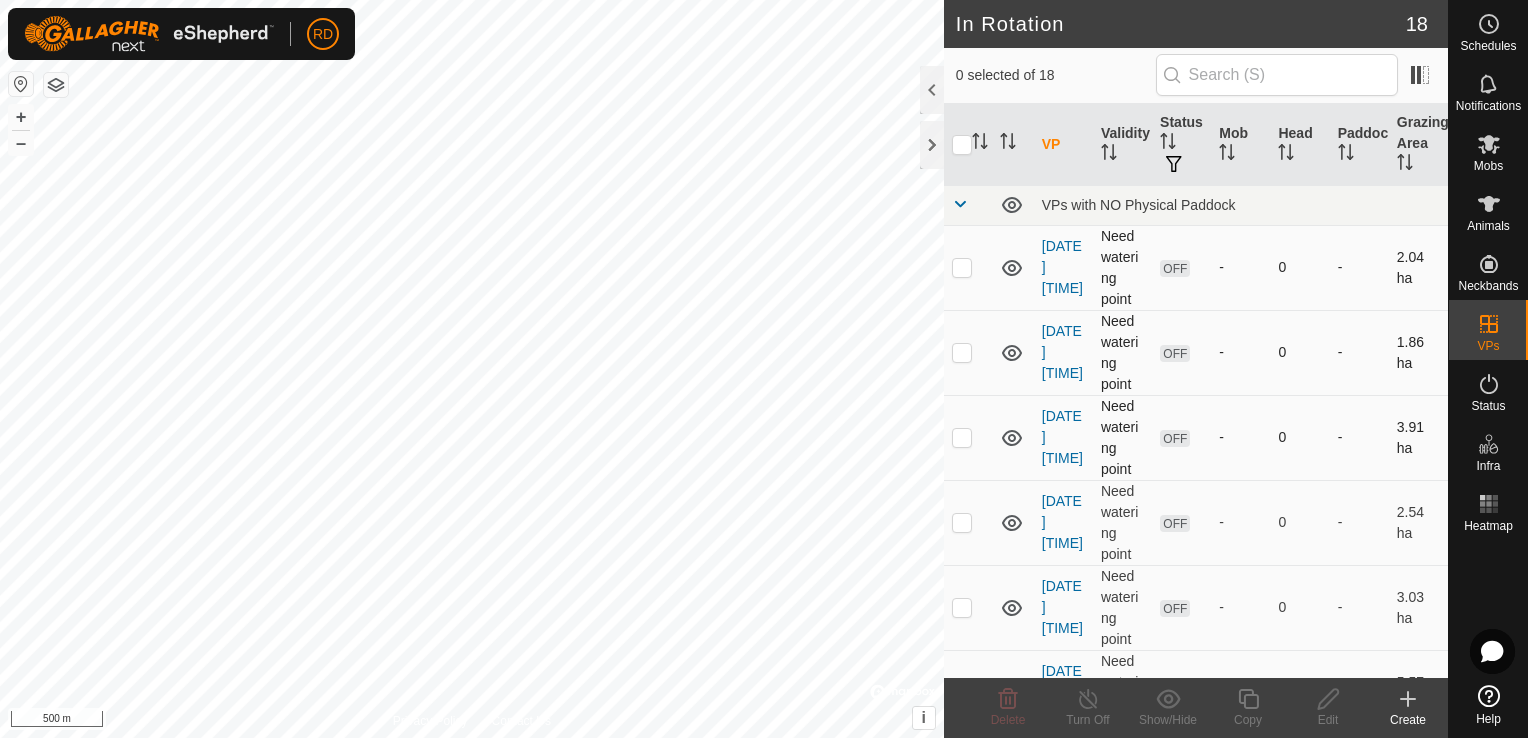 click 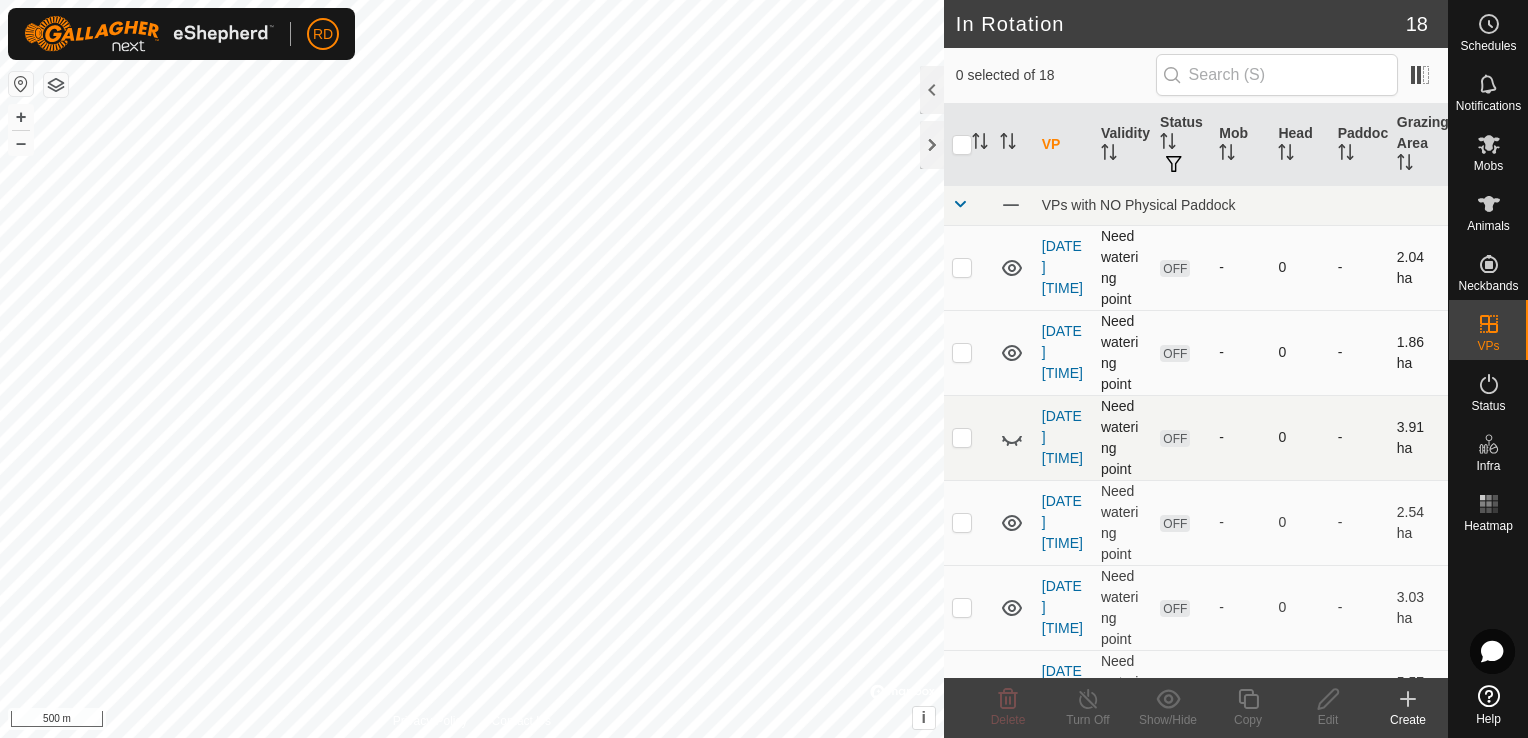 click 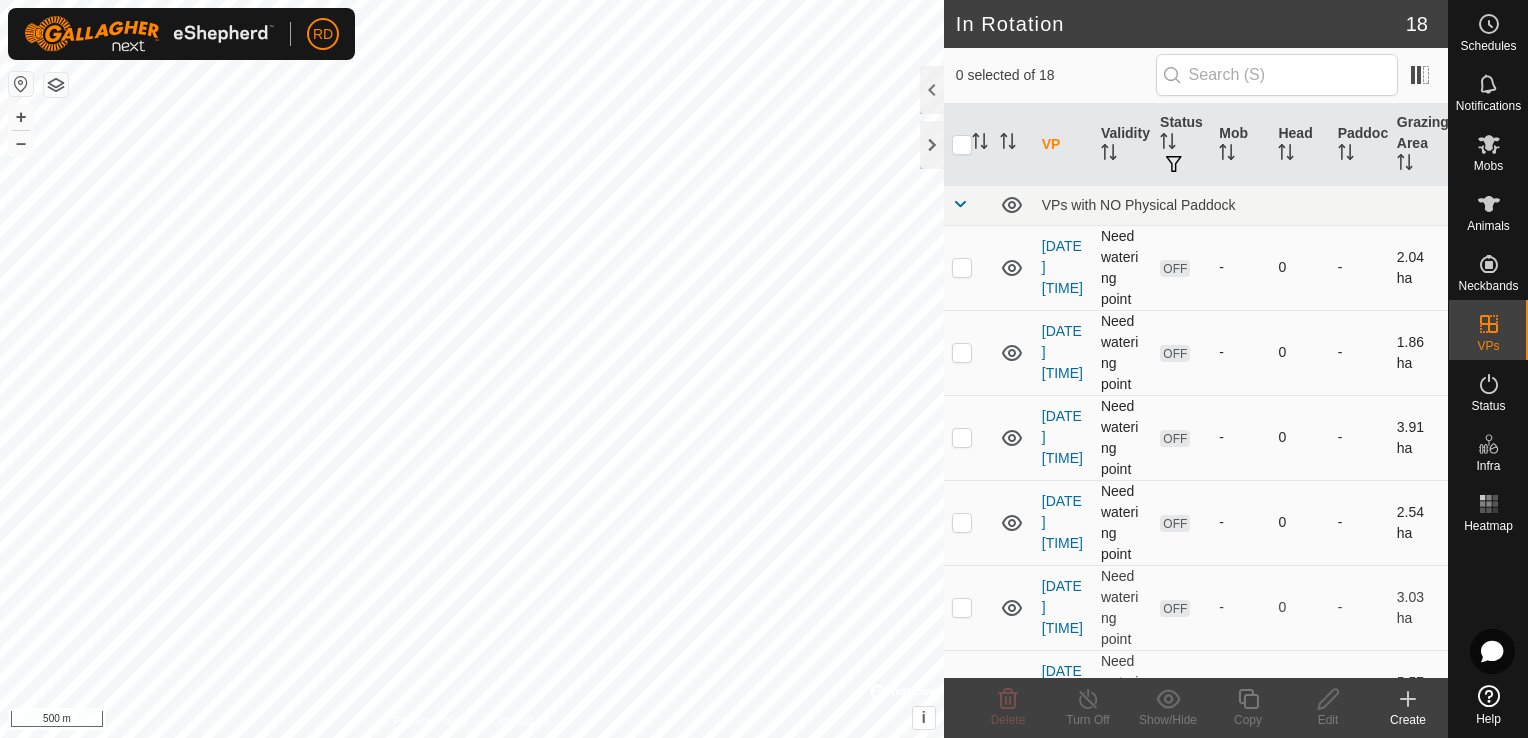 click 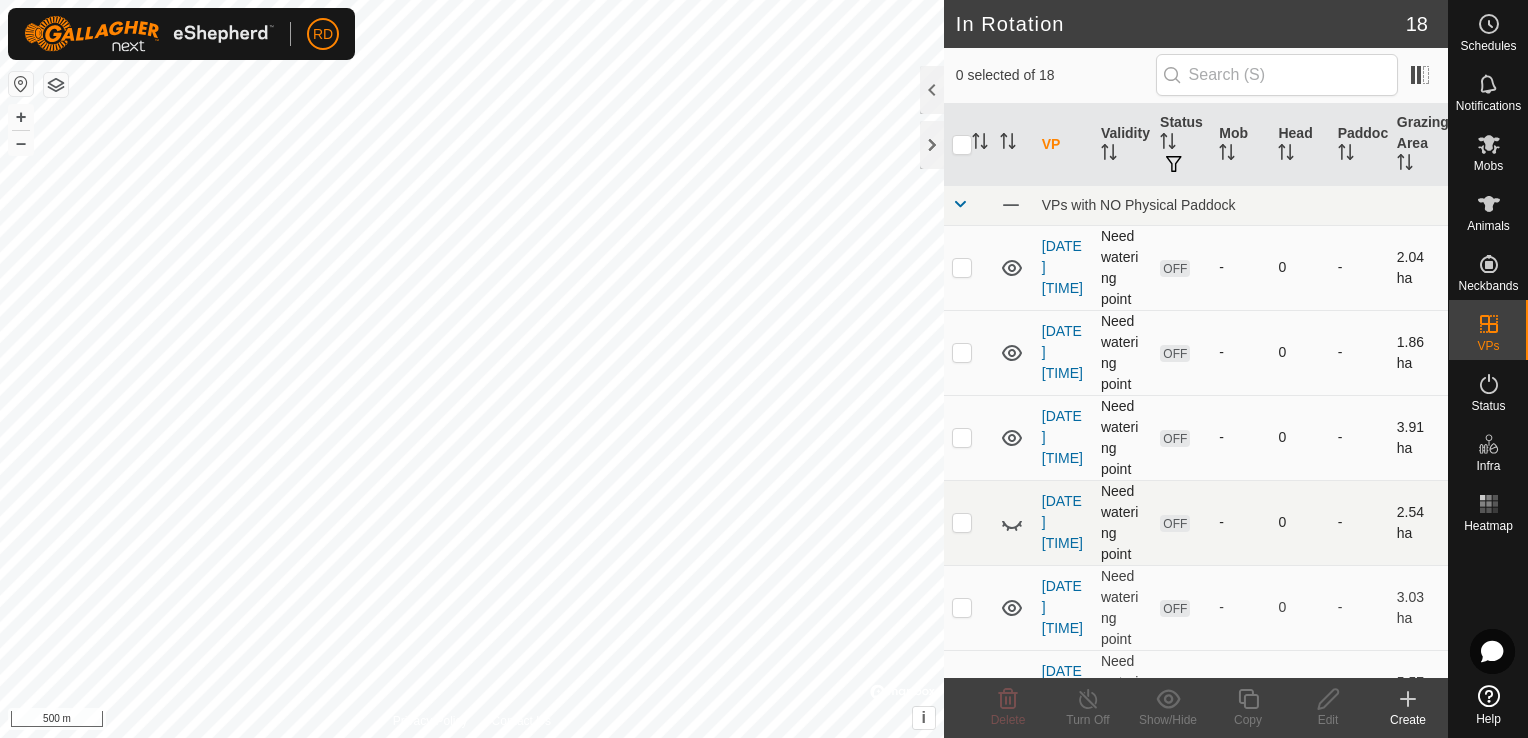 click 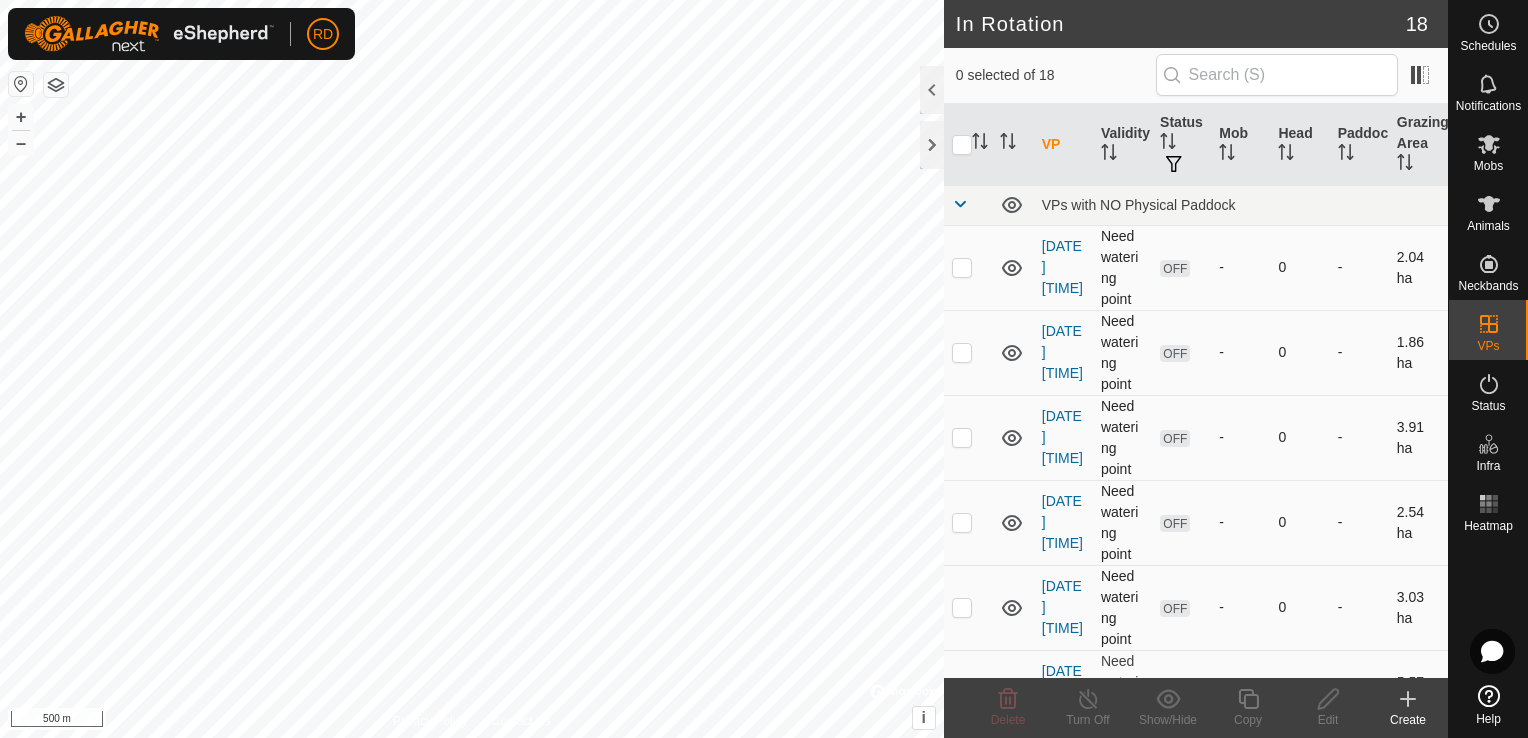 click 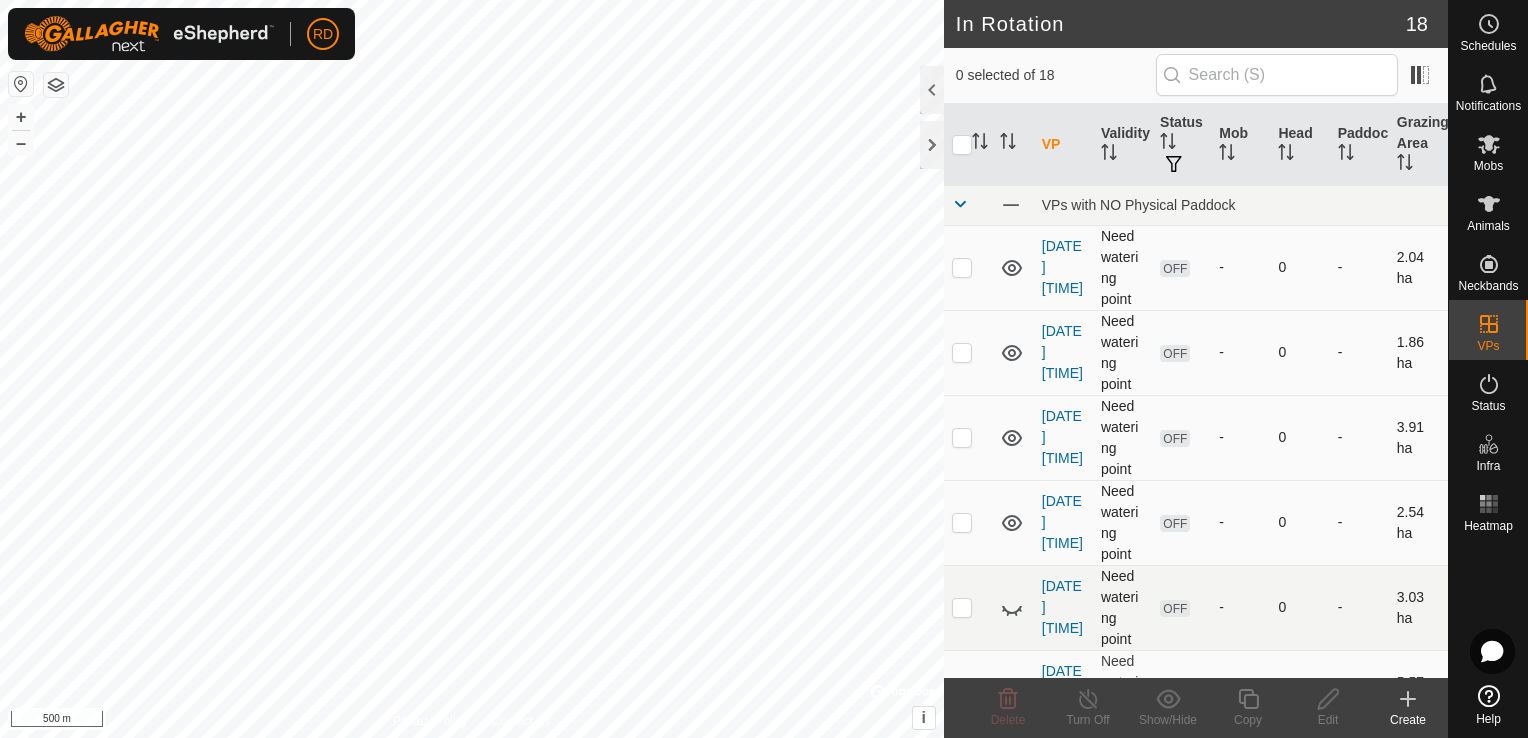 click 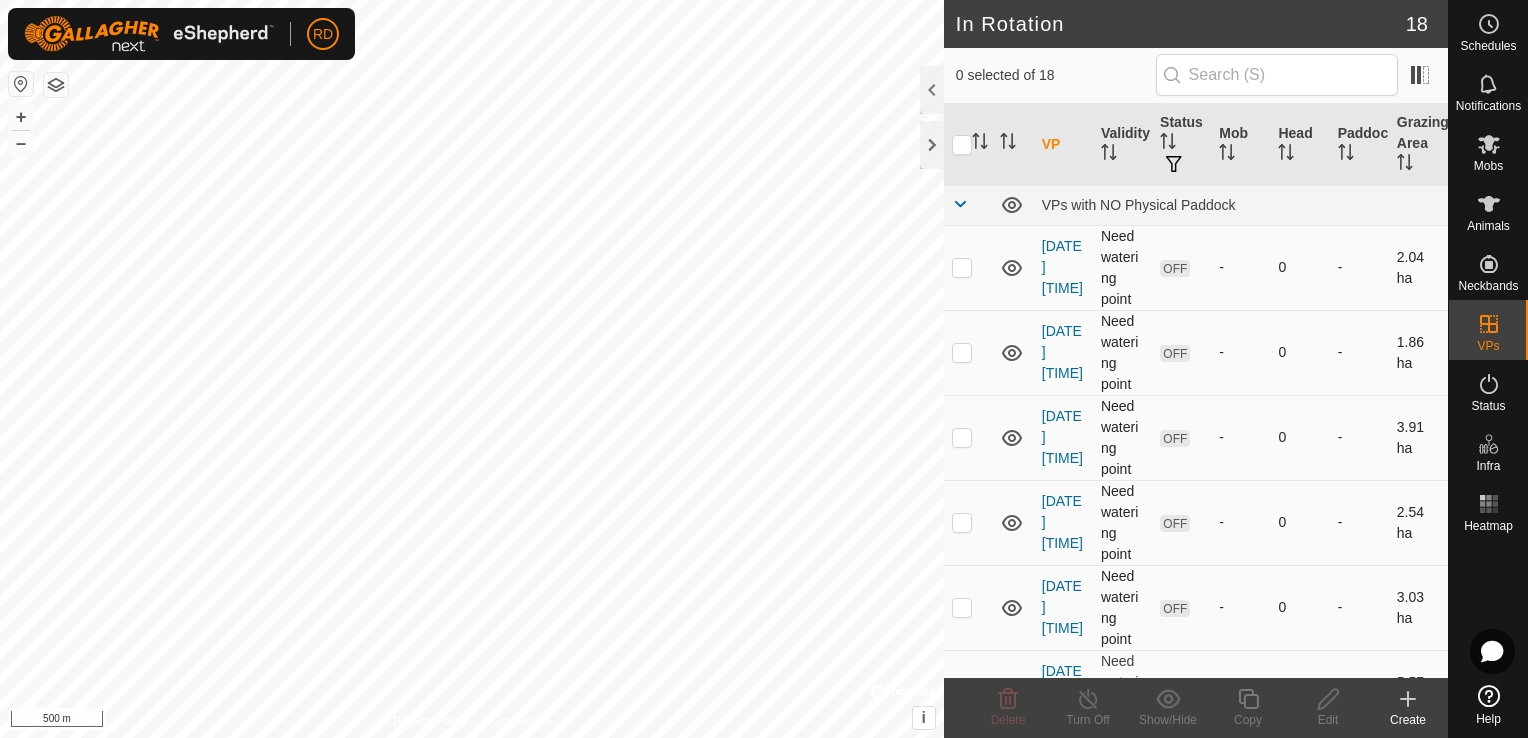 click at bounding box center [962, 522] 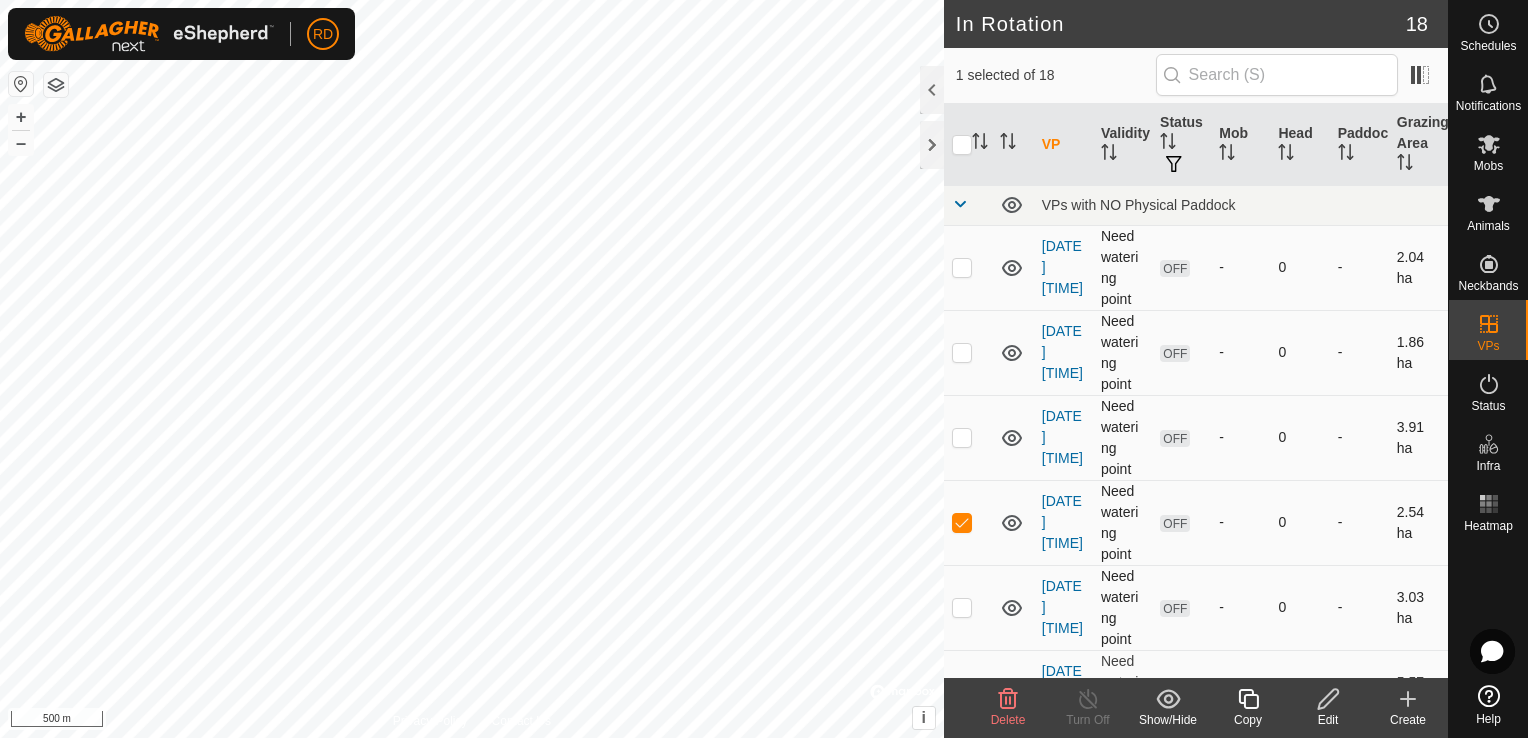click at bounding box center (962, 522) 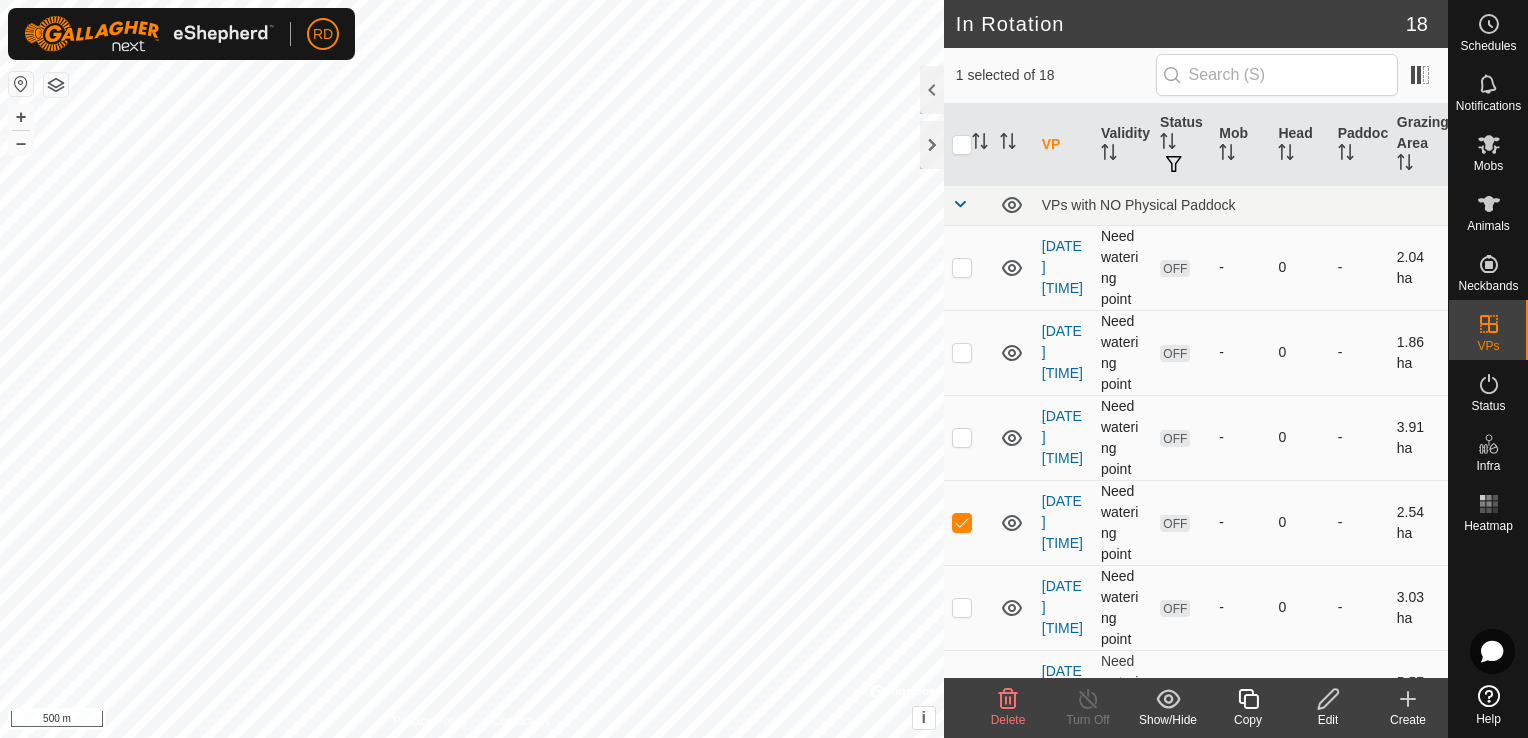 checkbox on "false" 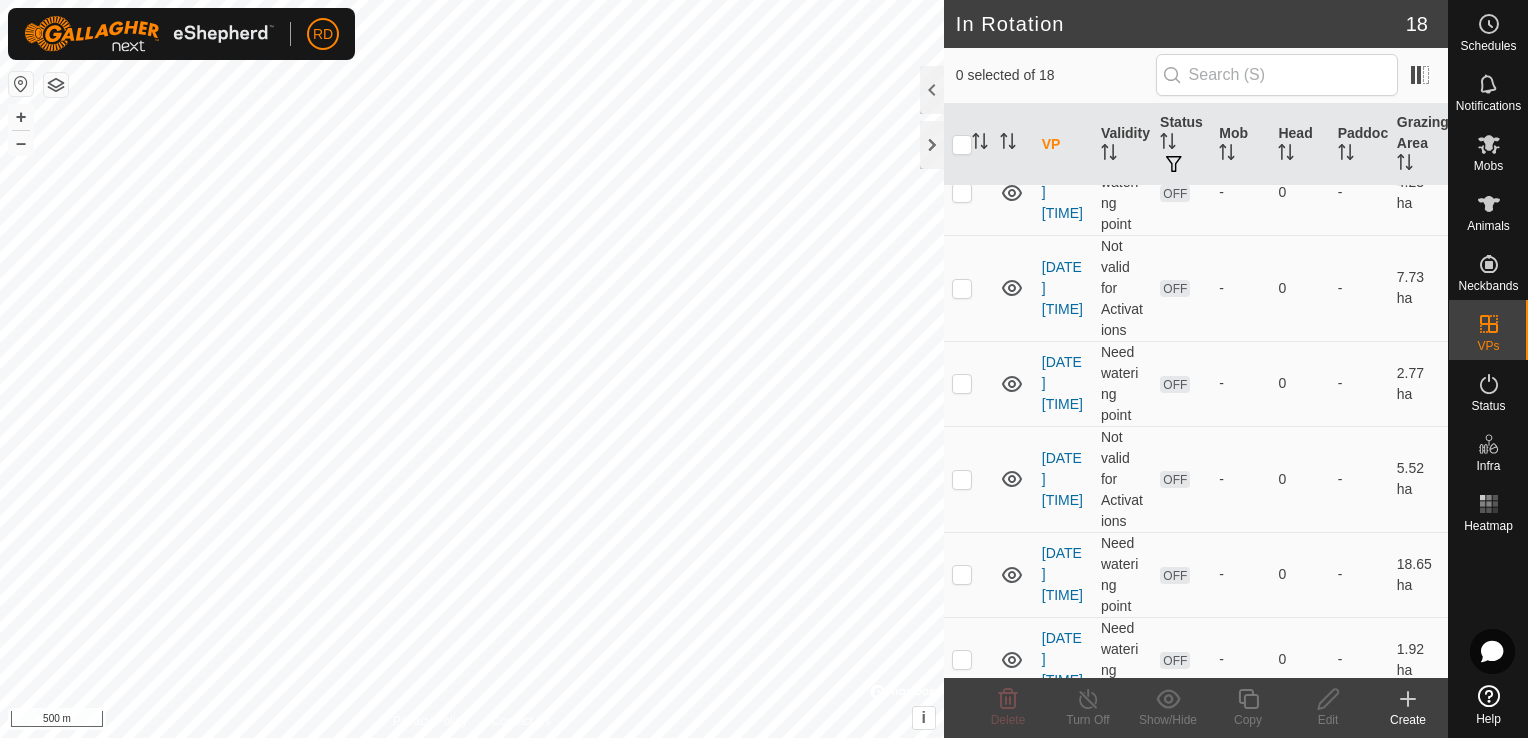 scroll, scrollTop: 0, scrollLeft: 0, axis: both 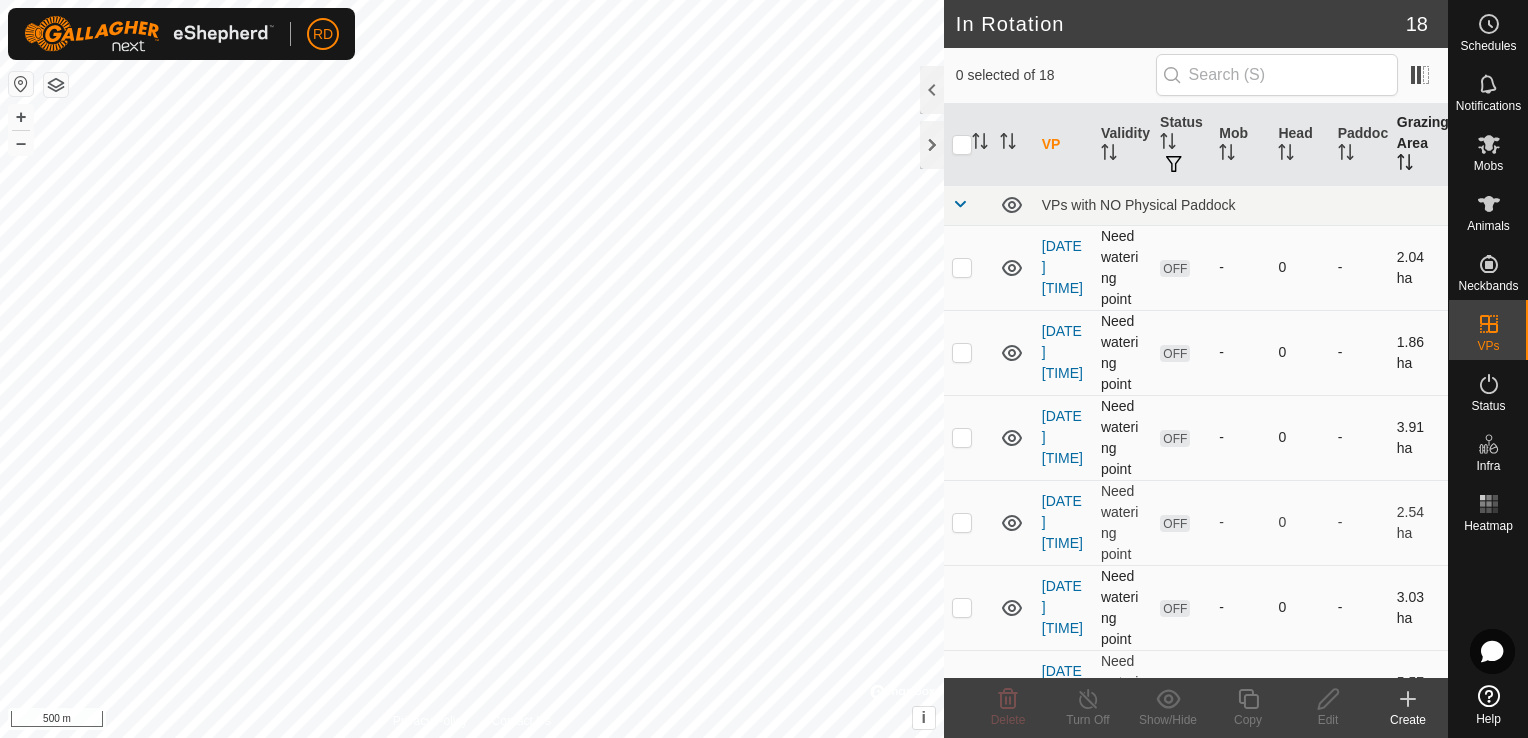 click on "Grazing Area" at bounding box center [1418, 145] 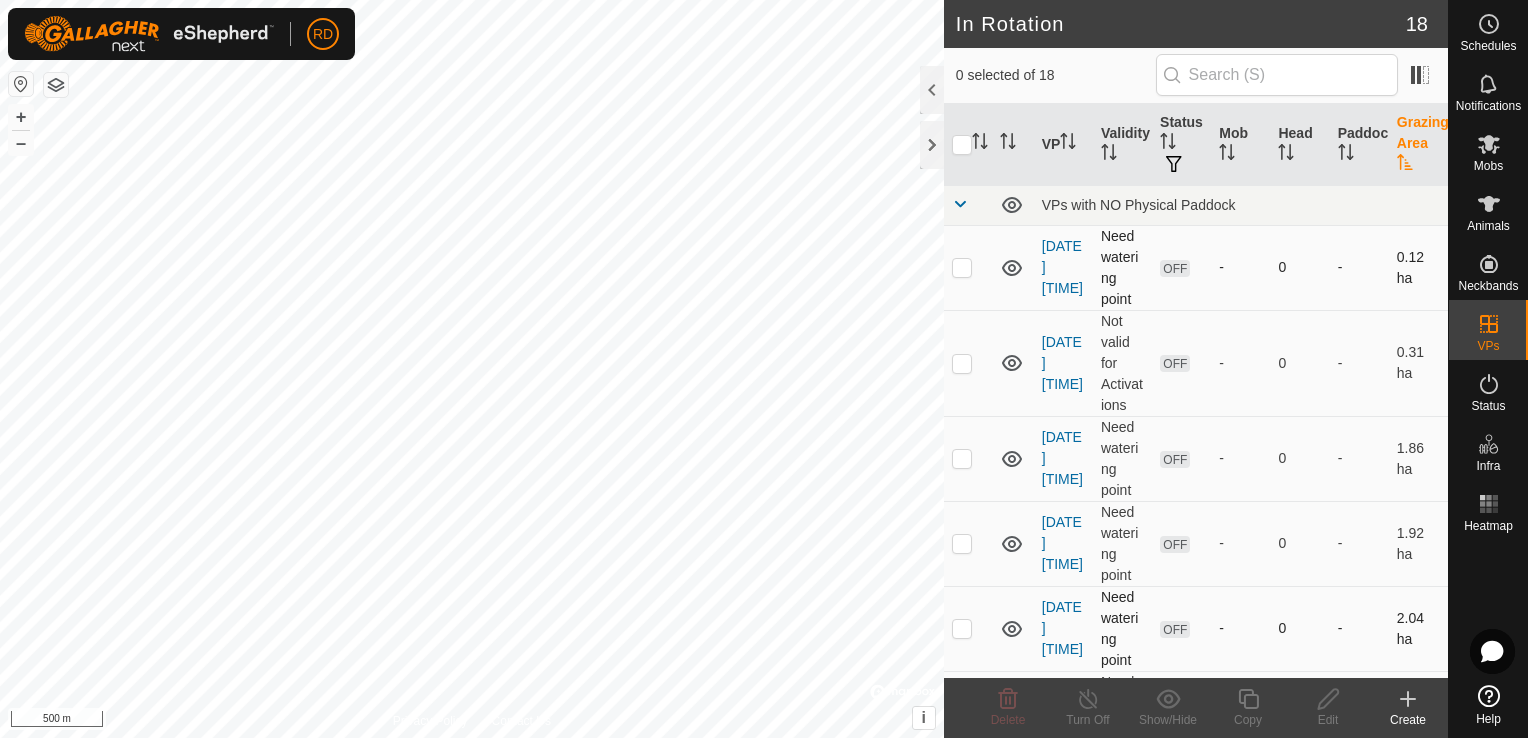 click on "OFF" at bounding box center [1175, 268] 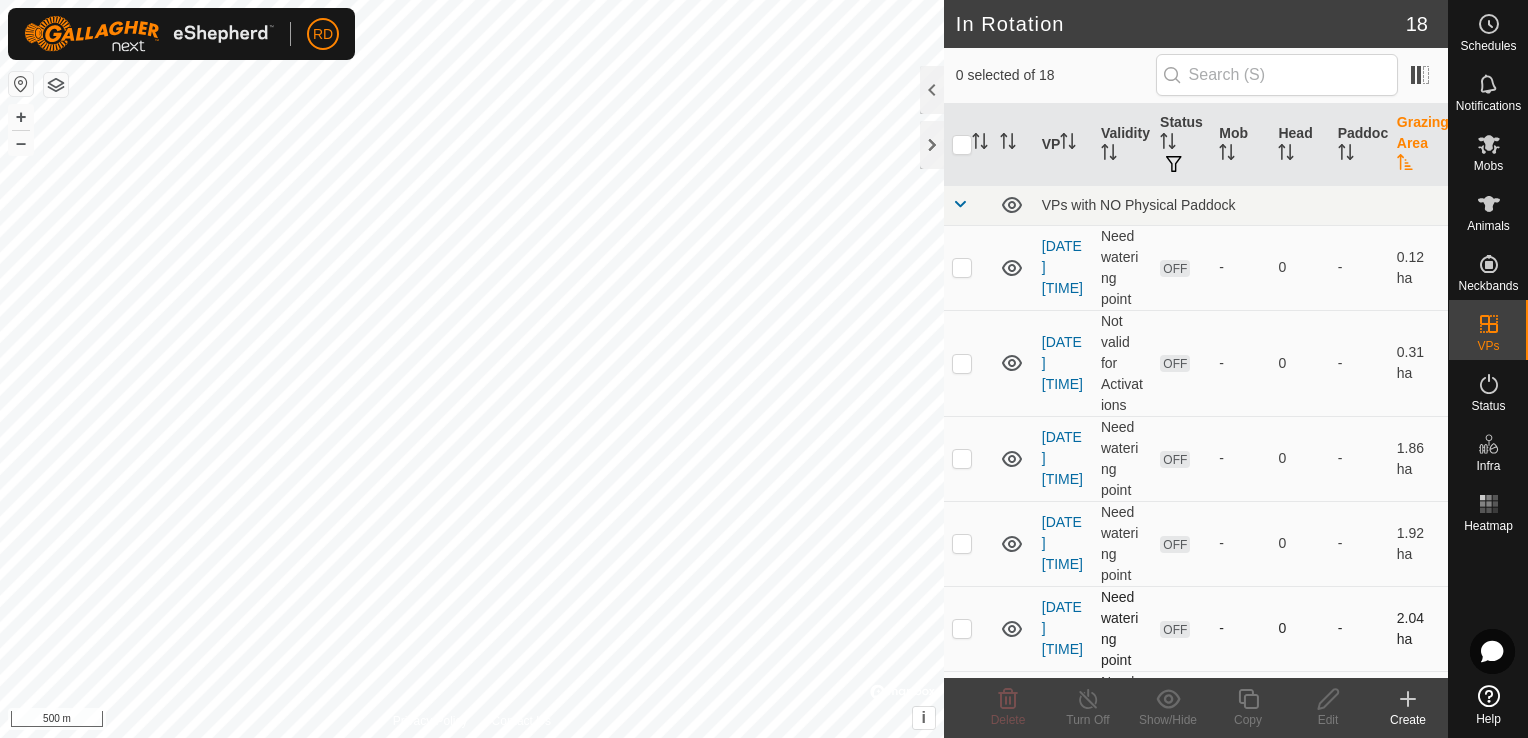 click on "Grazing Area" at bounding box center (1418, 145) 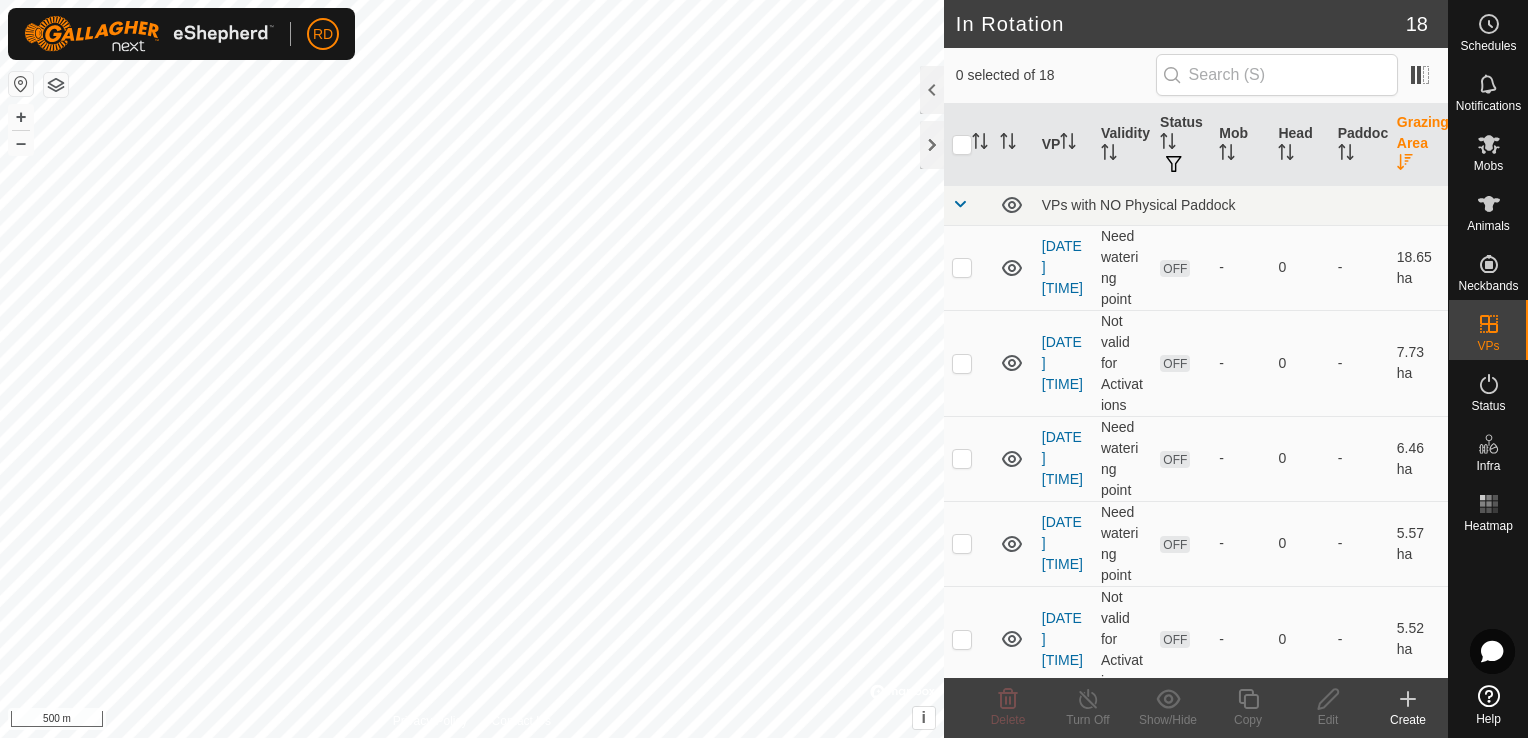 click on "Grazing Area" at bounding box center (1418, 145) 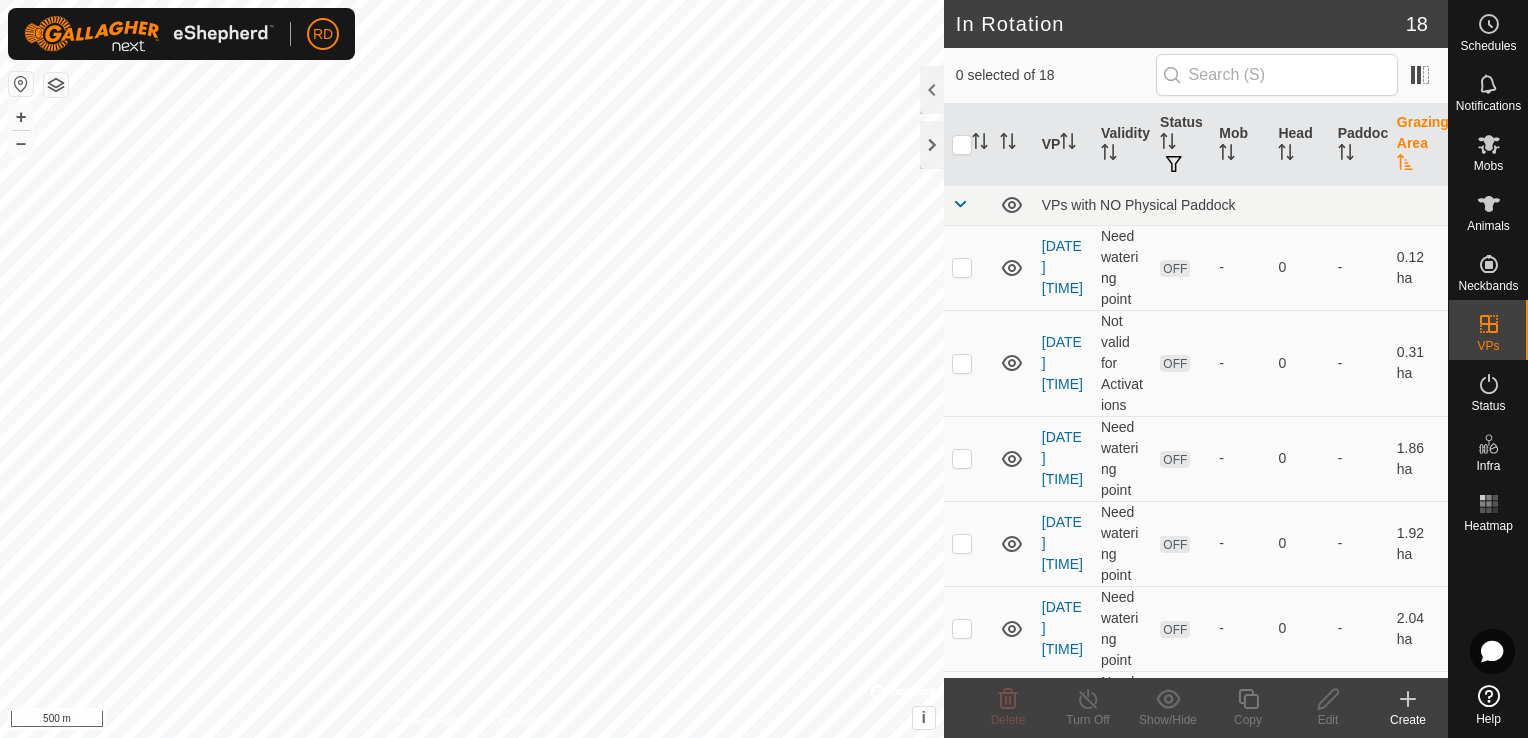 click on "Grazing Area" at bounding box center (1418, 145) 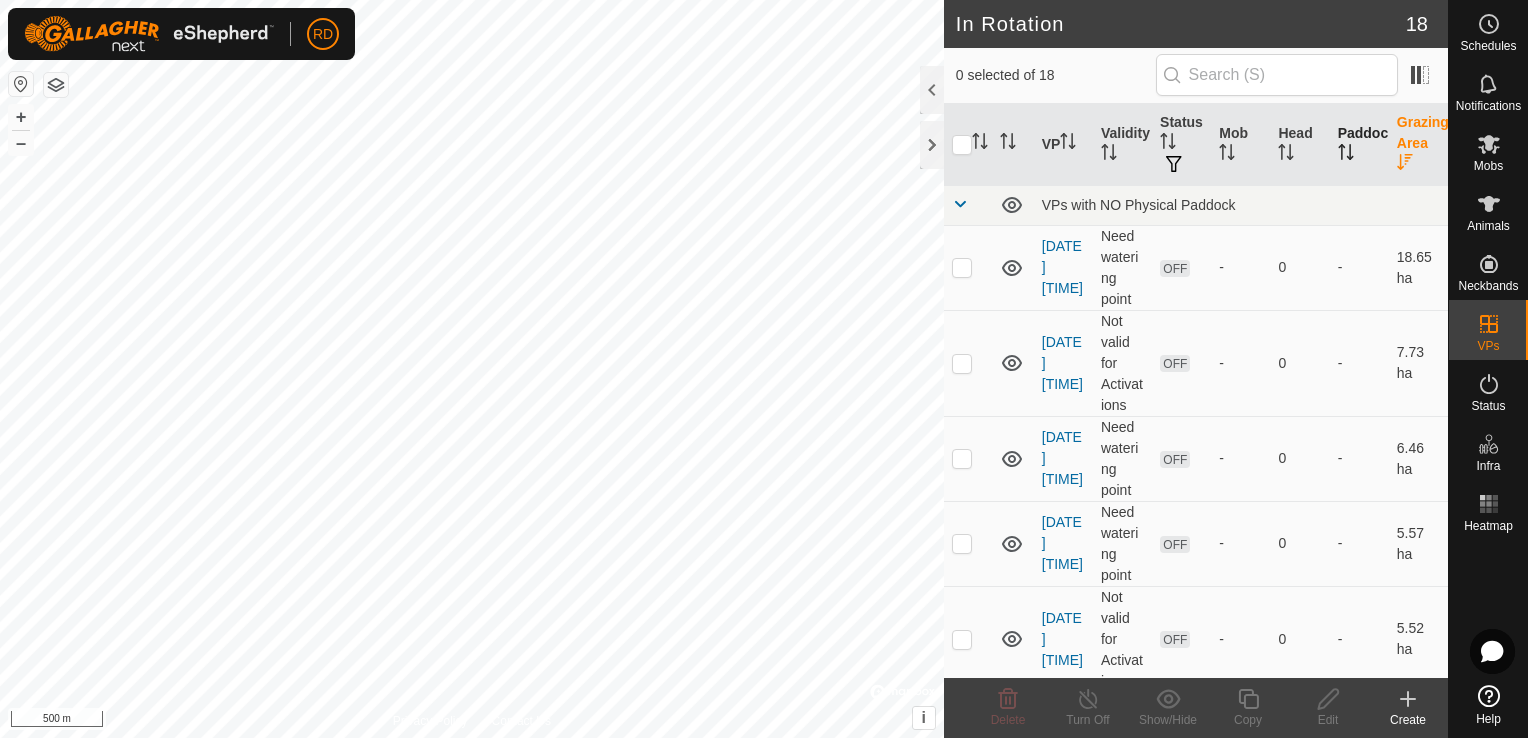 click on "Paddock" at bounding box center (1359, 145) 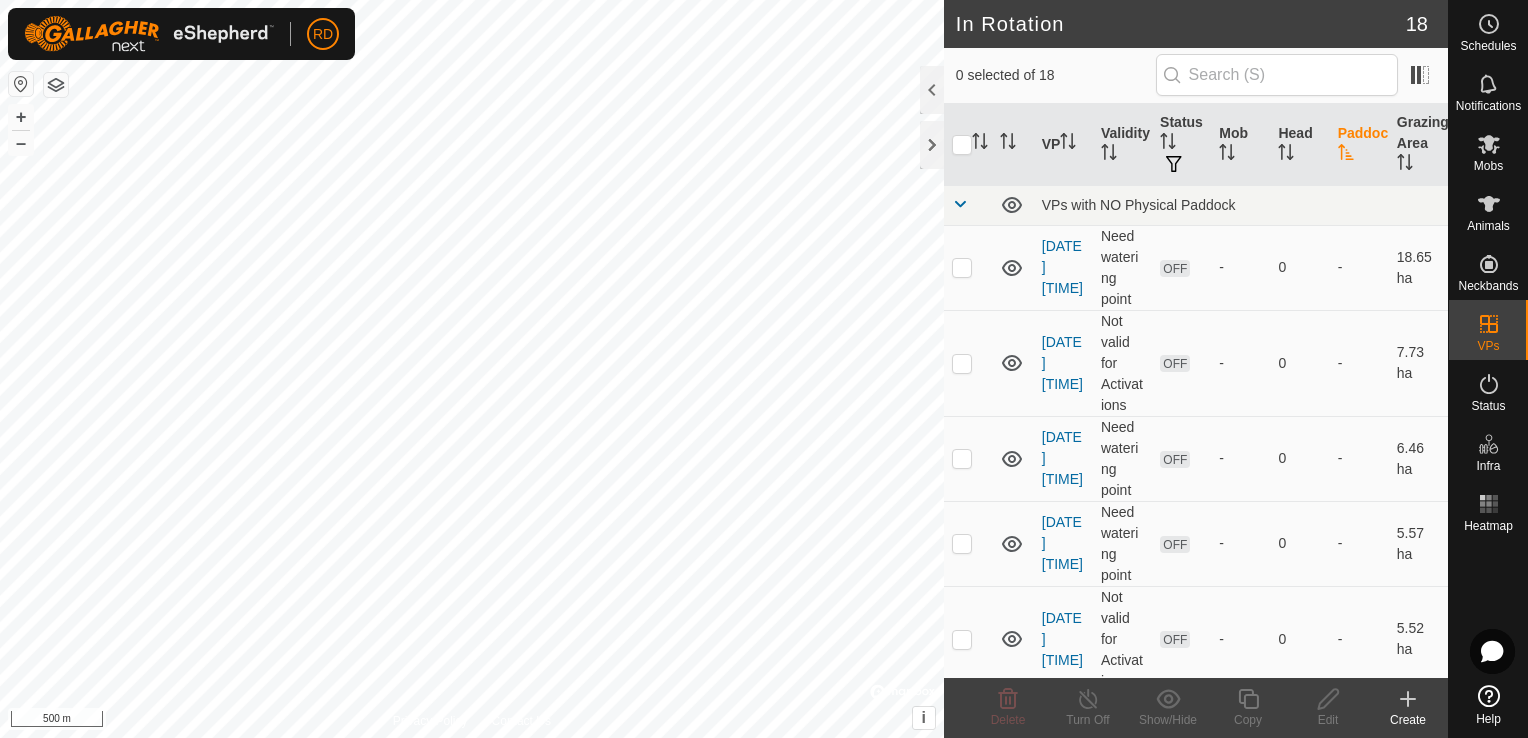click on "Paddock" at bounding box center [1359, 145] 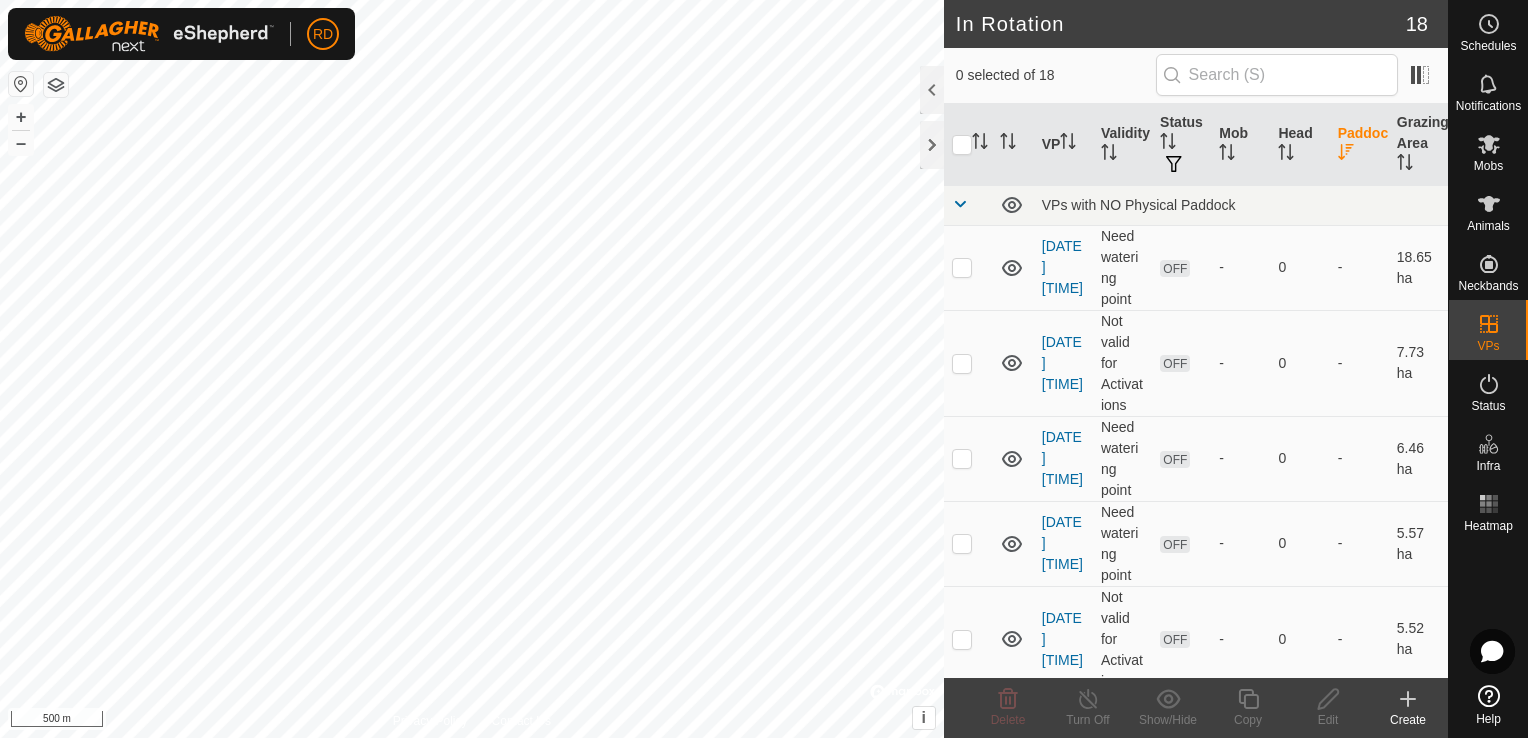 click 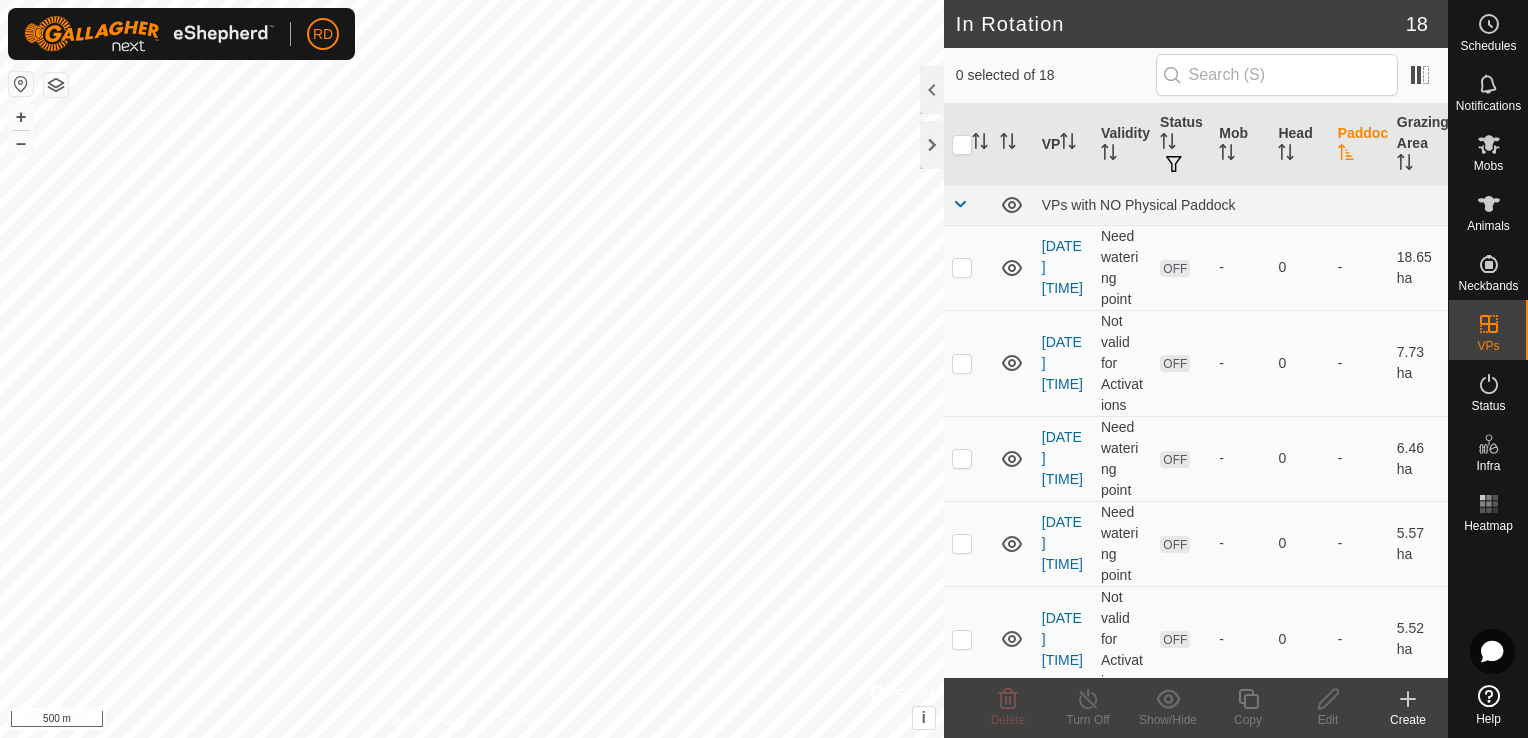 click 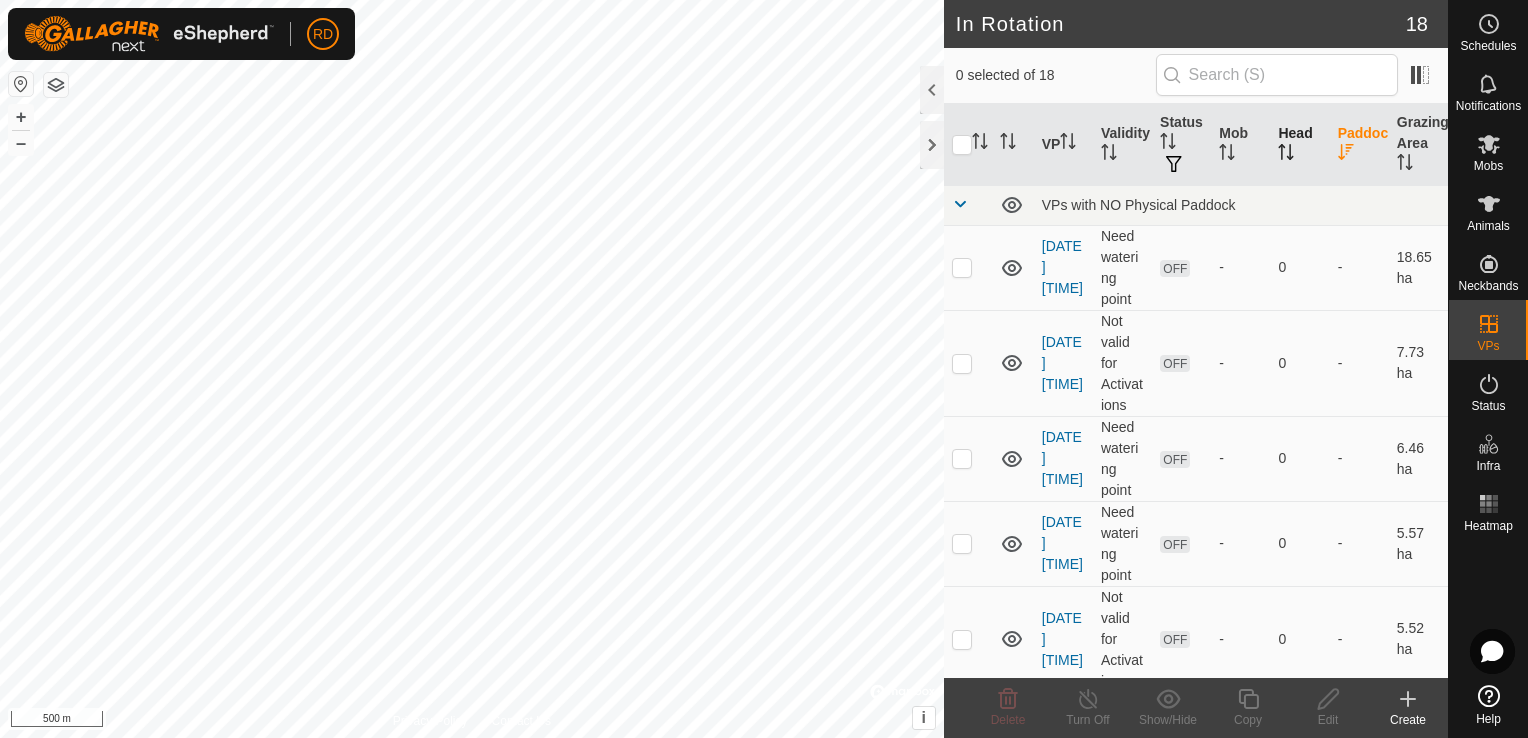 click on "Head" at bounding box center [1299, 145] 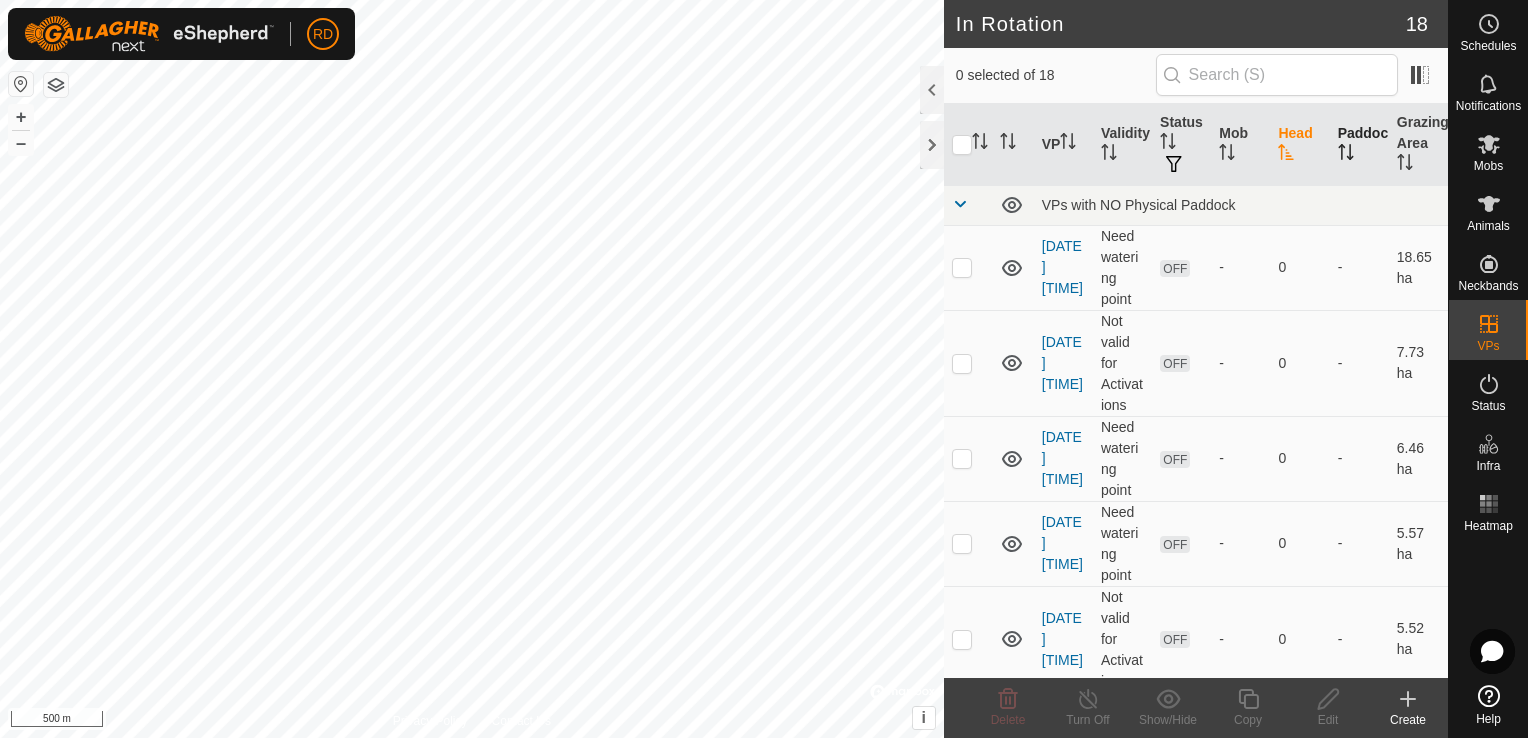 click on "Head" at bounding box center (1299, 145) 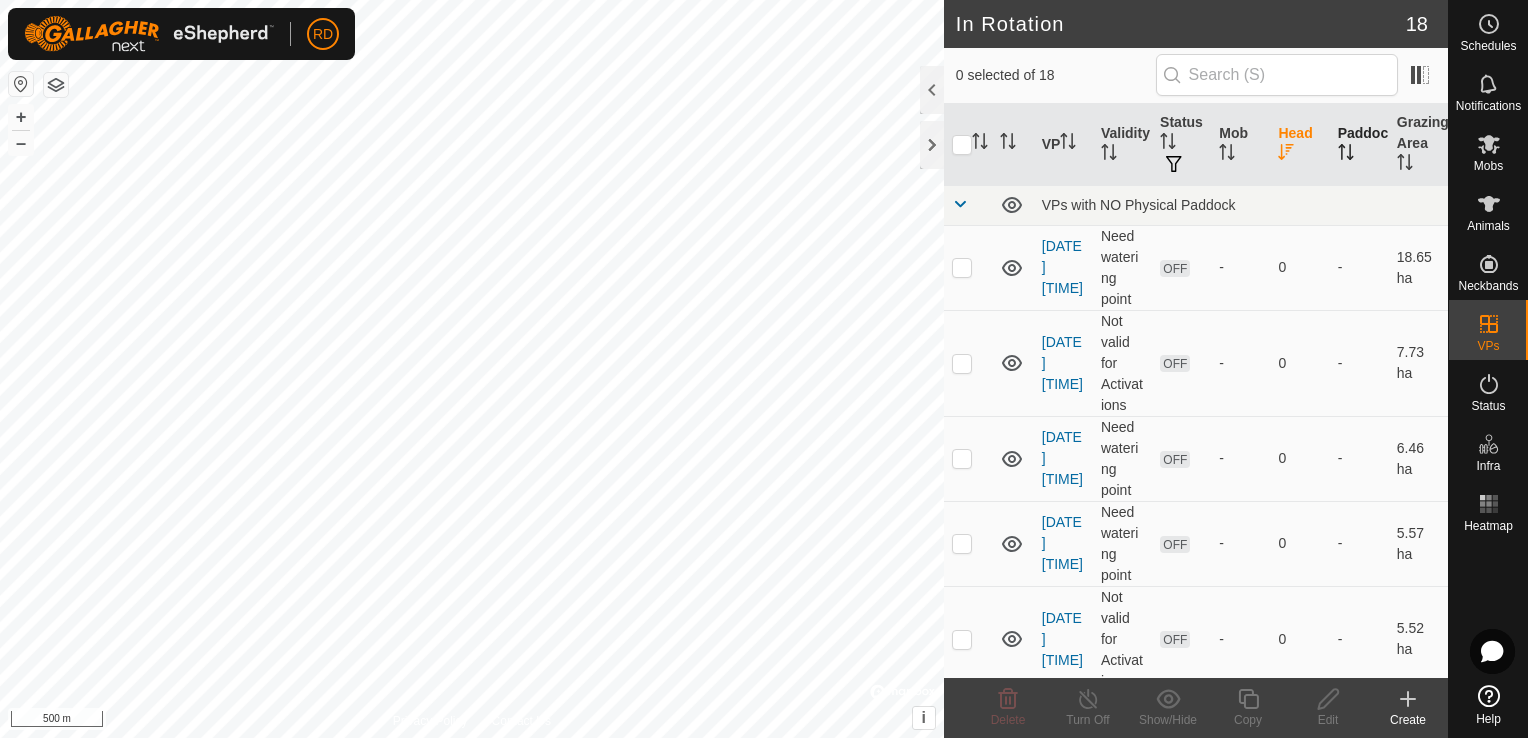 click on "Head" at bounding box center (1299, 145) 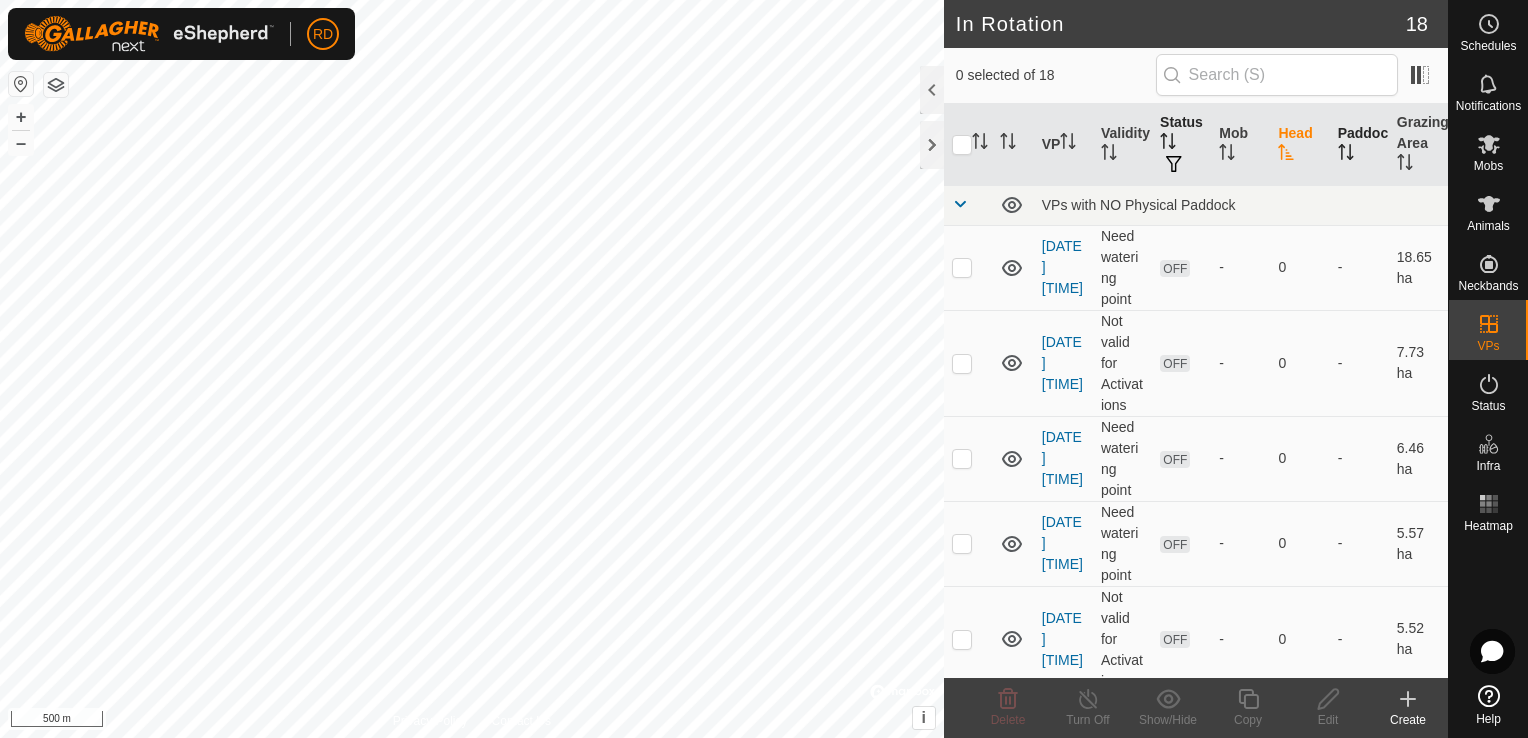 click on "Status" at bounding box center (1181, 145) 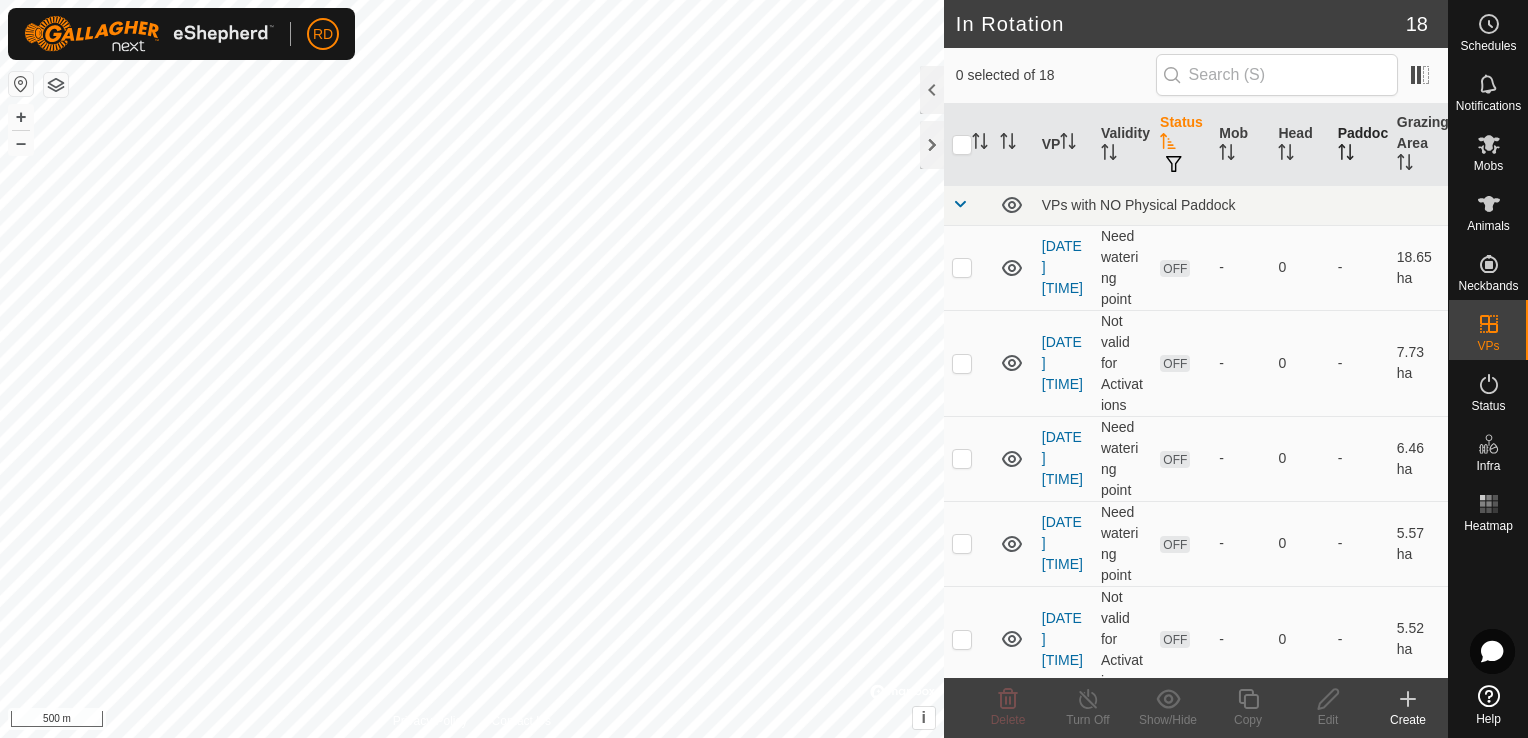 click on "Status" at bounding box center (1181, 145) 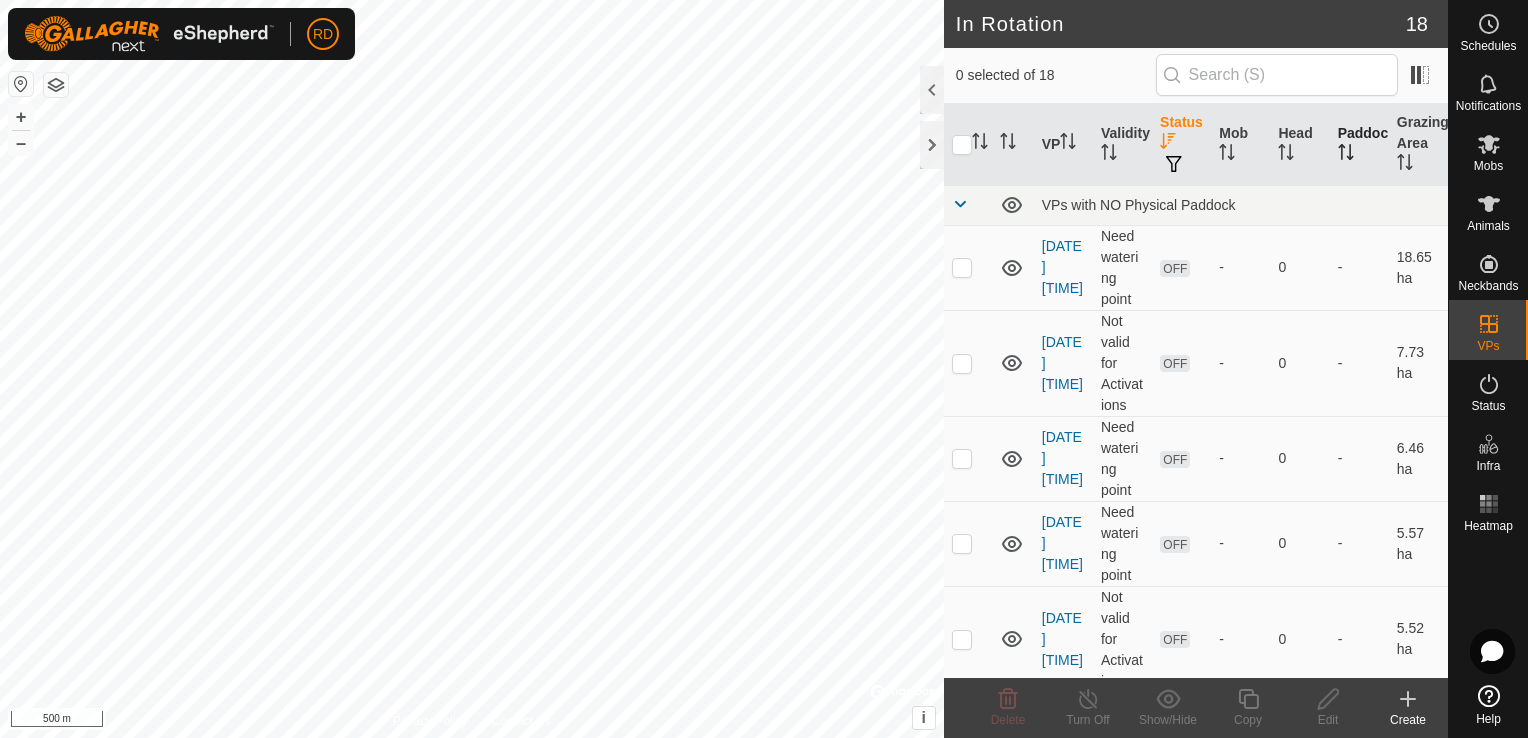 click on "Status" at bounding box center (1181, 145) 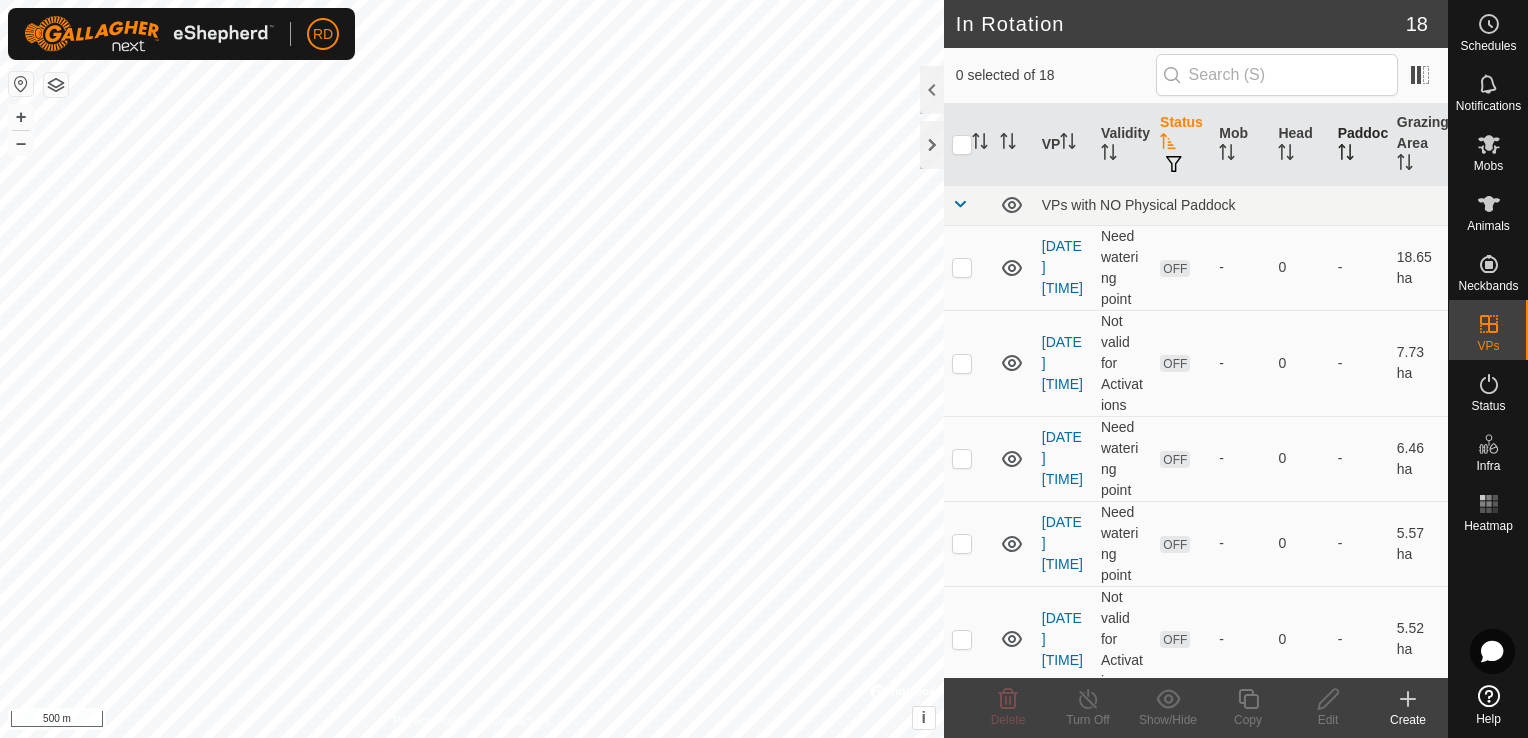 click 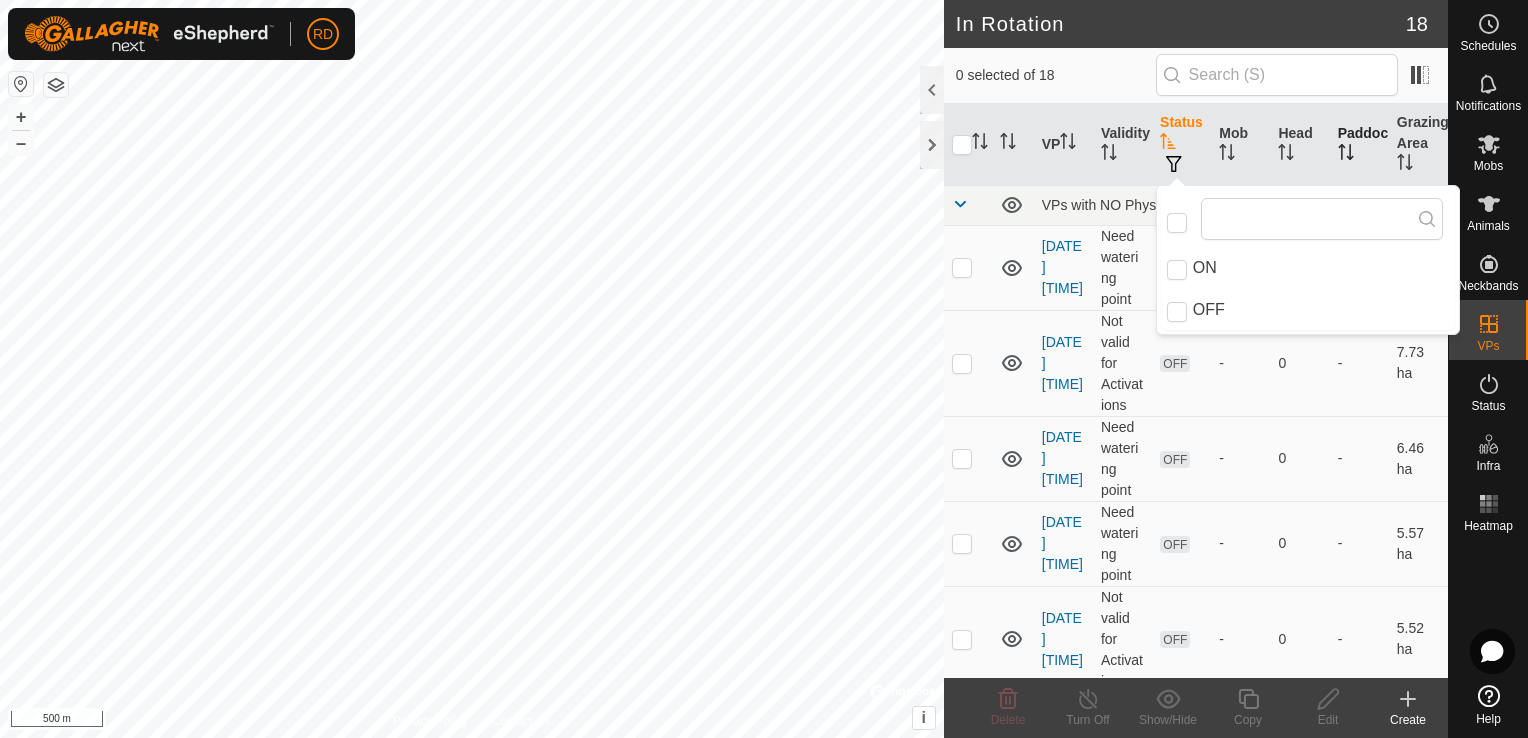 click 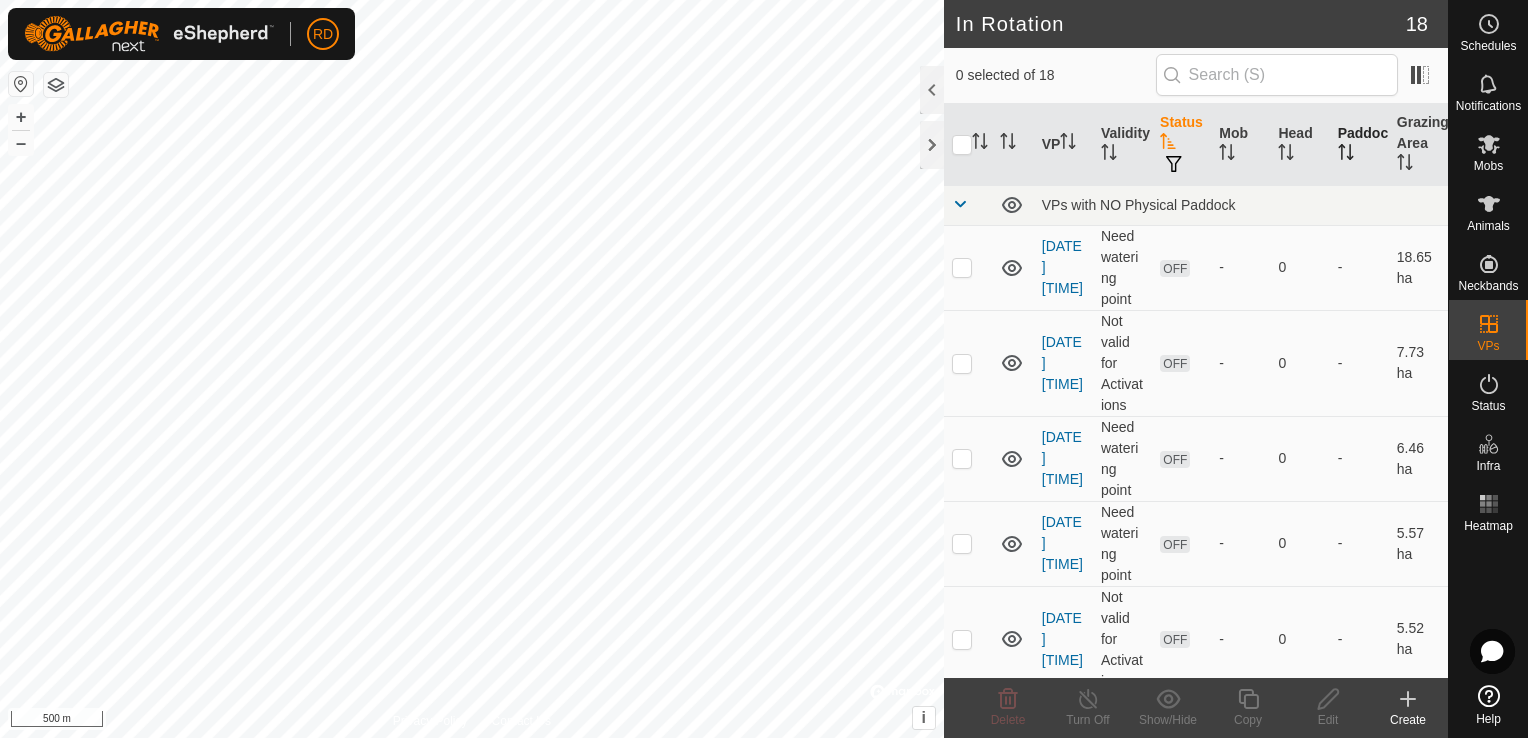 click on "Status" at bounding box center (1181, 145) 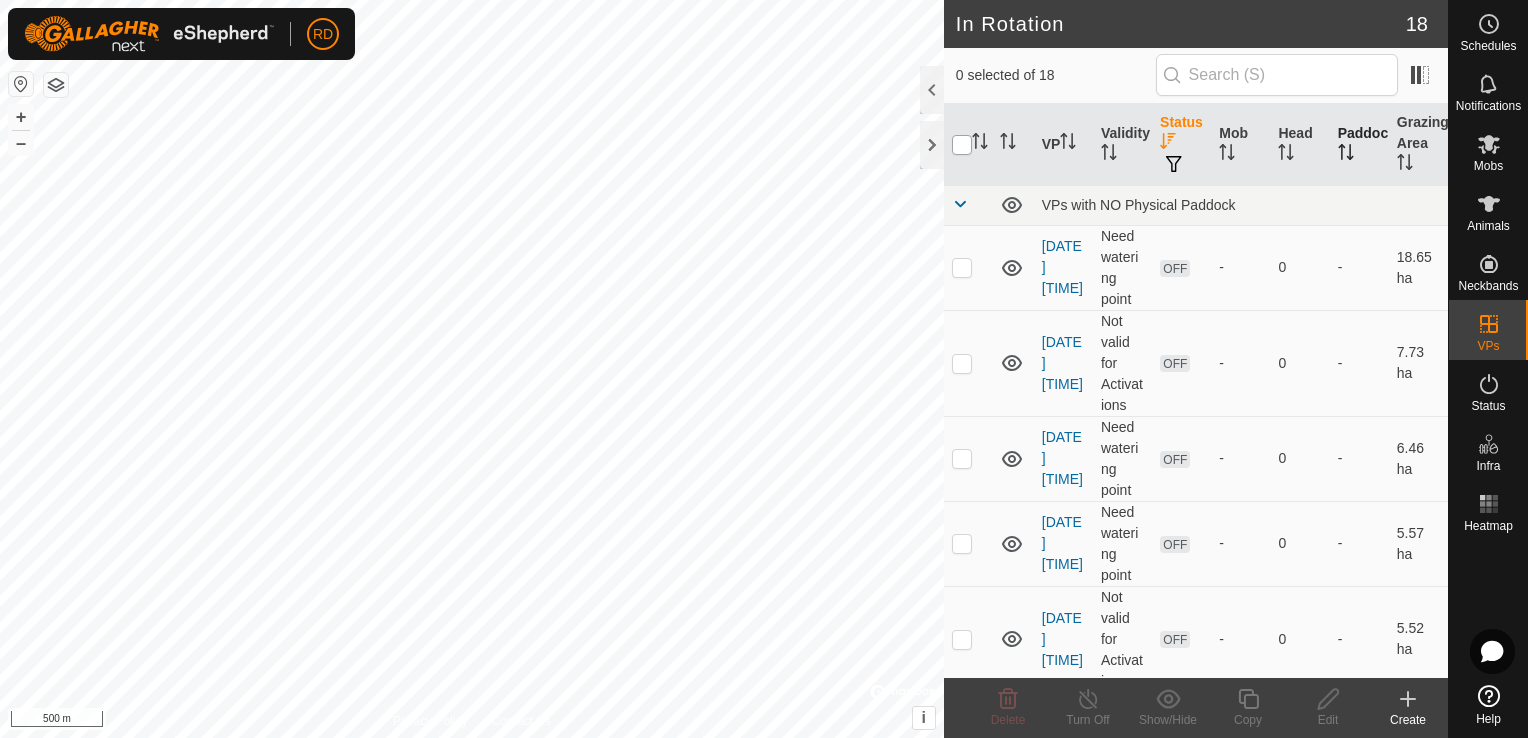 click at bounding box center (962, 145) 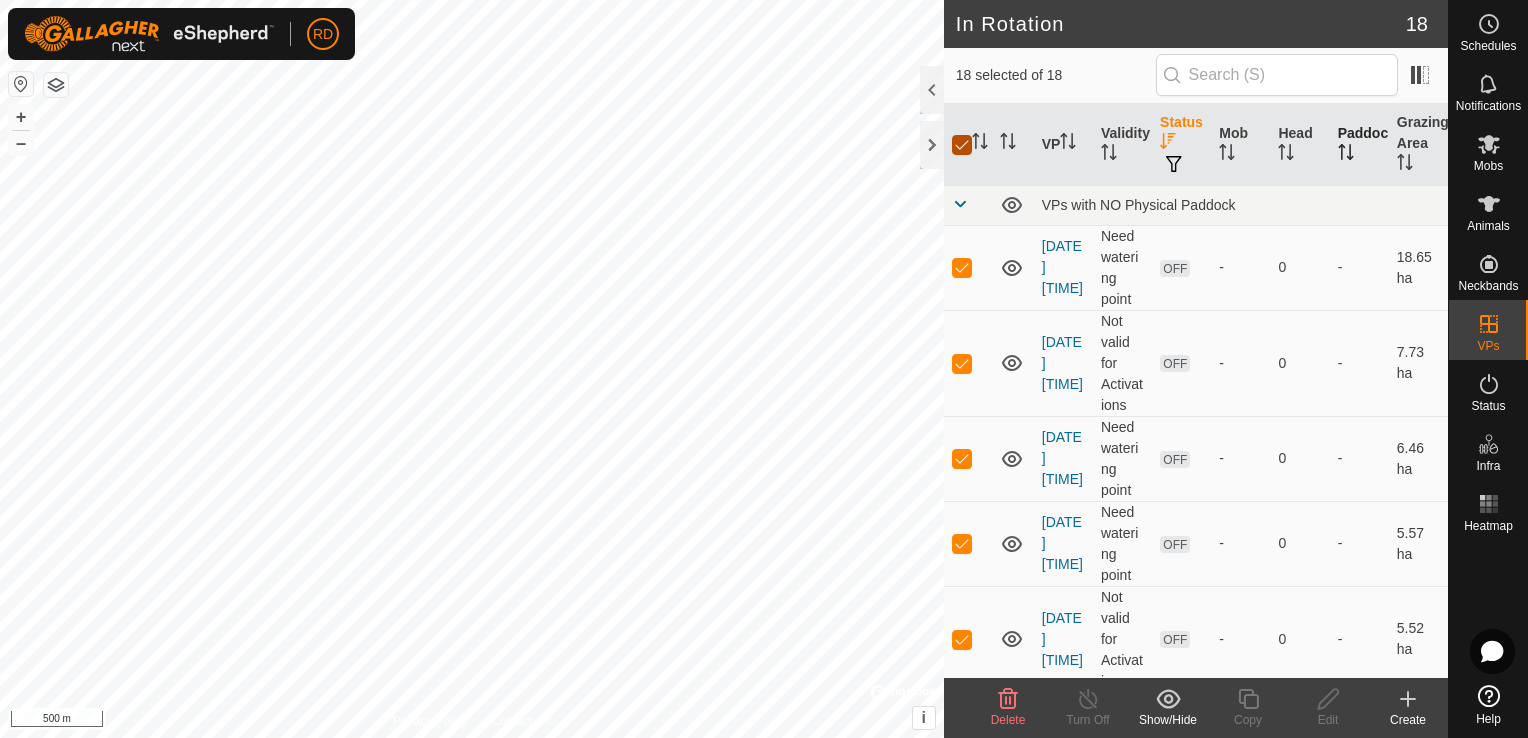 click at bounding box center [962, 145] 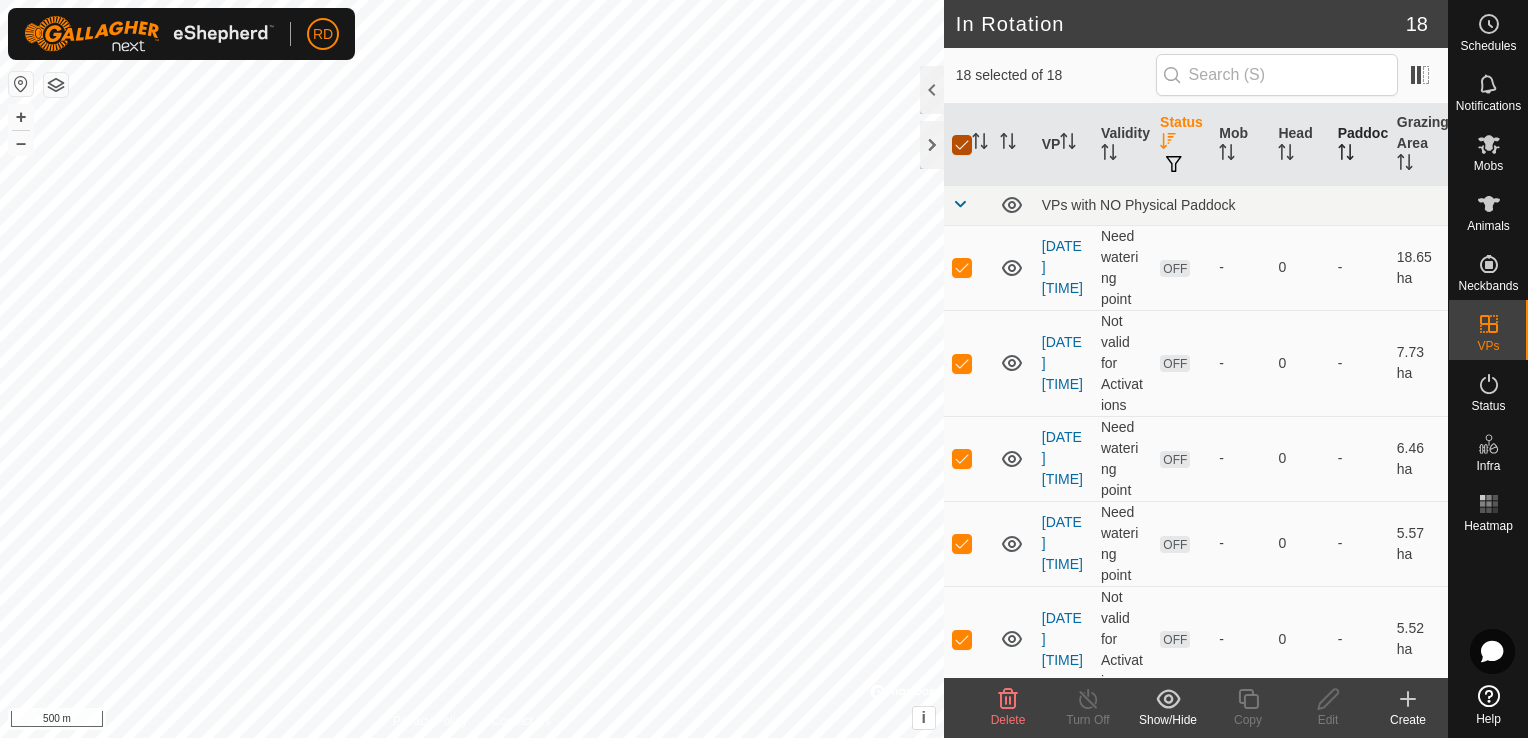 checkbox on "false" 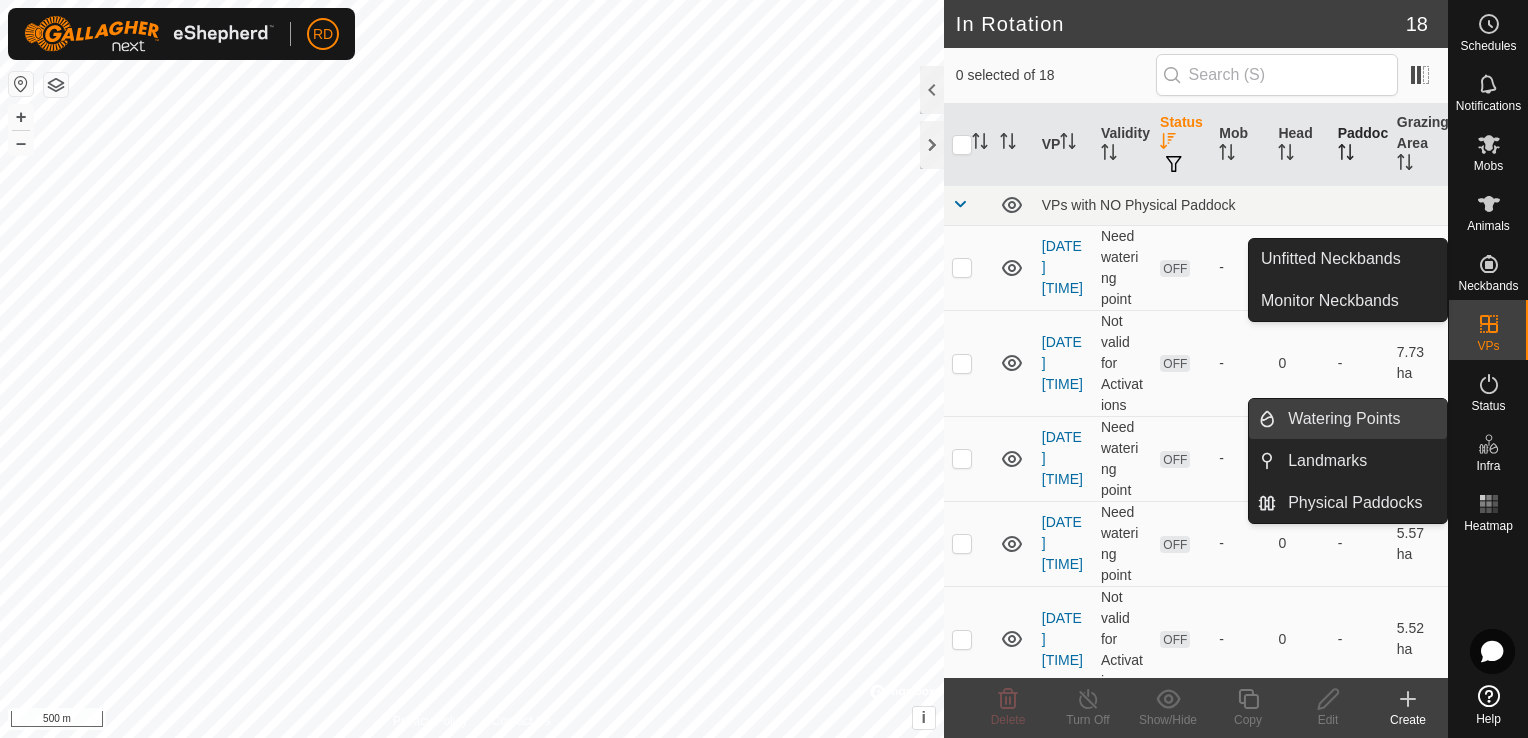 click on "Watering Points" at bounding box center (1361, 419) 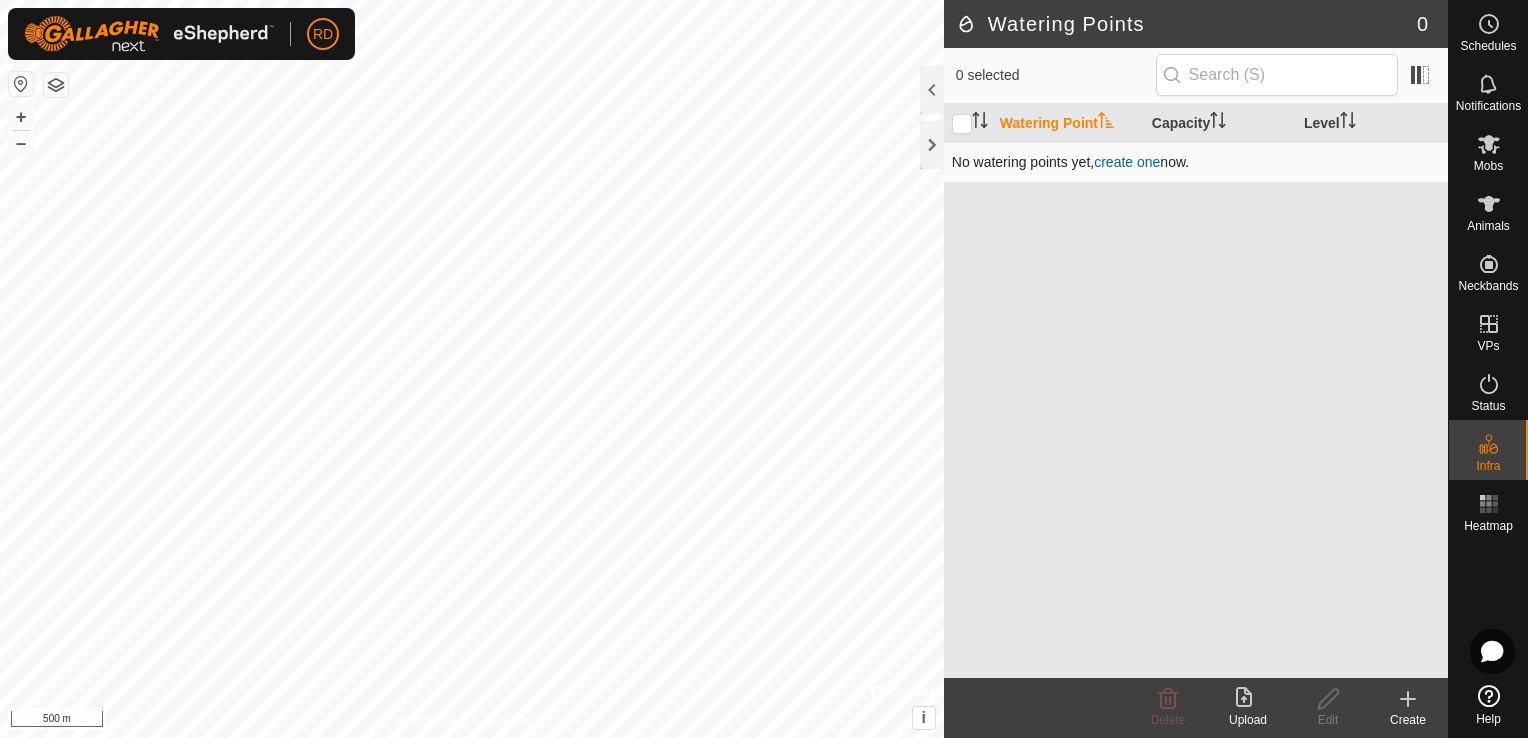 click on "create one" at bounding box center [1127, 162] 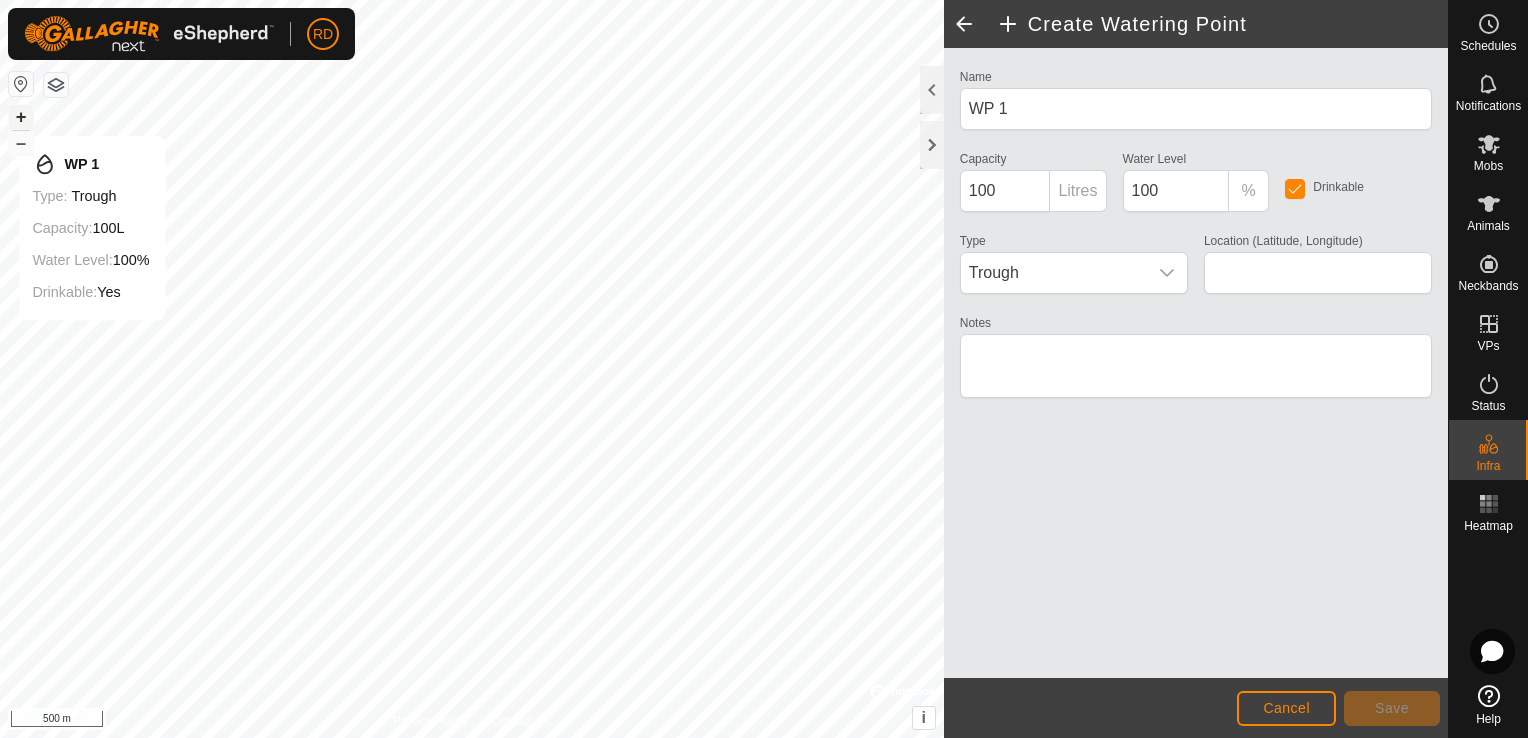 click on "+" at bounding box center [21, 117] 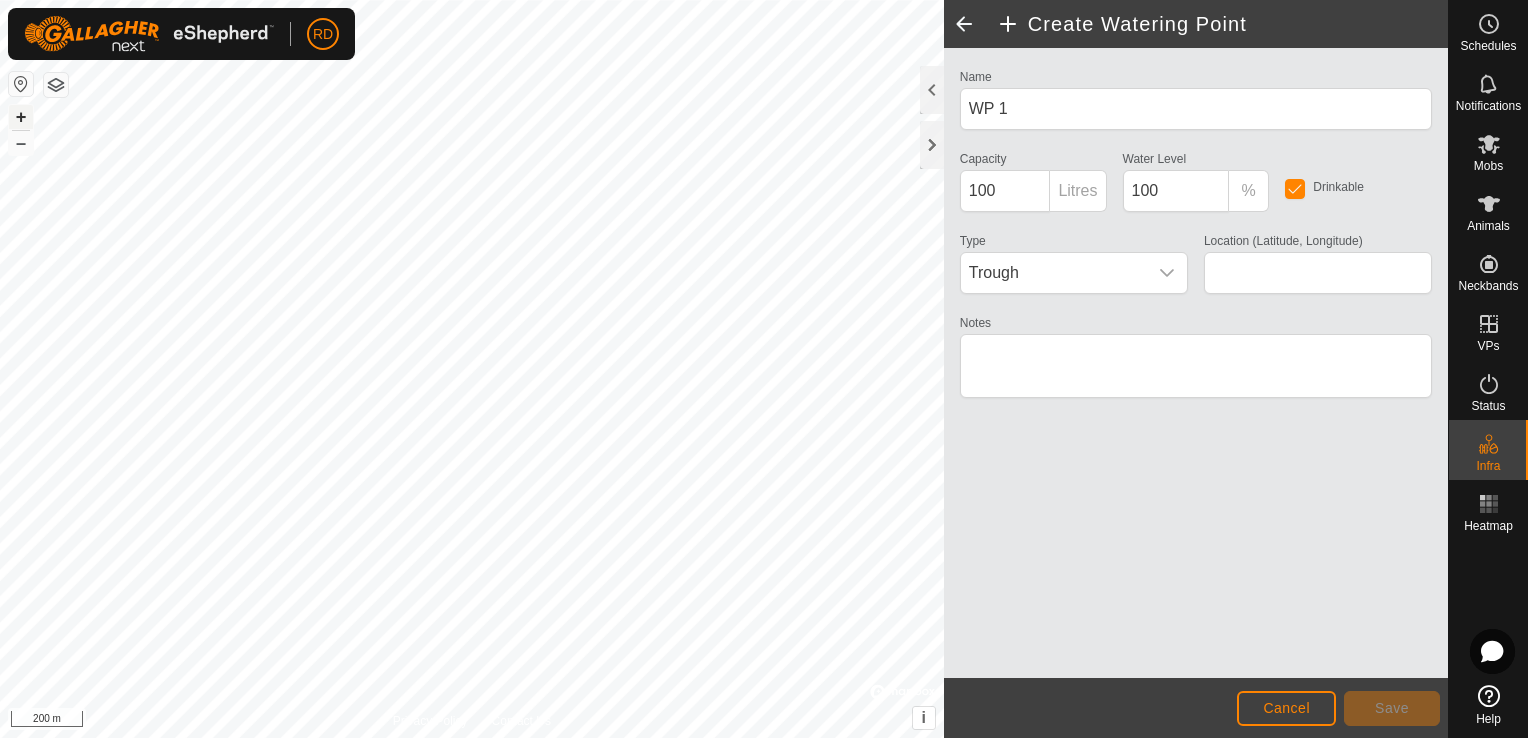 click on "+" at bounding box center [21, 117] 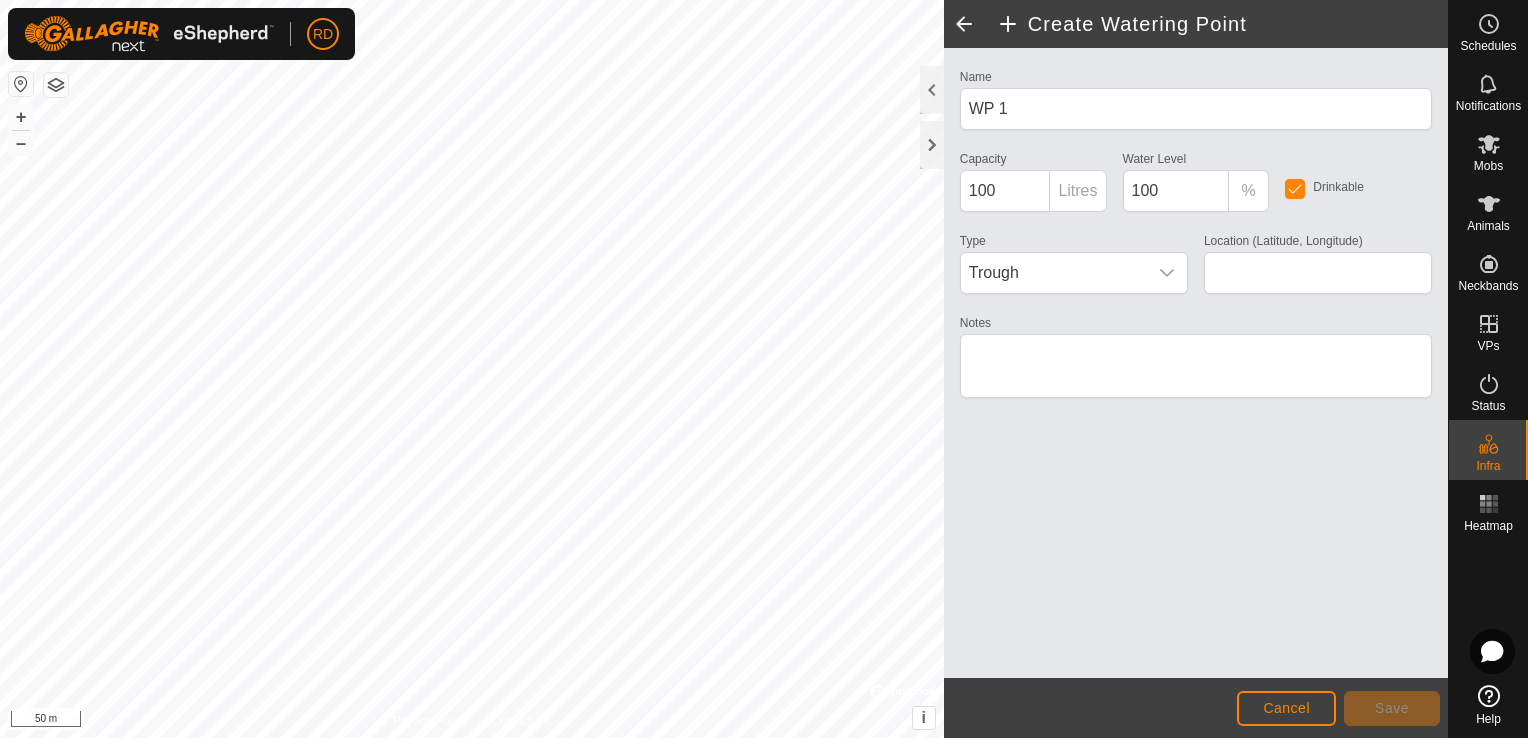 type on "[LATITUDE], [LONGITUDE]" 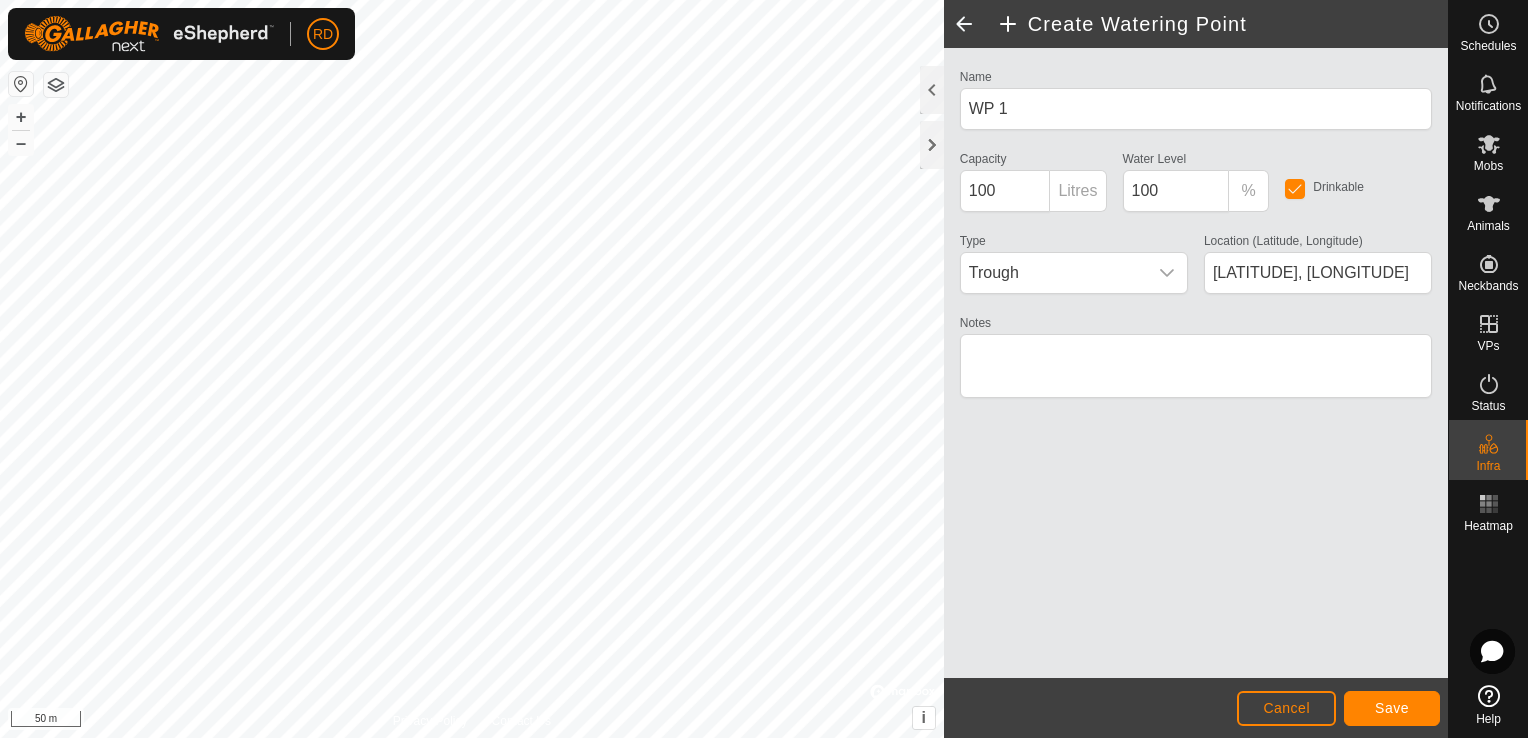 click 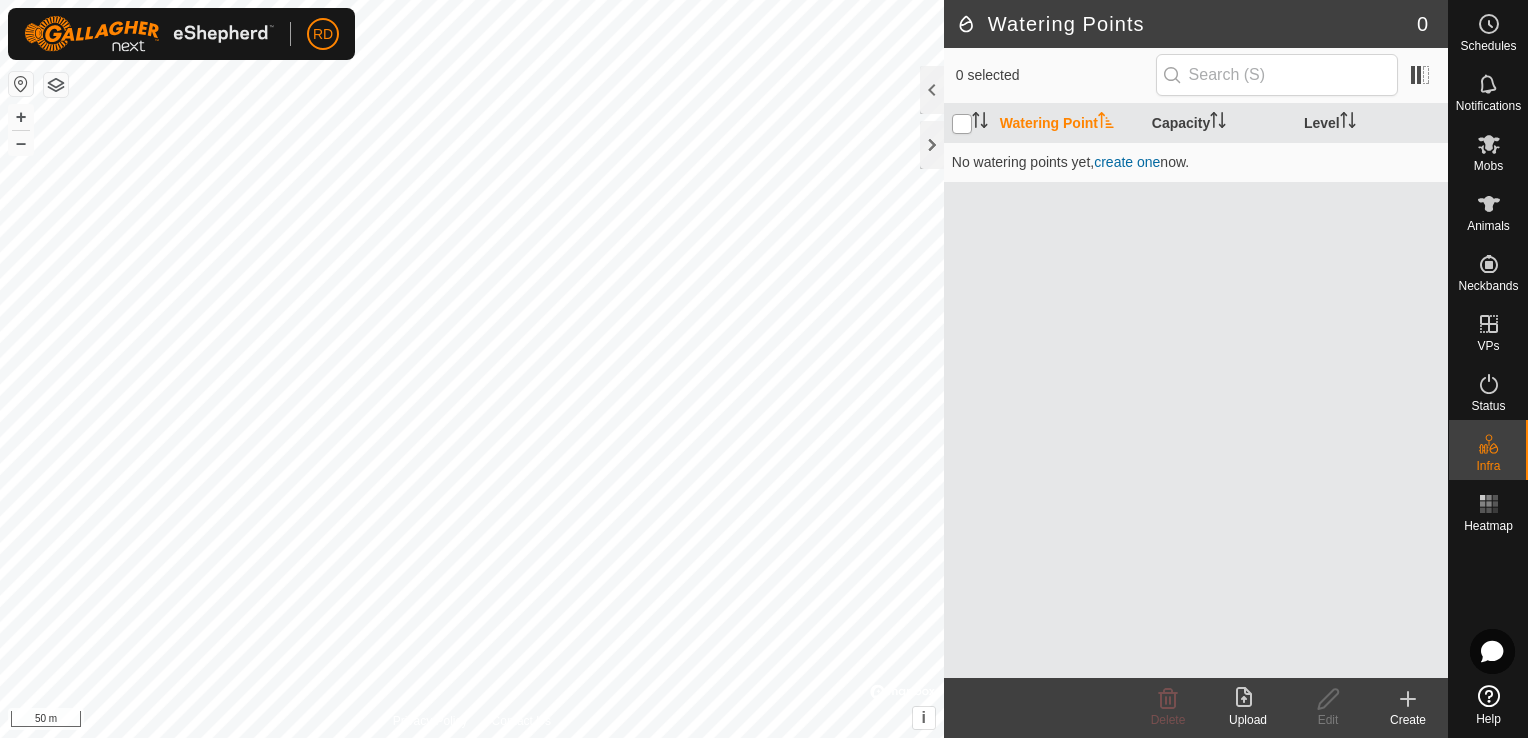 click at bounding box center (962, 124) 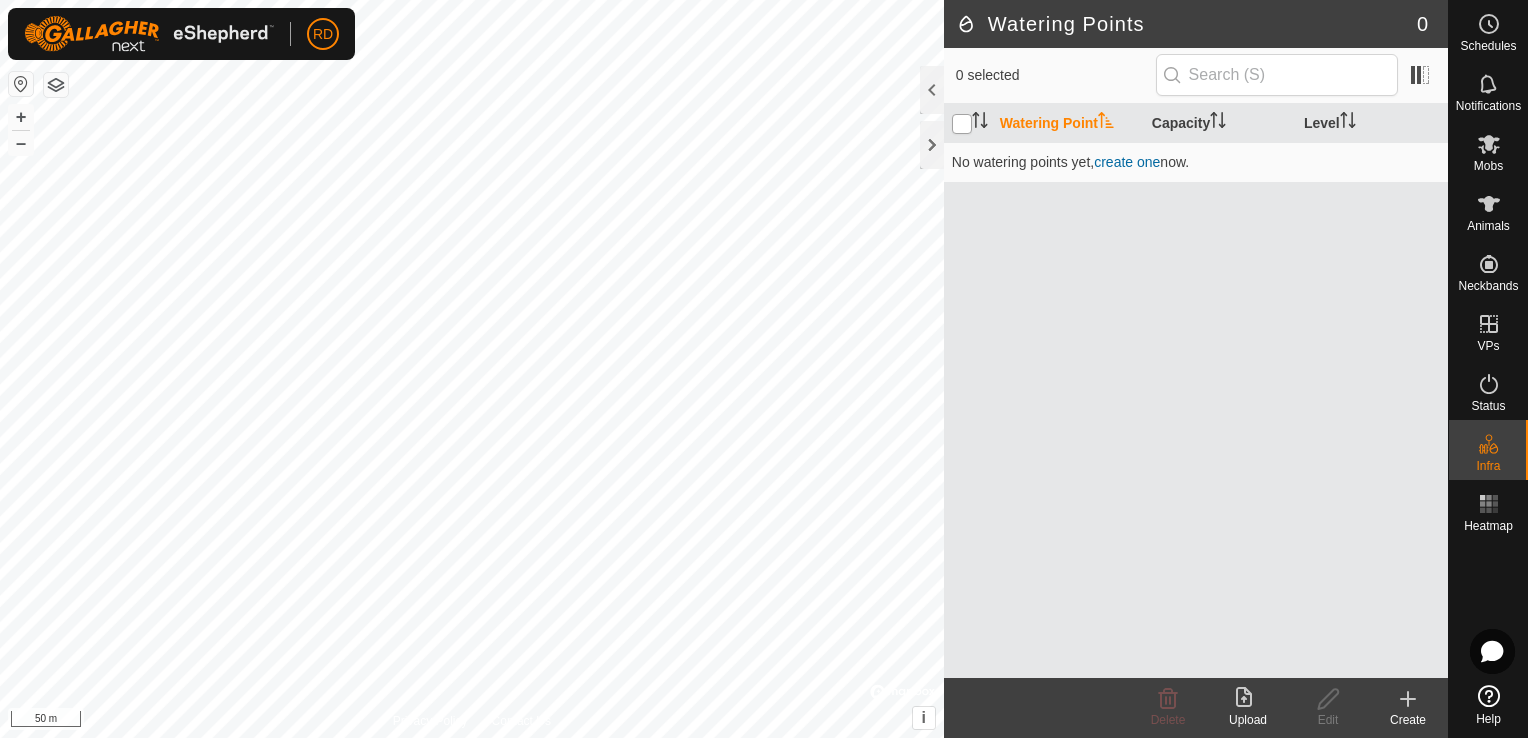 click at bounding box center [962, 124] 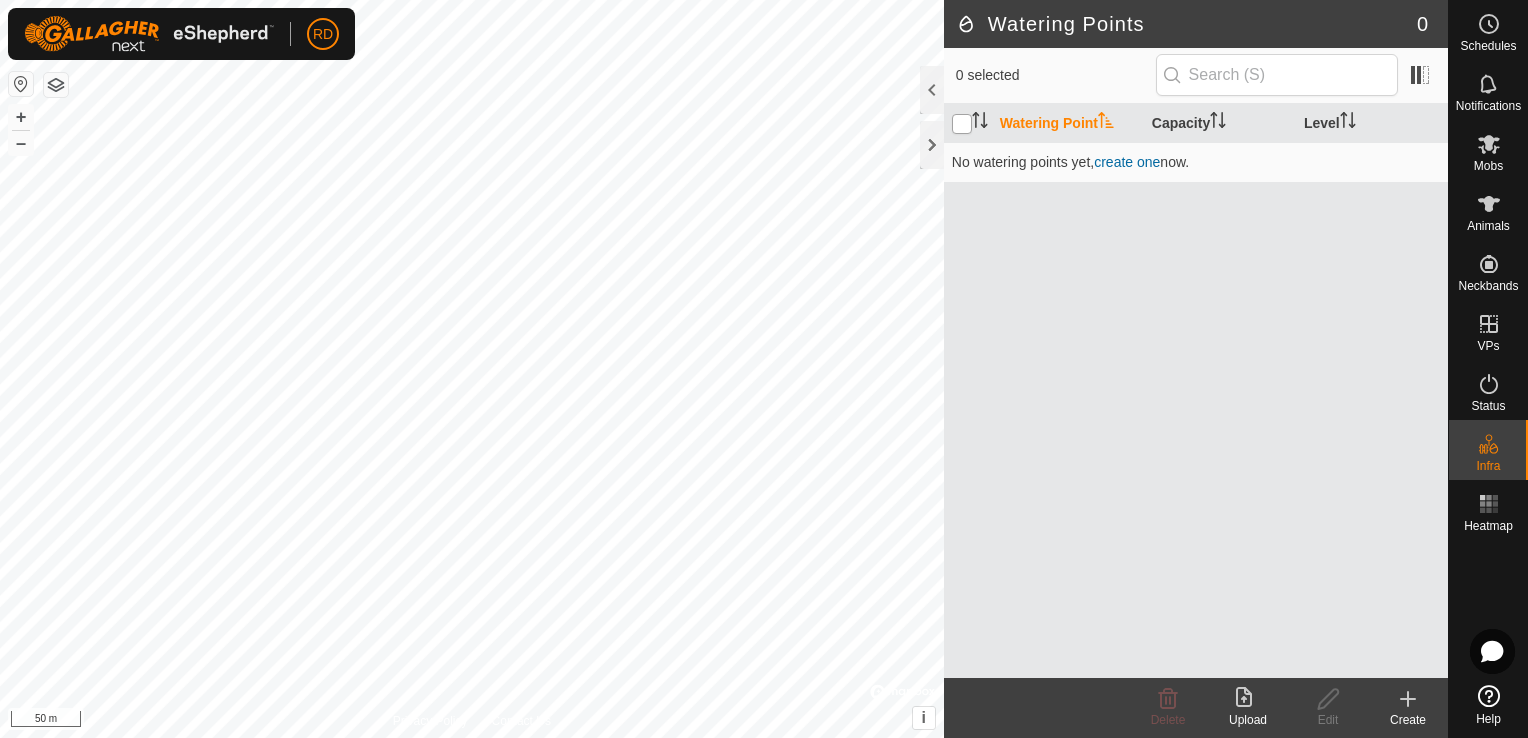 checkbox on "true" 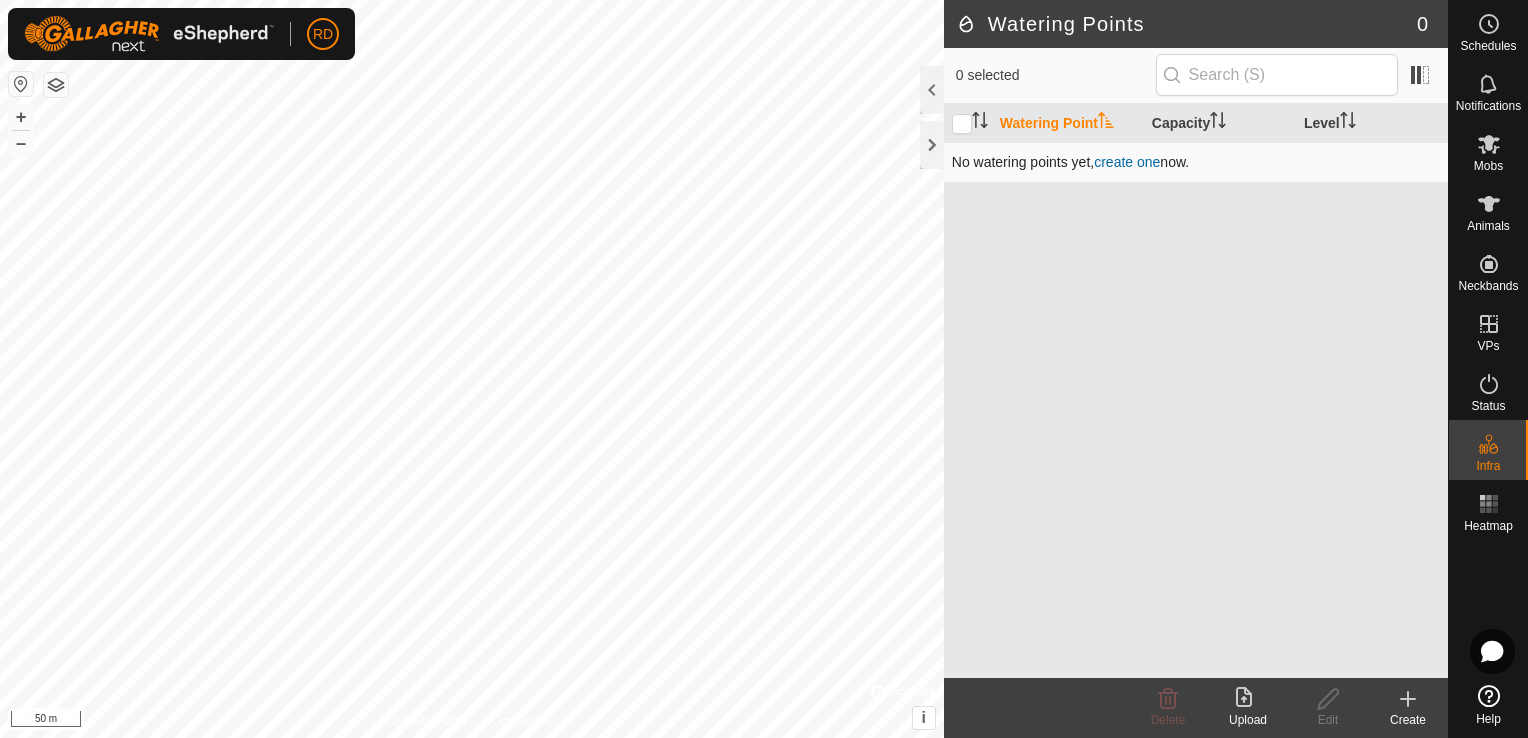click on "create one" at bounding box center [1127, 162] 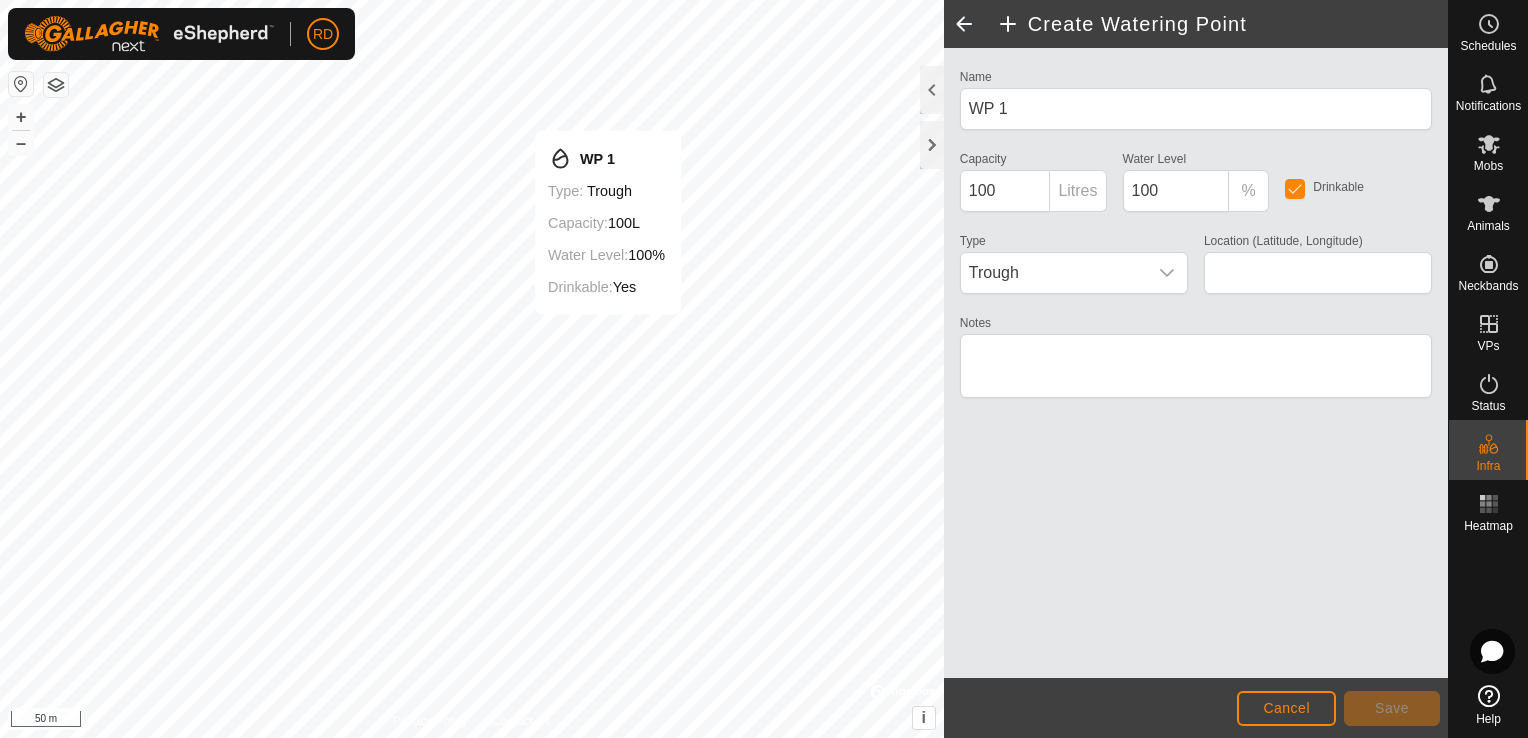 type on "[LATITUDE], [LONGITUDE]" 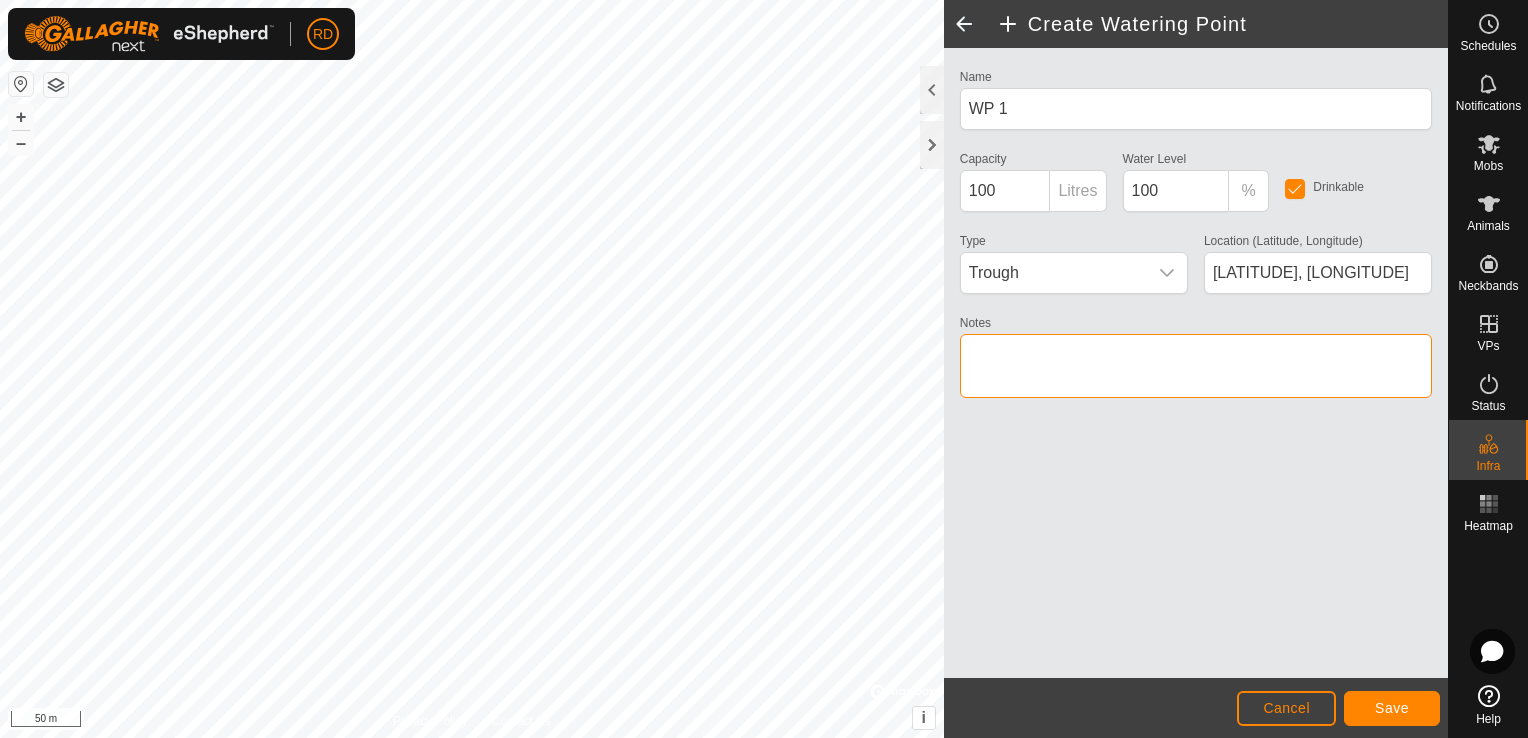click on "Notes" at bounding box center [1196, 366] 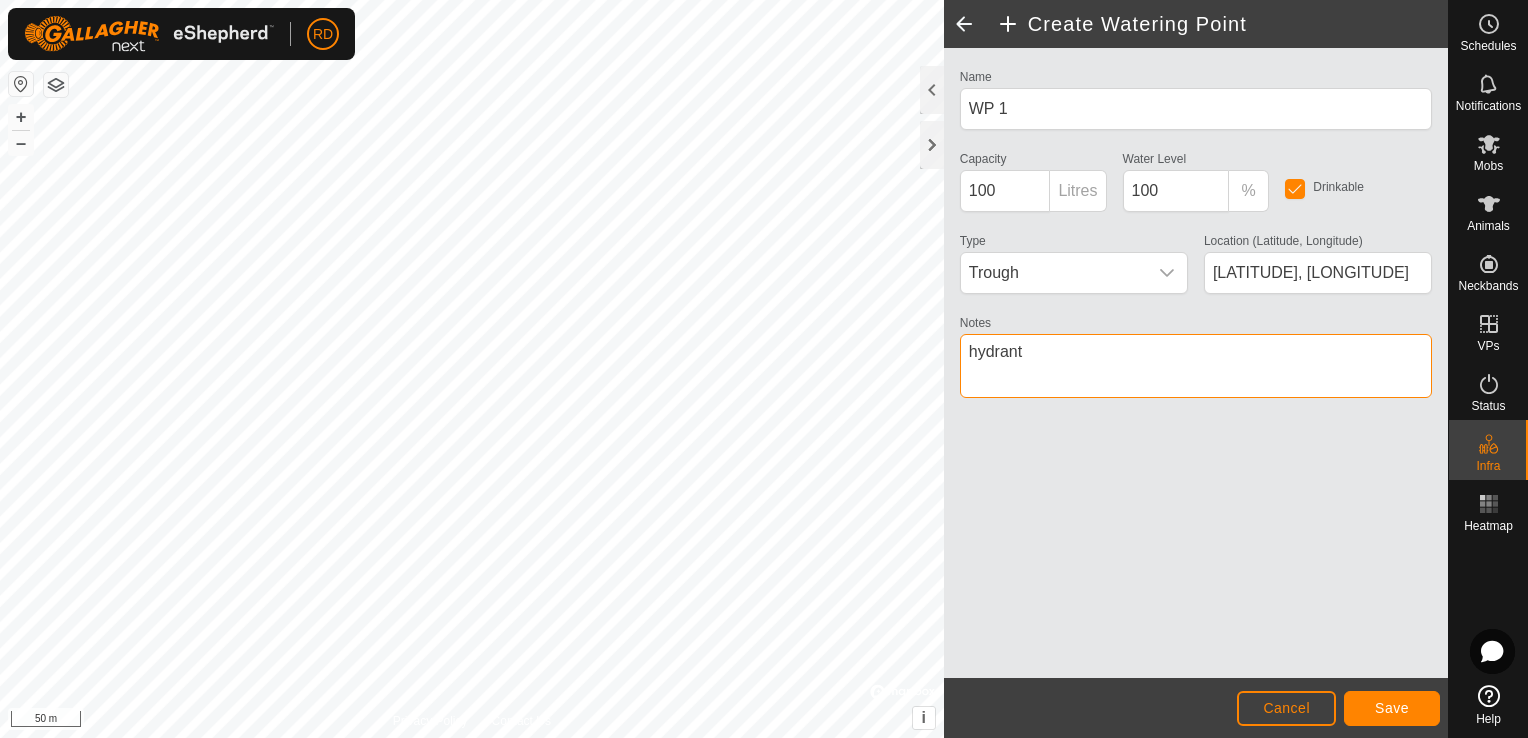 type on "hydrant" 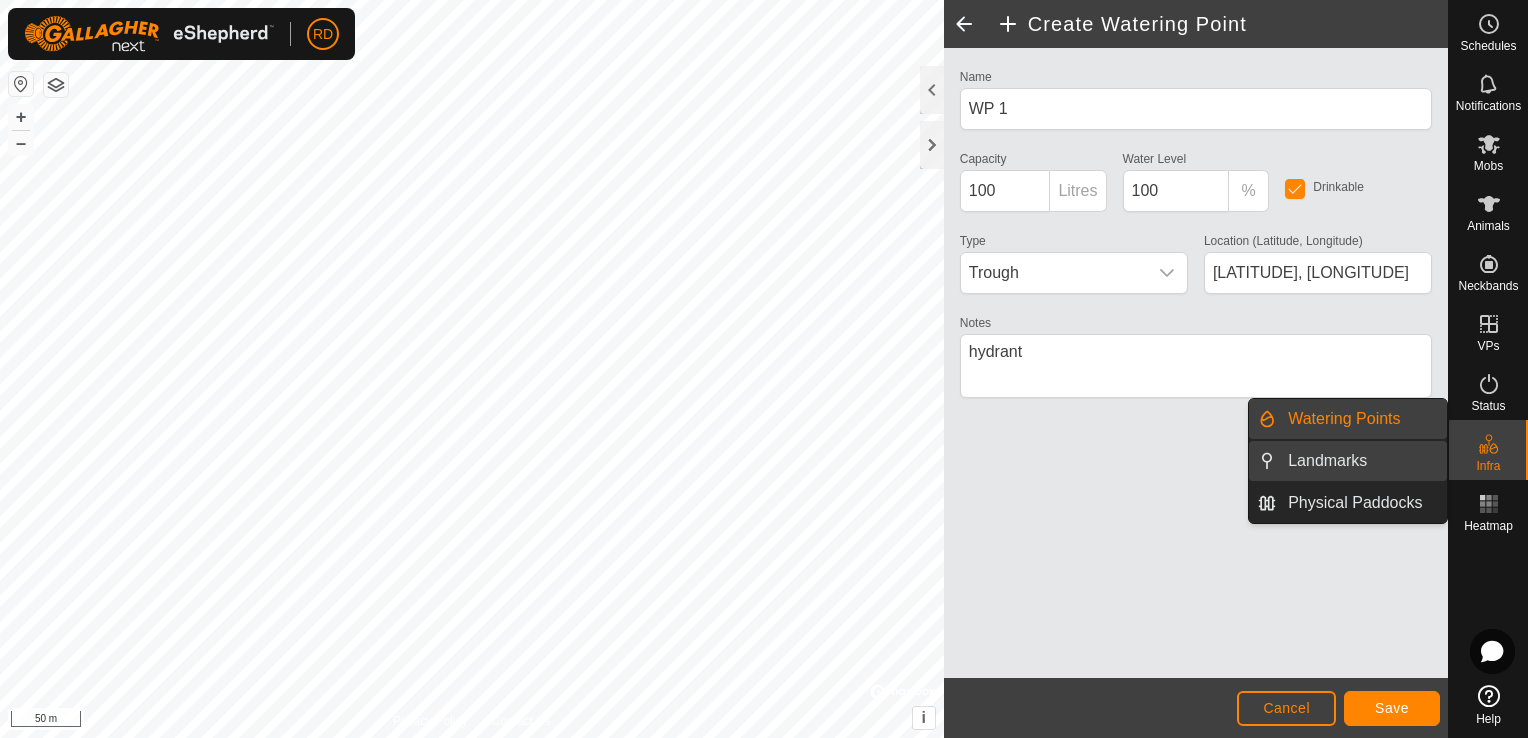 click on "Landmarks" at bounding box center (1361, 461) 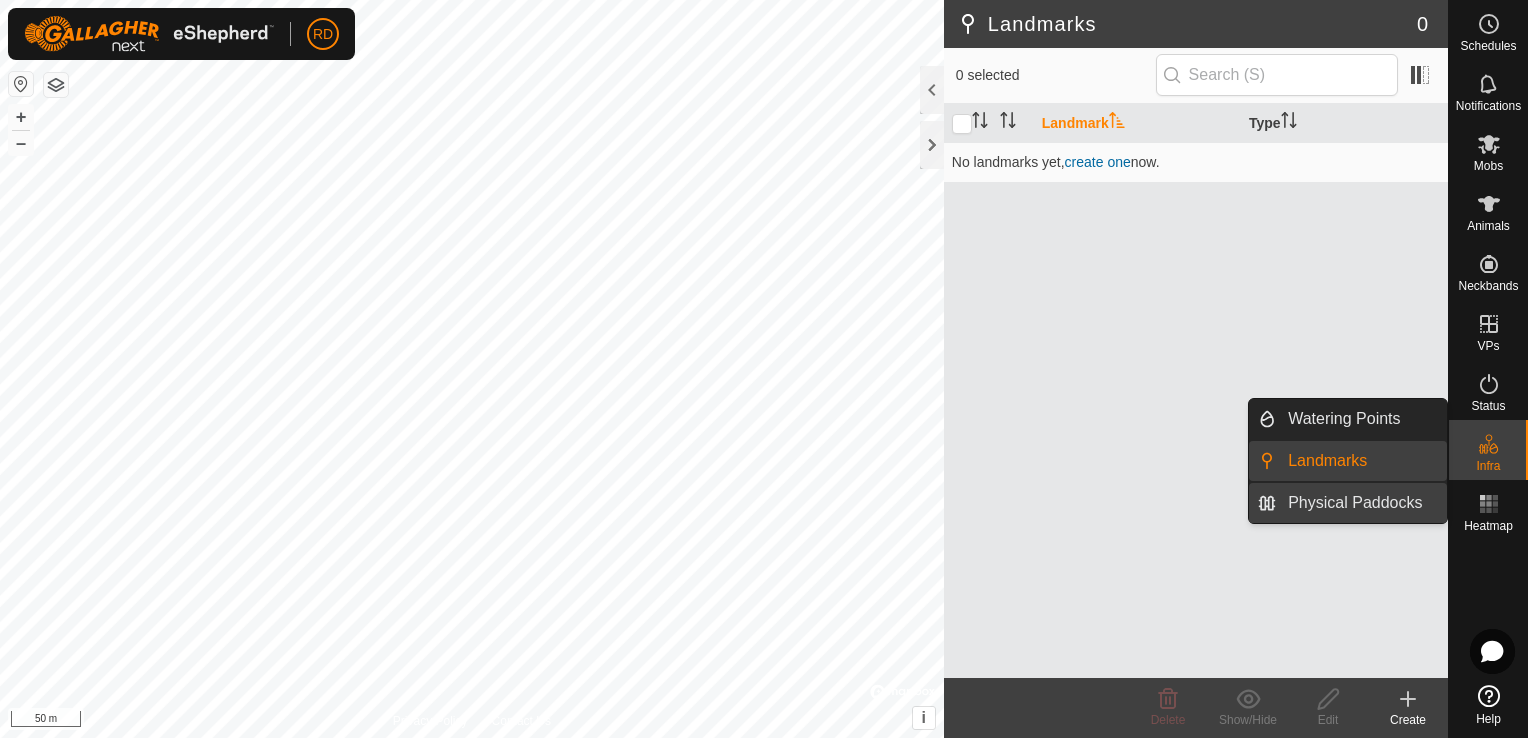 click on "Physical Paddocks" at bounding box center (1361, 503) 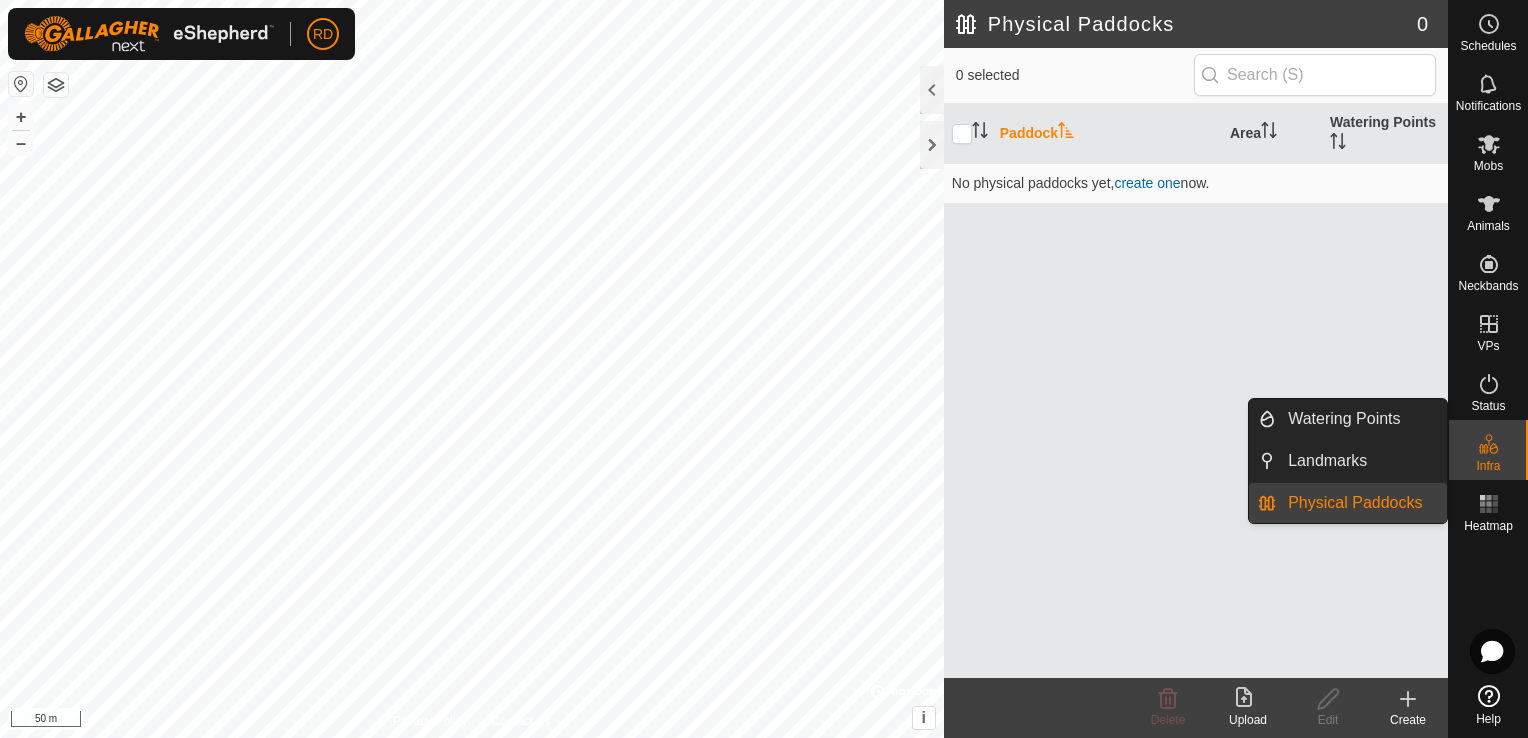 click on "Physical Paddocks" at bounding box center (1361, 503) 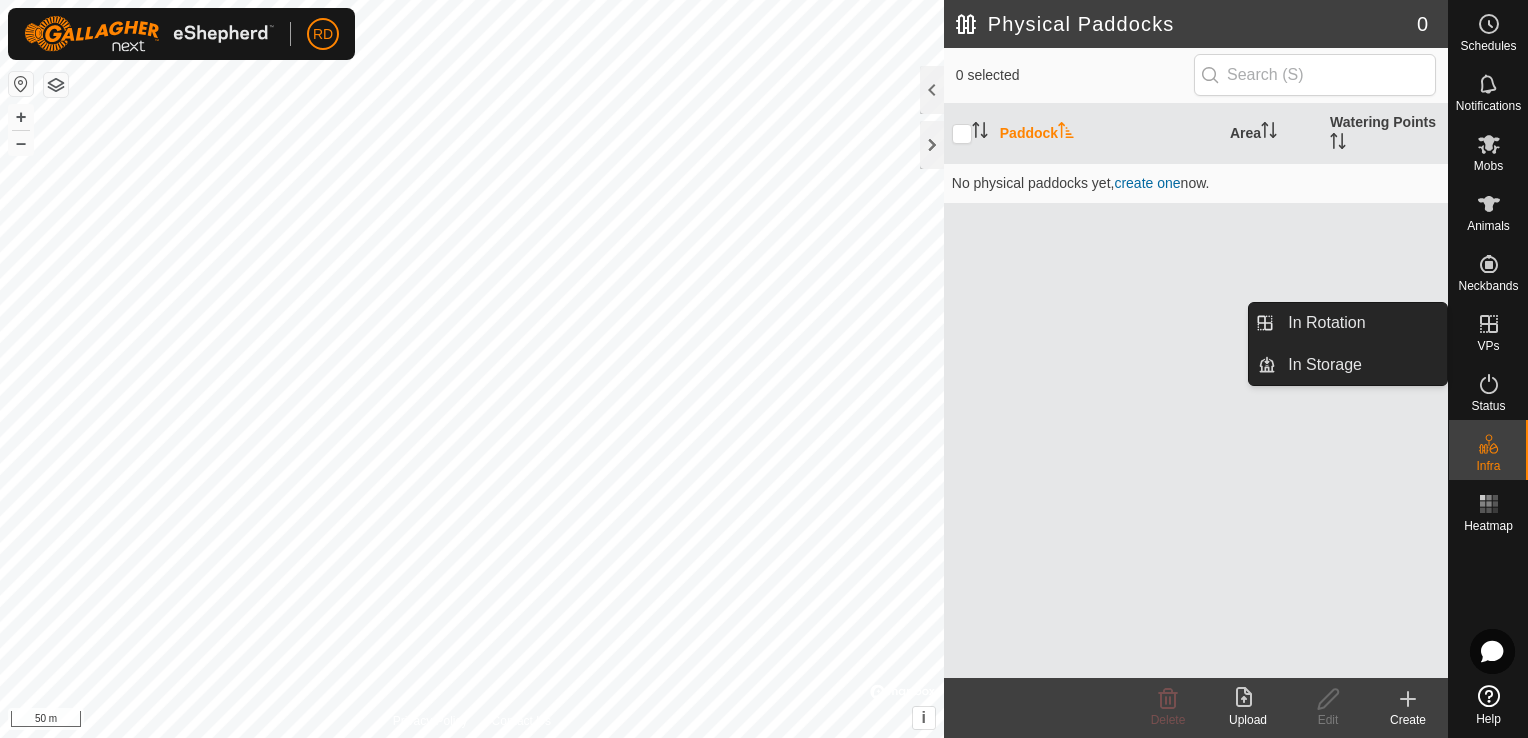 click 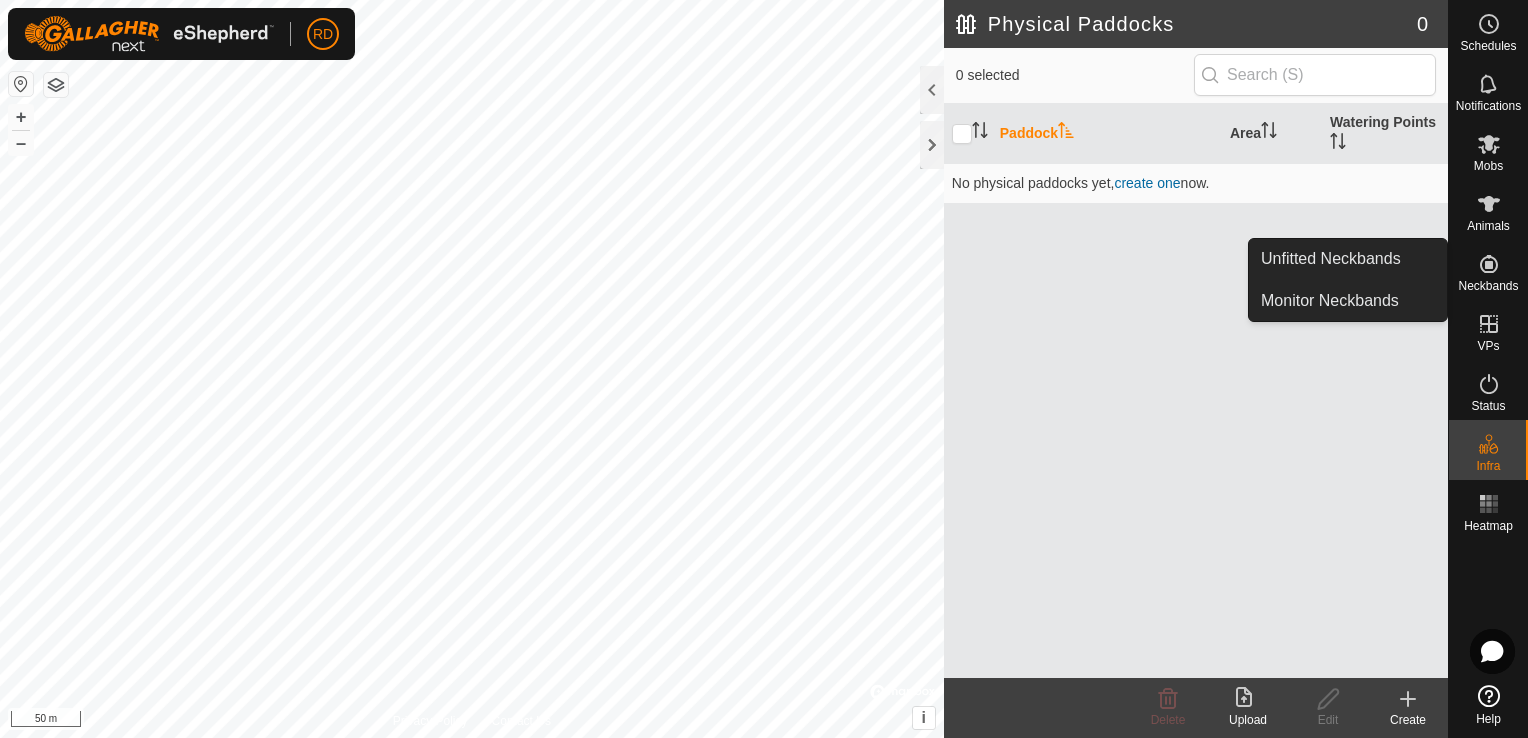 click 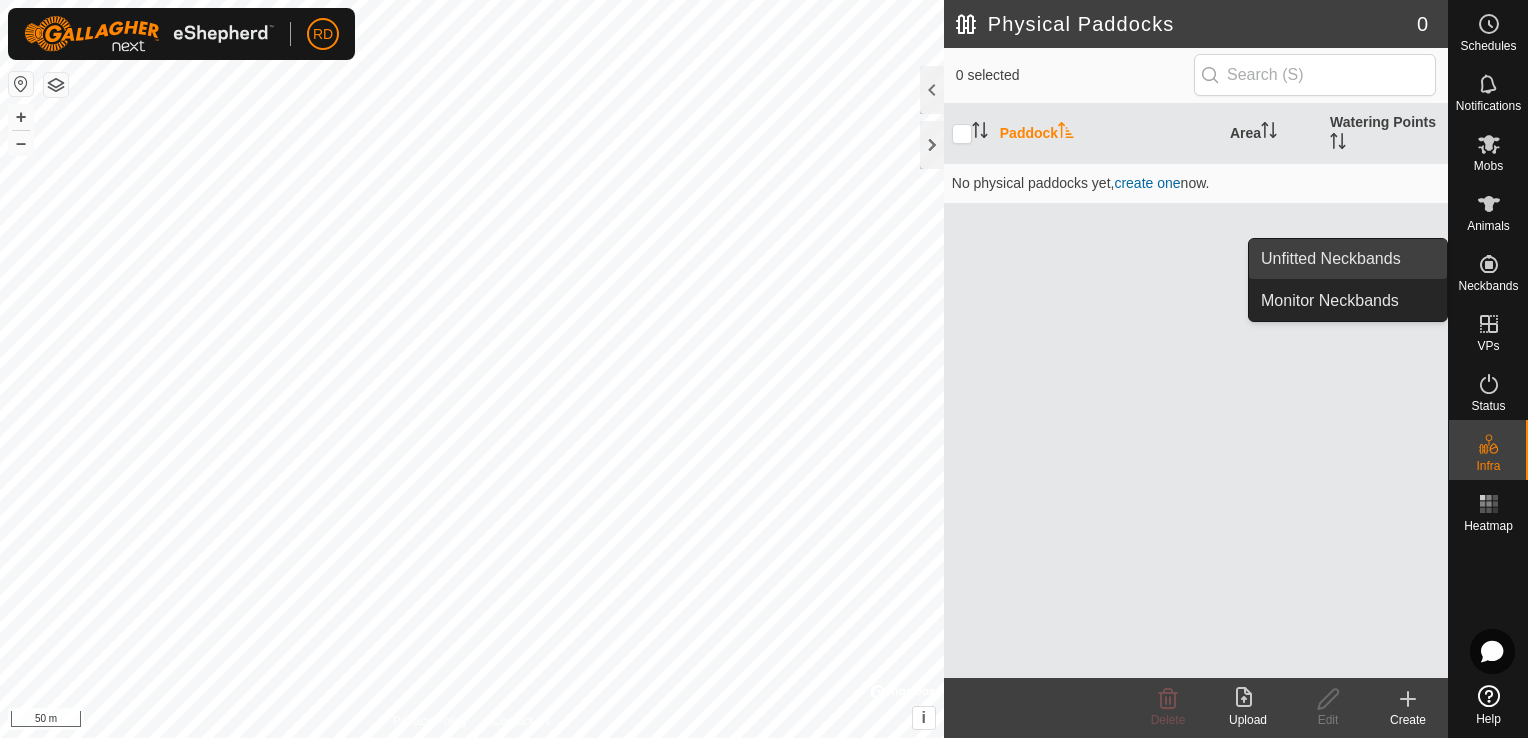 click on "Unfitted Neckbands" at bounding box center [1348, 259] 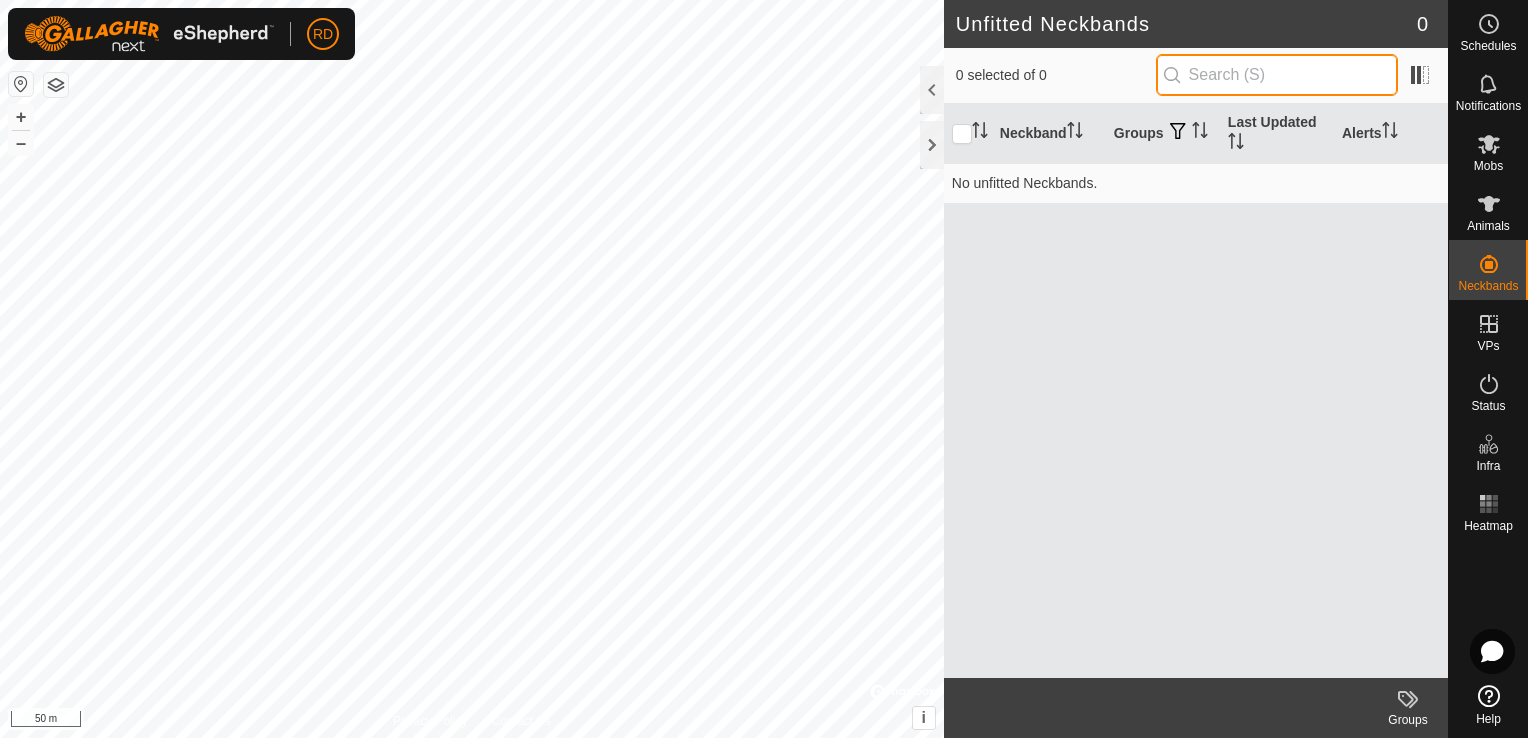 click at bounding box center [1277, 75] 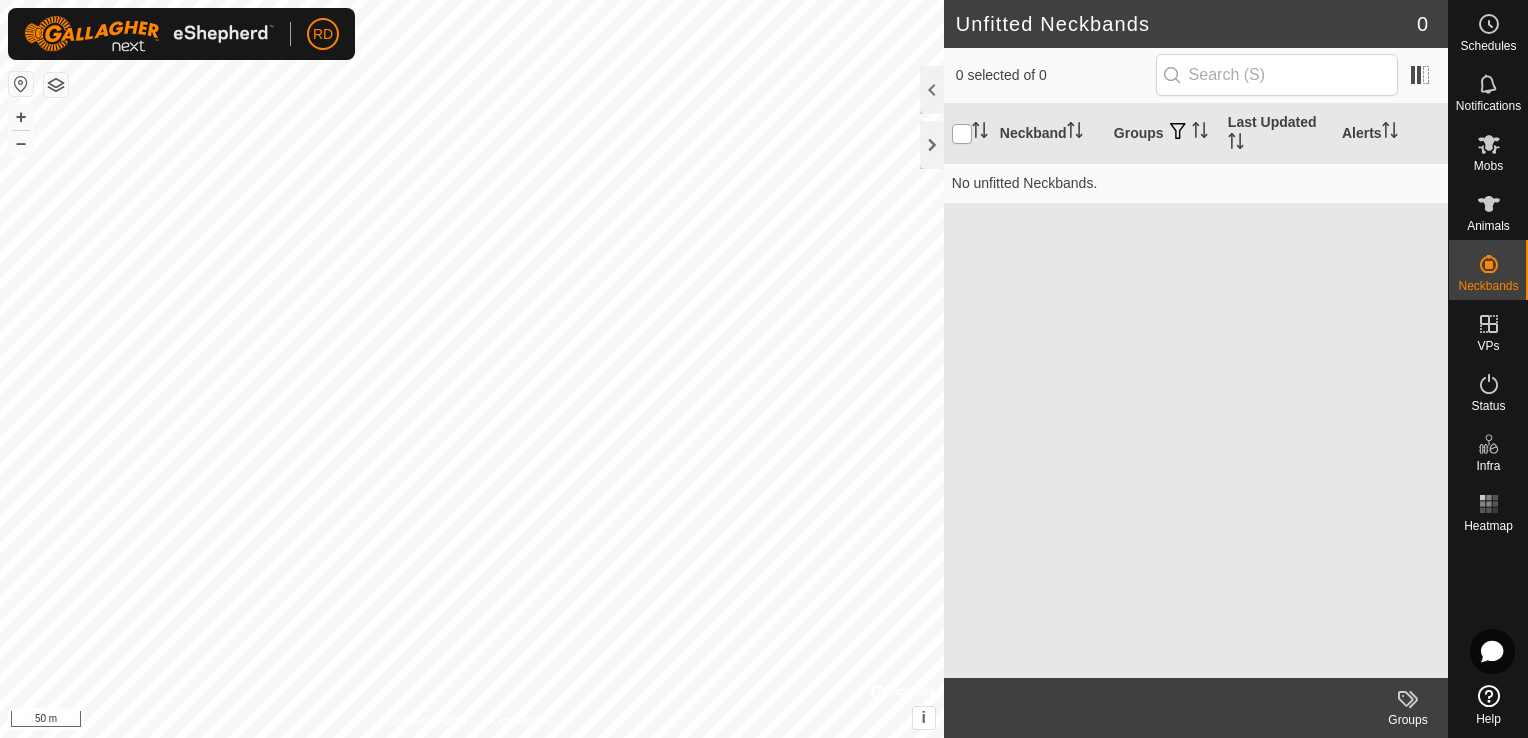 click at bounding box center [962, 134] 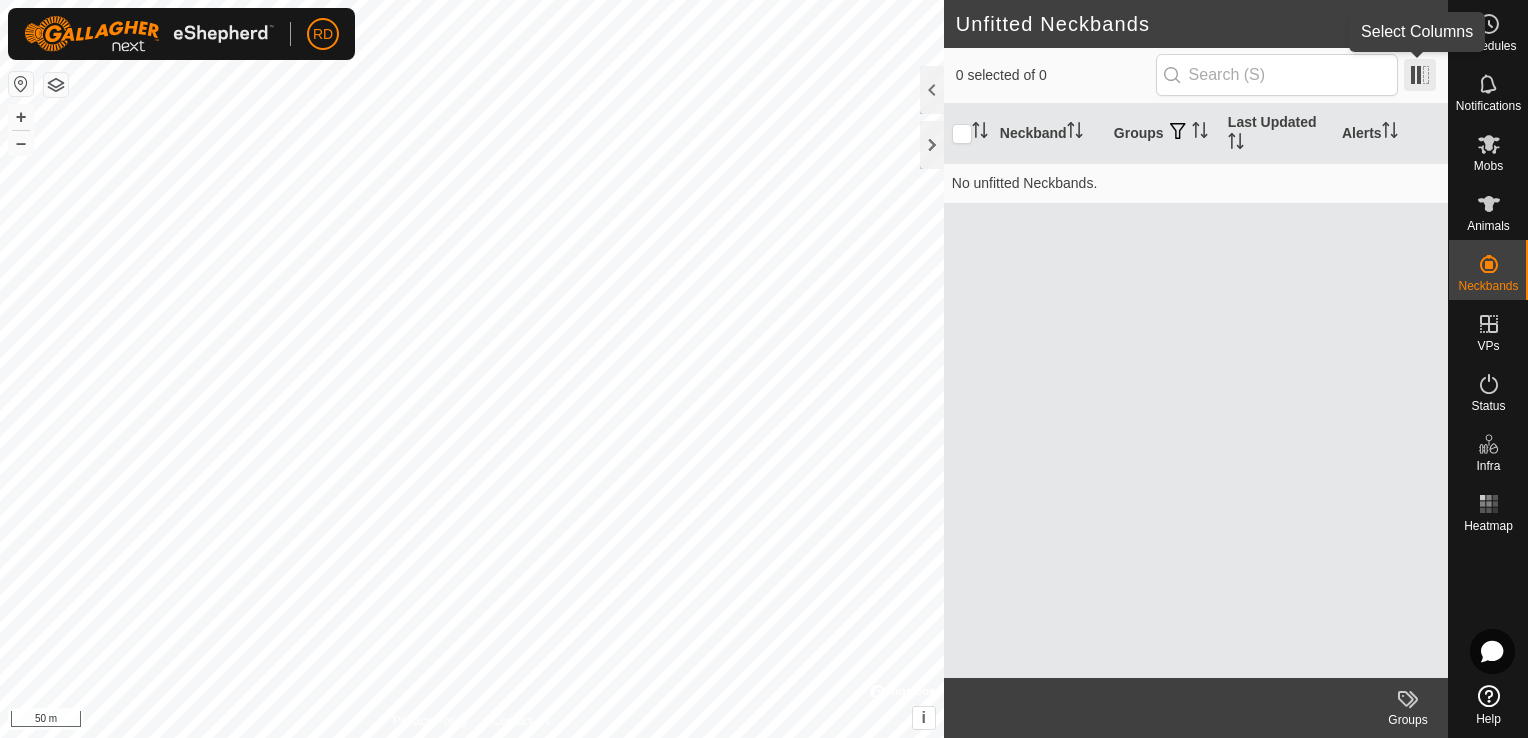 click at bounding box center (1420, 75) 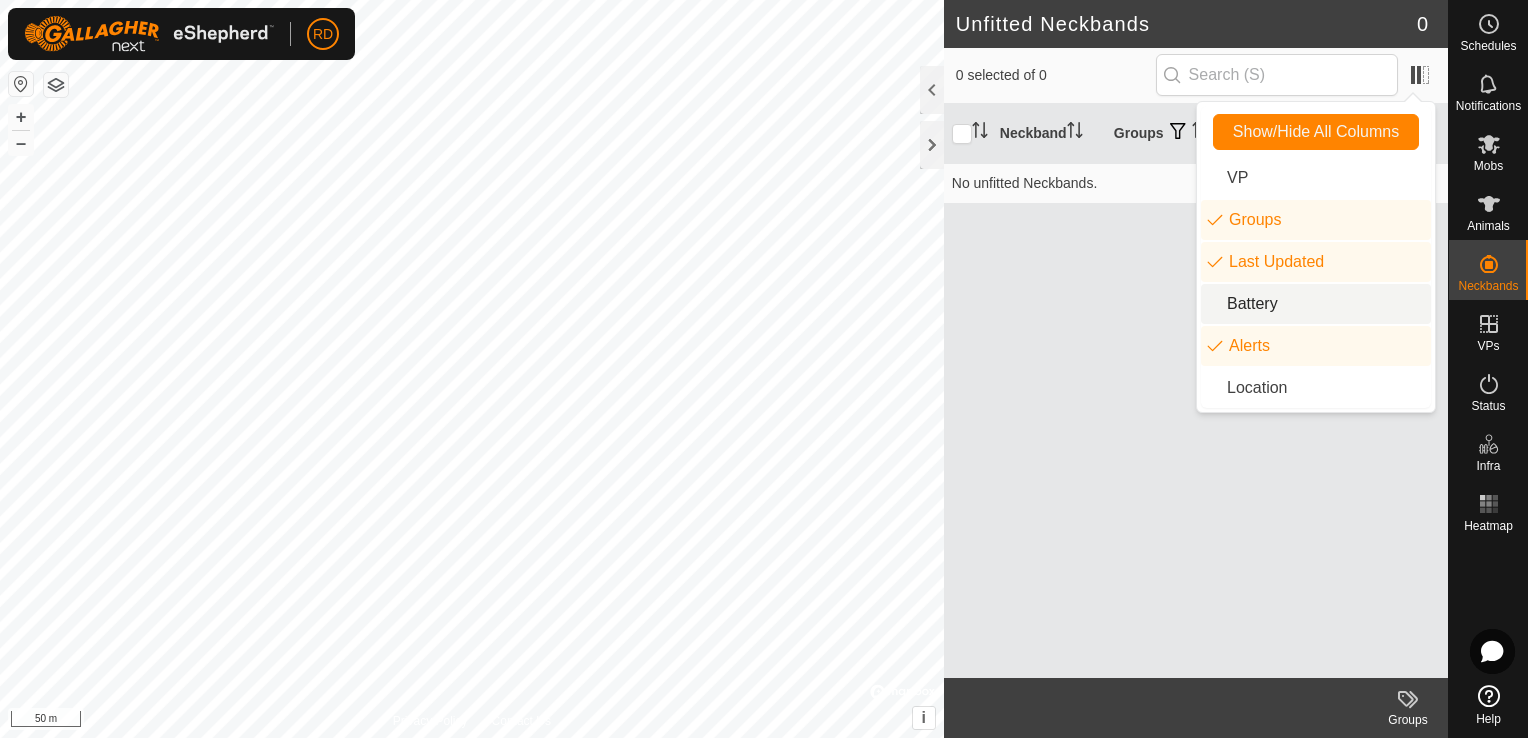 click on "Battery" at bounding box center (1316, 304) 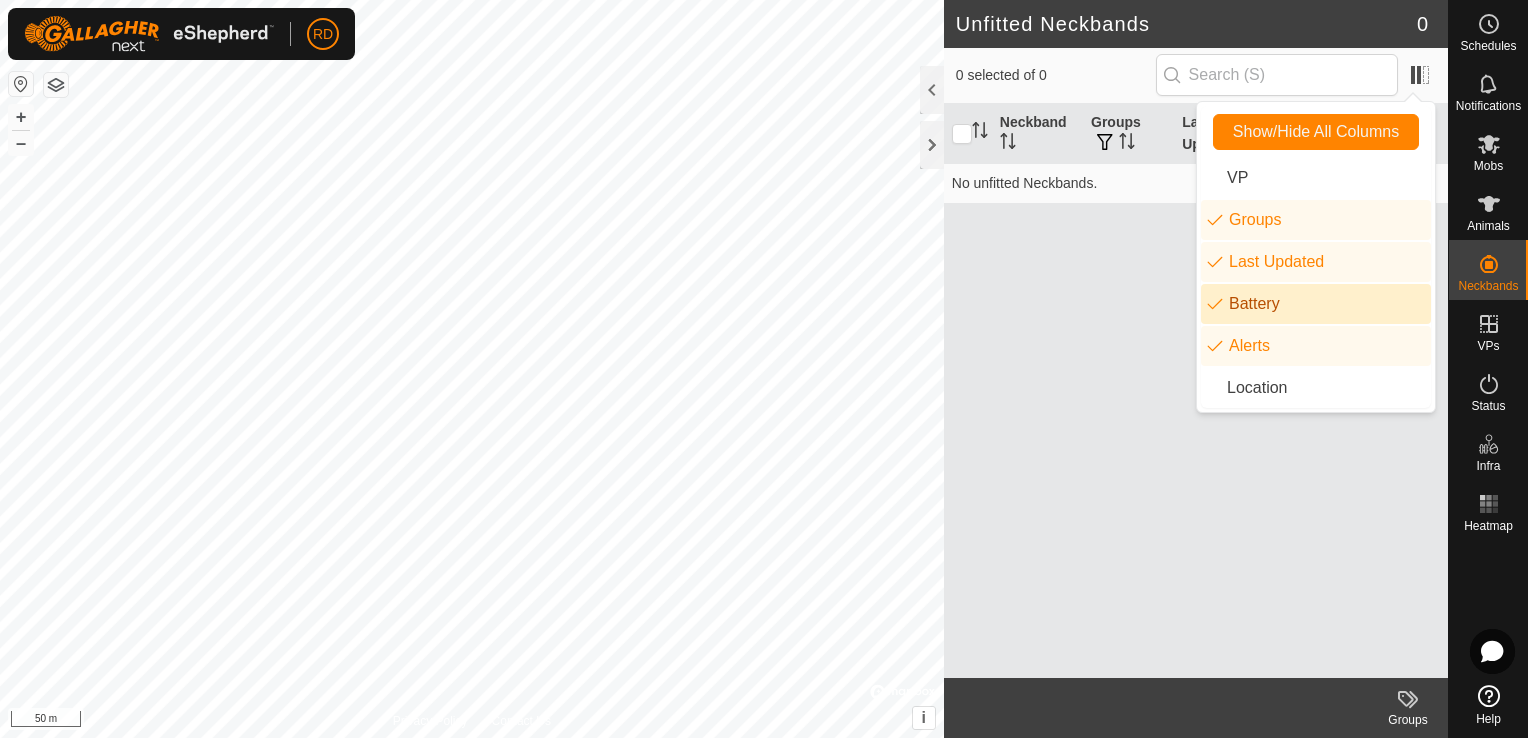 click on "Battery" at bounding box center [1316, 304] 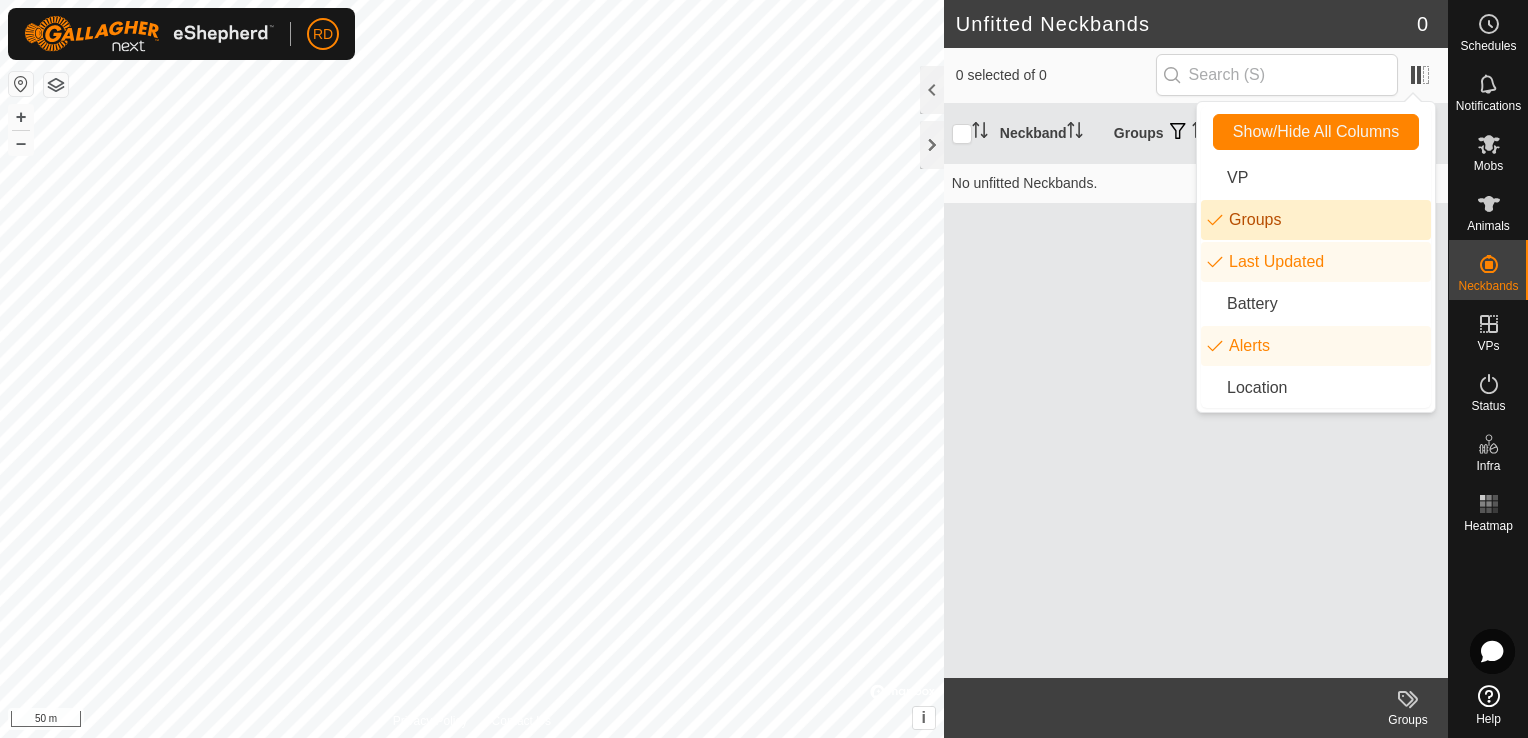 click on "Groups" at bounding box center (1316, 220) 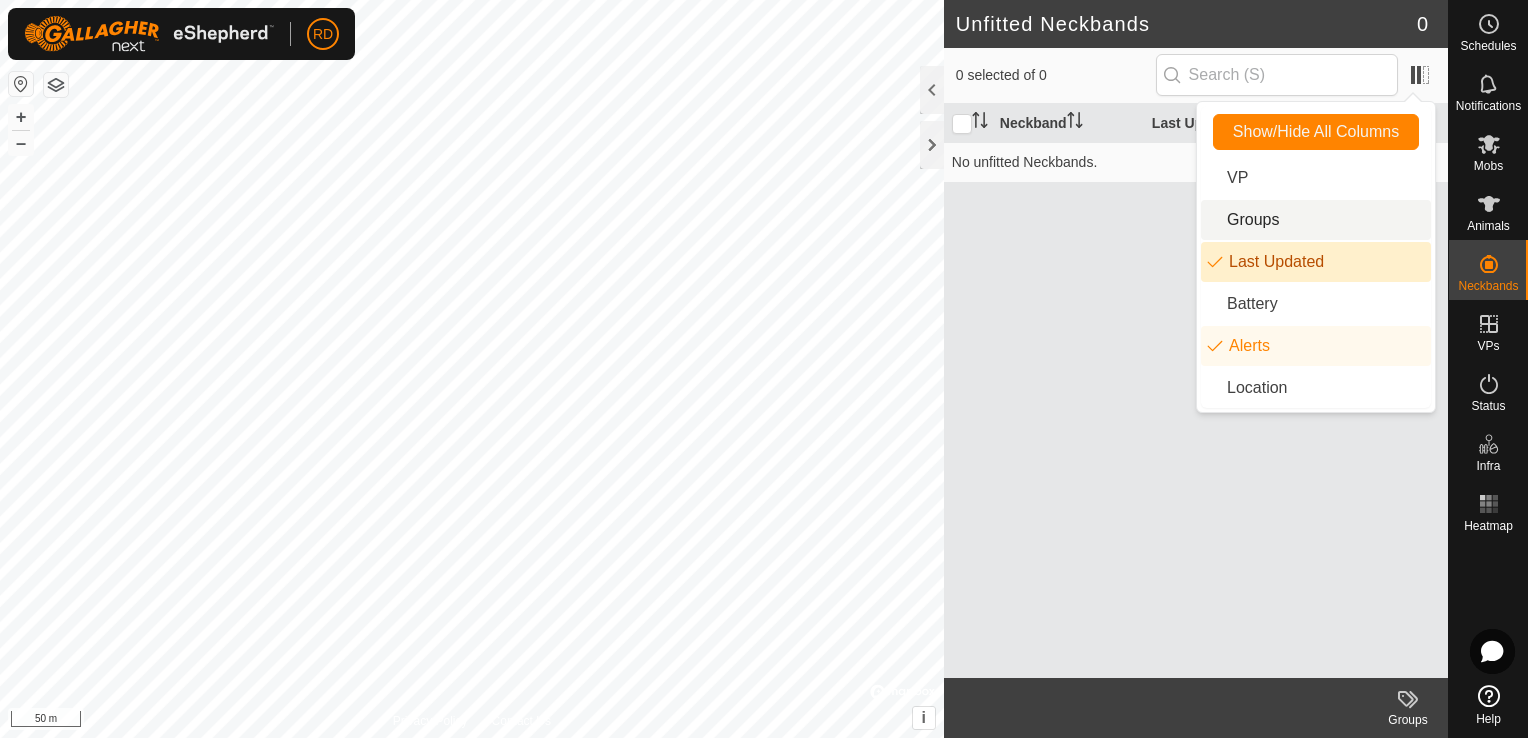 click on "Last Updated" at bounding box center [1316, 262] 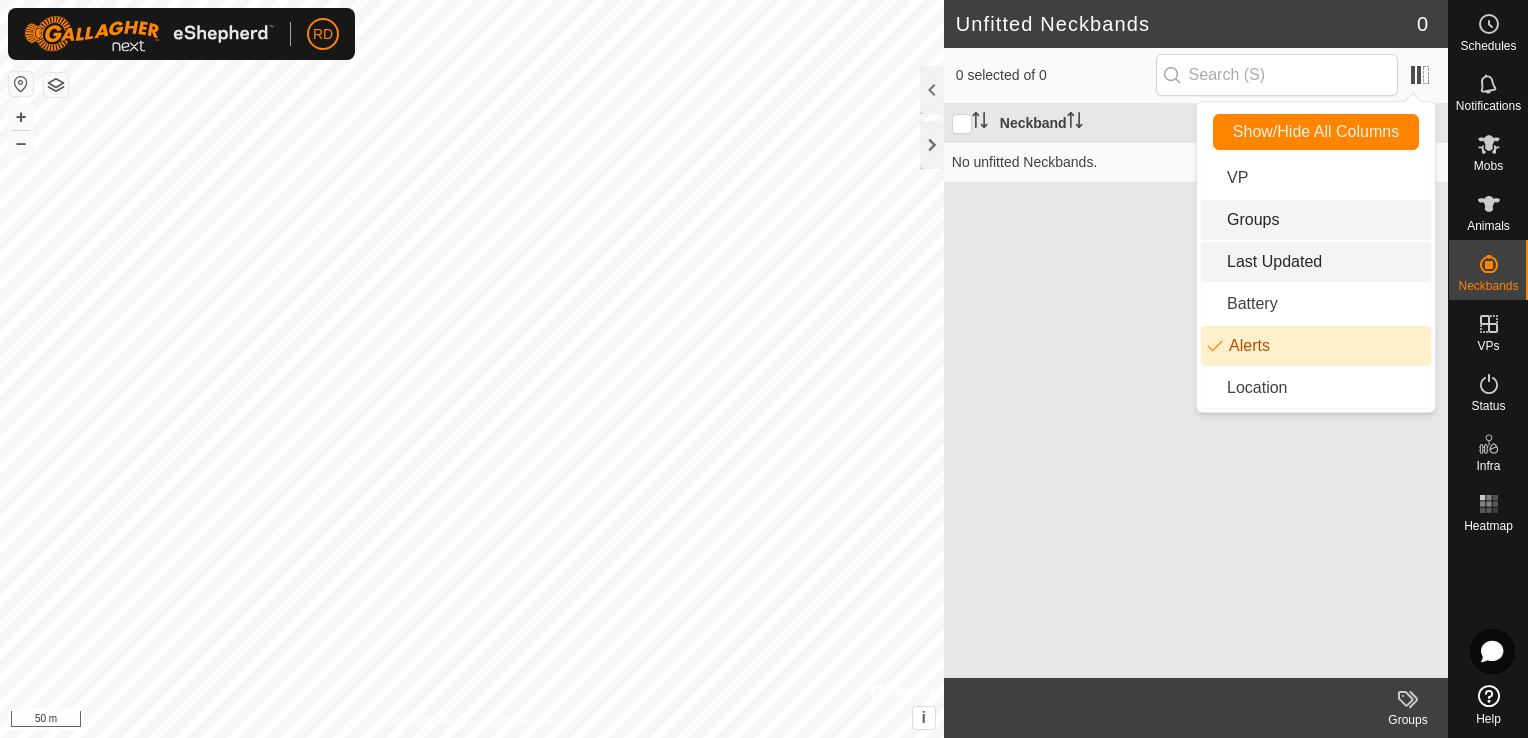 click on "Alerts" at bounding box center [1316, 346] 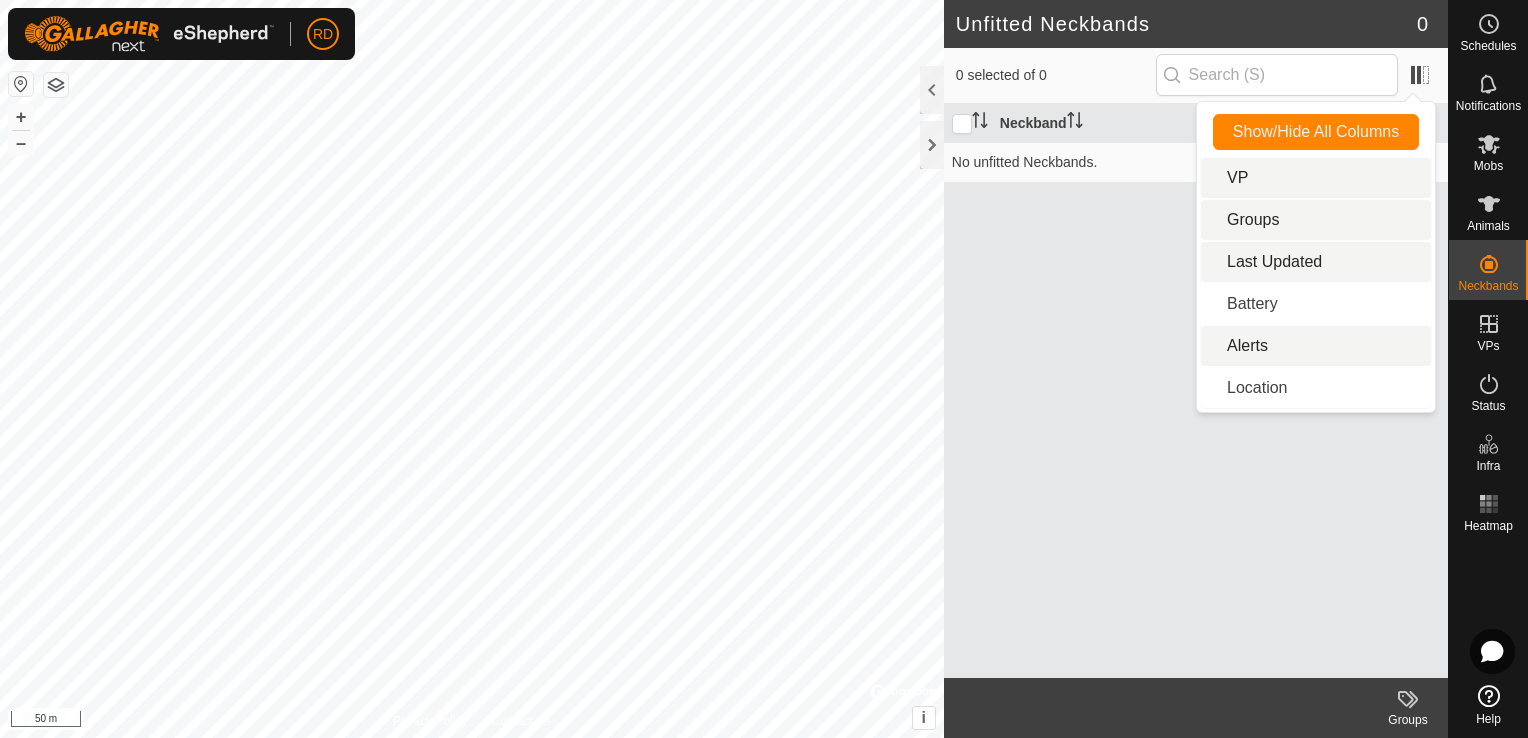 click on "VP" at bounding box center (1316, 178) 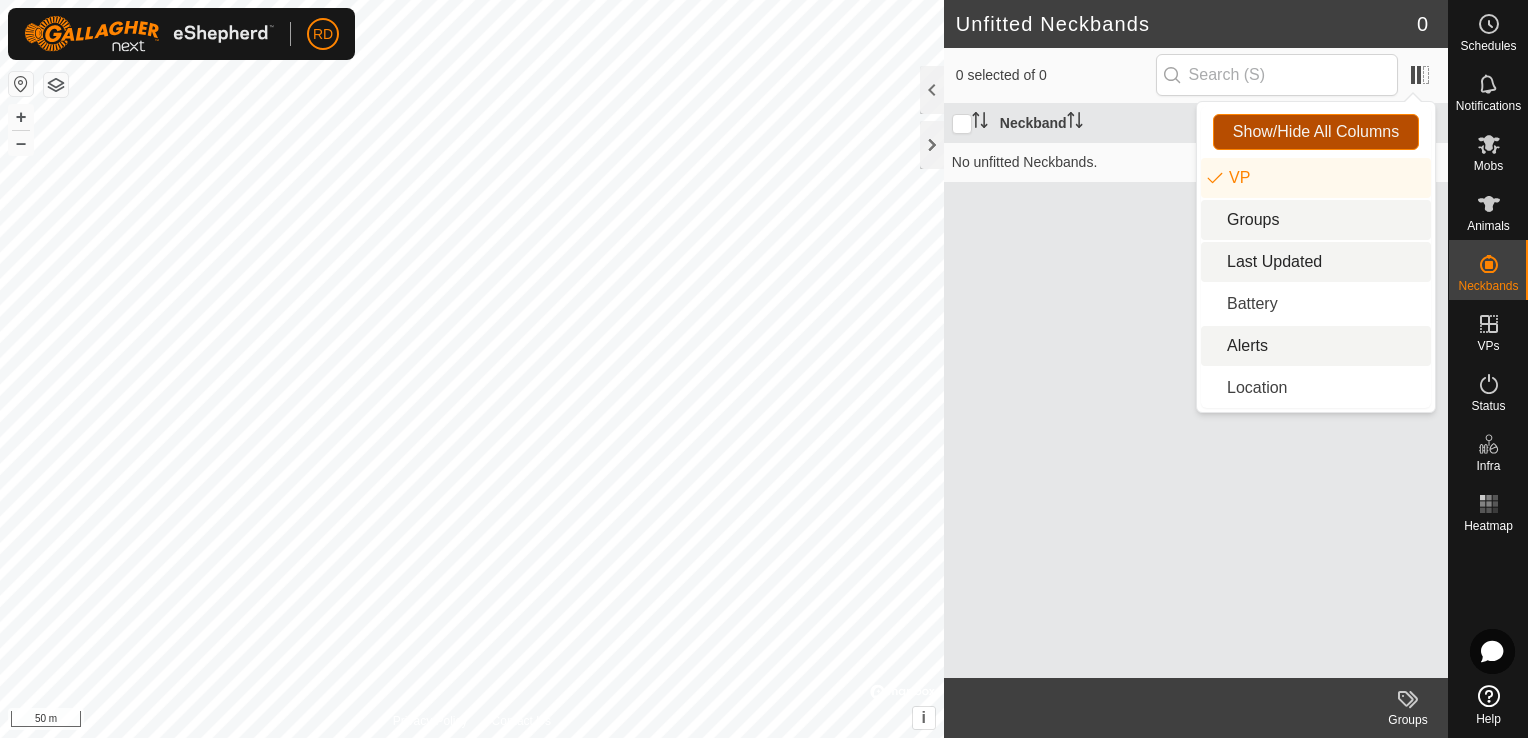 click on "Show/Hide All Columns" at bounding box center (1316, 132) 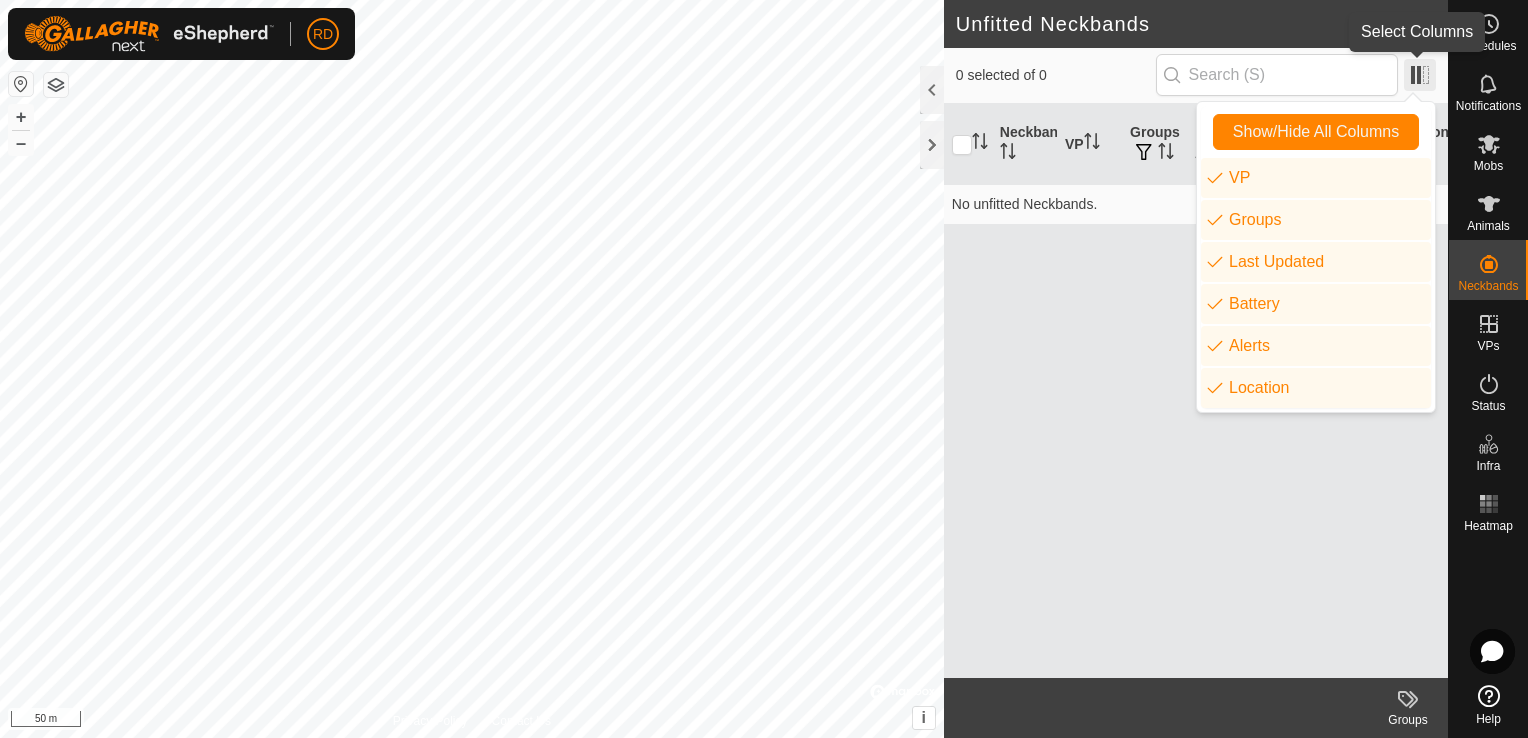 click at bounding box center [1420, 75] 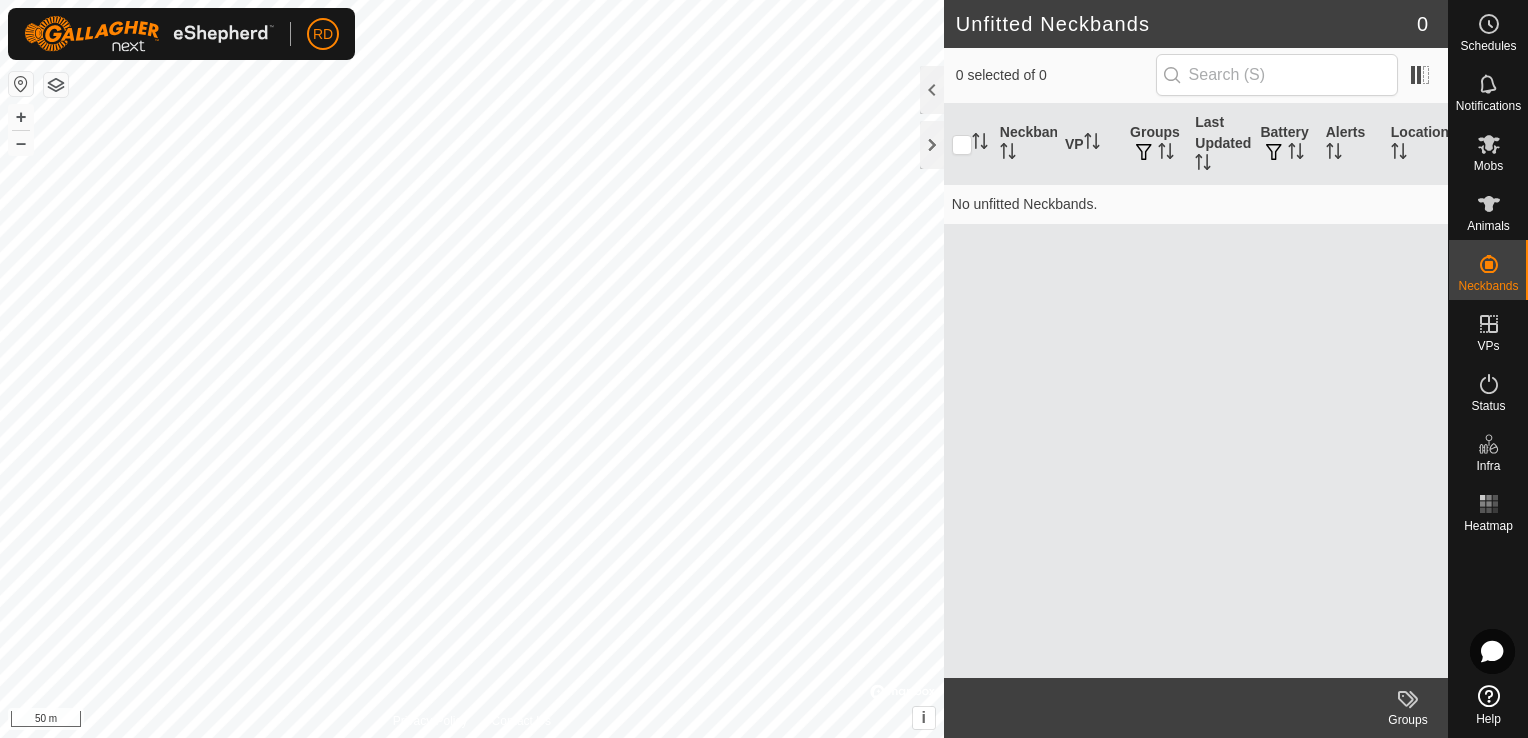 click 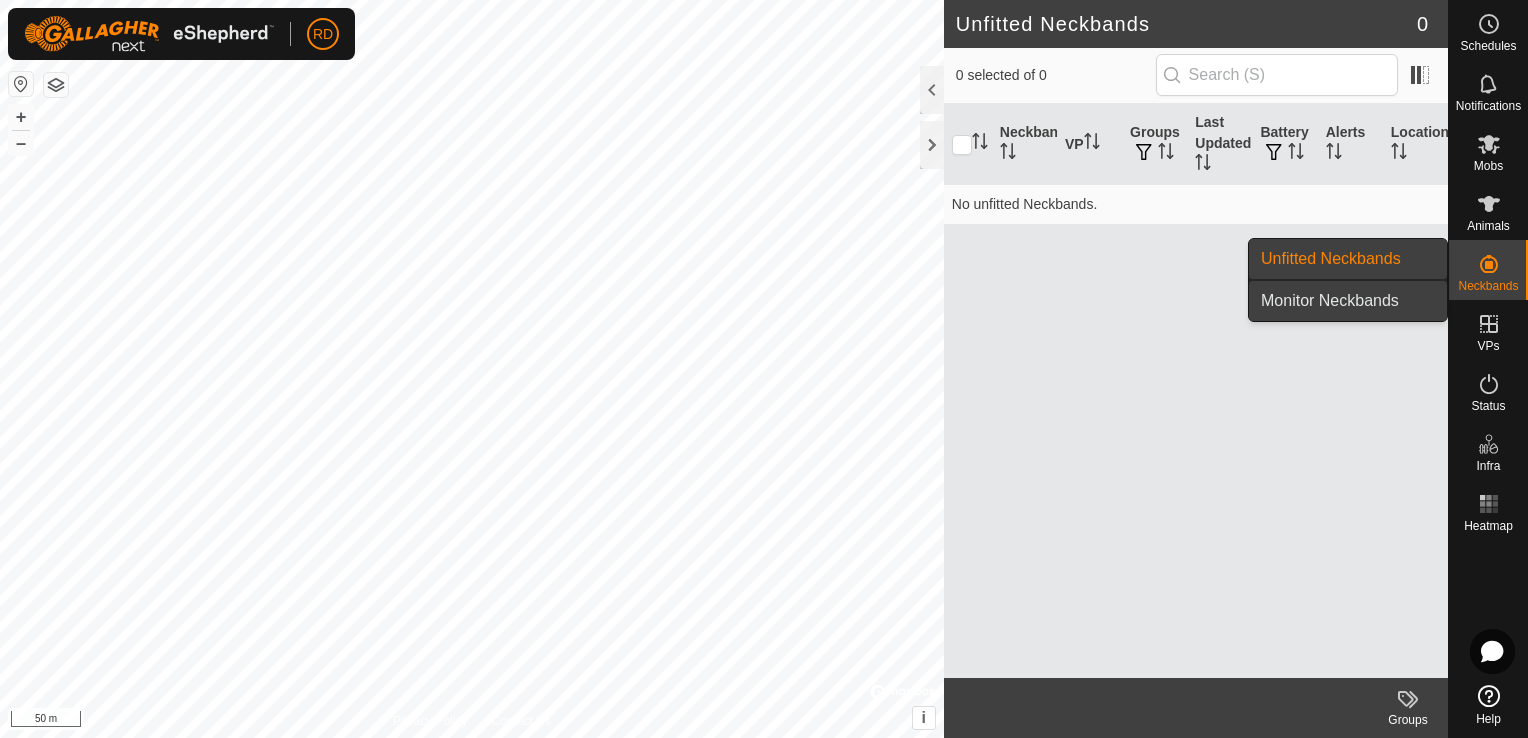 click on "Monitor Neckbands" at bounding box center (1348, 301) 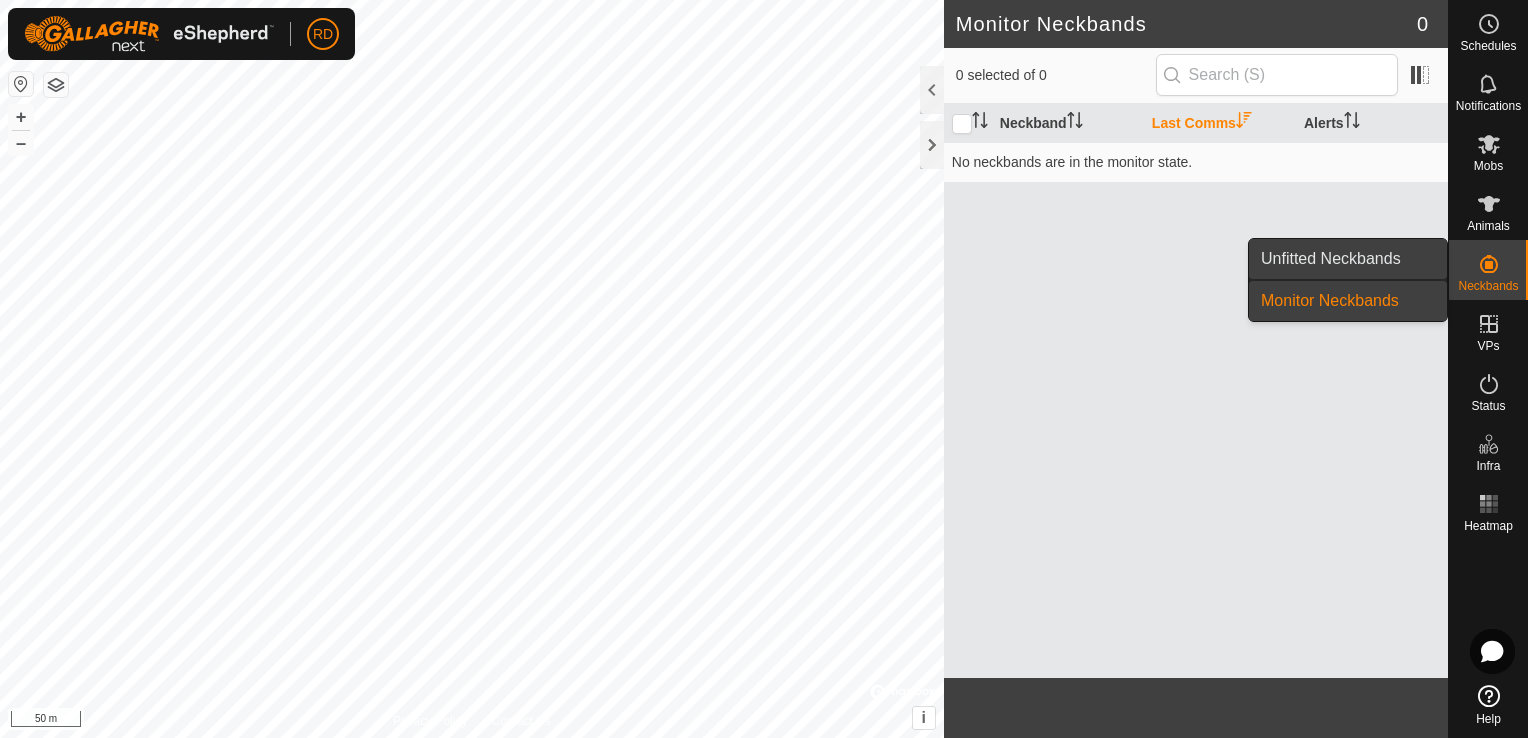click on "Unfitted Neckbands" at bounding box center [1348, 259] 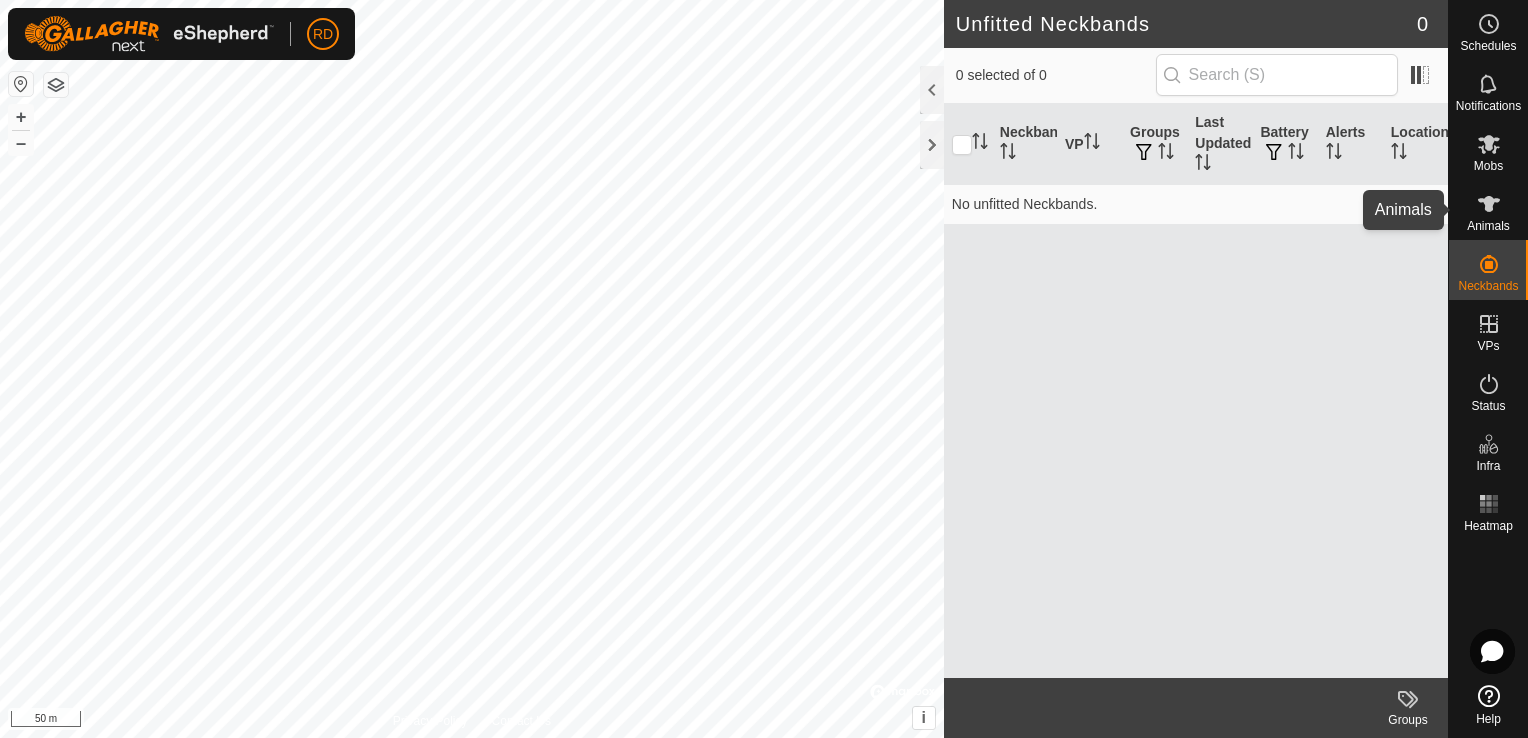 click at bounding box center (1489, 204) 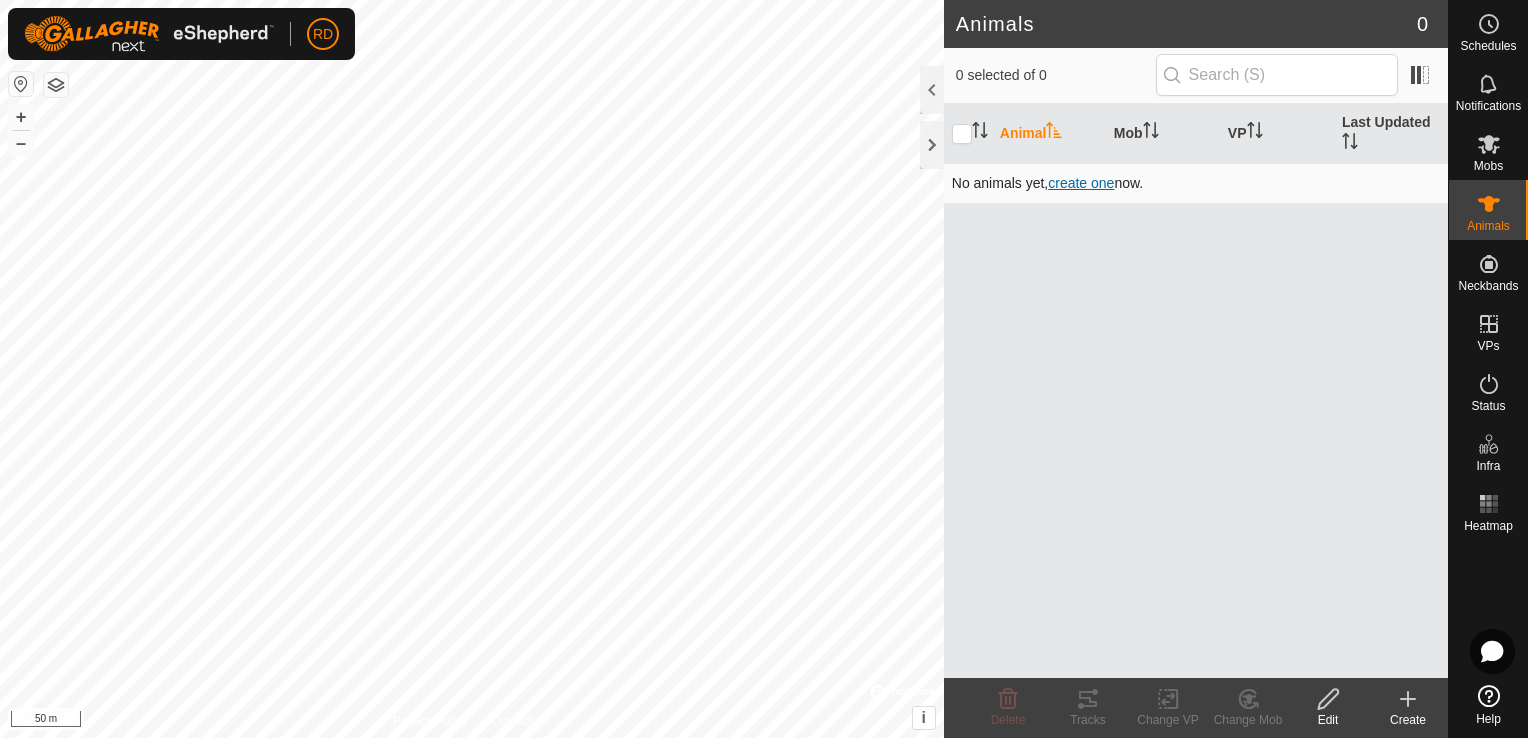 click on "create one" at bounding box center (1081, 183) 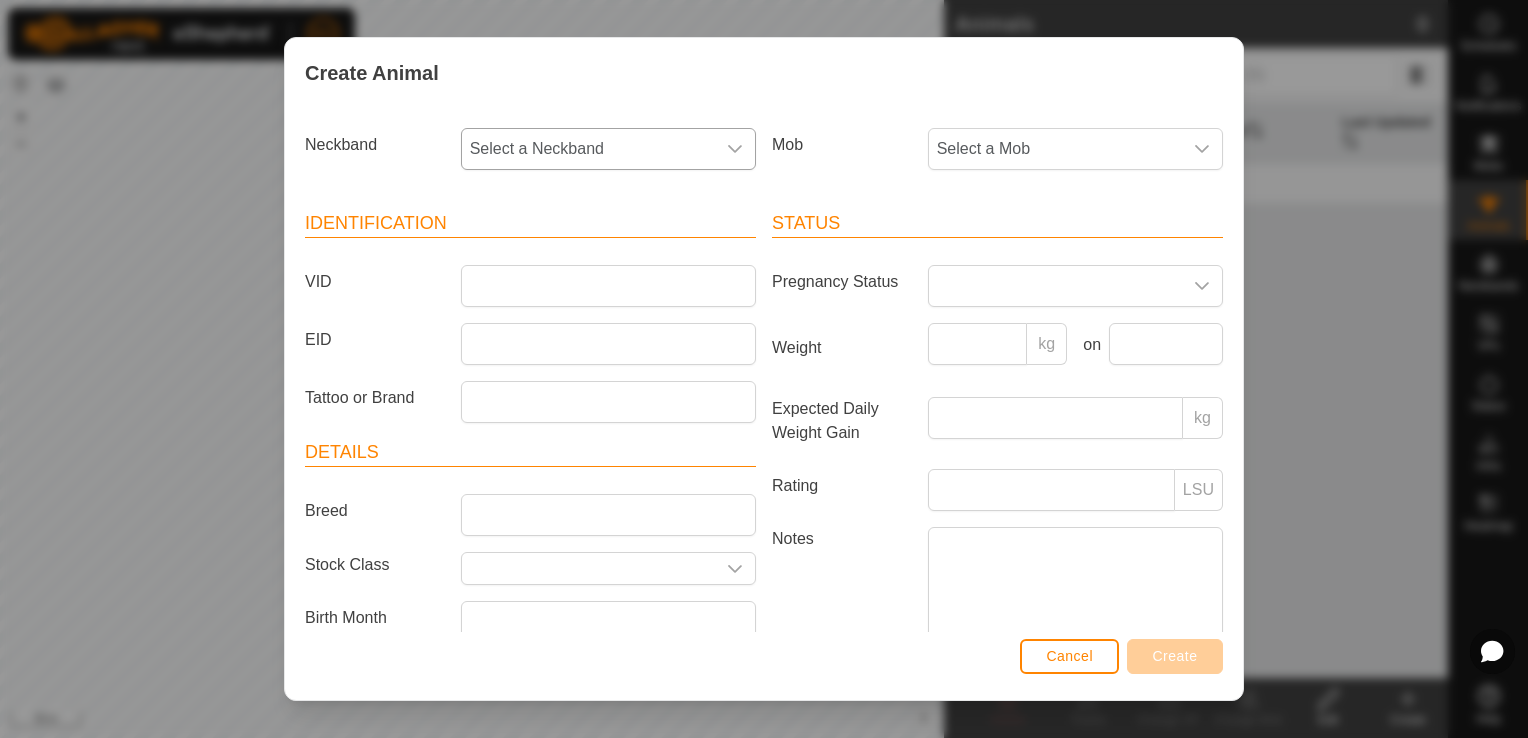 click 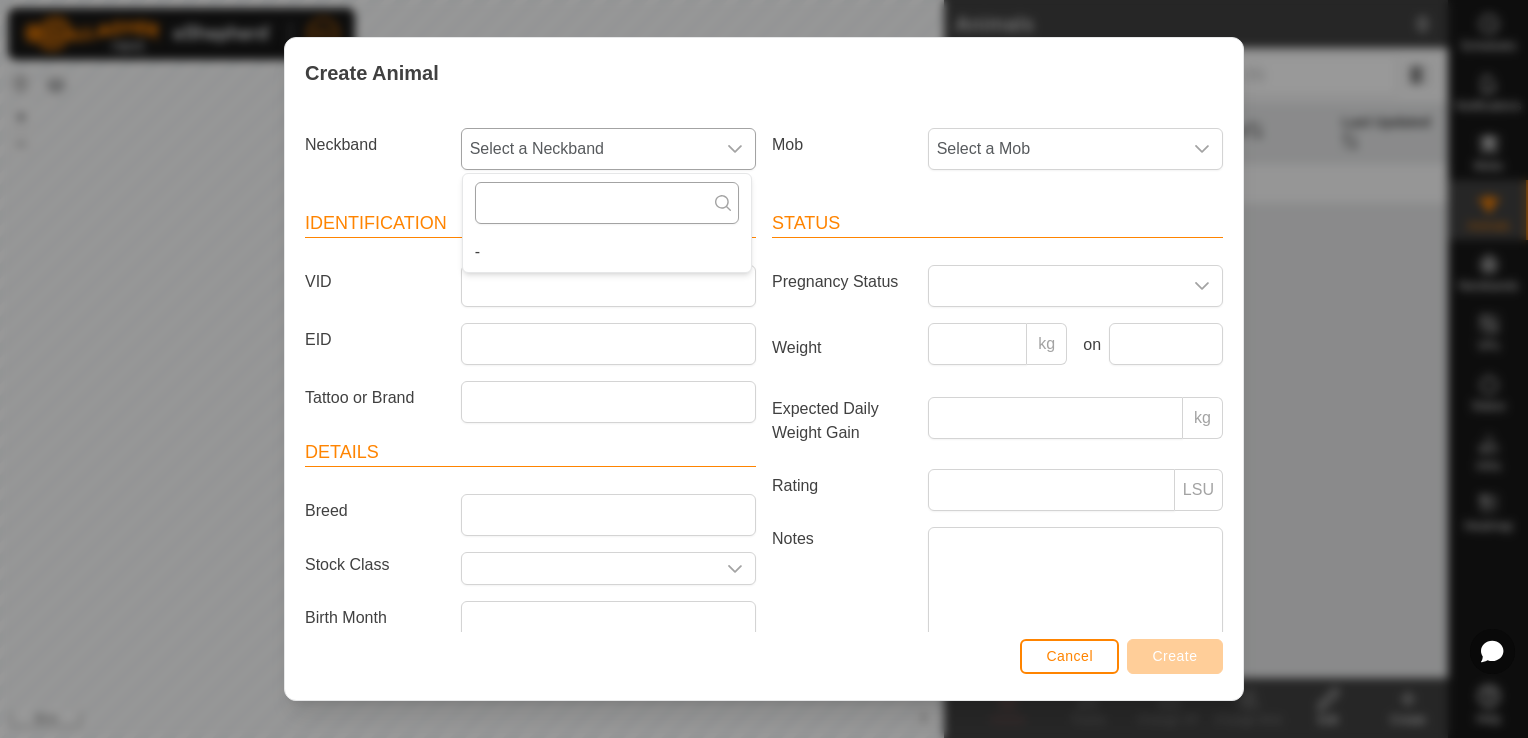 click at bounding box center [607, 203] 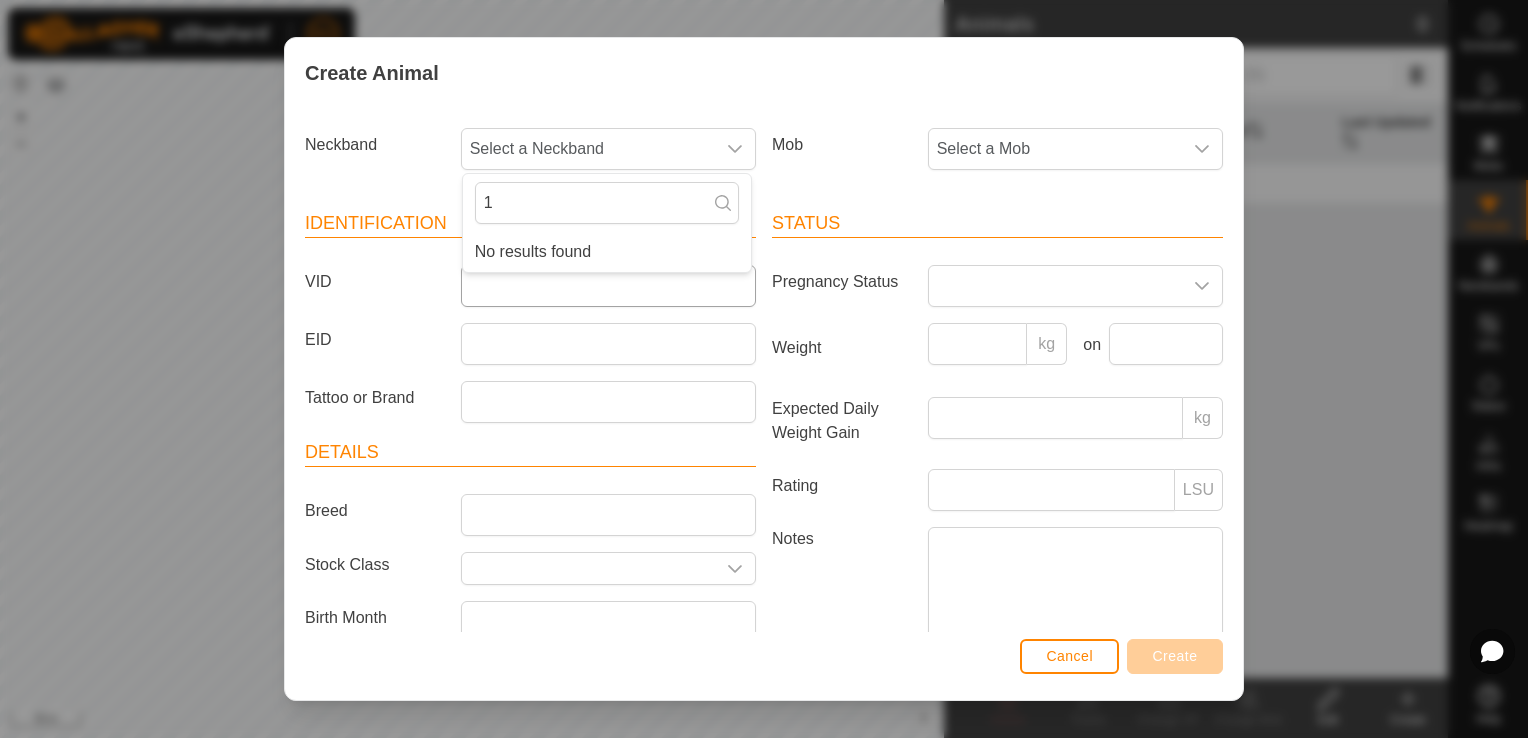 type on "1" 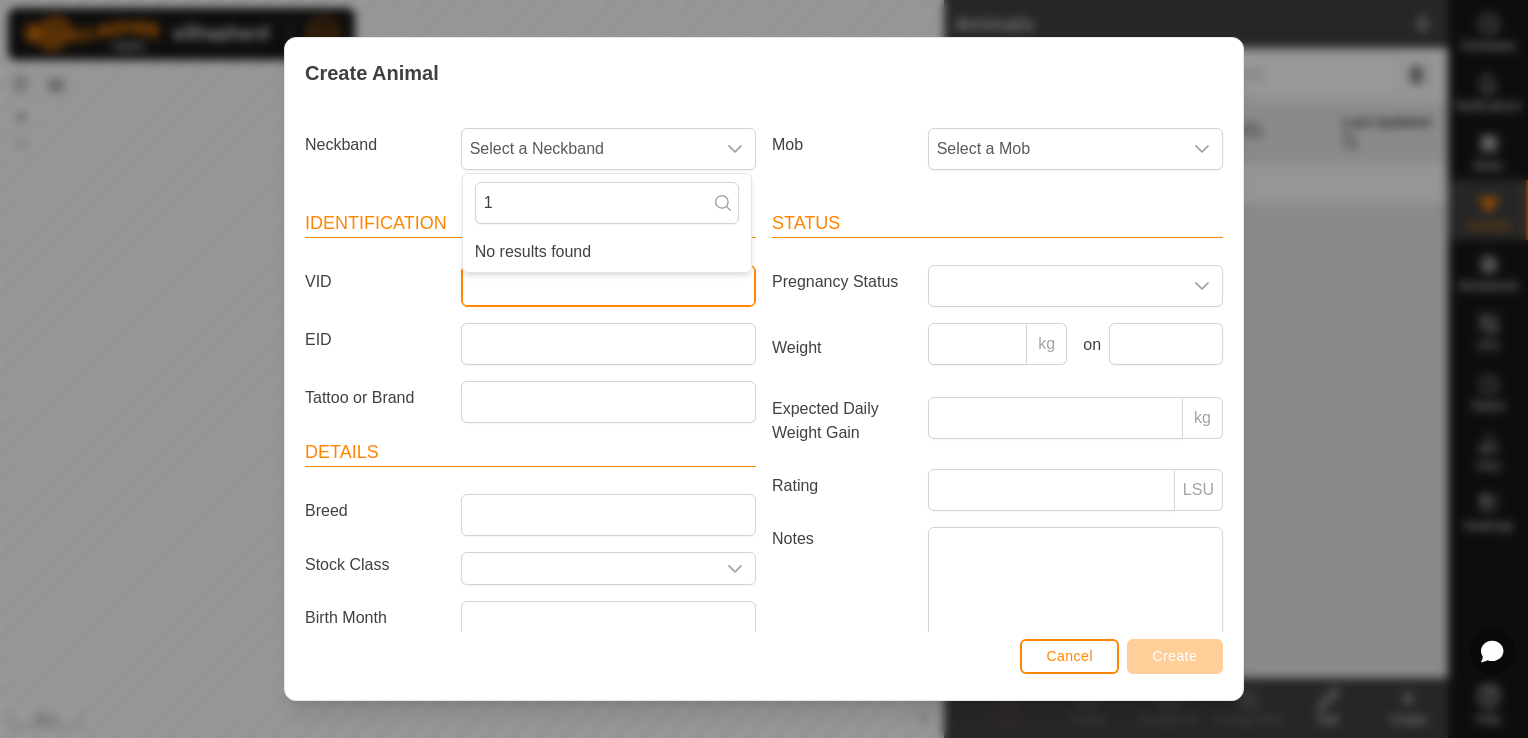 click on "VID" at bounding box center [608, 286] 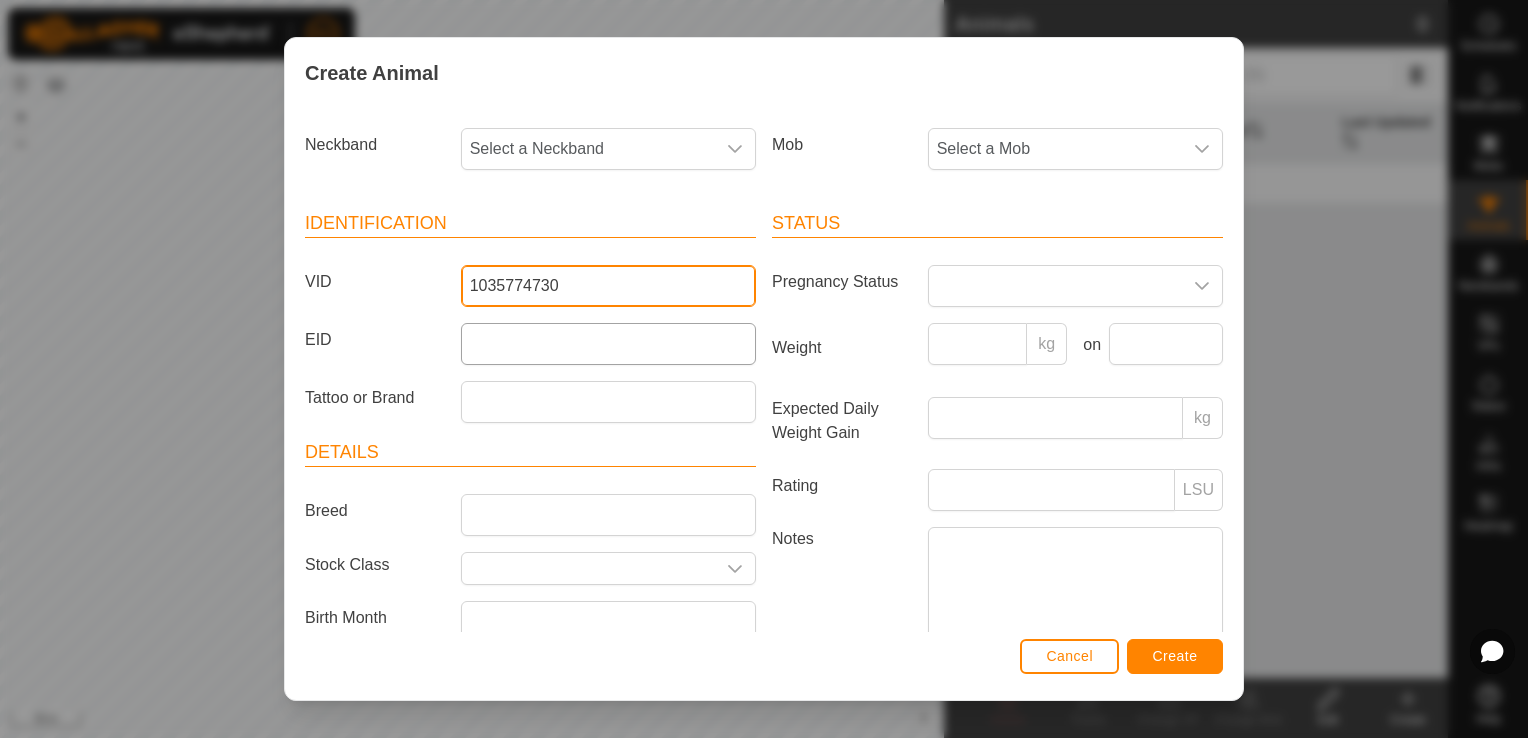 type on "1035774730" 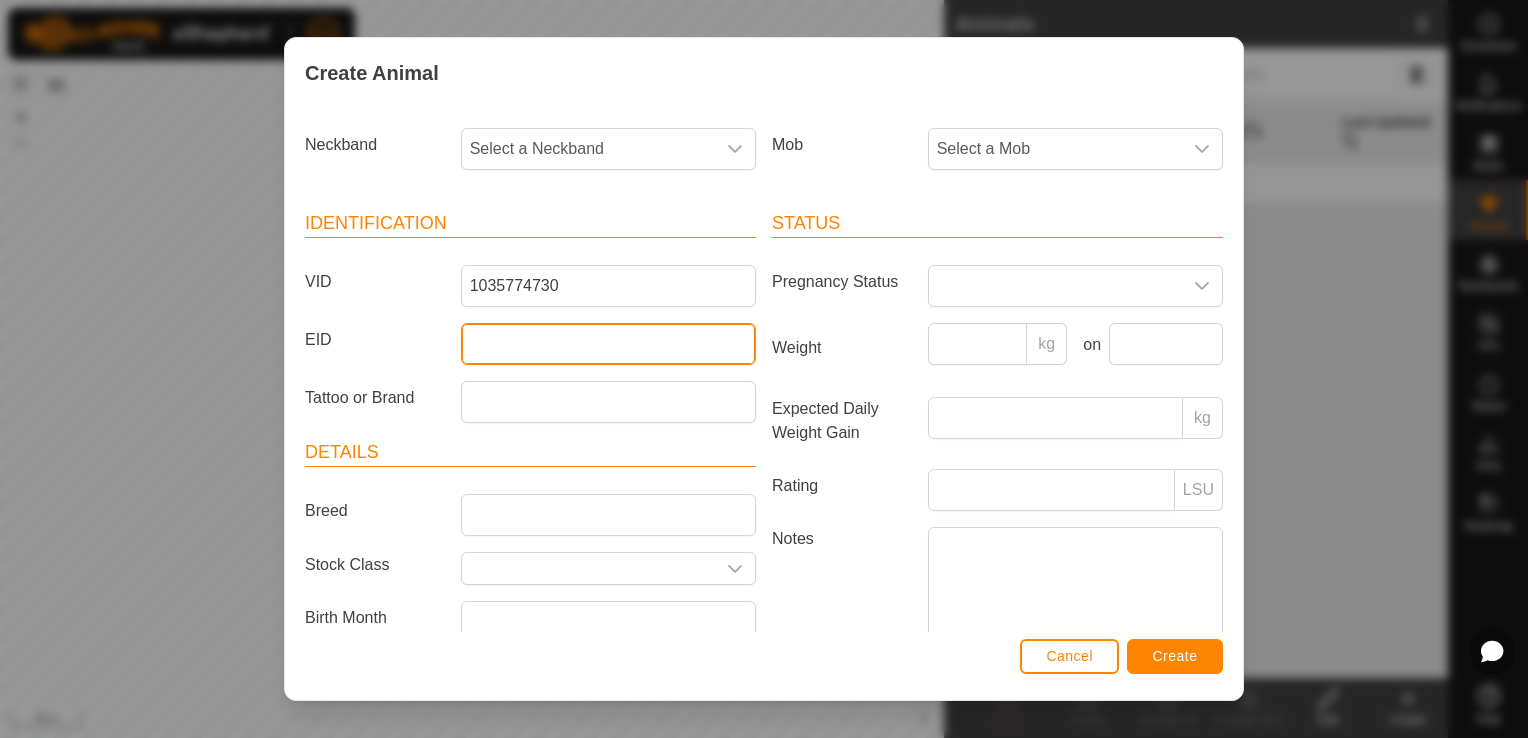 click on "EID" at bounding box center (608, 344) 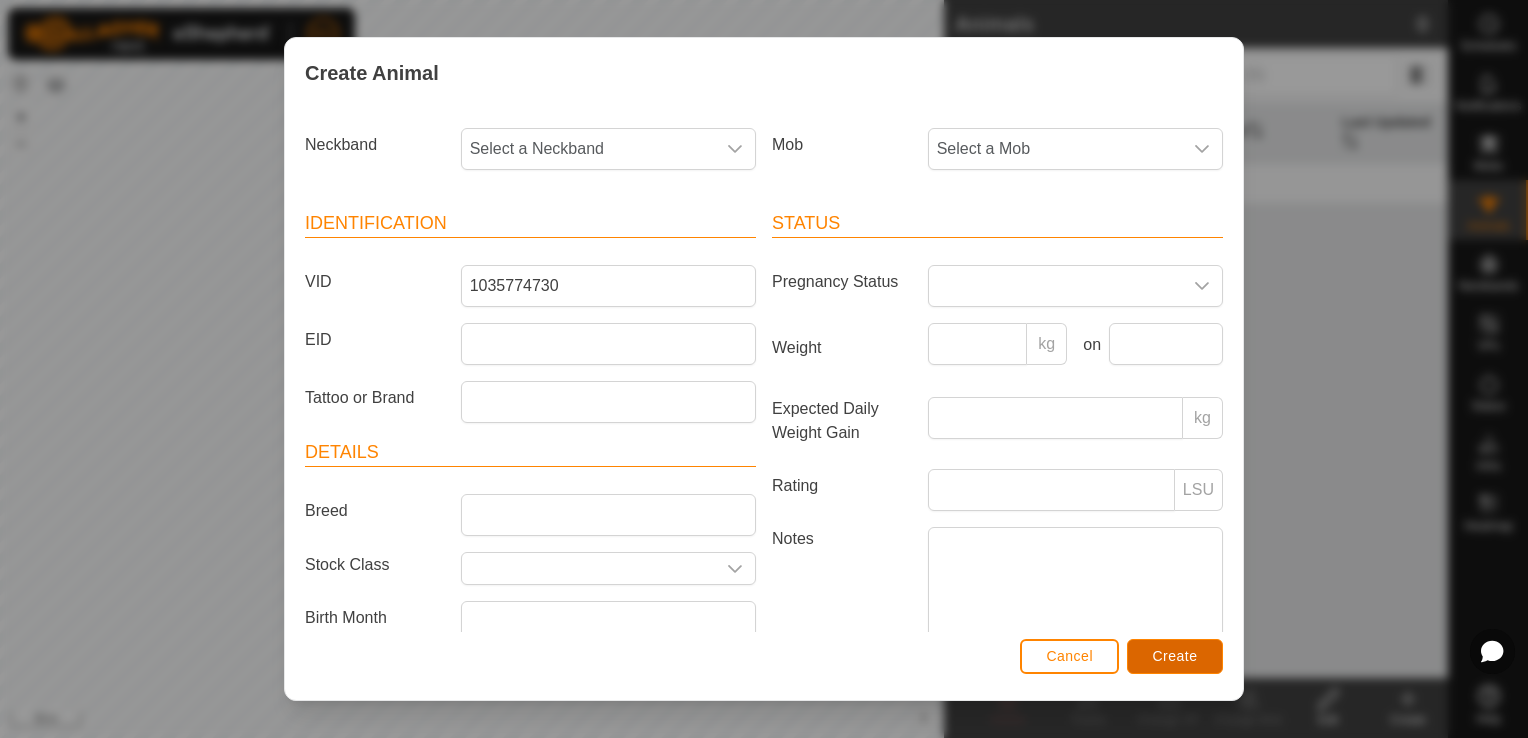 click on "Create" at bounding box center (1175, 656) 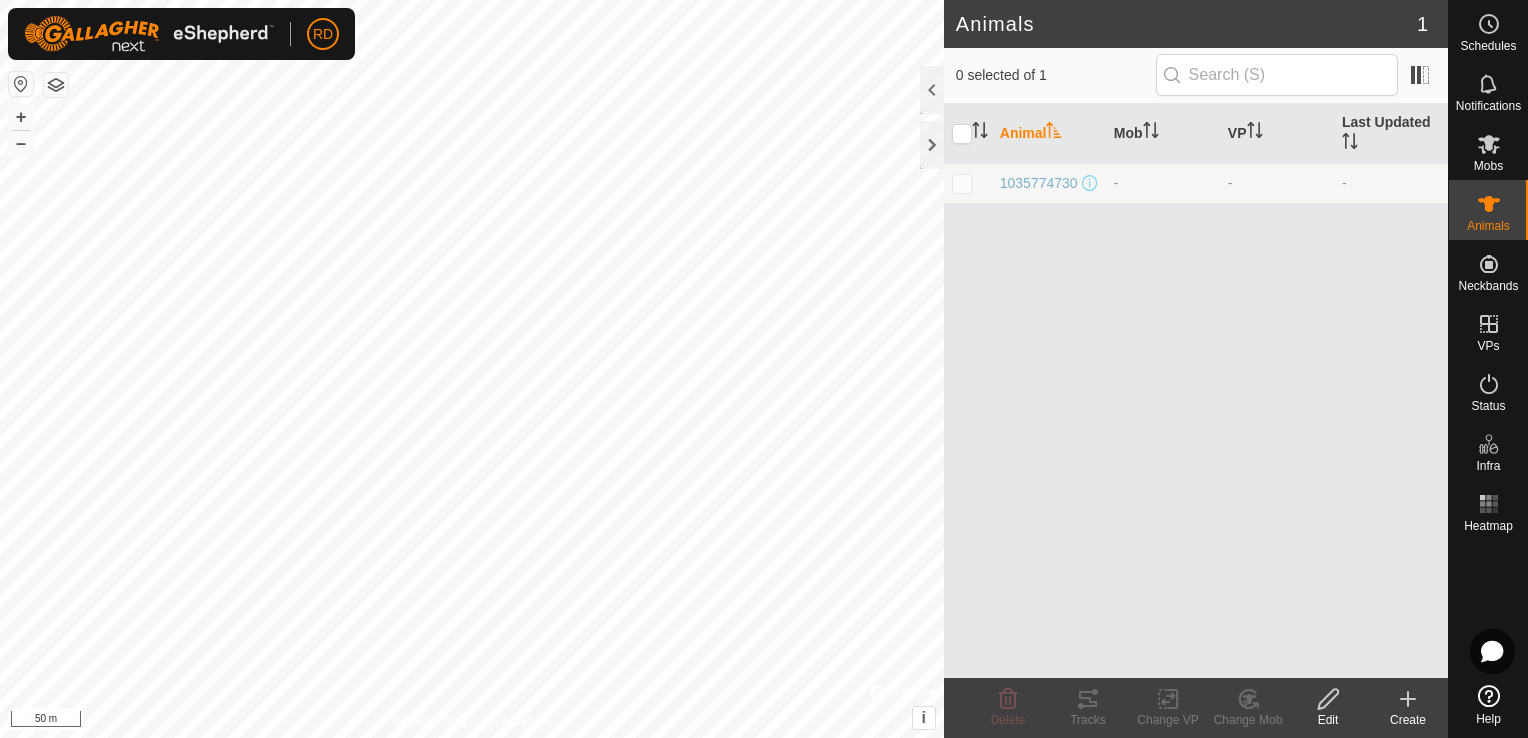 click at bounding box center (962, 183) 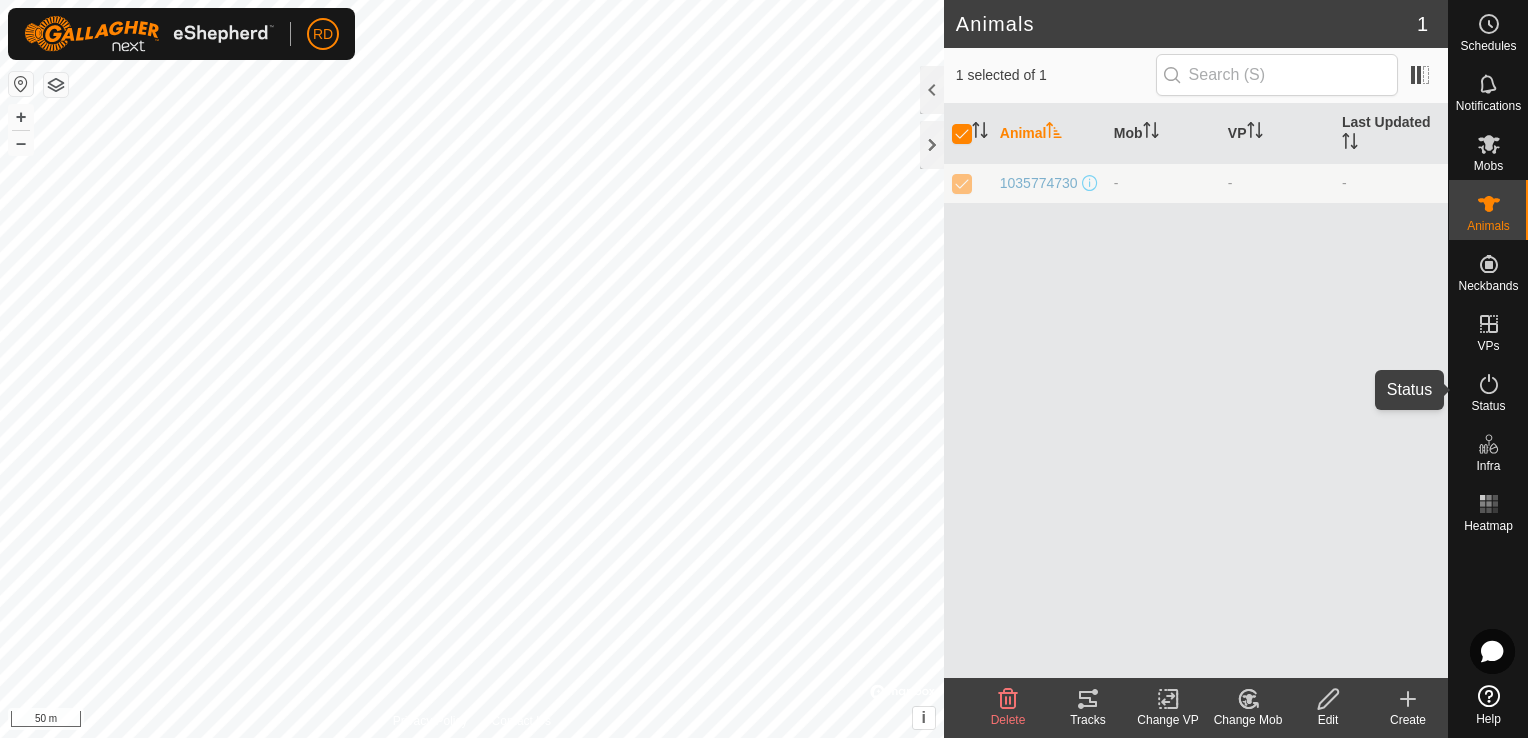 click 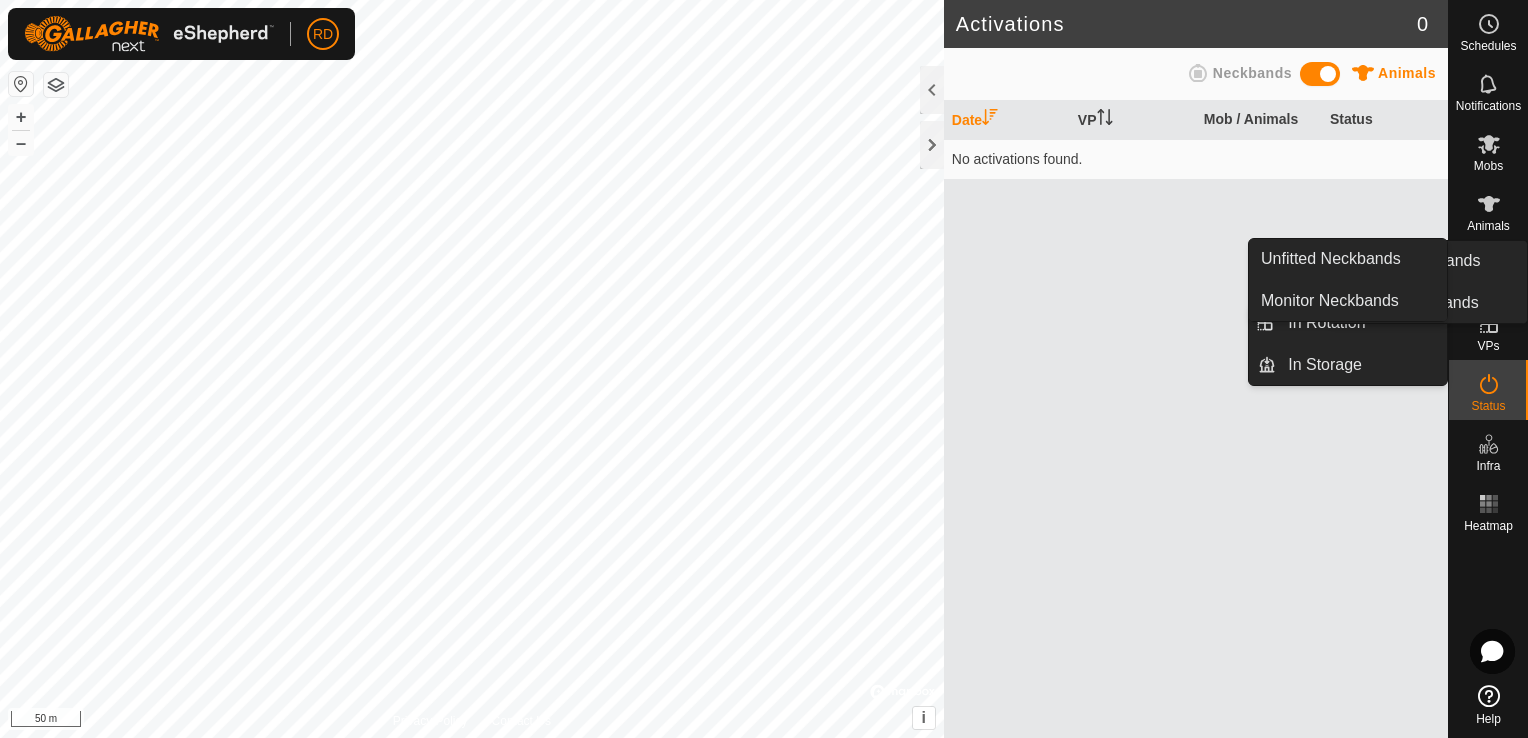 click 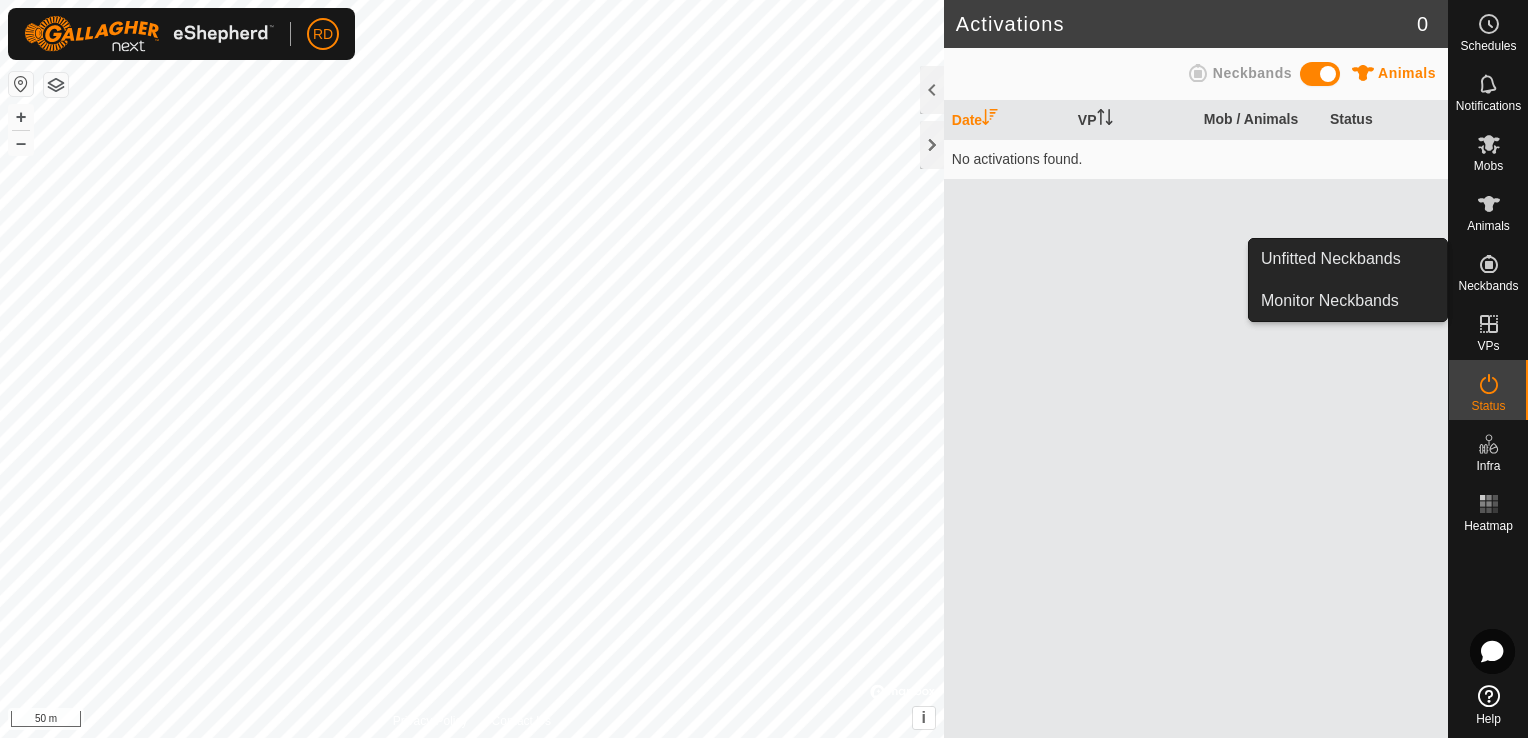 click on "Unfitted Neckbands" at bounding box center [1331, 259] 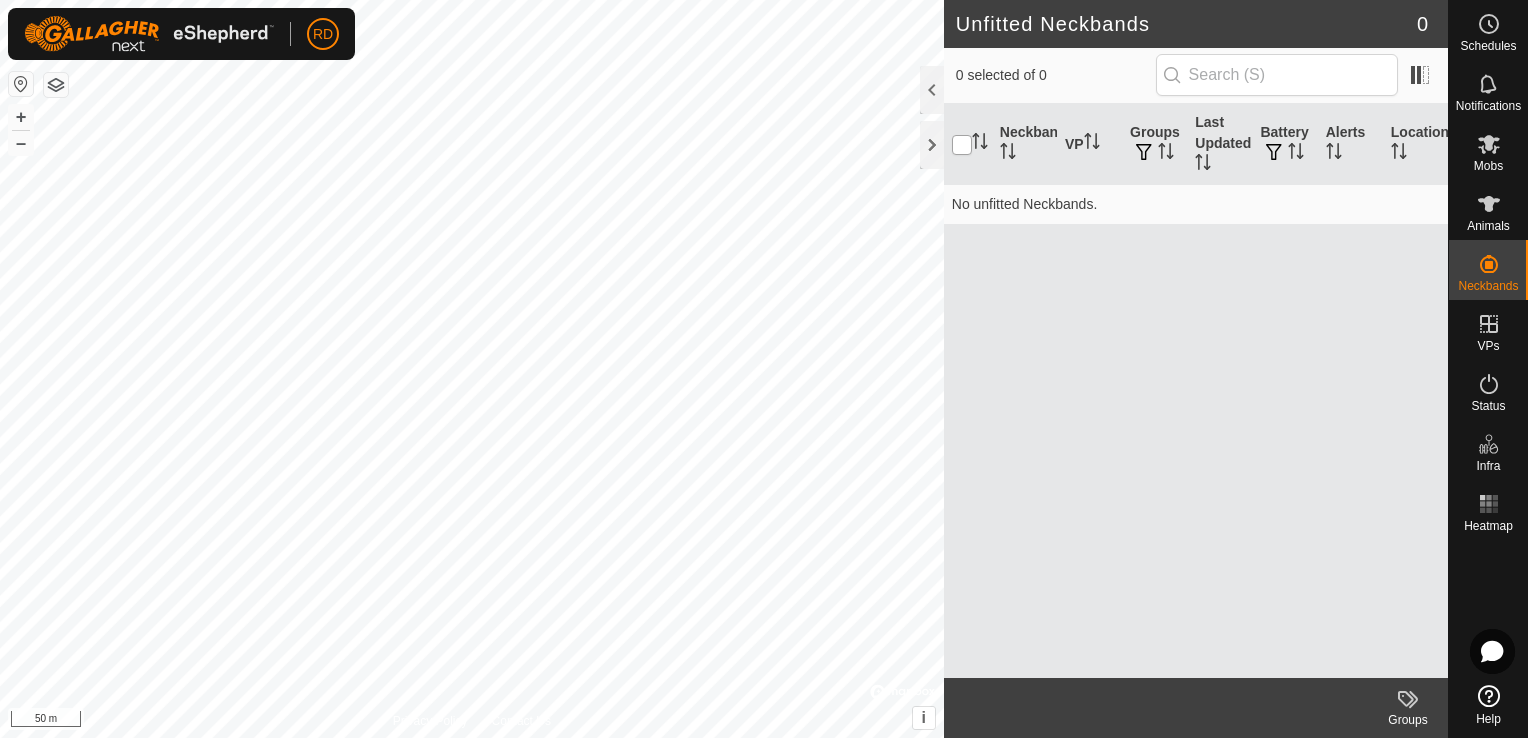 click at bounding box center (962, 145) 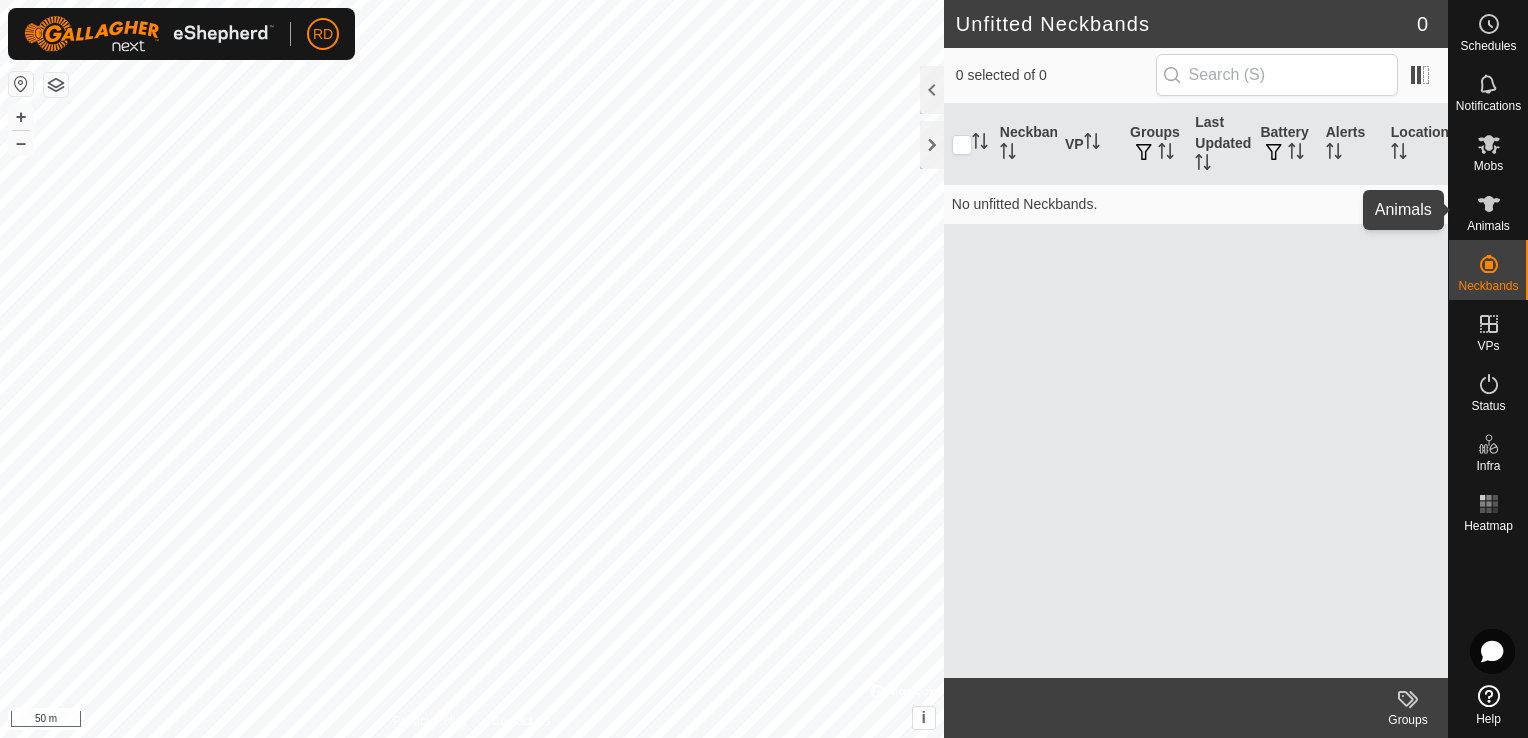 click 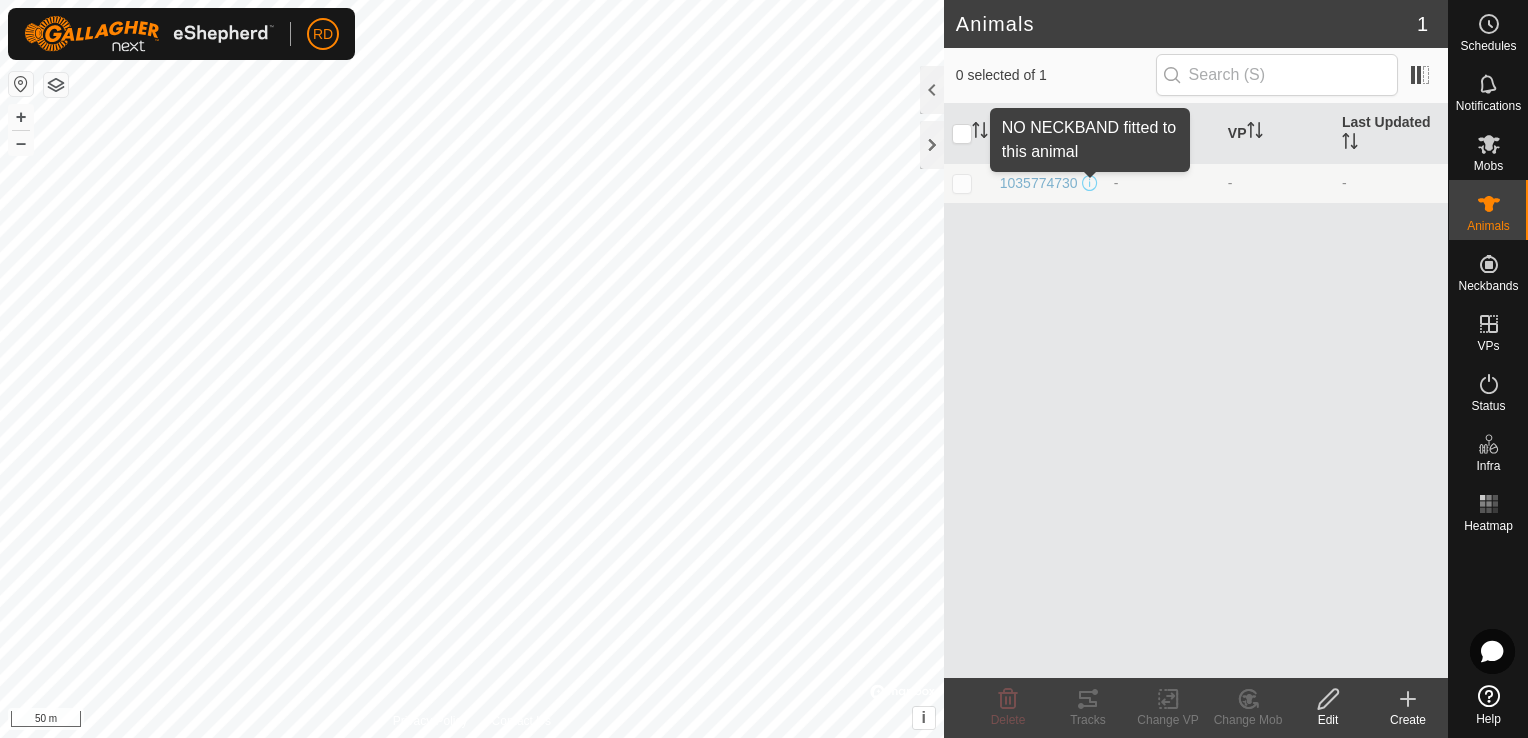 click at bounding box center [1090, 183] 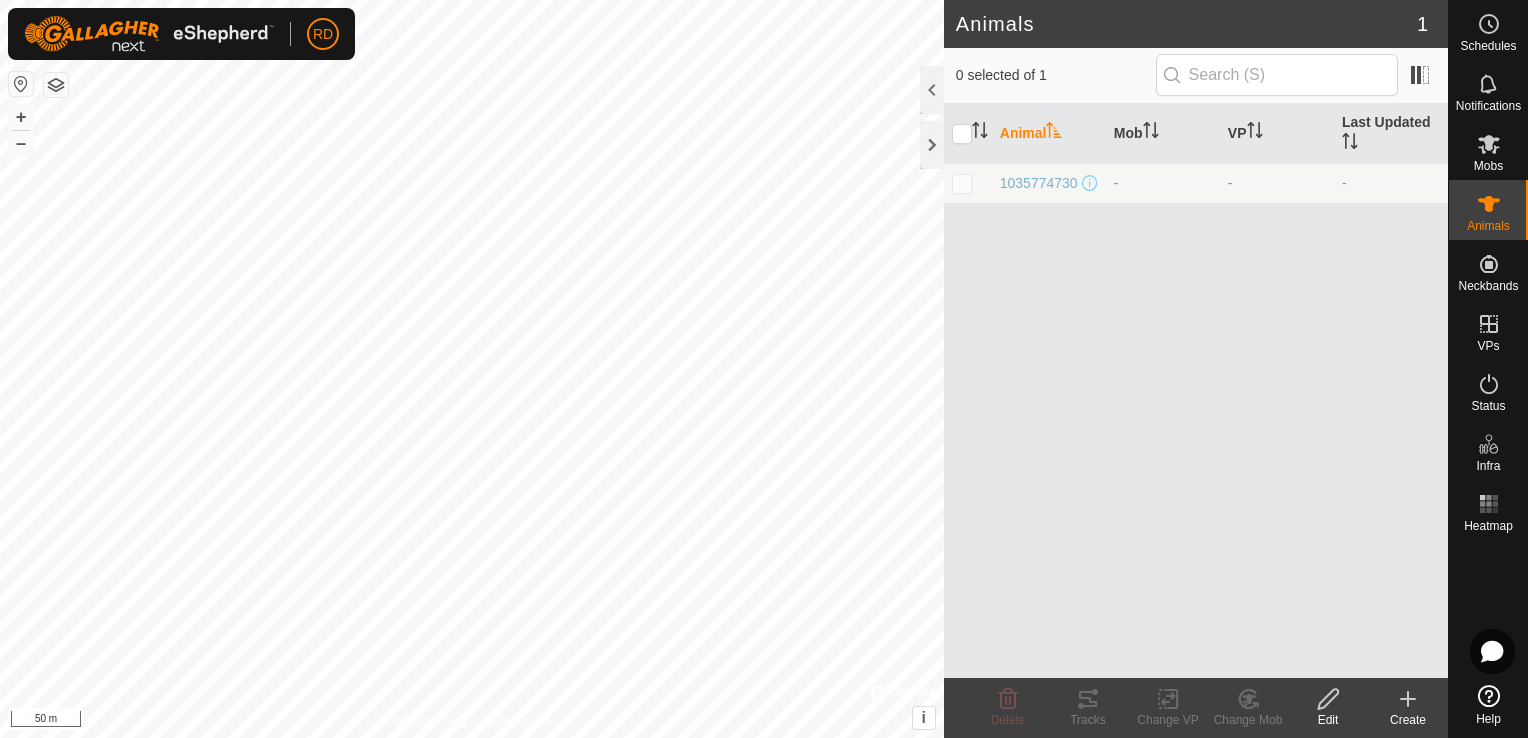 click at bounding box center (1090, 183) 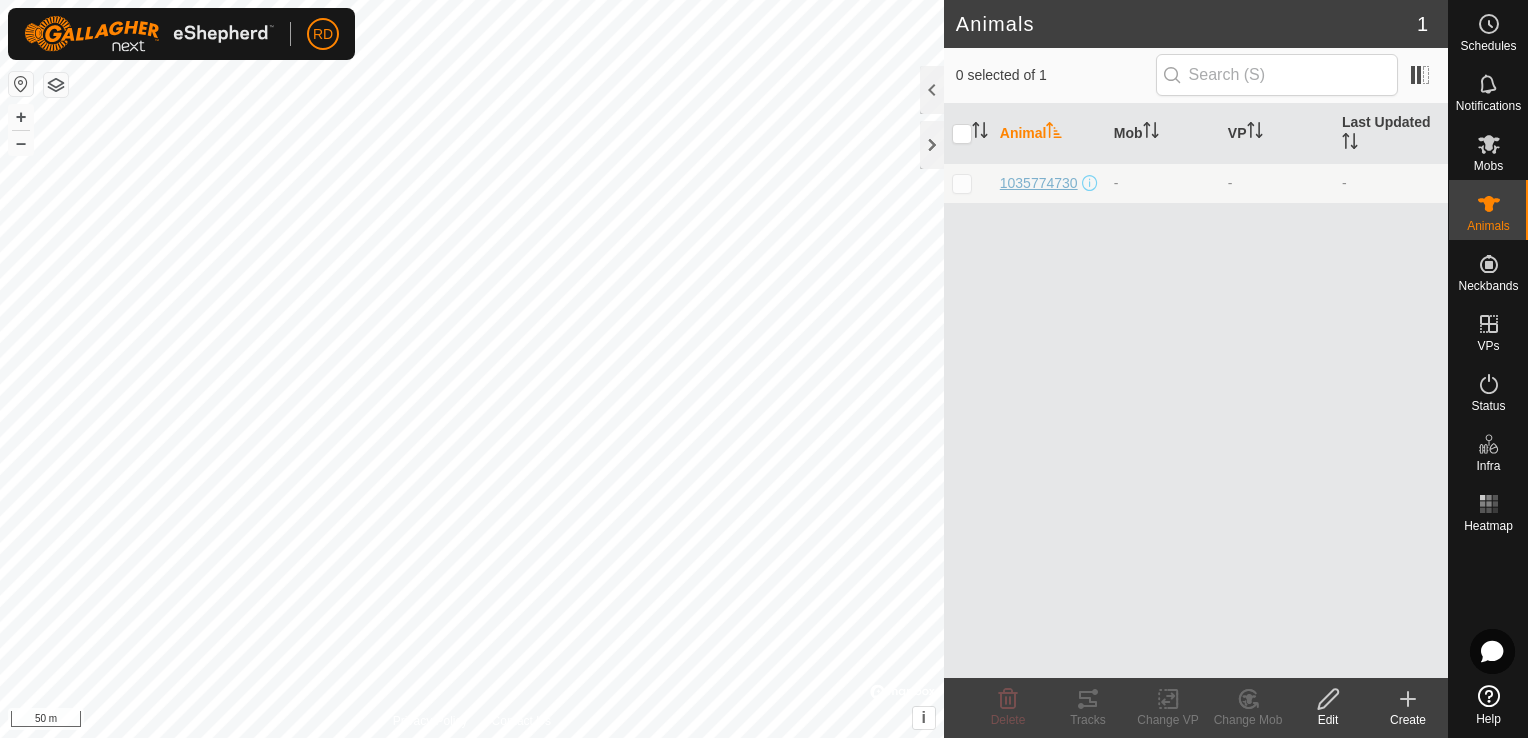 click on "1035774730" at bounding box center [1039, 183] 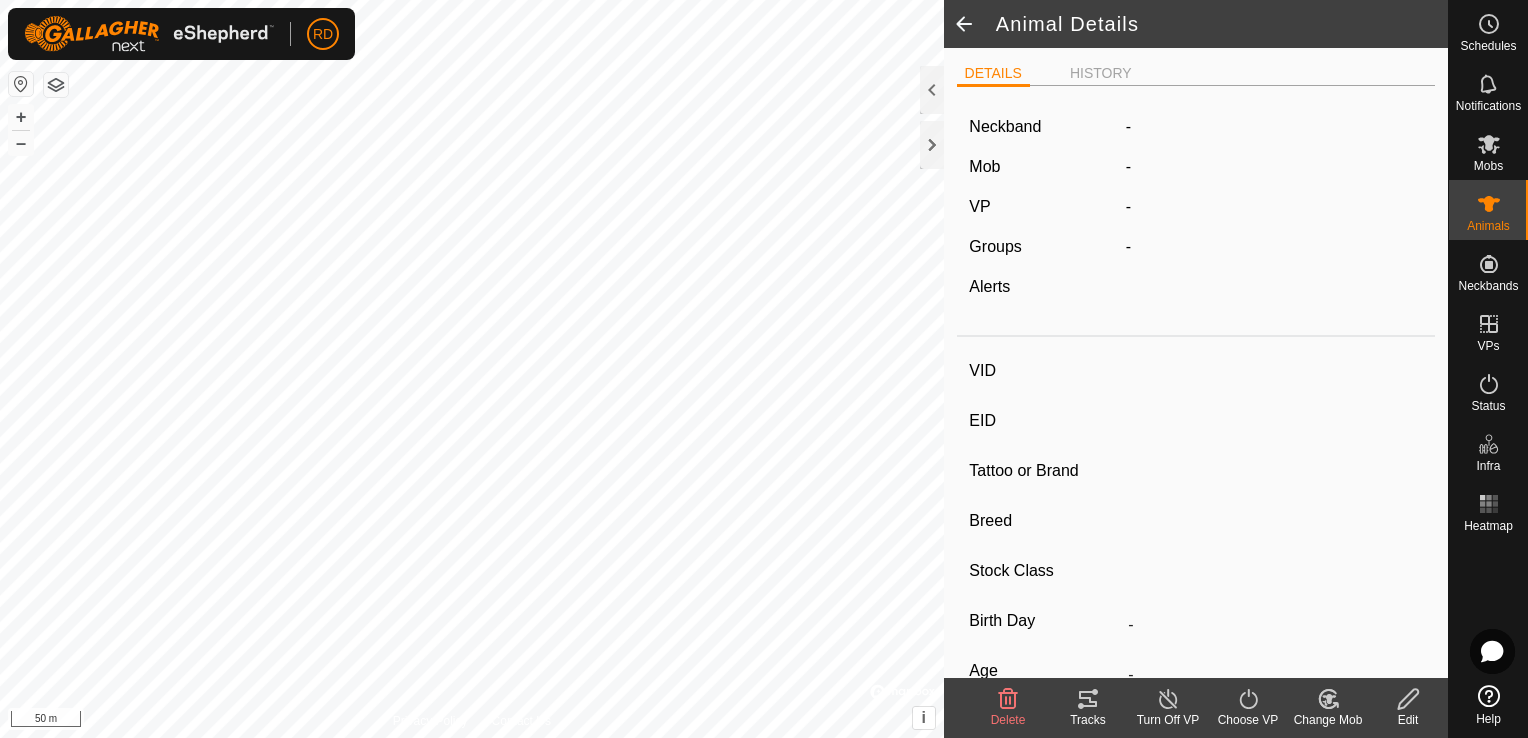 type on "1035774730" 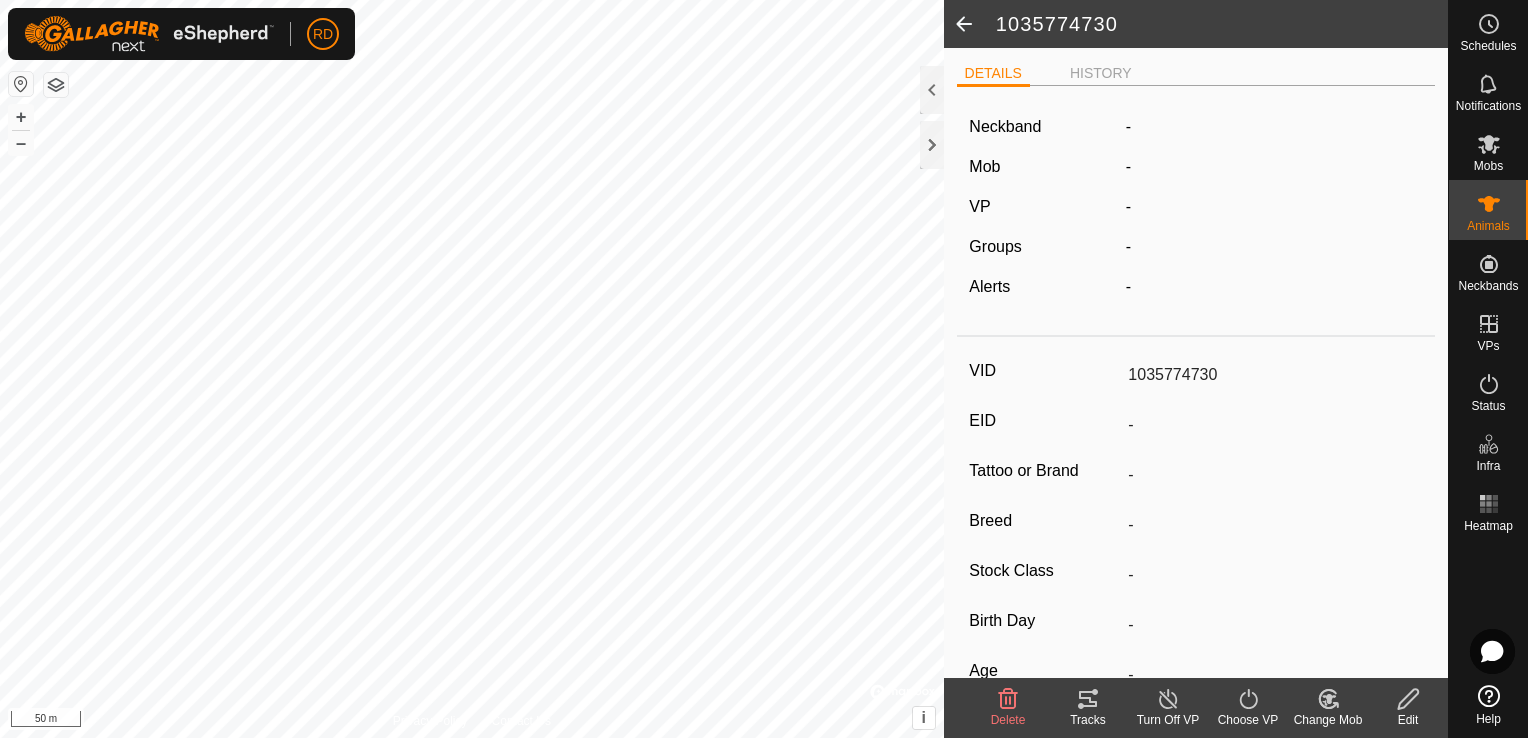 click 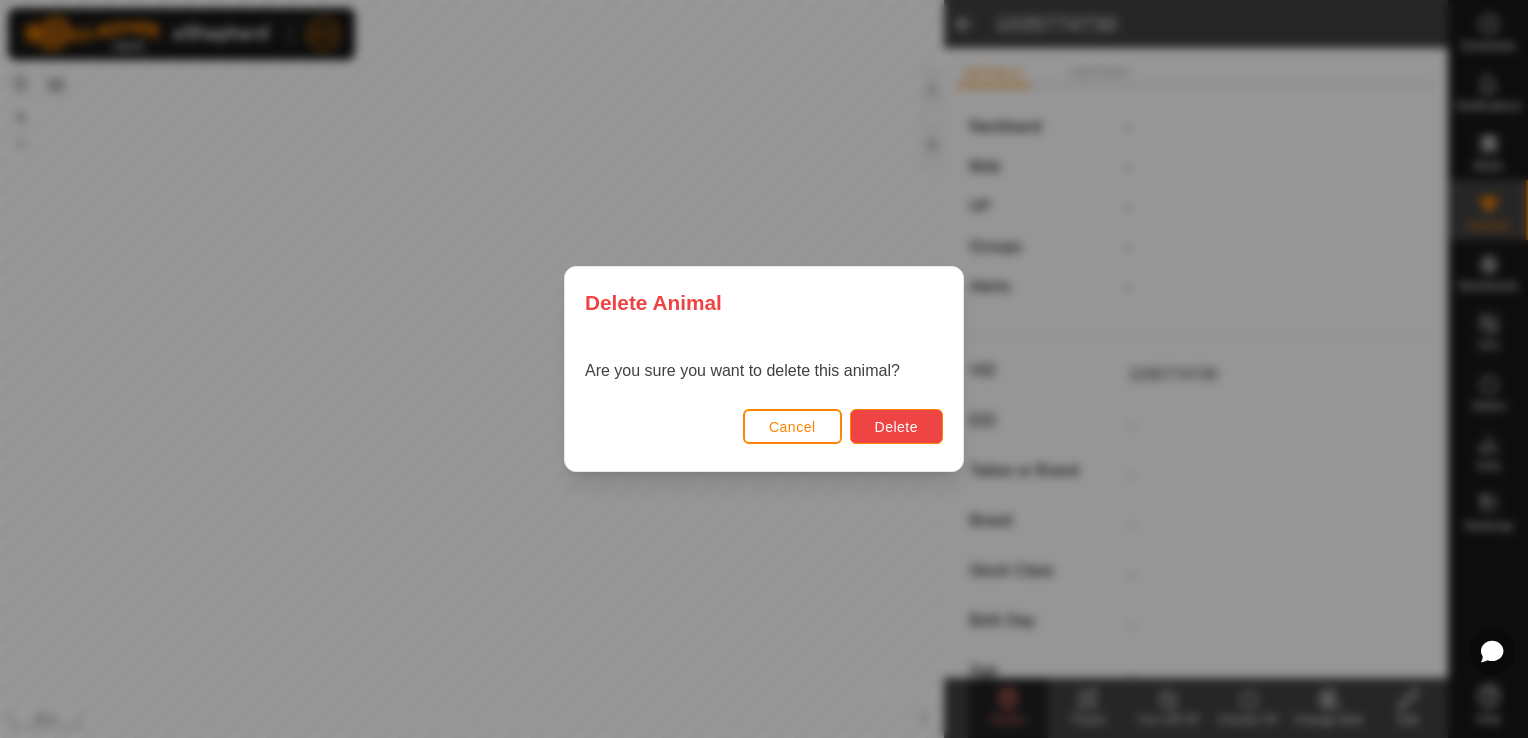 click on "Delete" at bounding box center [896, 427] 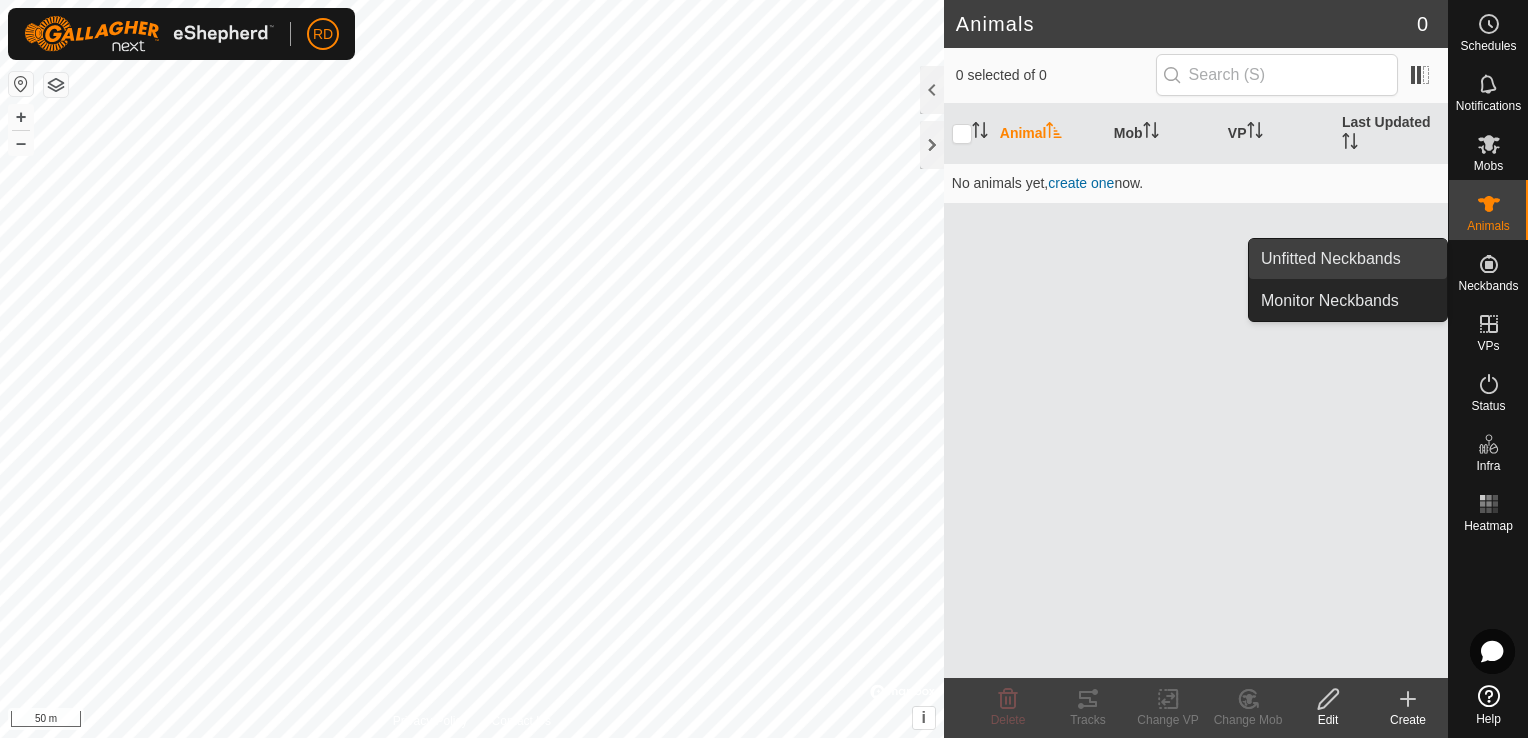 click on "Unfitted Neckbands" at bounding box center [1348, 259] 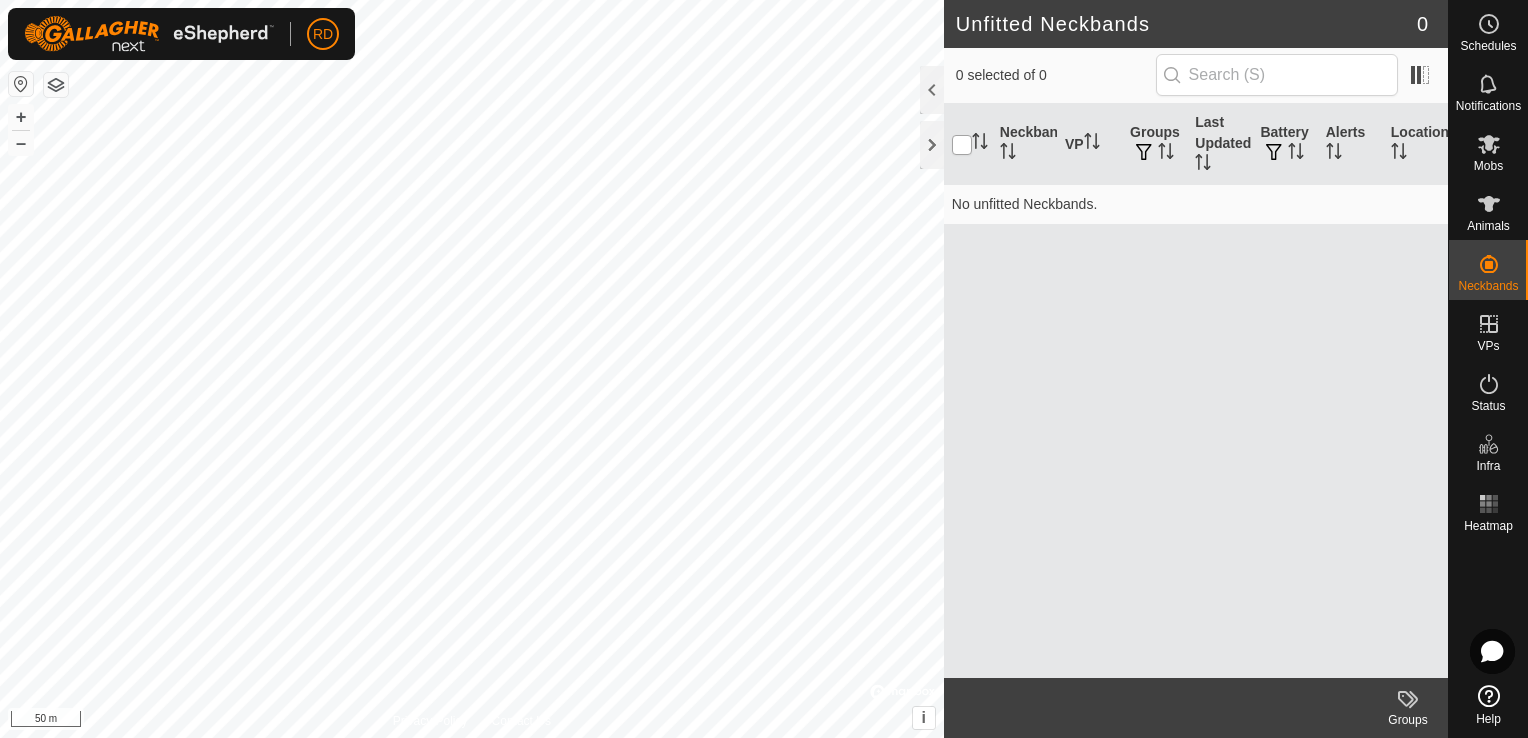 click at bounding box center (962, 145) 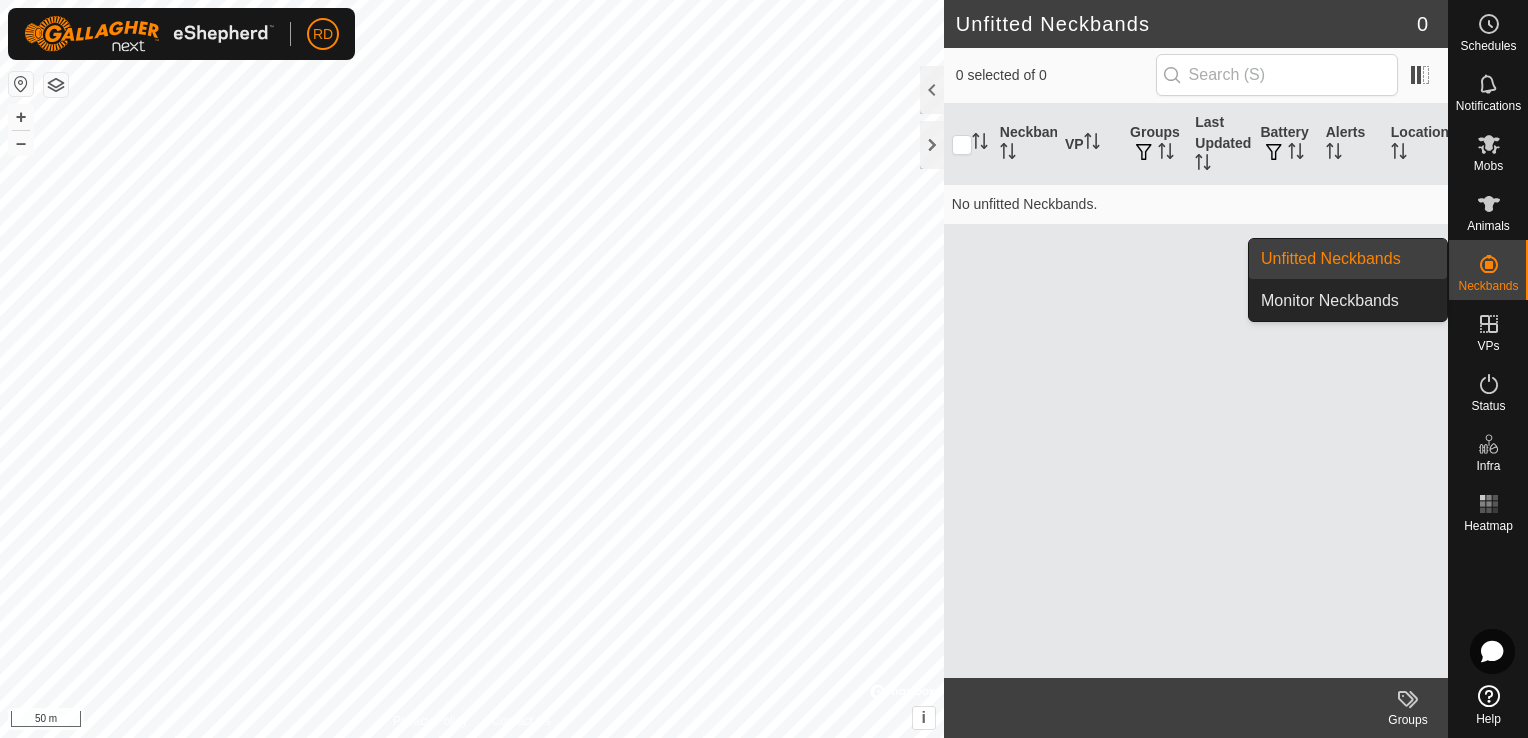 click on "Unfitted Neckbands" at bounding box center [1348, 259] 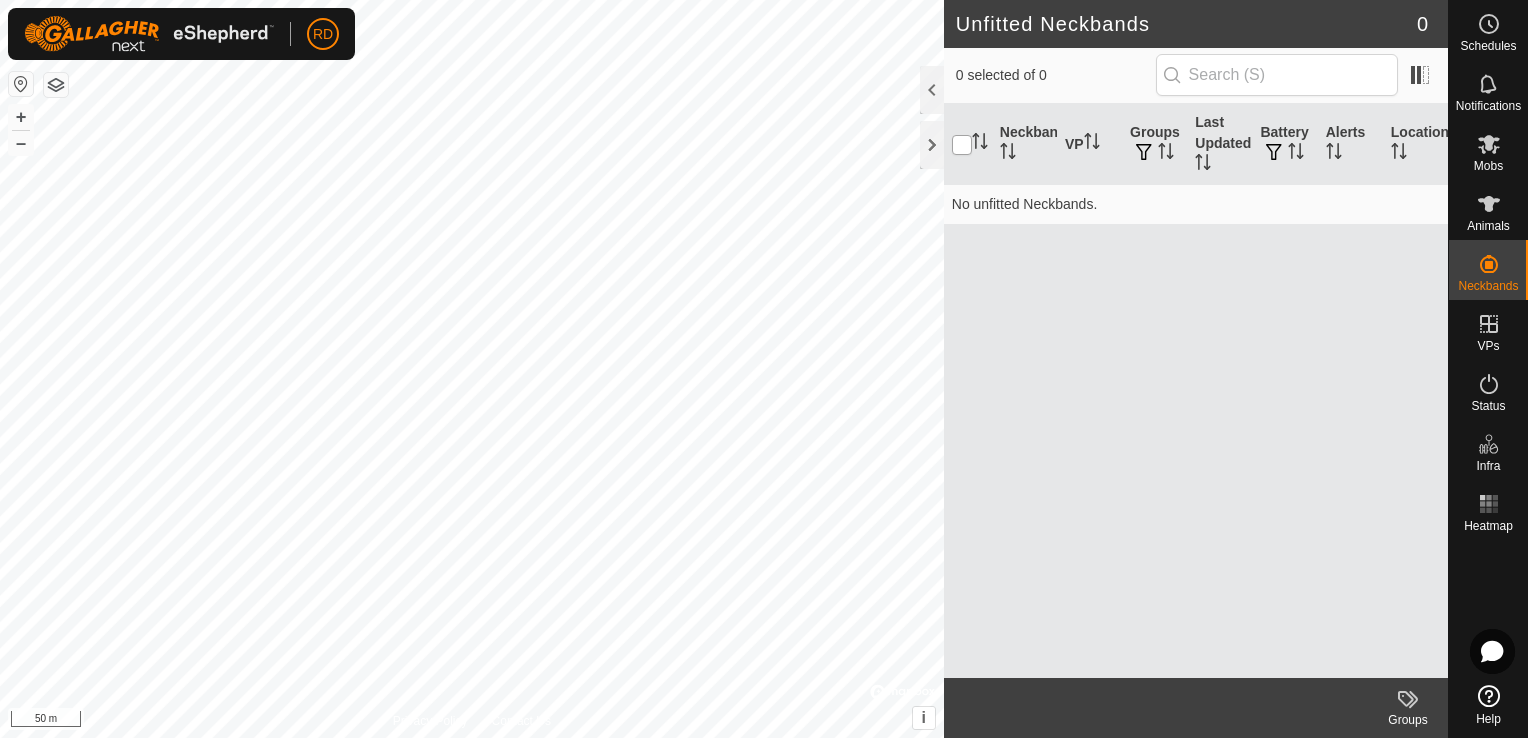 click at bounding box center (962, 145) 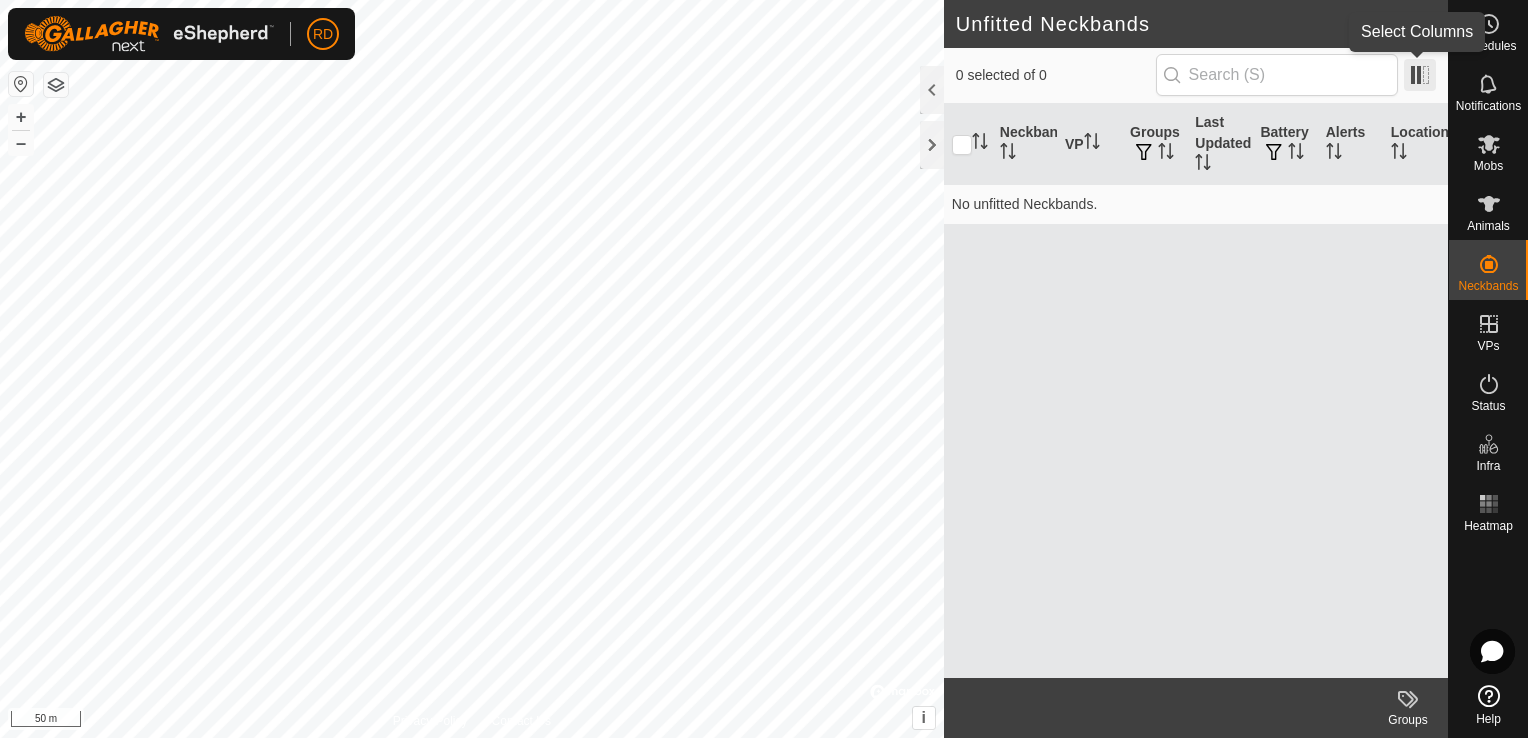 click at bounding box center [1420, 75] 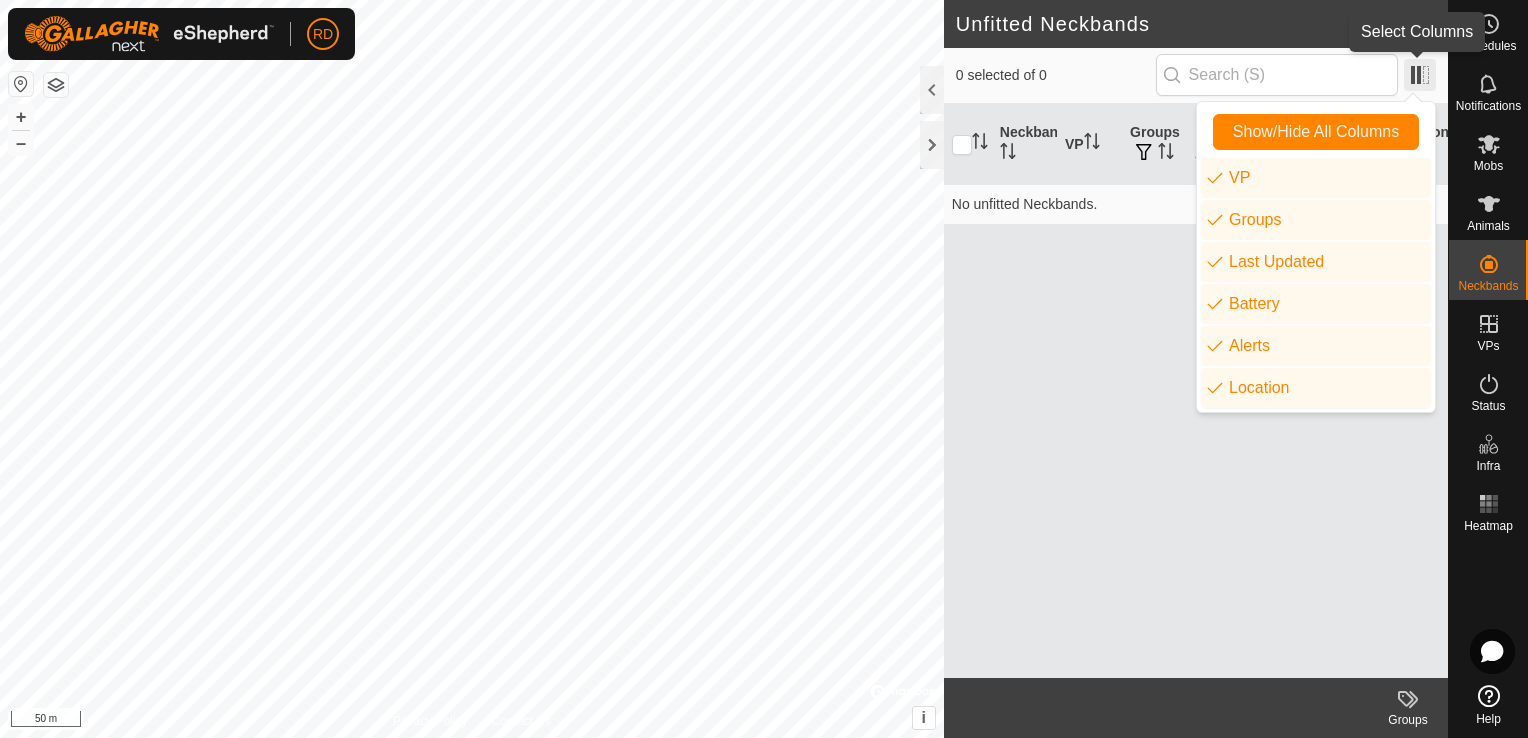 click at bounding box center (1420, 75) 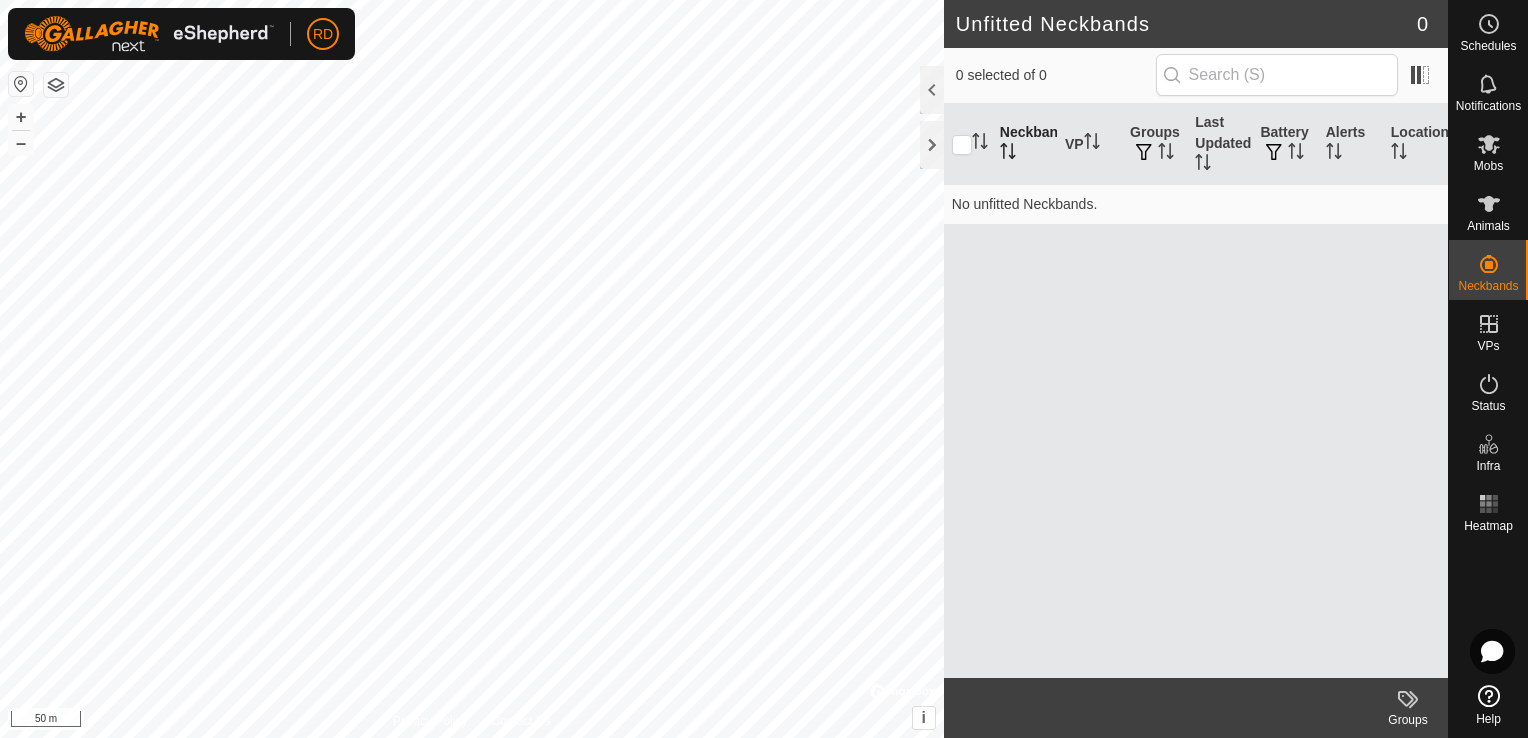 click 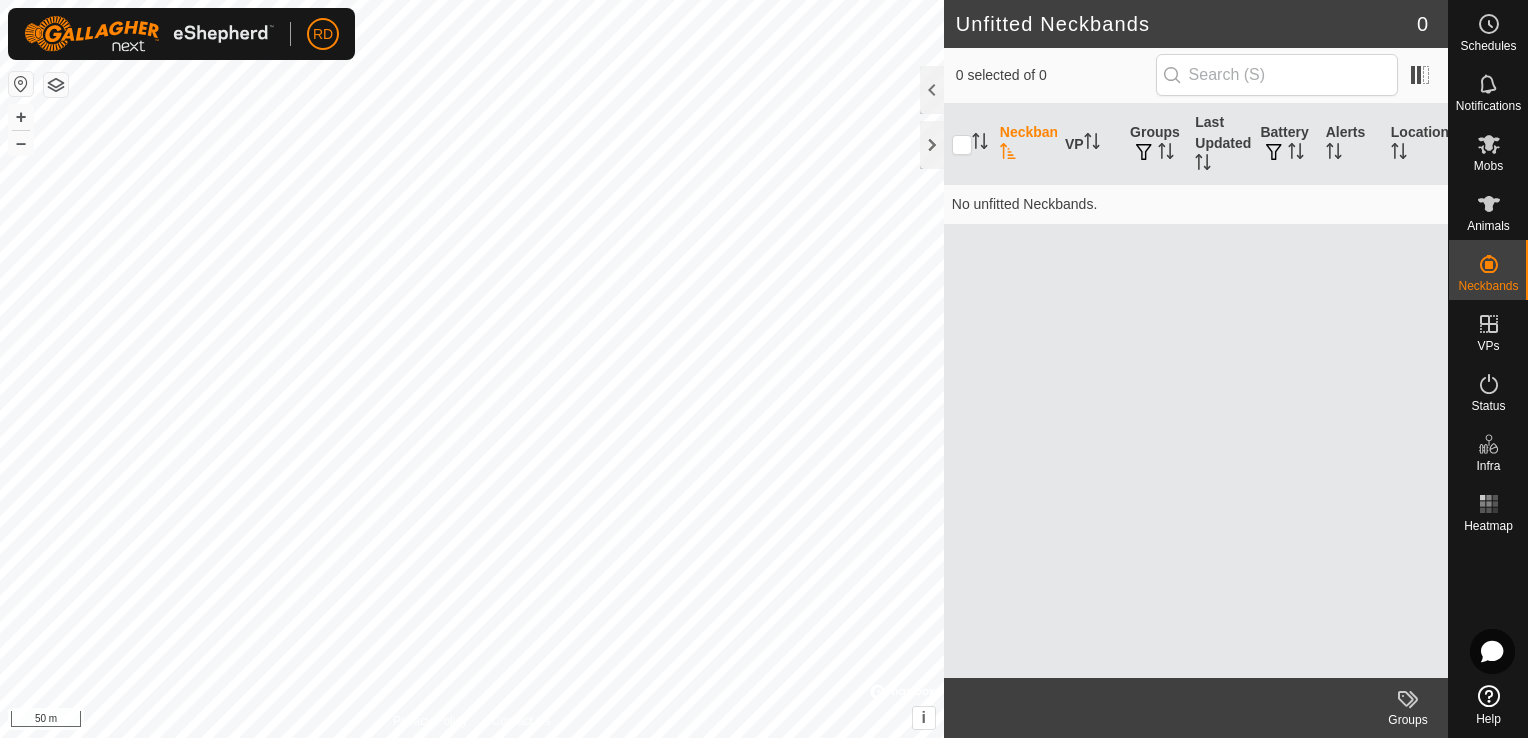 click 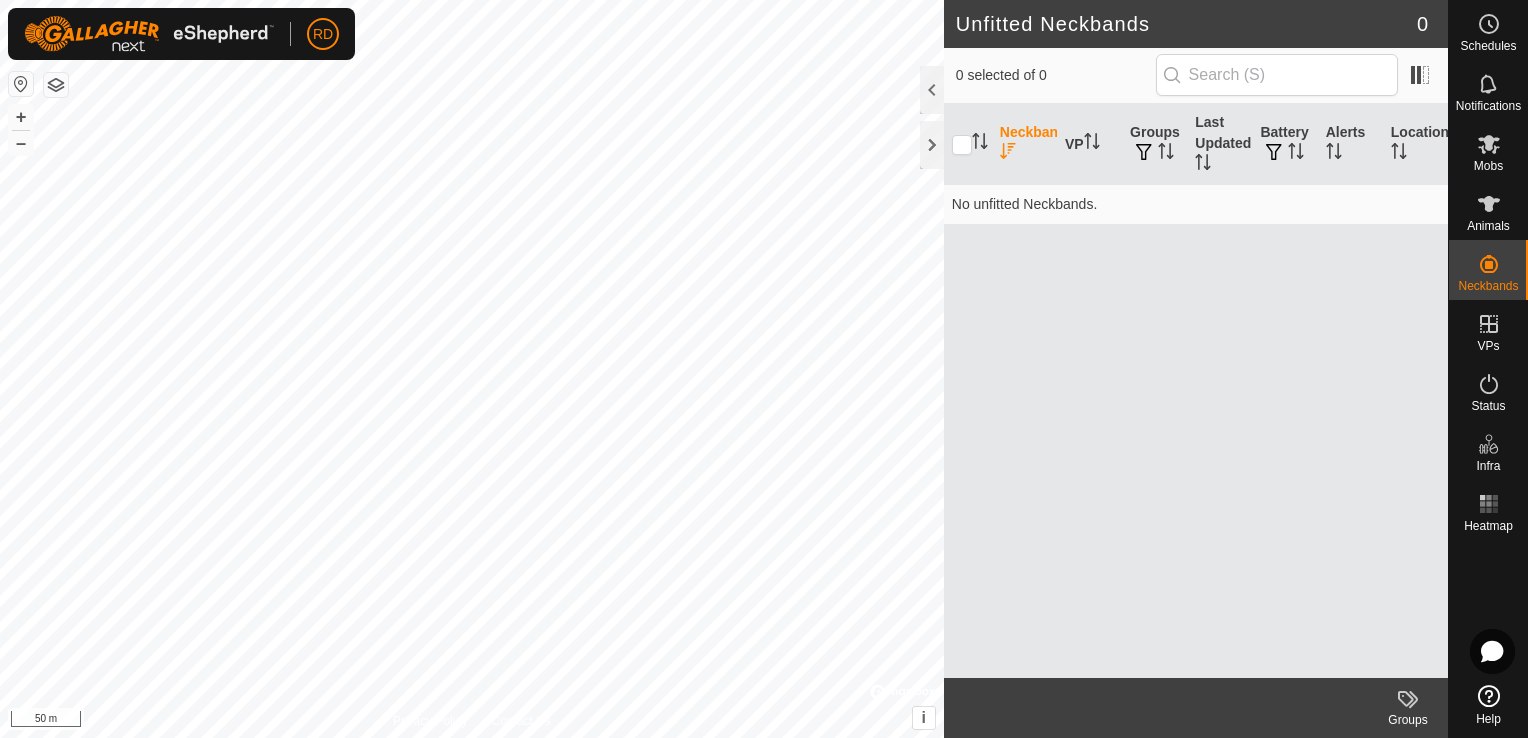 click 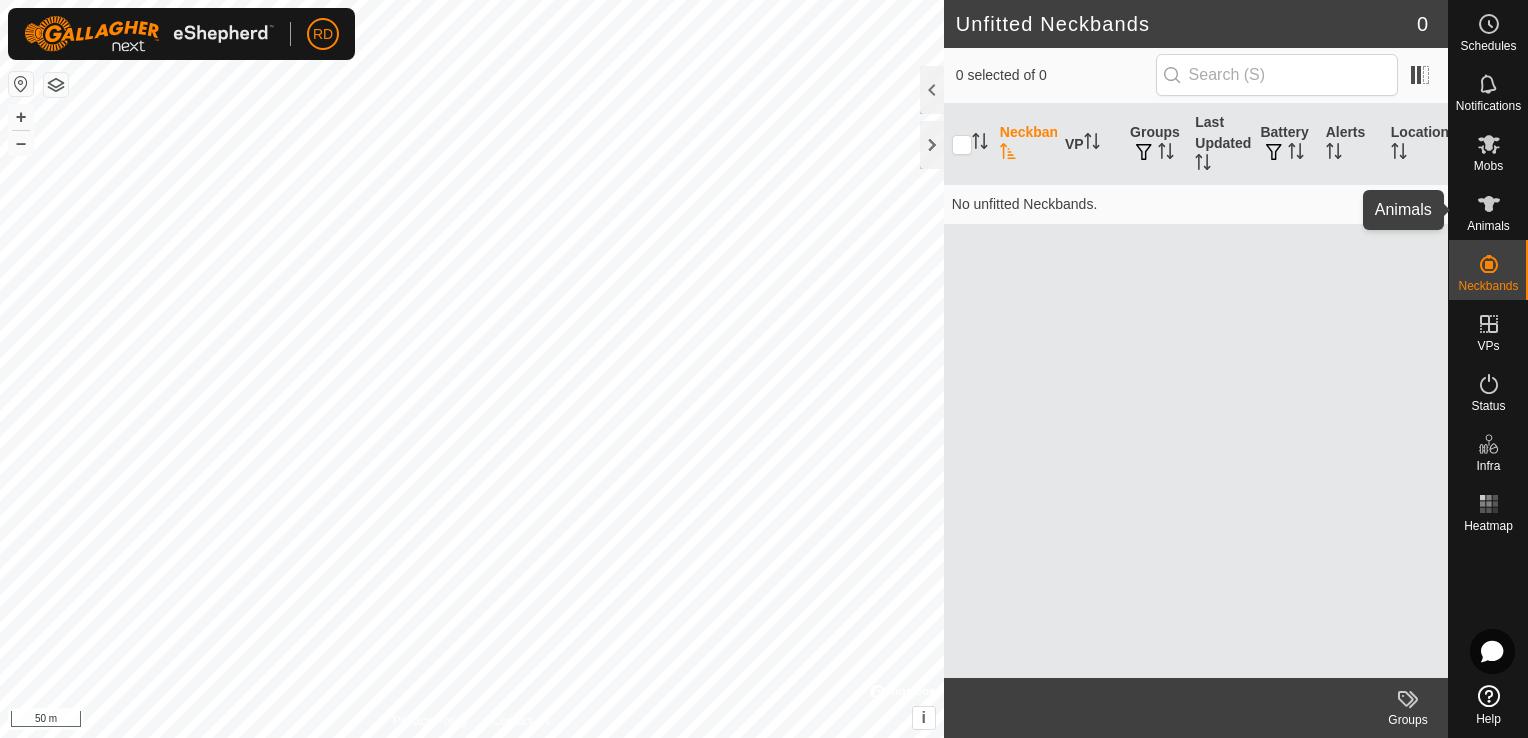 click on "Animals" at bounding box center [1488, 226] 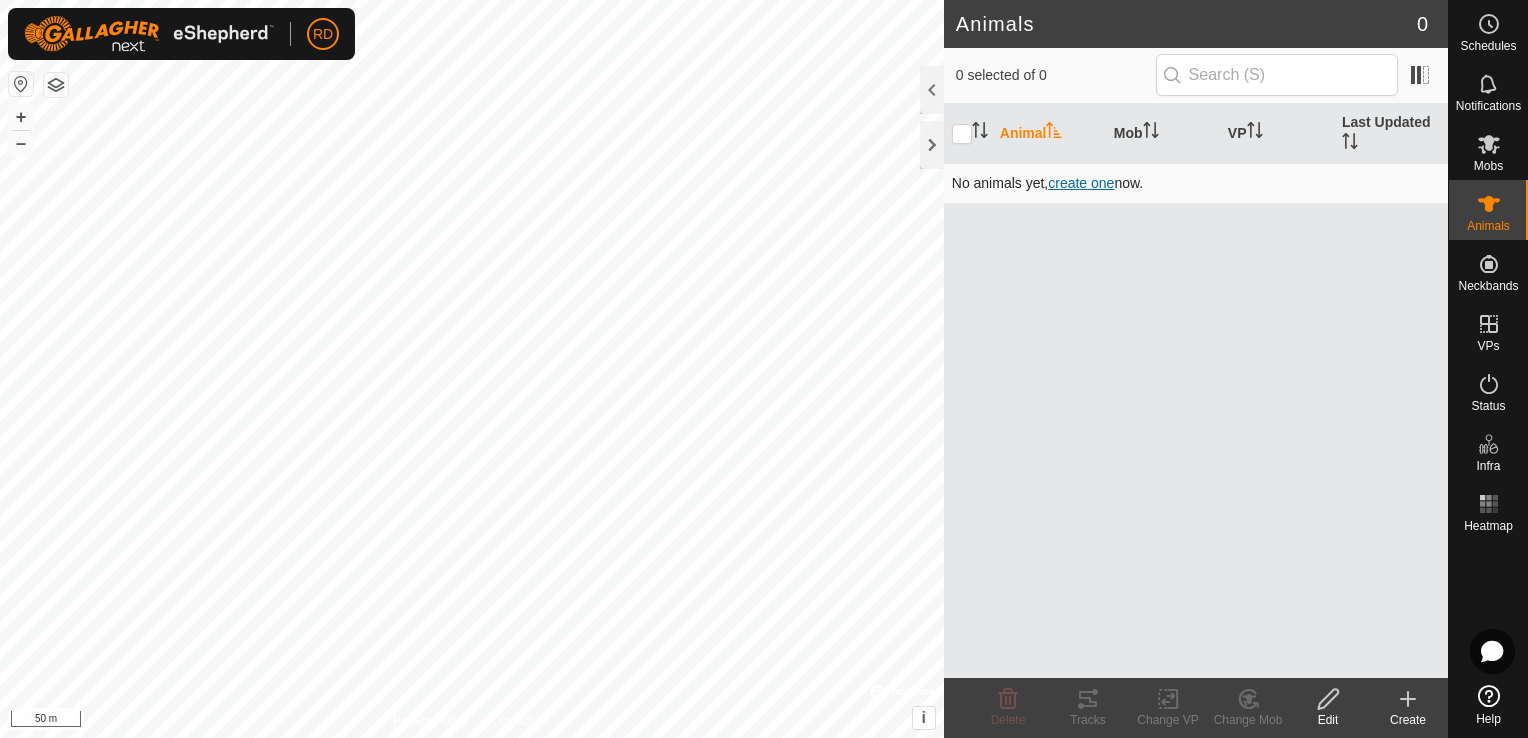 click on "create one" at bounding box center (1081, 183) 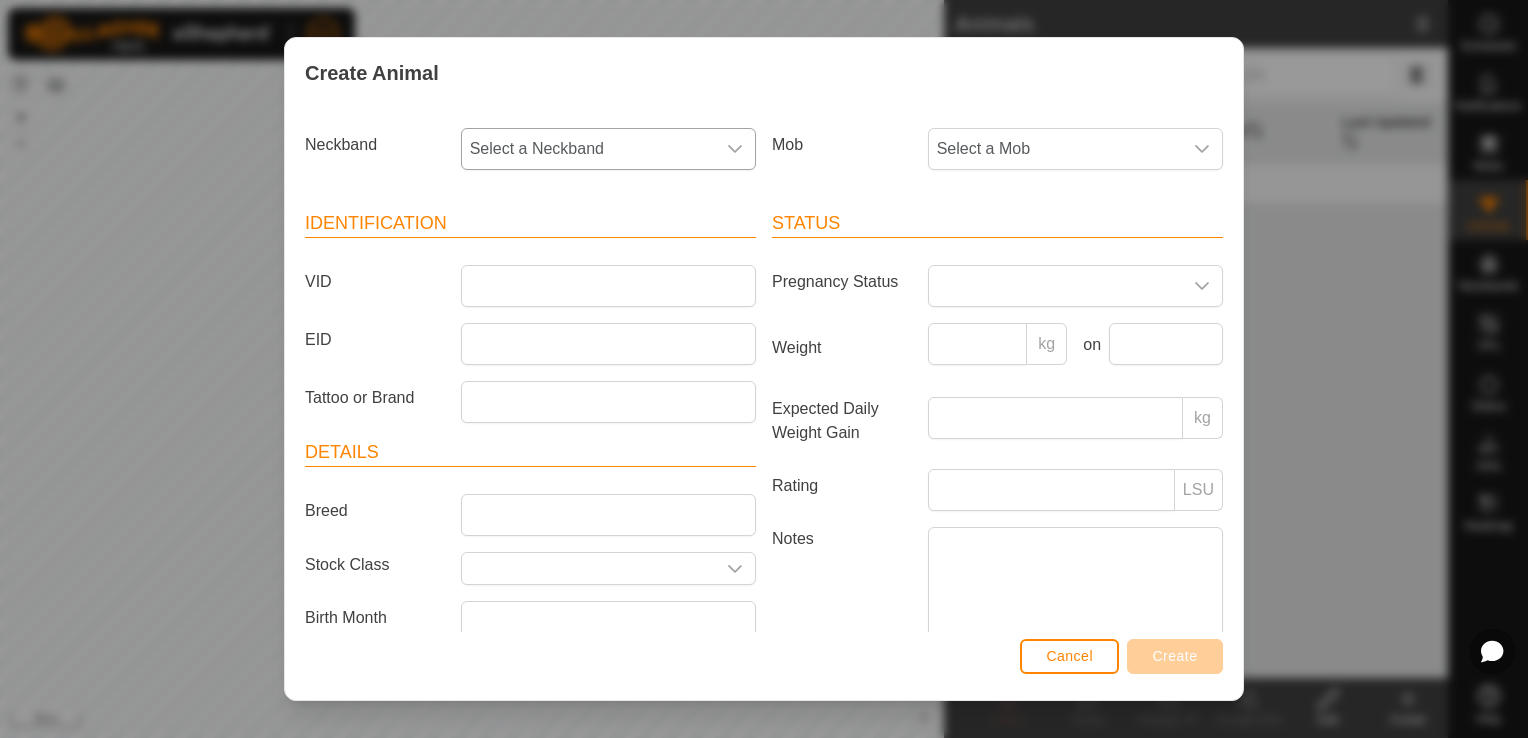 click 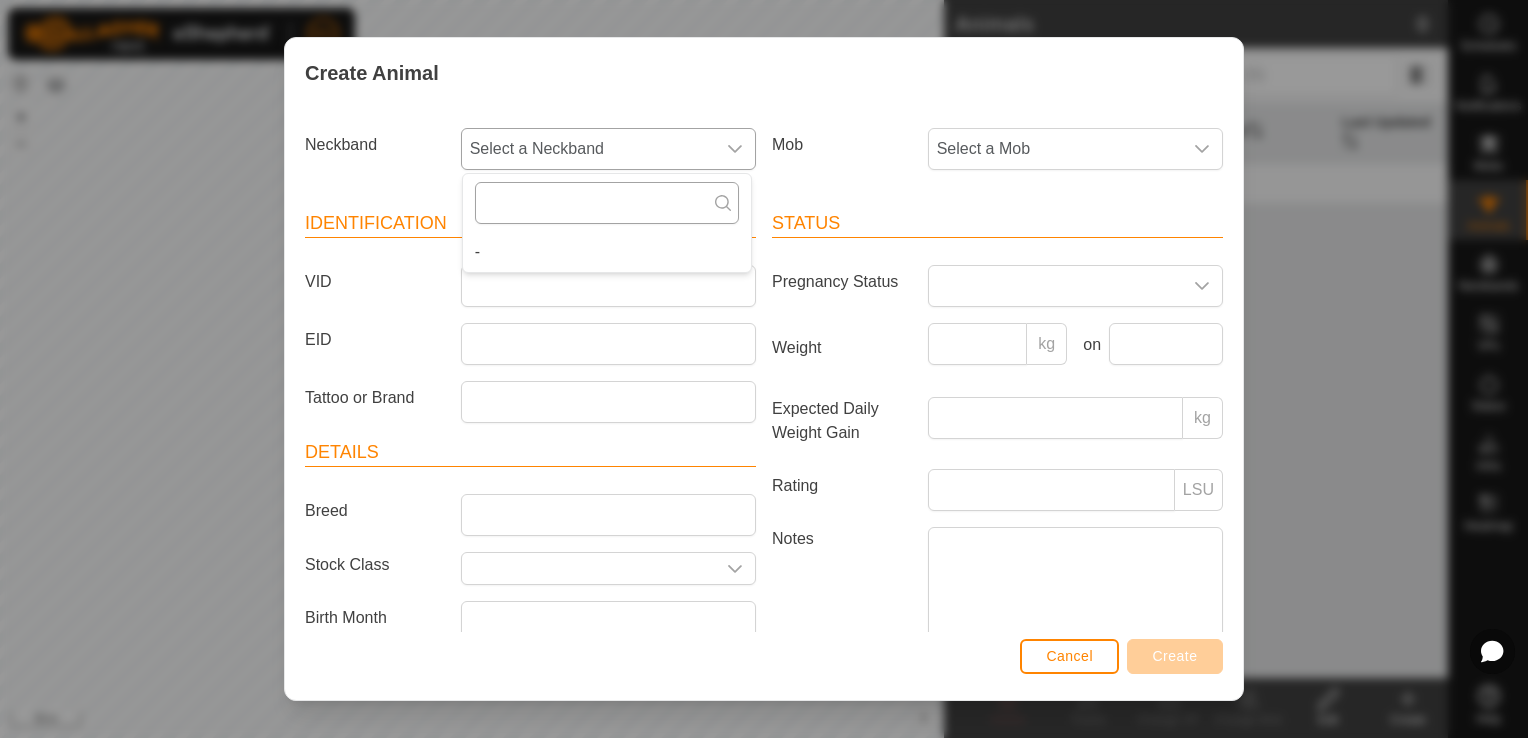 click at bounding box center [607, 203] 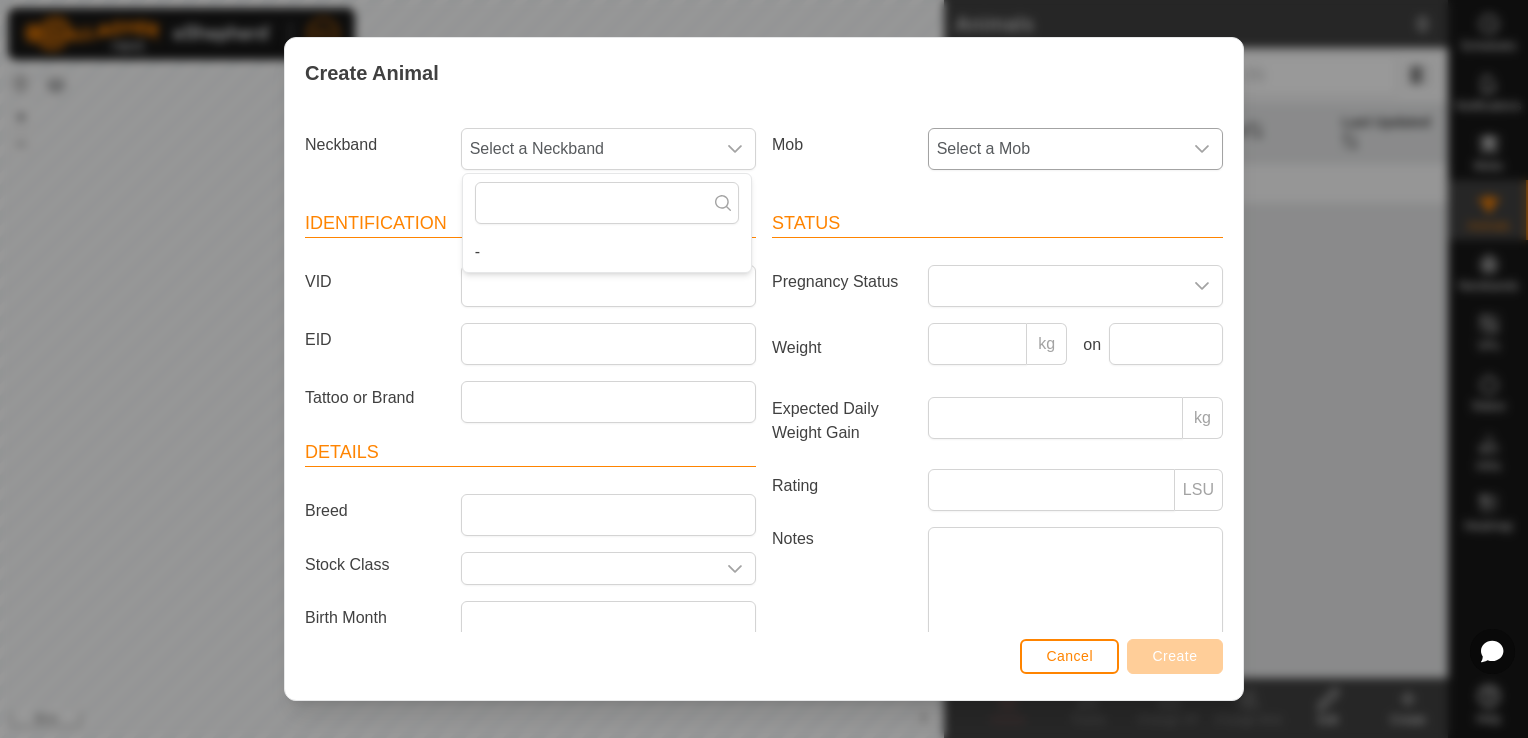 click 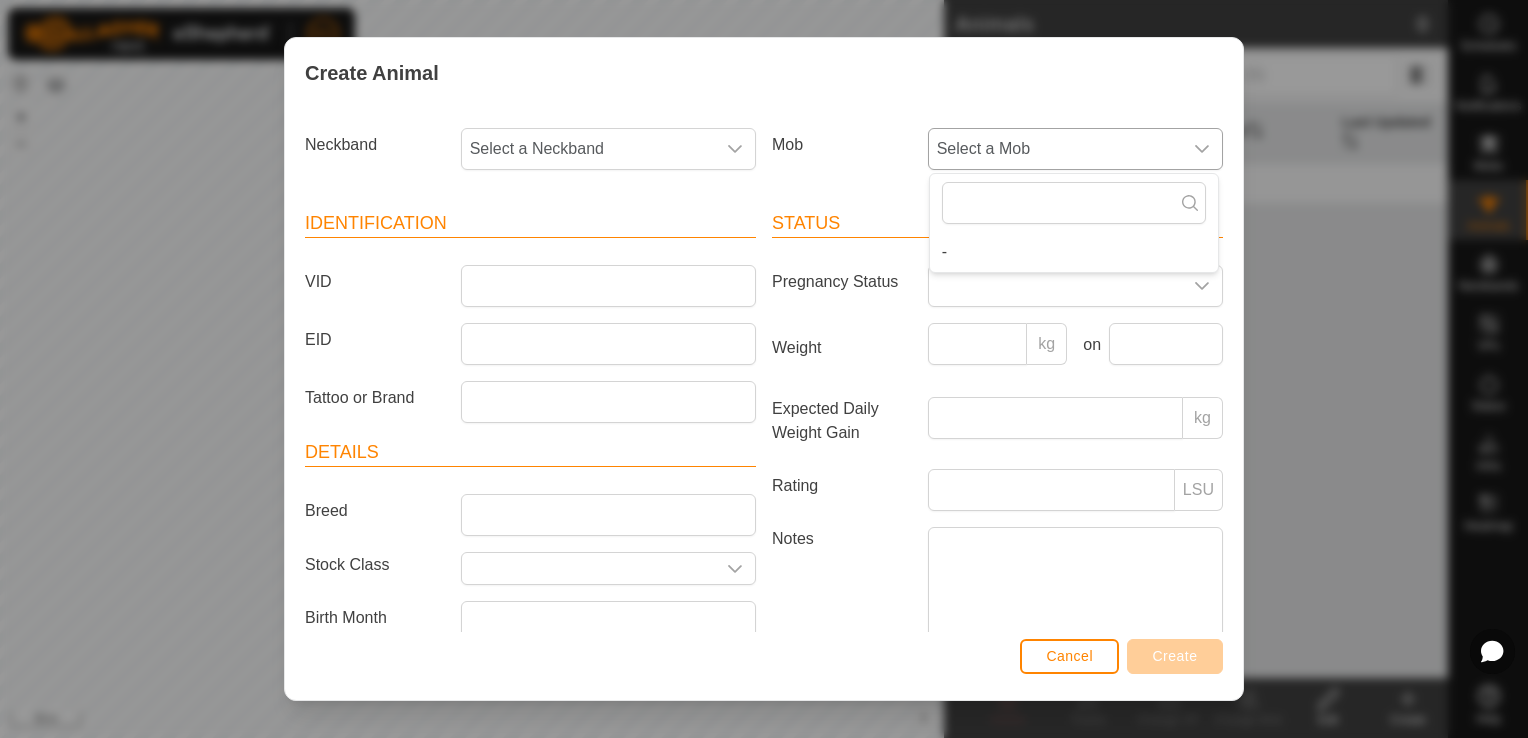 click 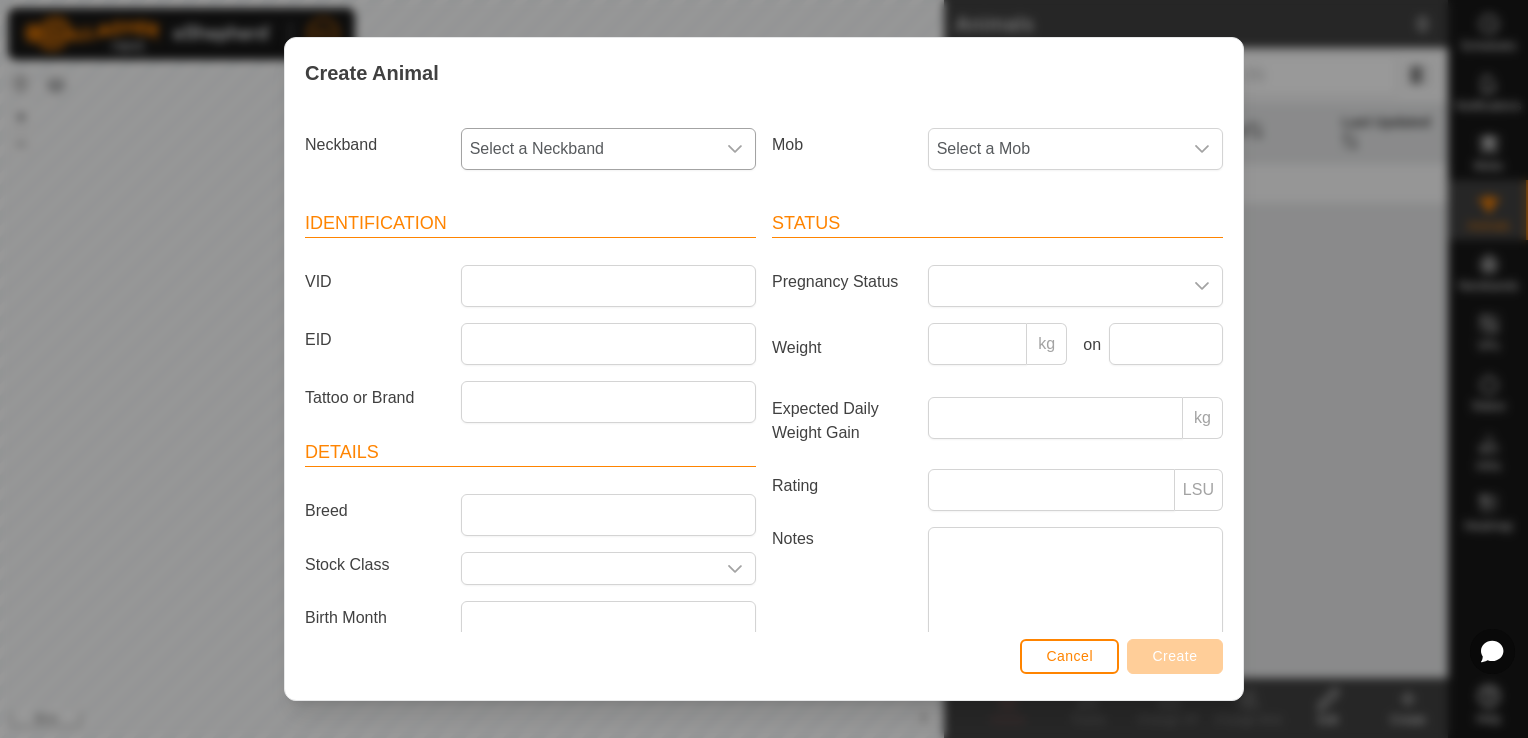 click 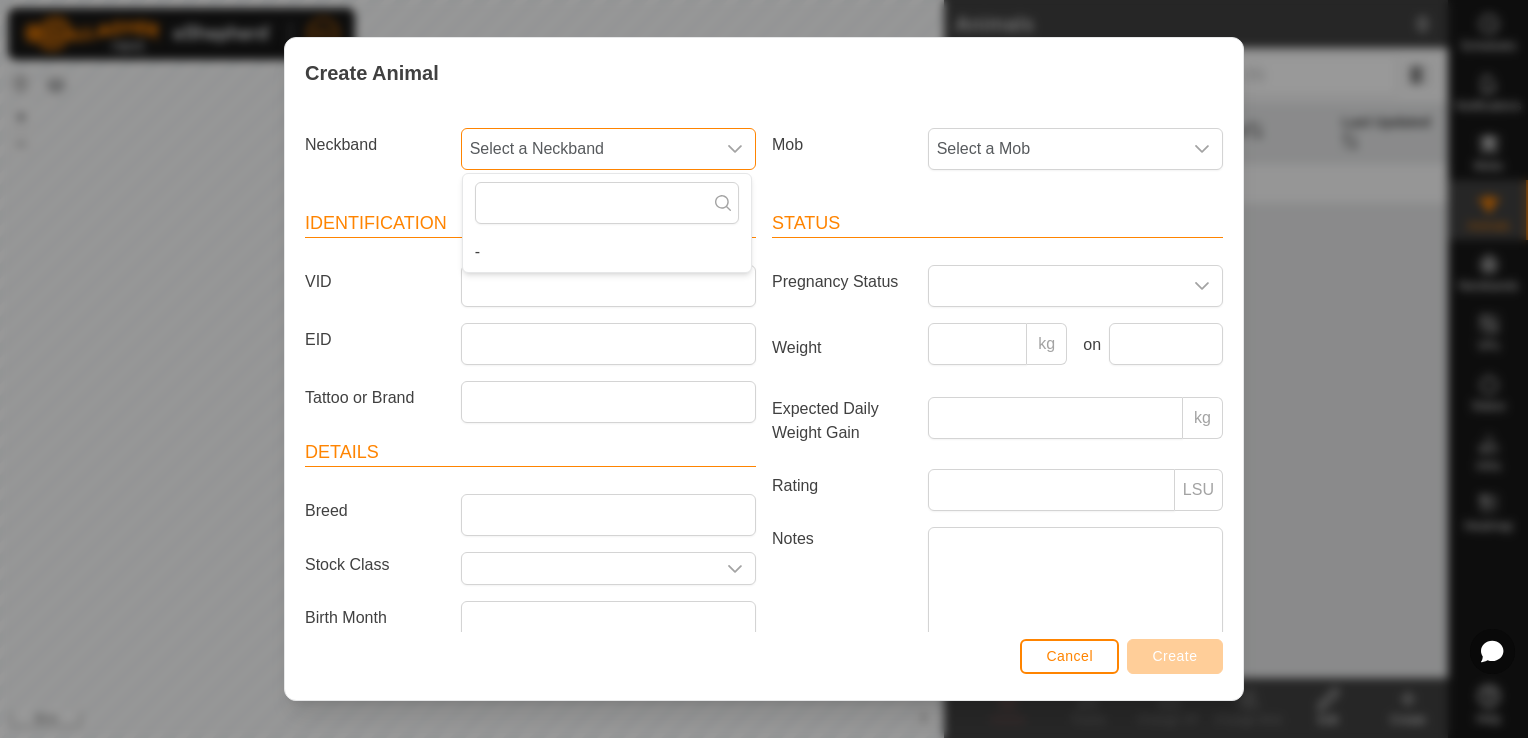 click on "Select a Neckband" at bounding box center [588, 149] 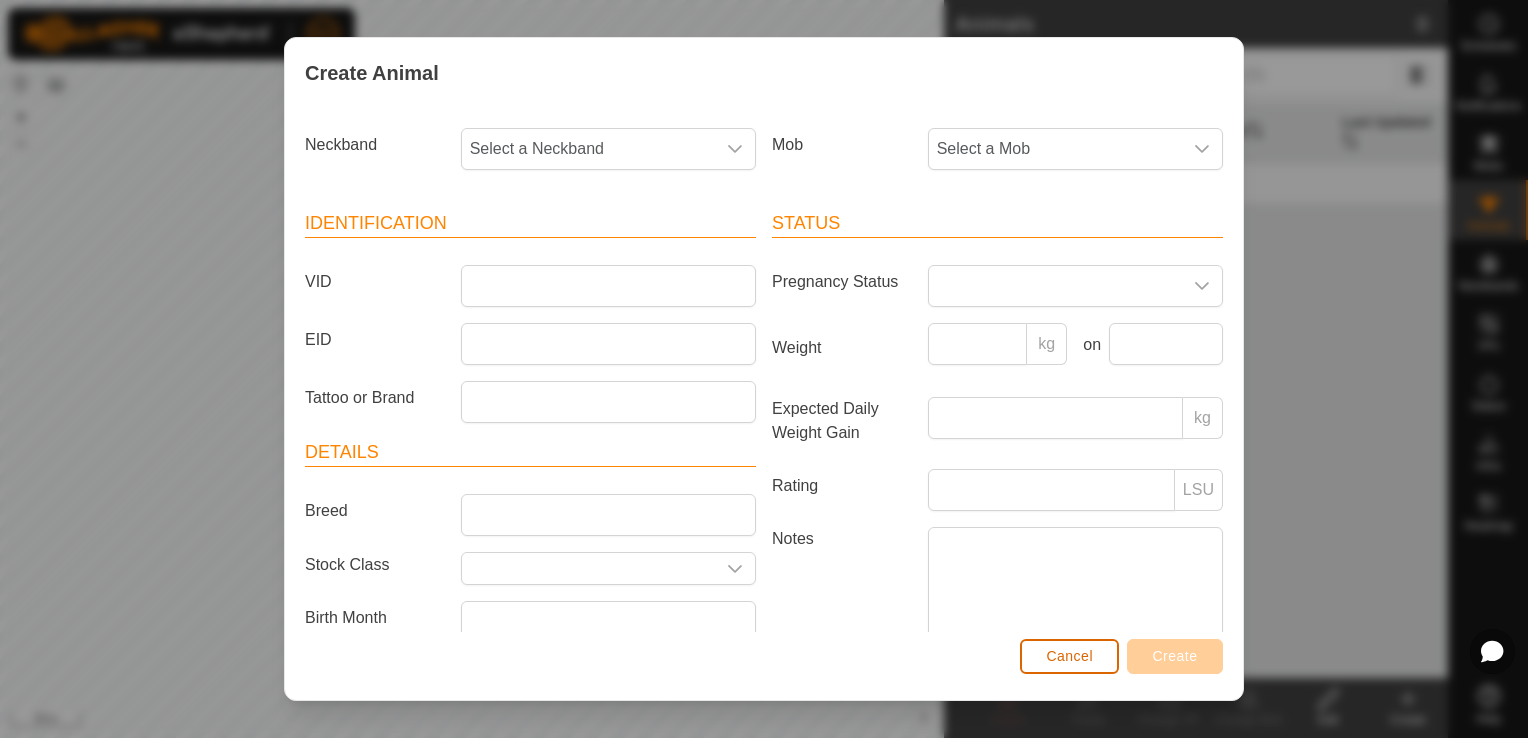 click on "Cancel" at bounding box center (1069, 656) 